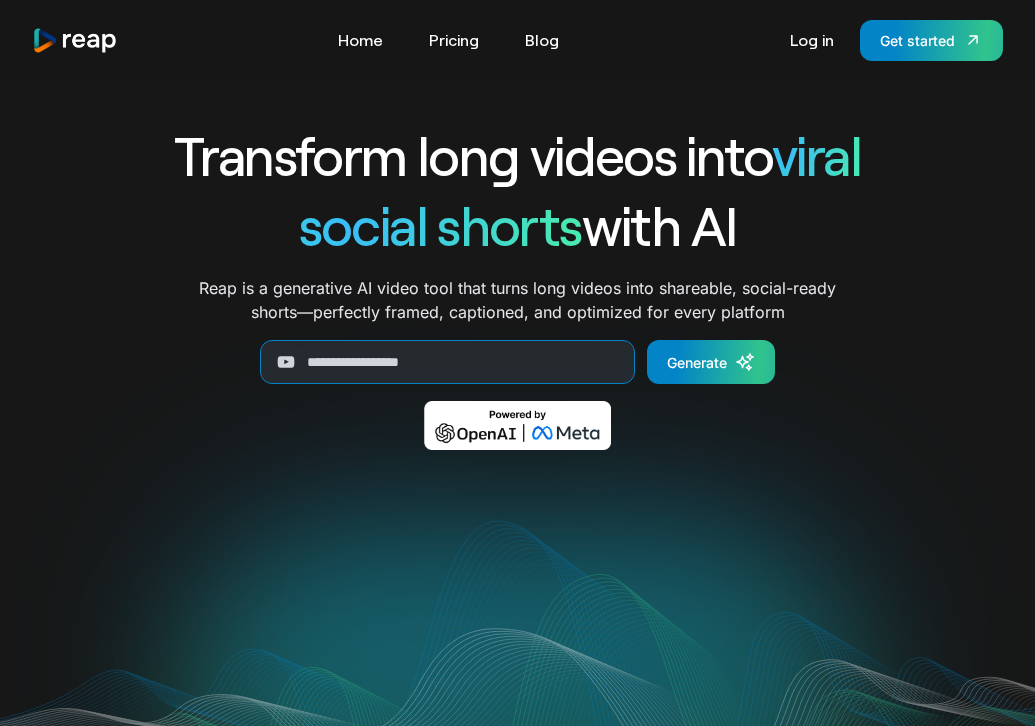 scroll, scrollTop: 0, scrollLeft: 0, axis: both 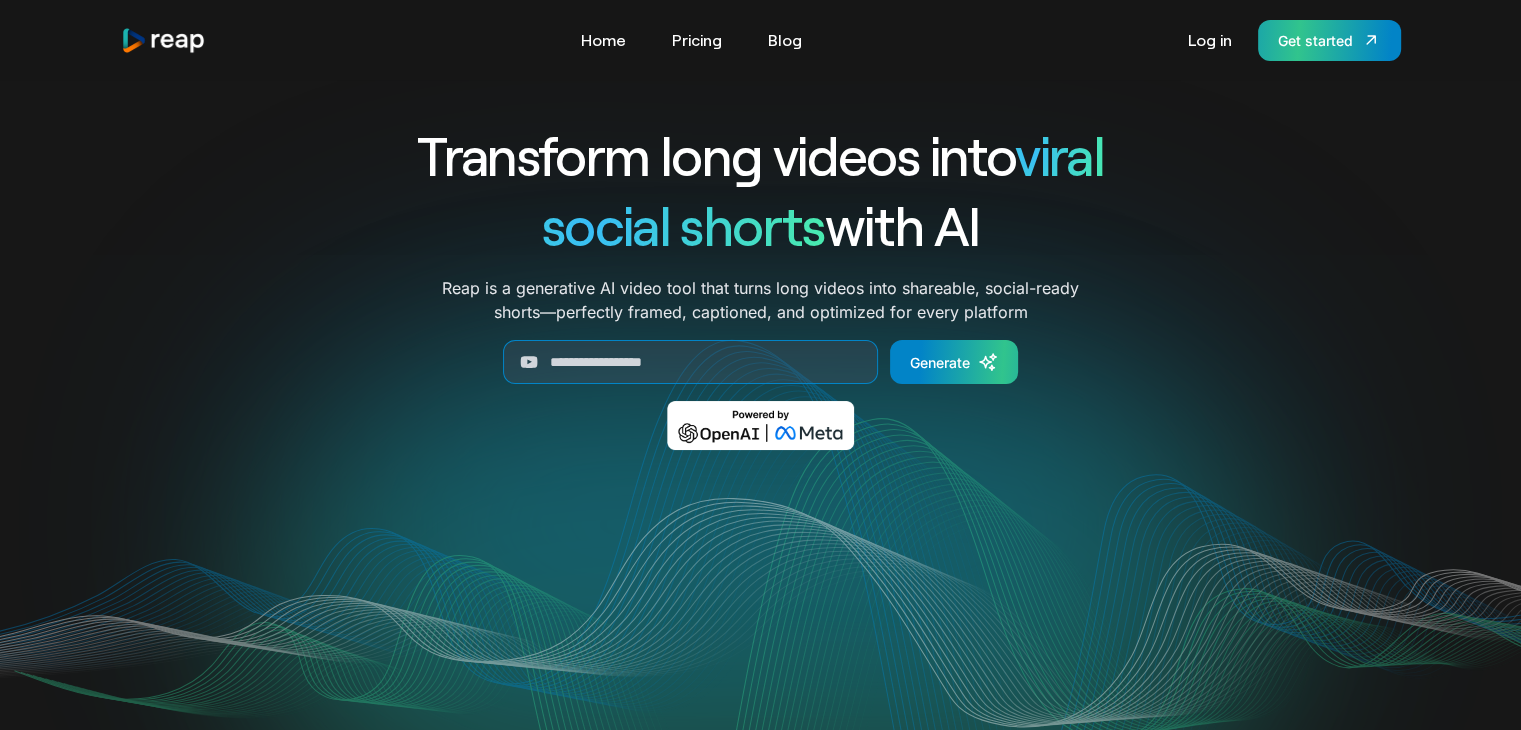 click on "Get started" at bounding box center [1315, 40] 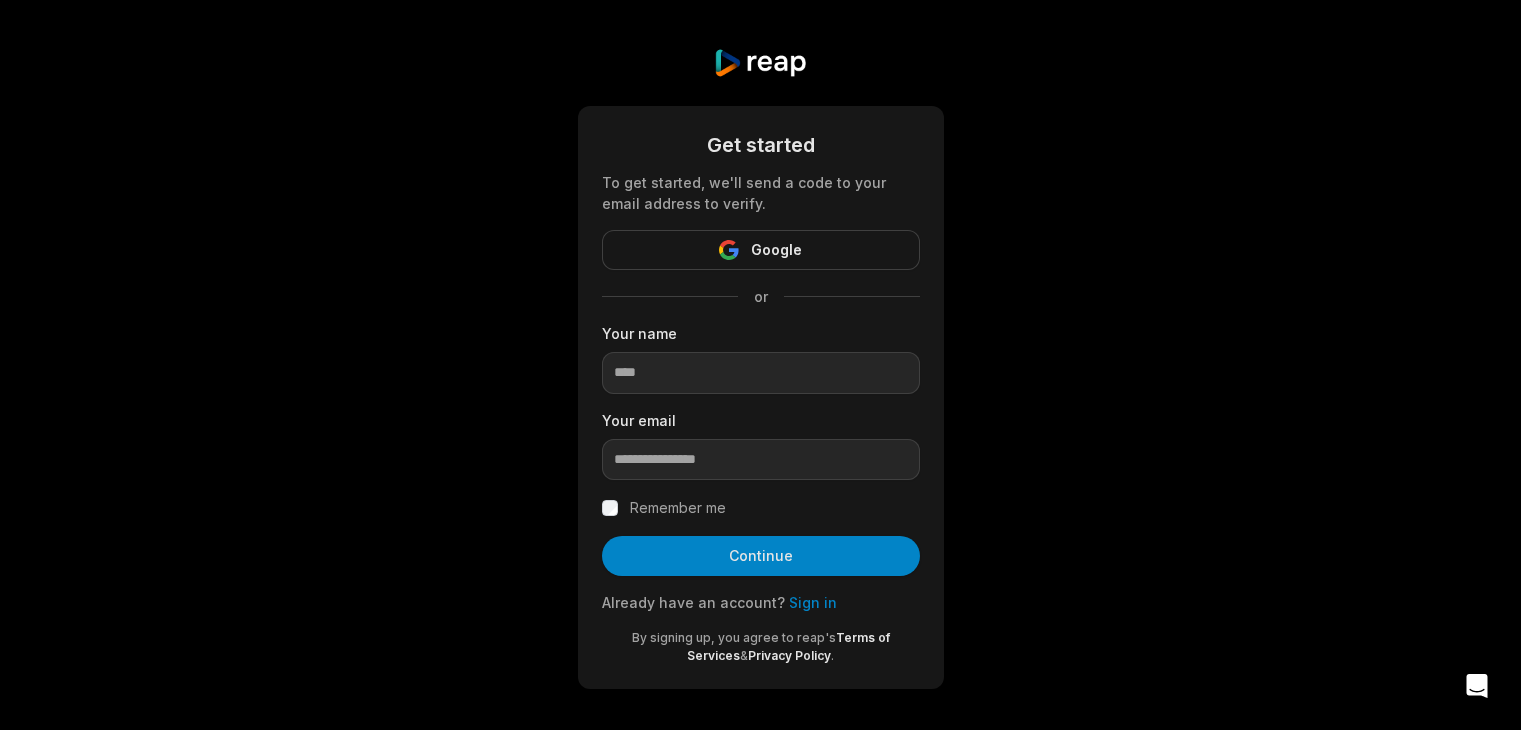 scroll, scrollTop: 0, scrollLeft: 0, axis: both 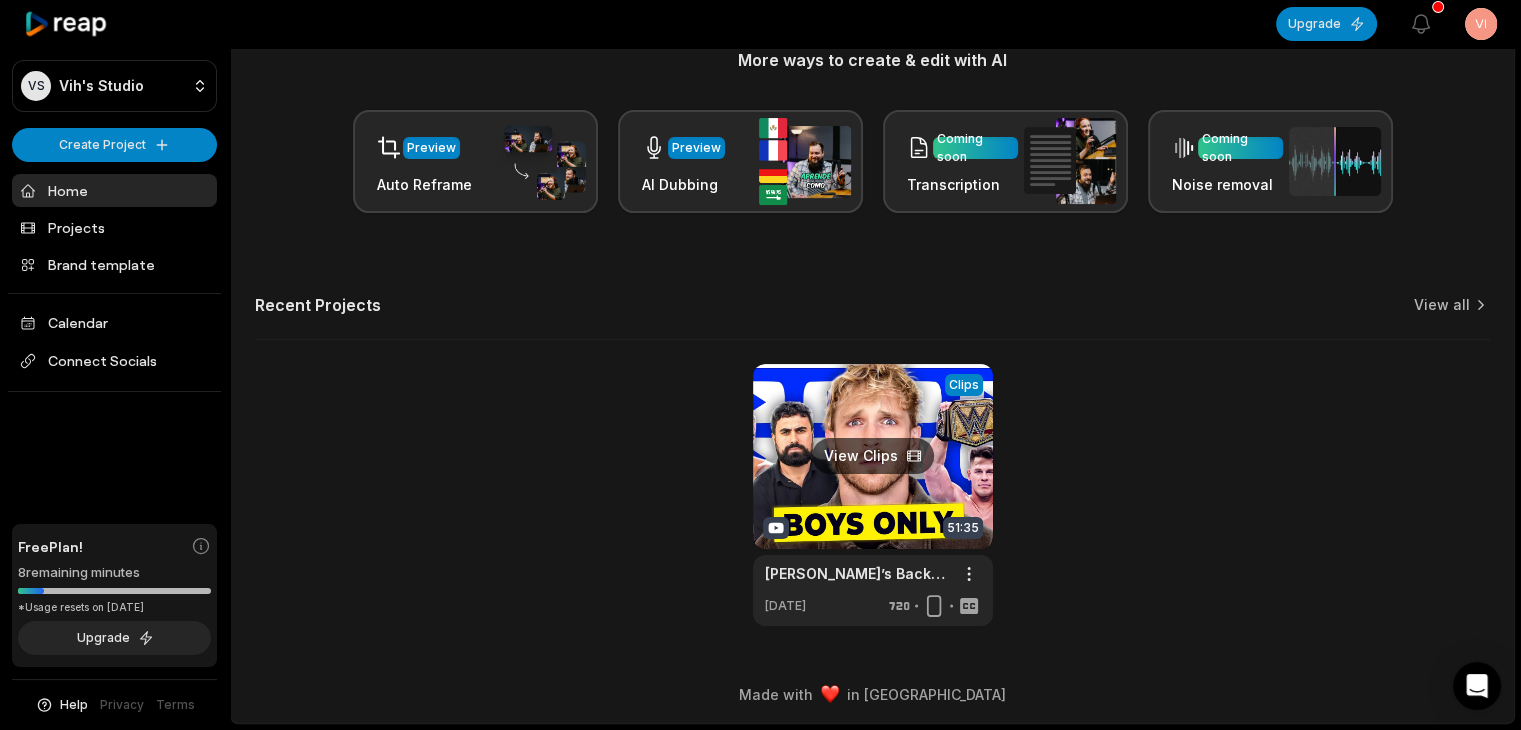 click at bounding box center (873, 495) 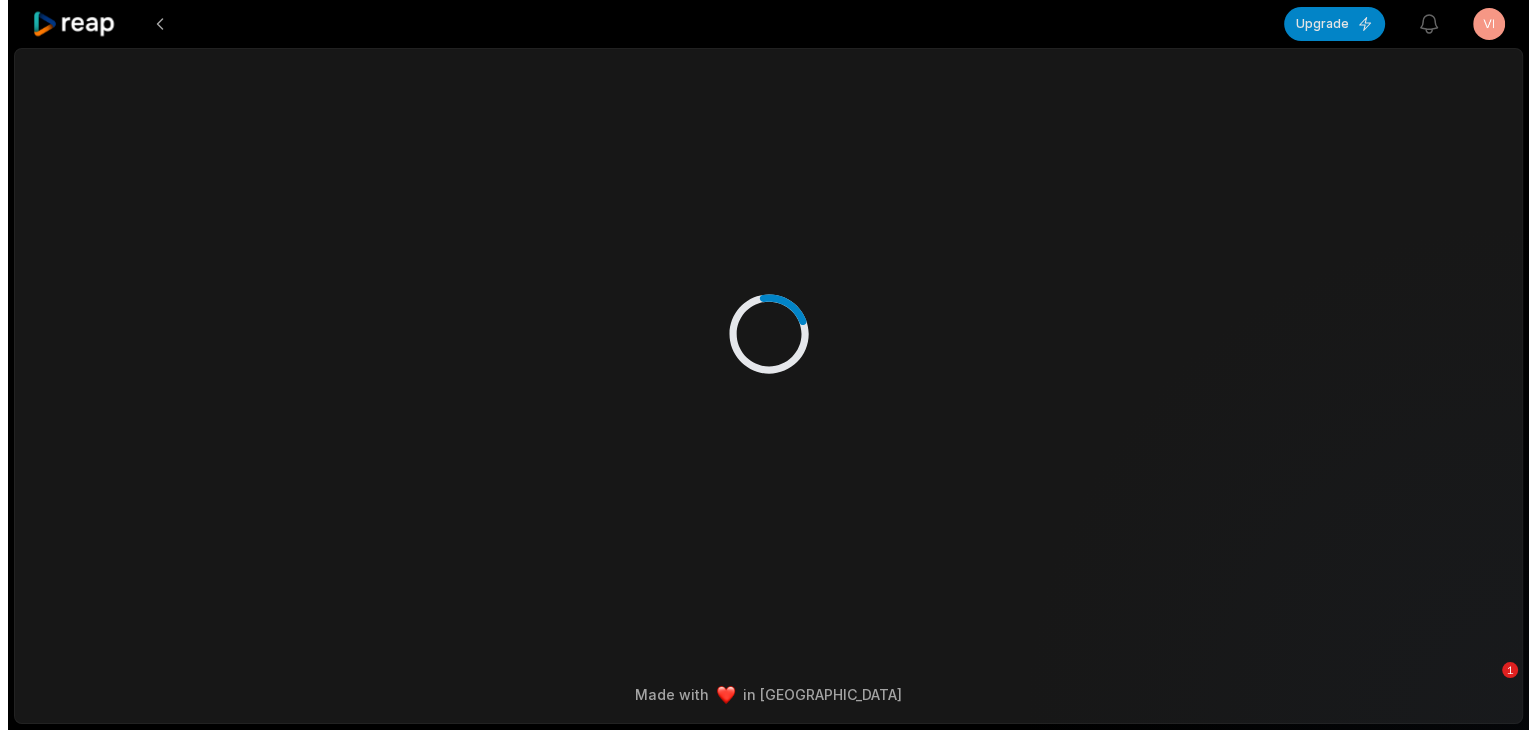 scroll, scrollTop: 0, scrollLeft: 0, axis: both 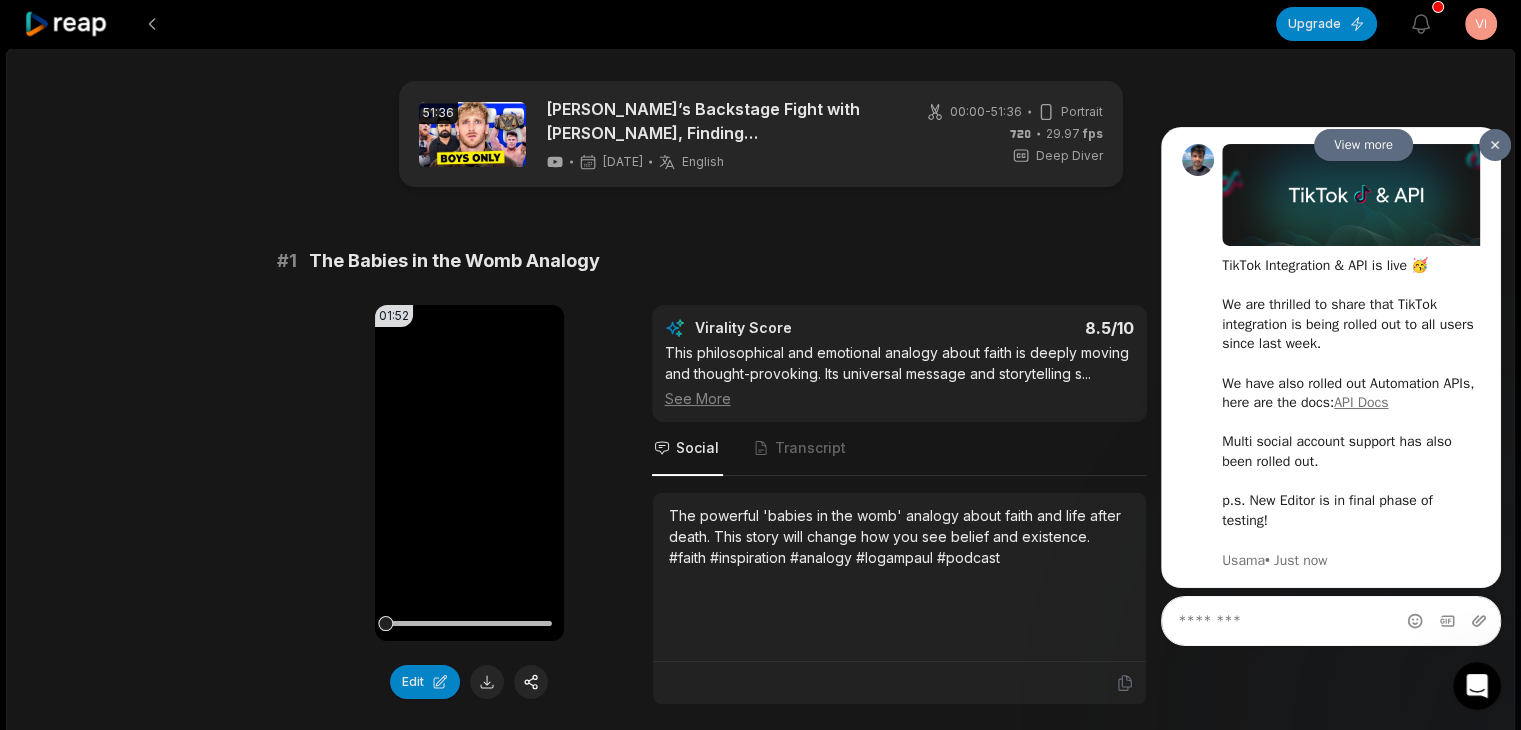 click at bounding box center (1495, 144) 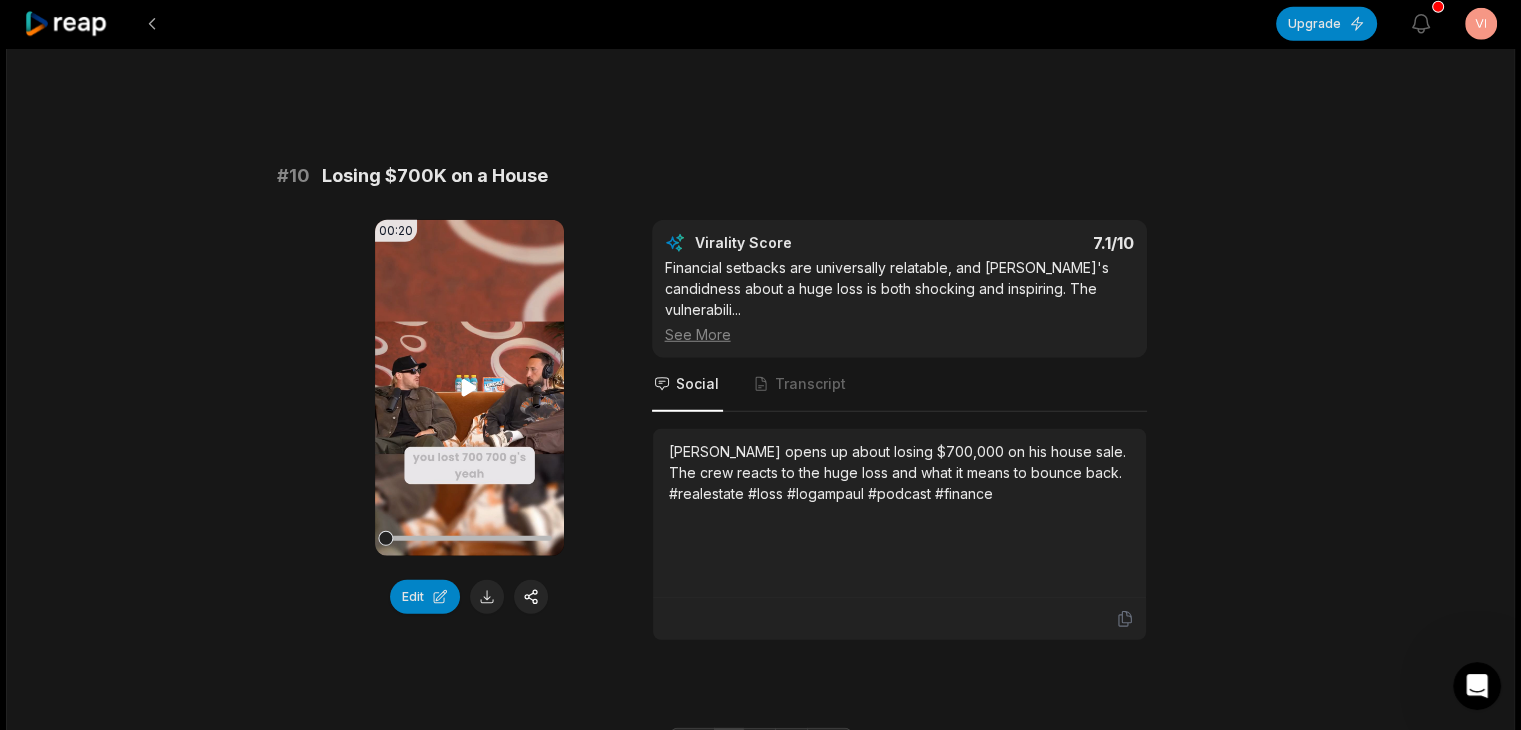 scroll, scrollTop: 5425, scrollLeft: 0, axis: vertical 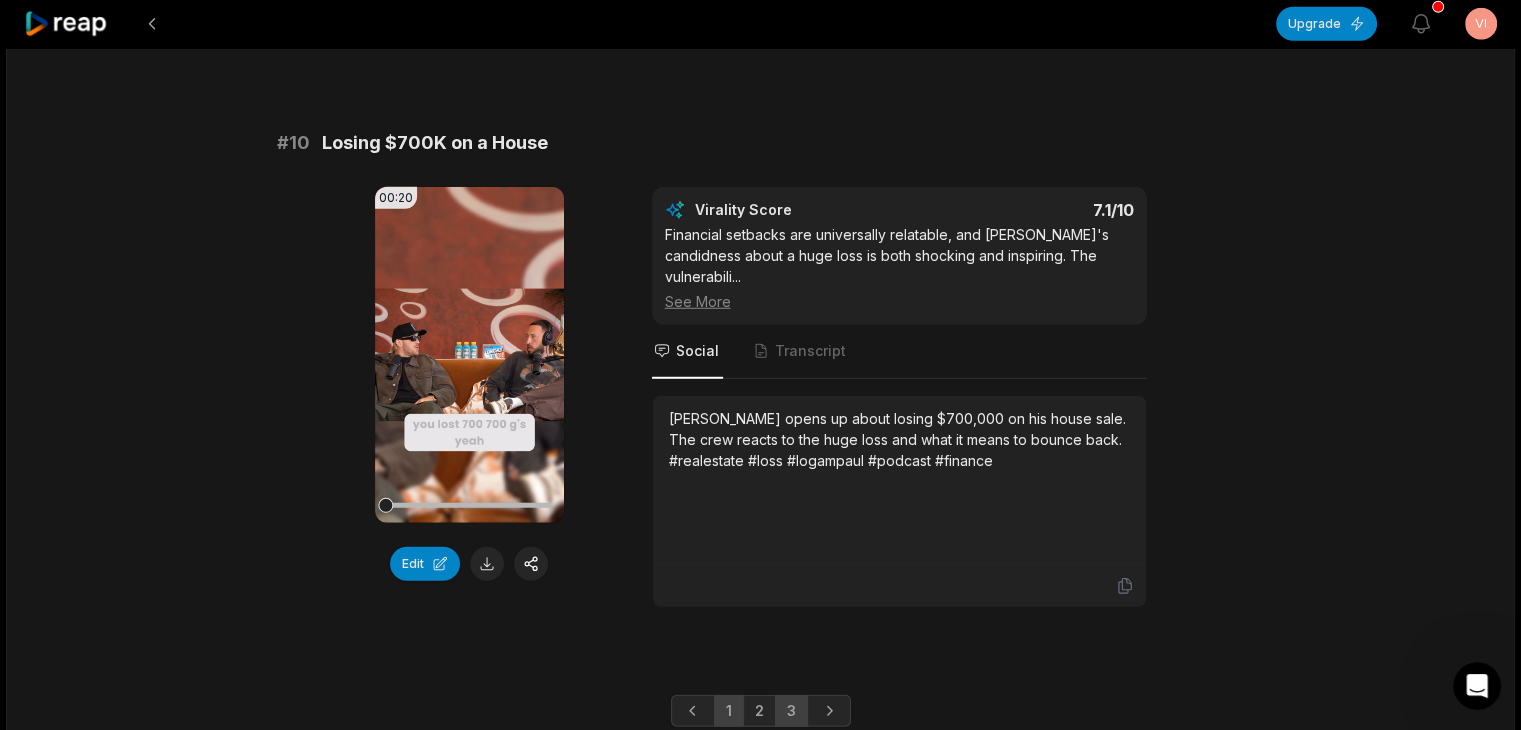 click on "3" at bounding box center (791, 711) 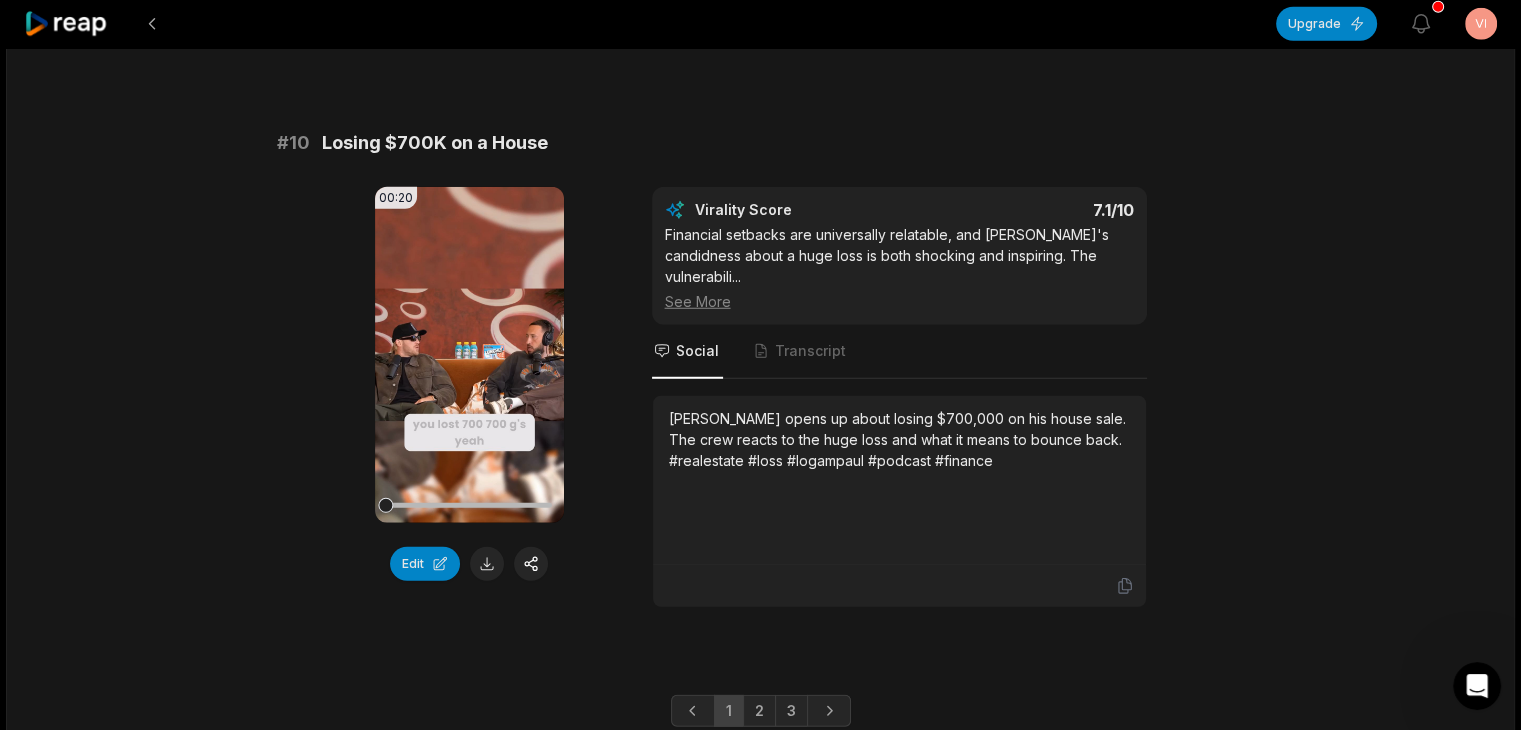 scroll, scrollTop: 0, scrollLeft: 0, axis: both 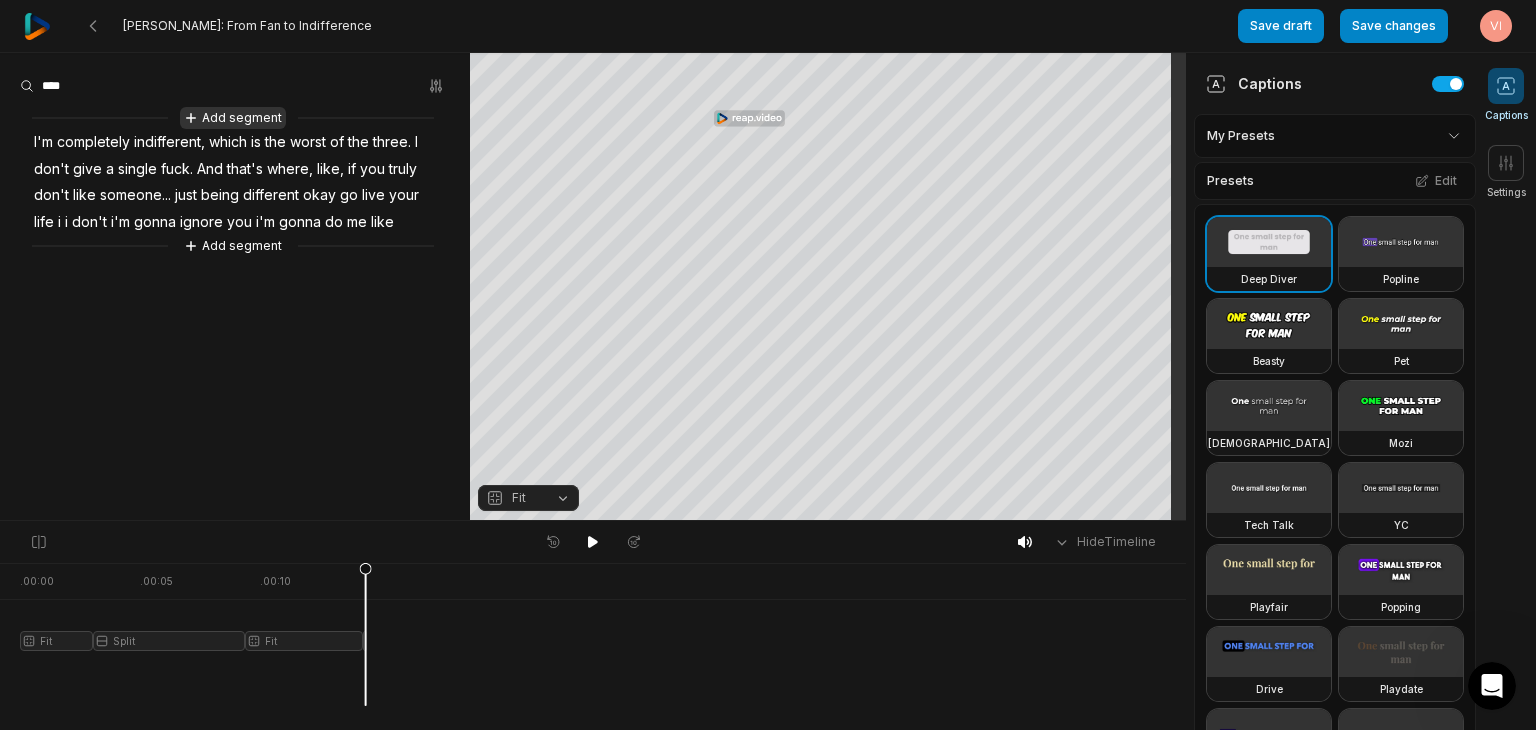 click on "Add segment" at bounding box center (233, 118) 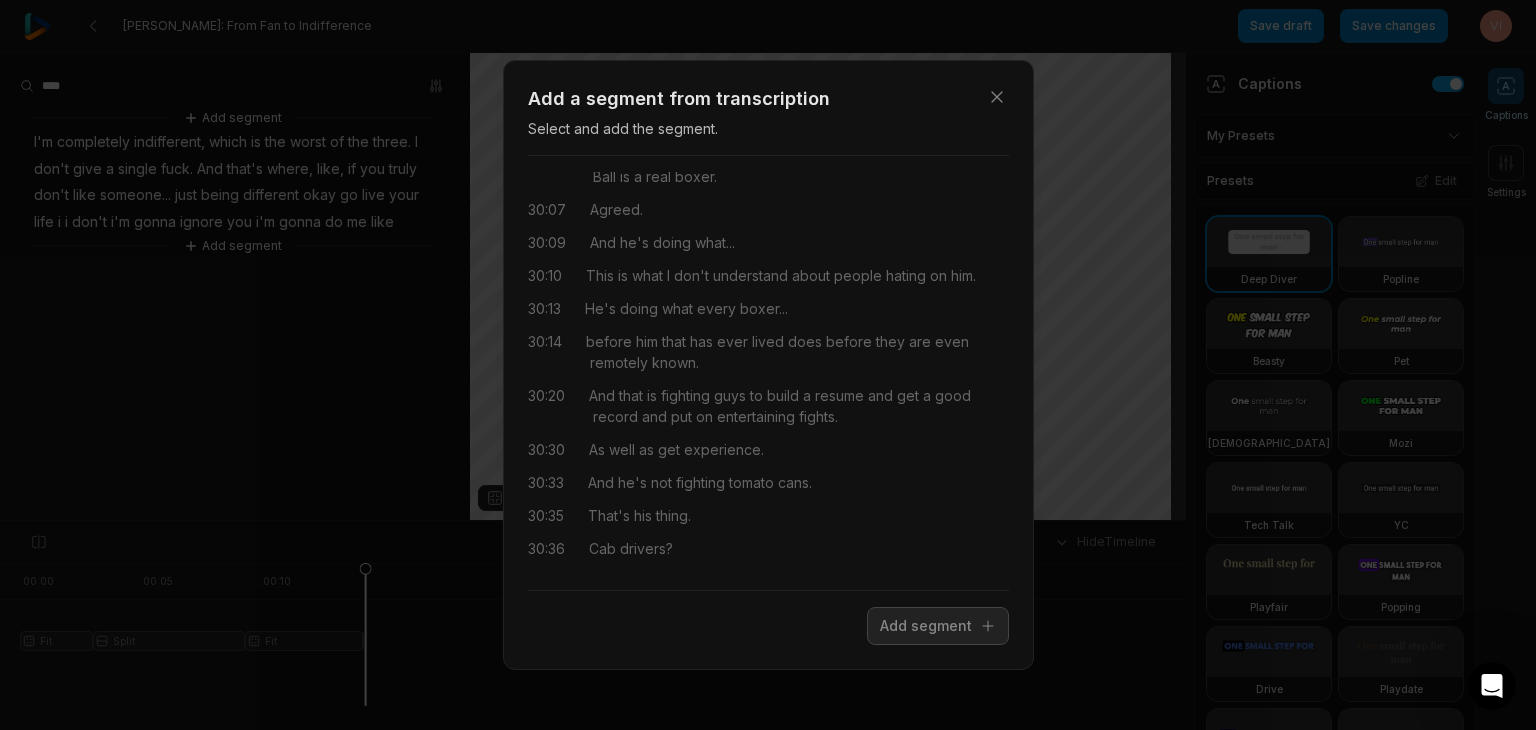 scroll, scrollTop: 24425, scrollLeft: 0, axis: vertical 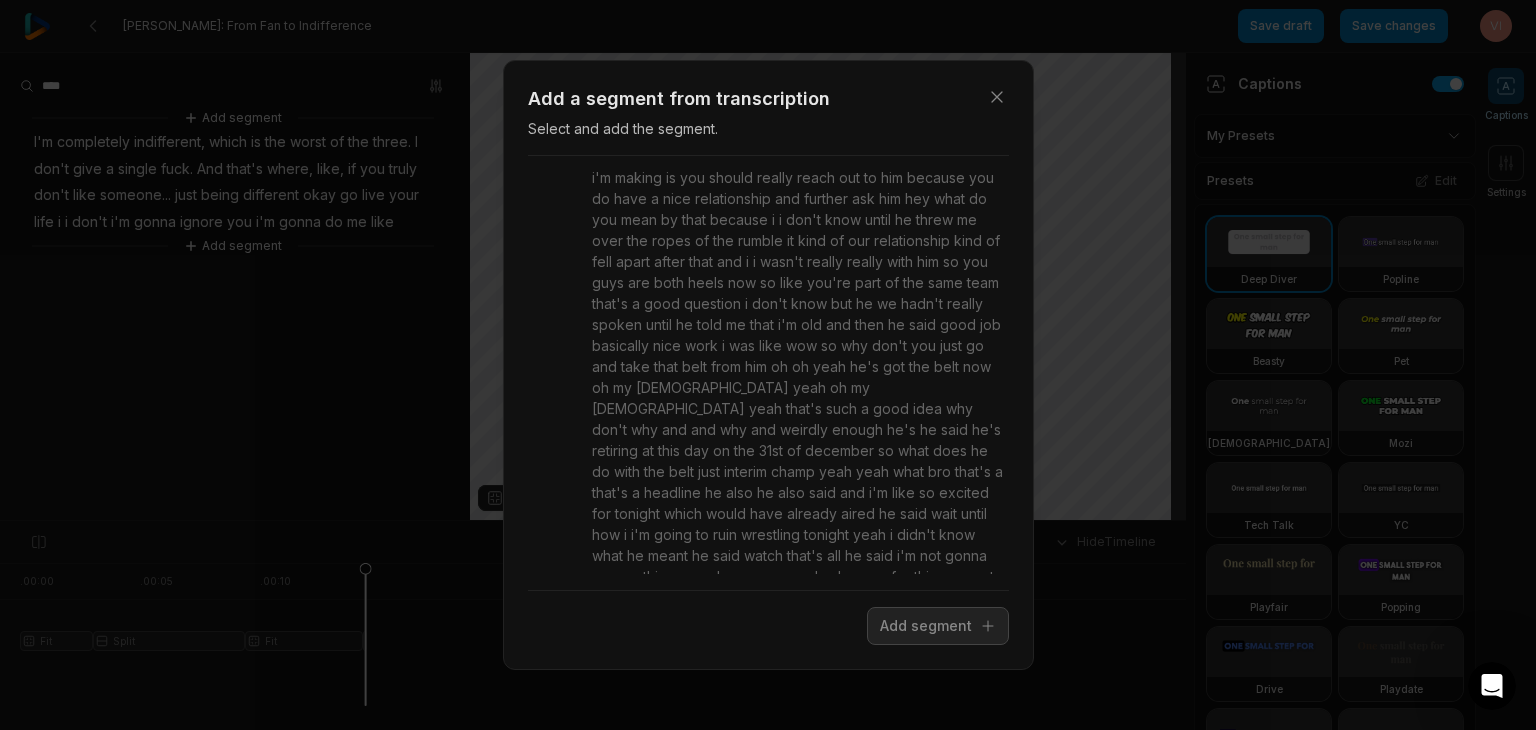 drag, startPoint x: 586, startPoint y: 517, endPoint x: 778, endPoint y: 553, distance: 195.34584 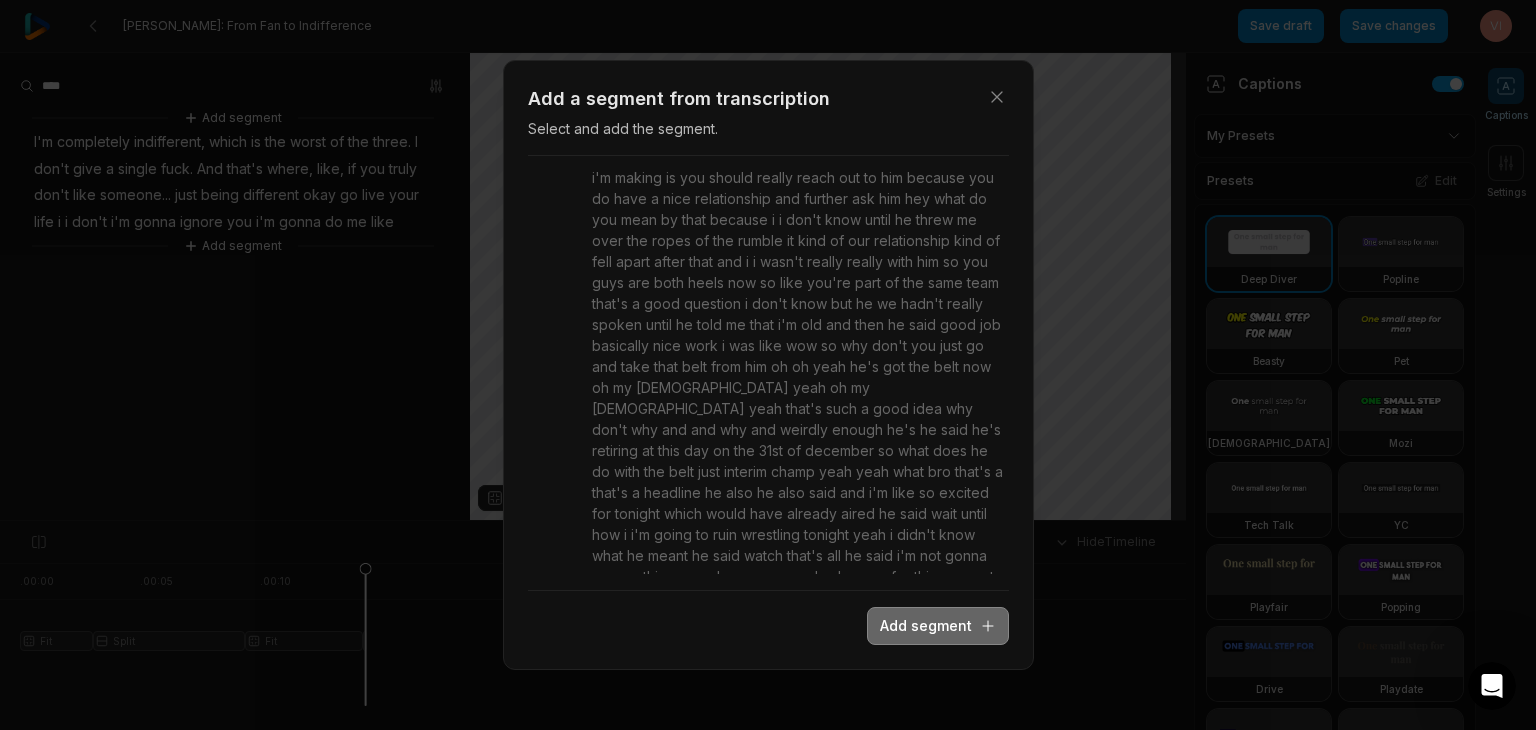 click on "Add segment" at bounding box center [938, 626] 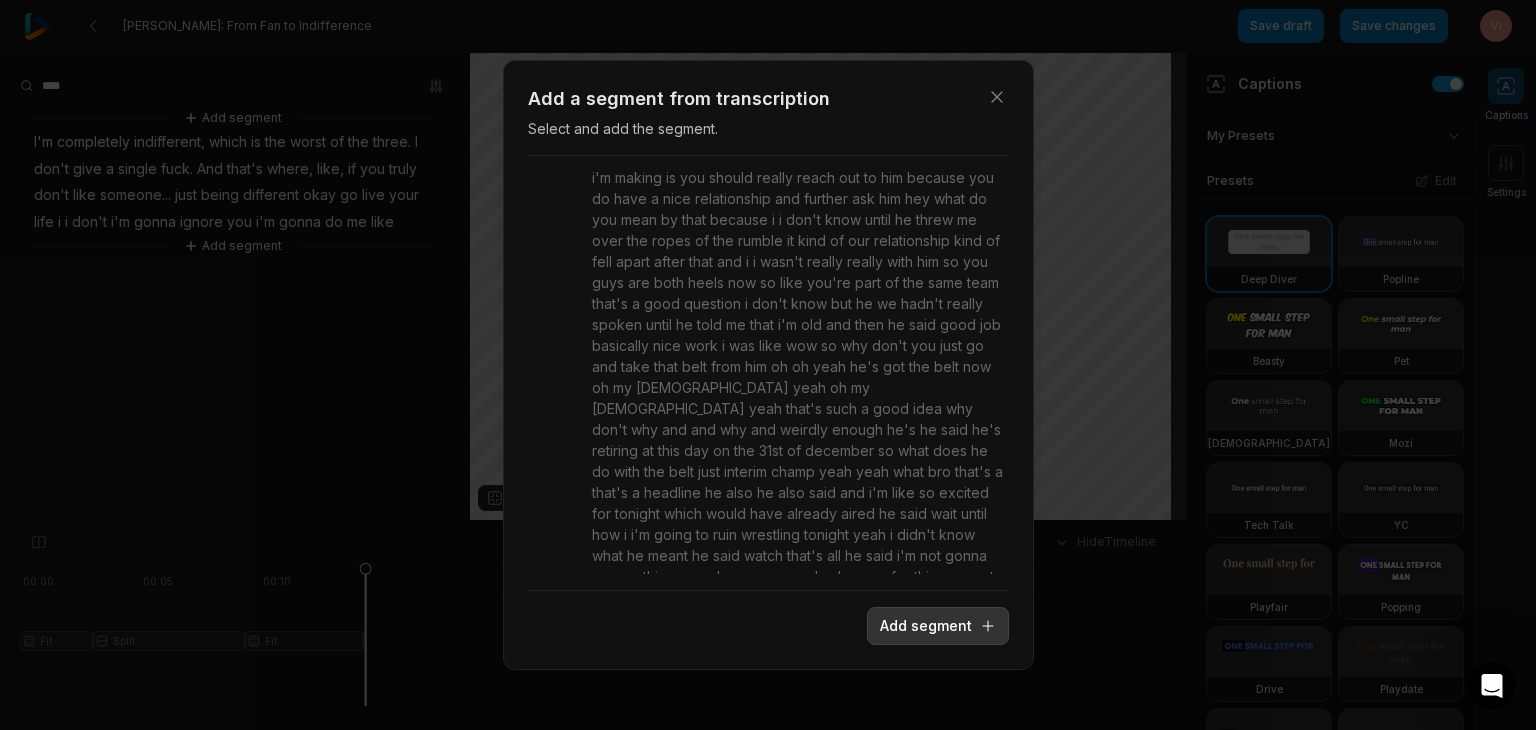 scroll, scrollTop: 0, scrollLeft: 0, axis: both 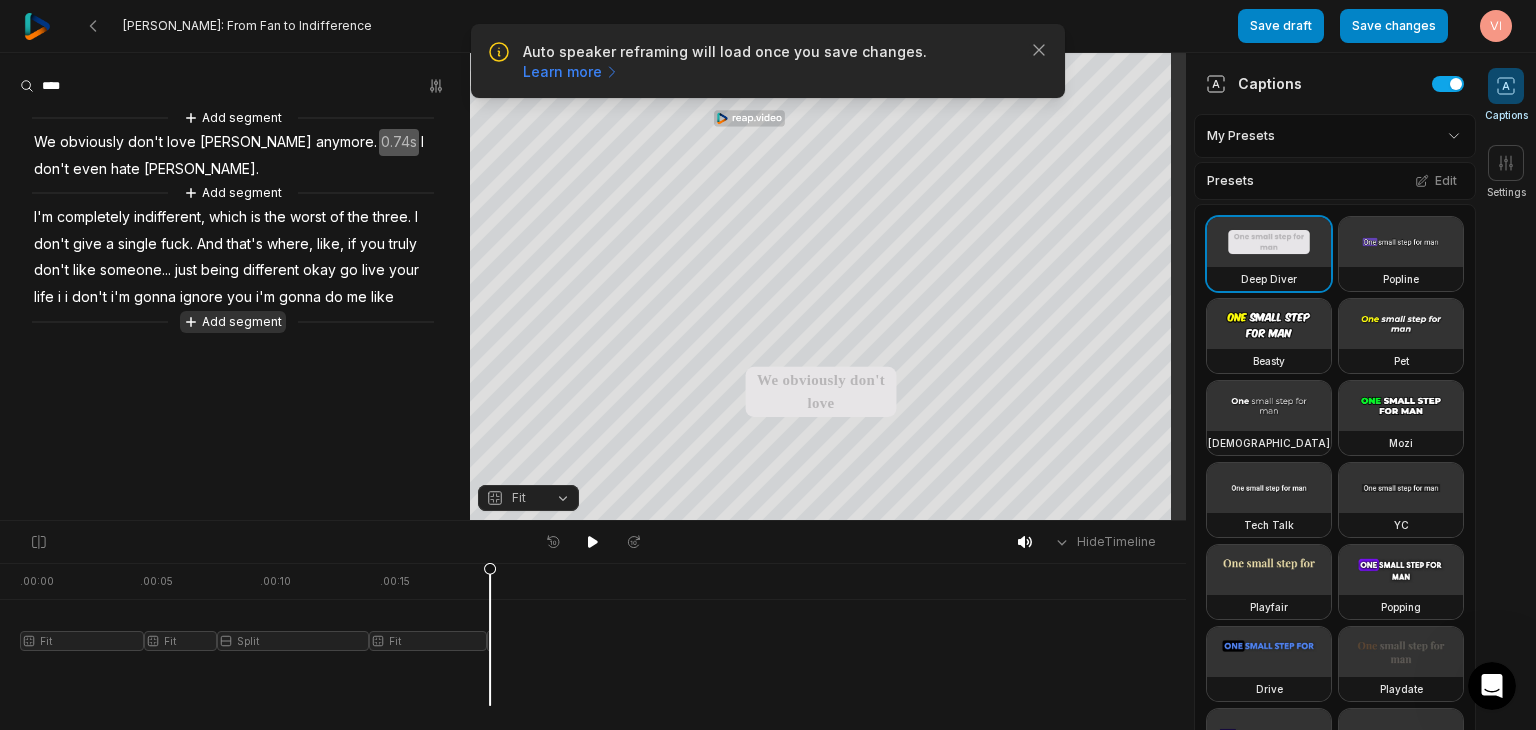 click on "Add segment" at bounding box center (233, 322) 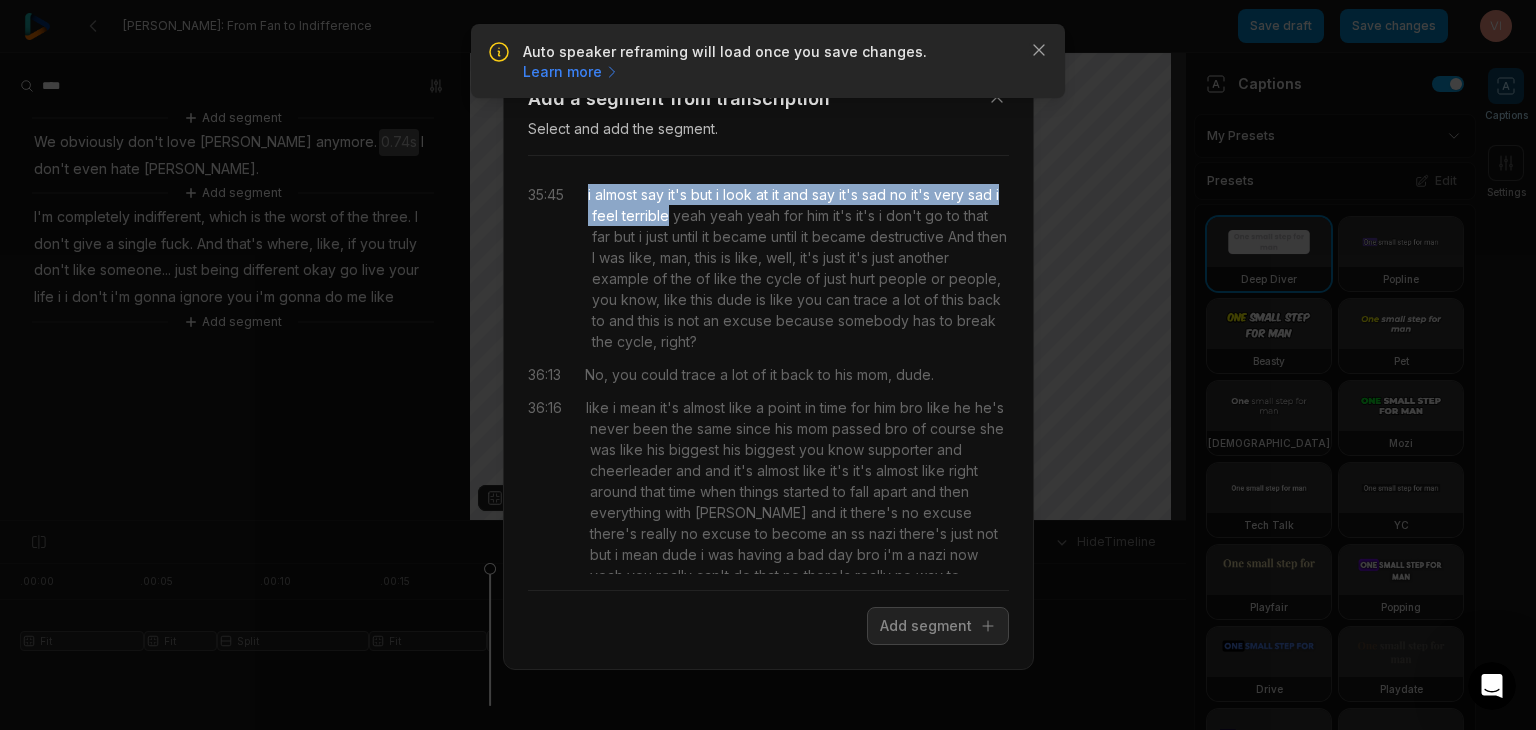 drag, startPoint x: 581, startPoint y: 192, endPoint x: 700, endPoint y: 215, distance: 121.20231 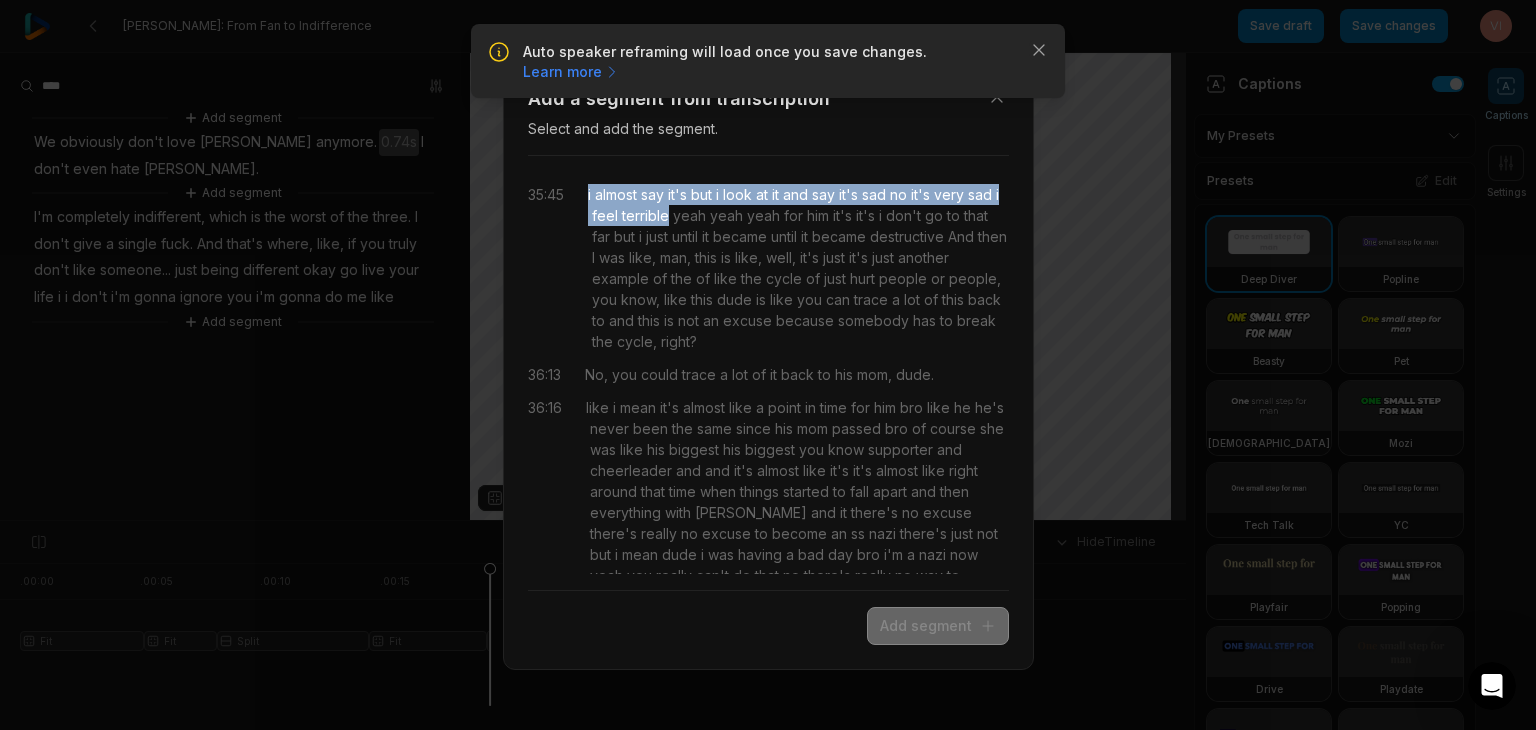 drag, startPoint x: 959, startPoint y: 622, endPoint x: 947, endPoint y: 616, distance: 13.416408 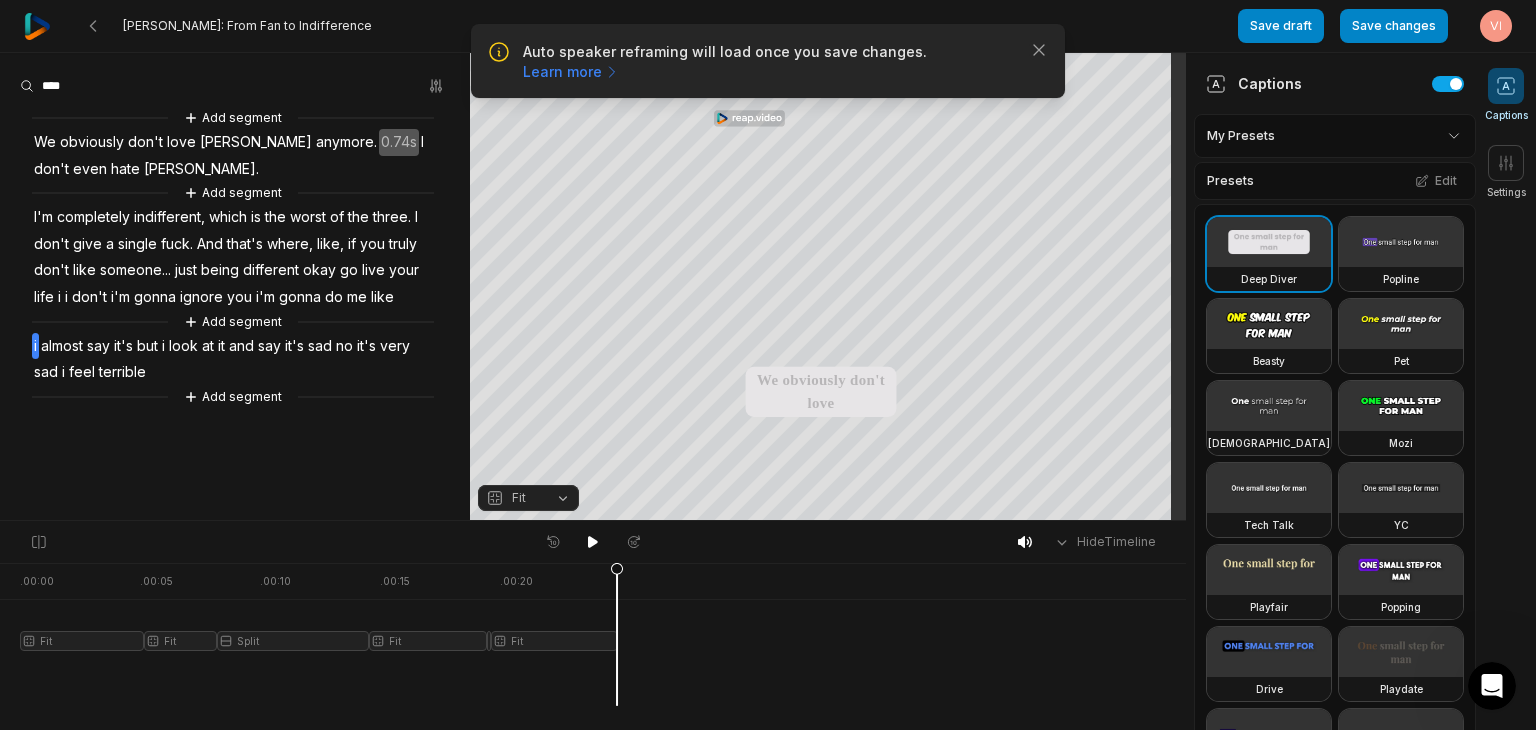 click on "i" at bounding box center [35, 346] 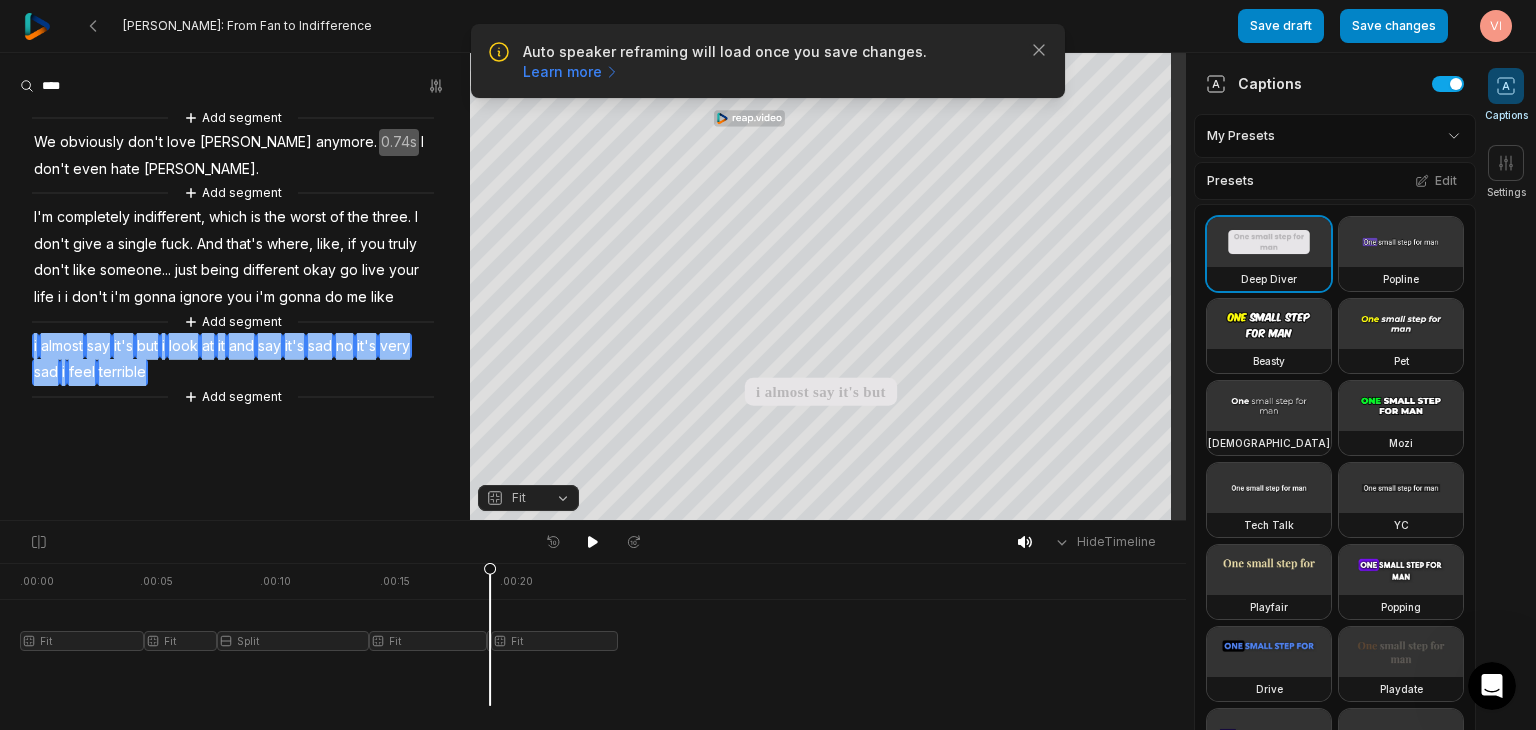 click on "i" at bounding box center [35, 346] 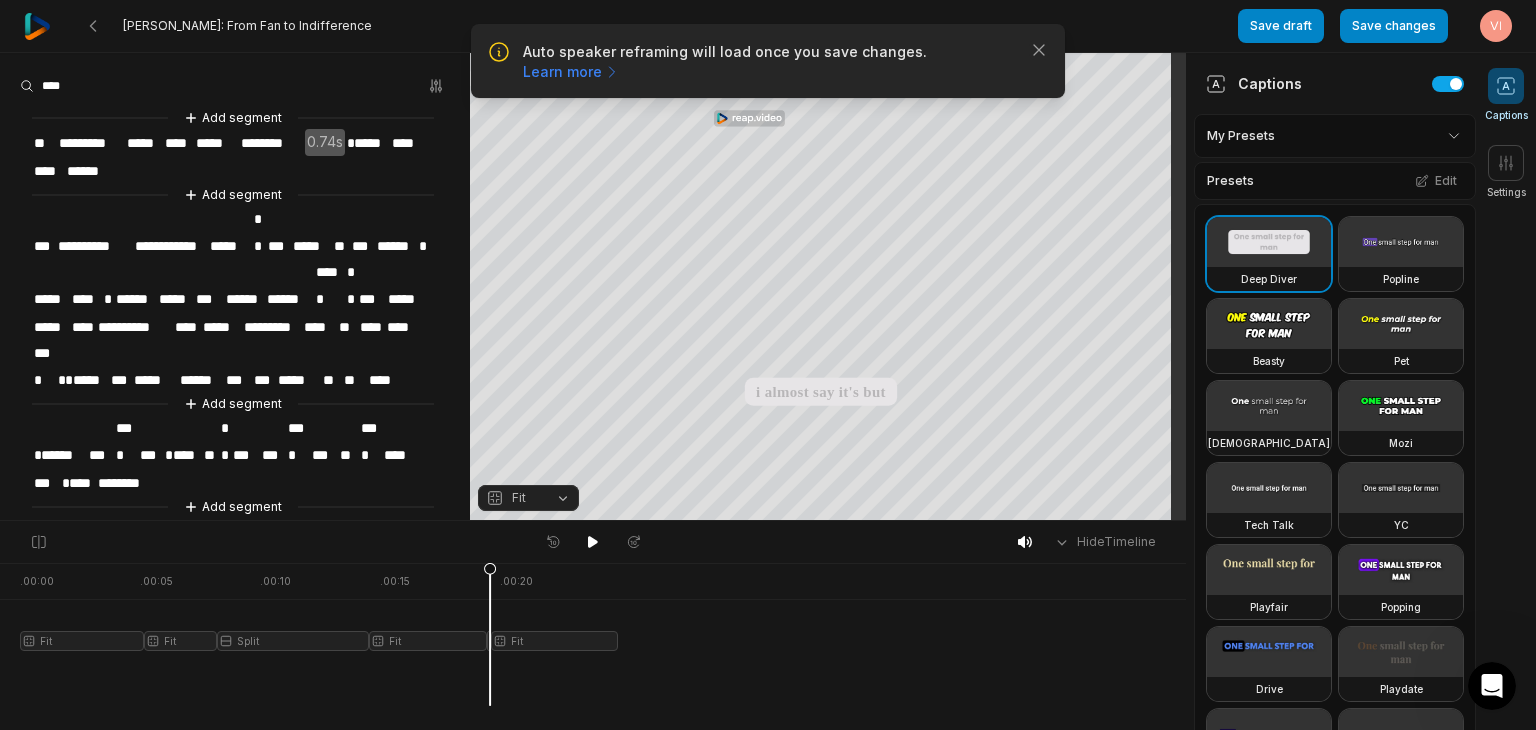 click on "******" at bounding box center [63, 455] 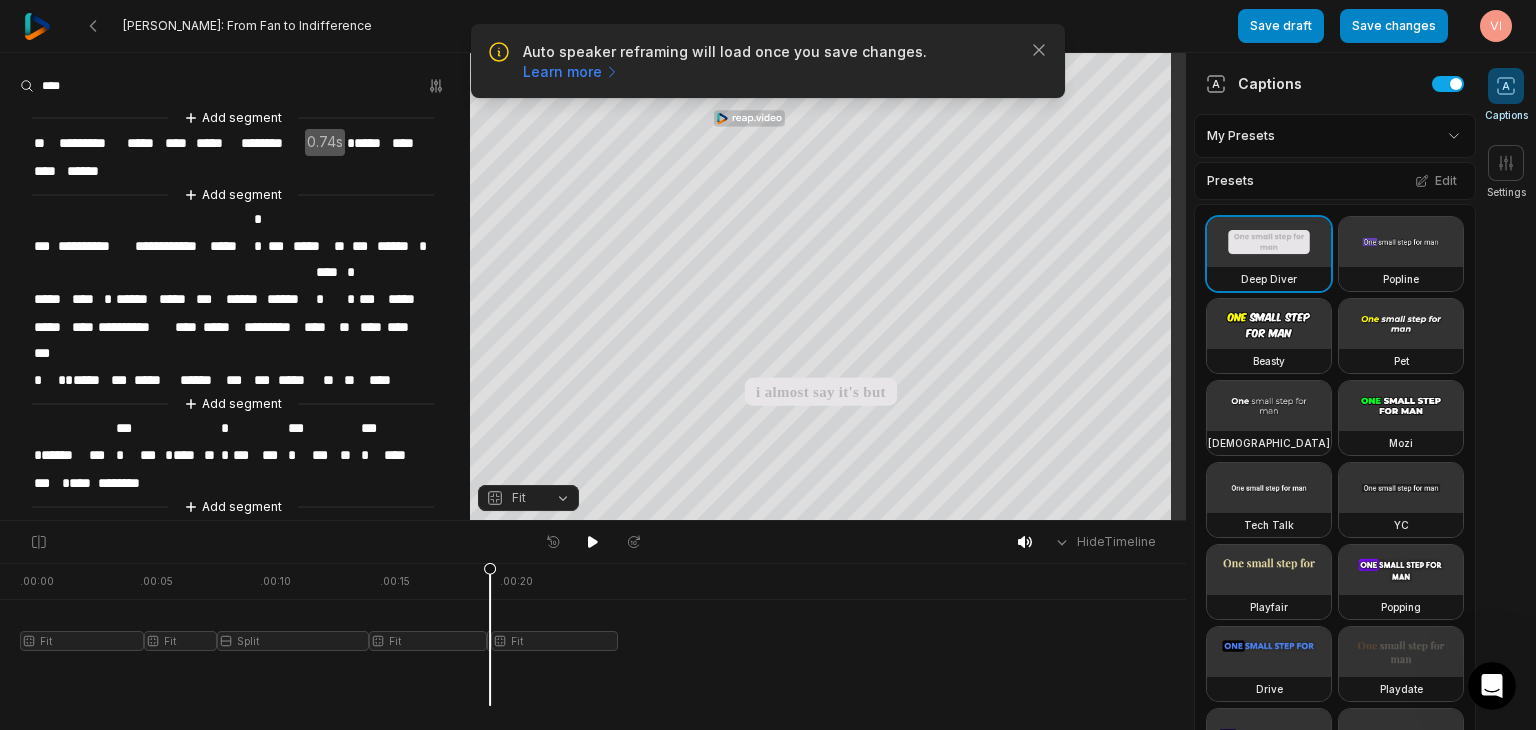 type 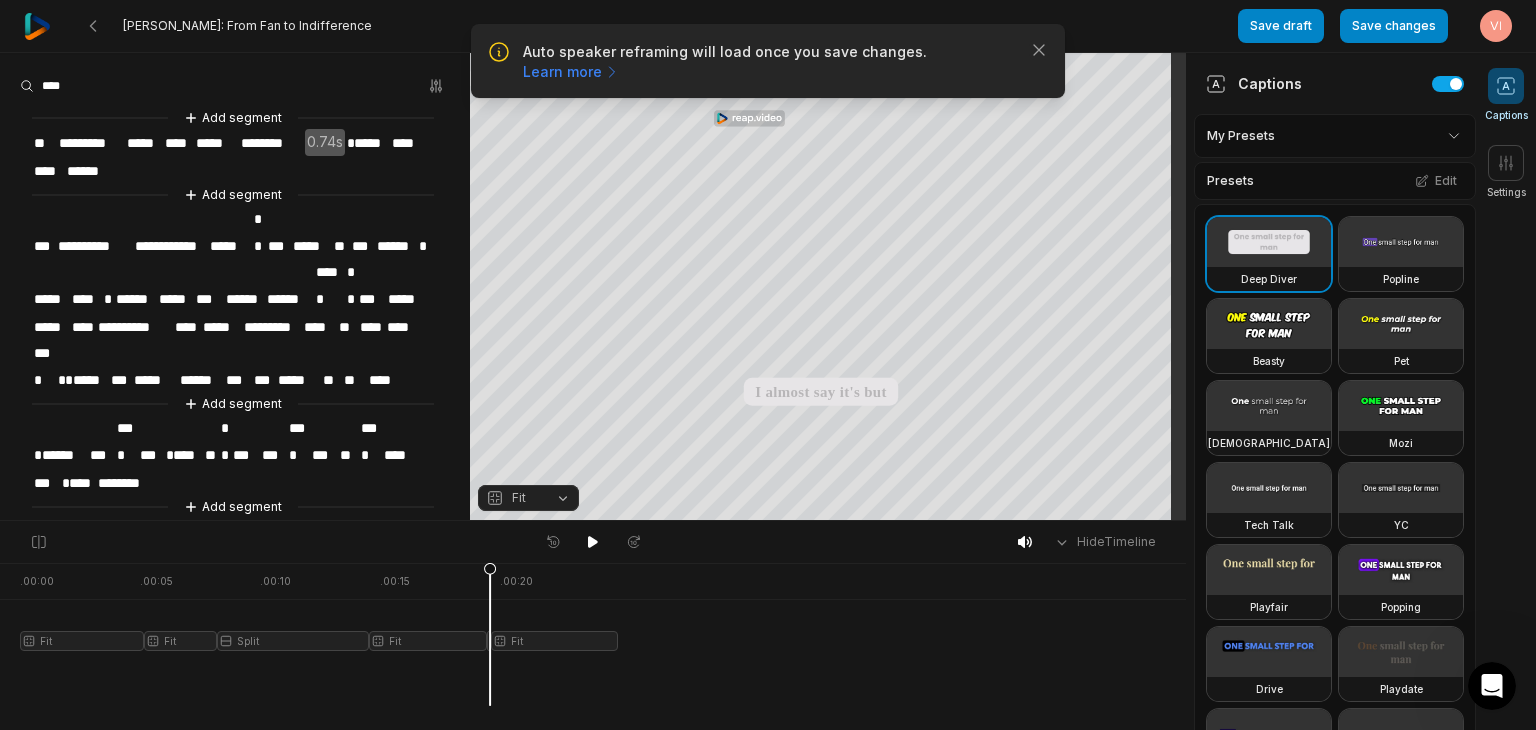 click on "*" at bounding box center (167, 455) 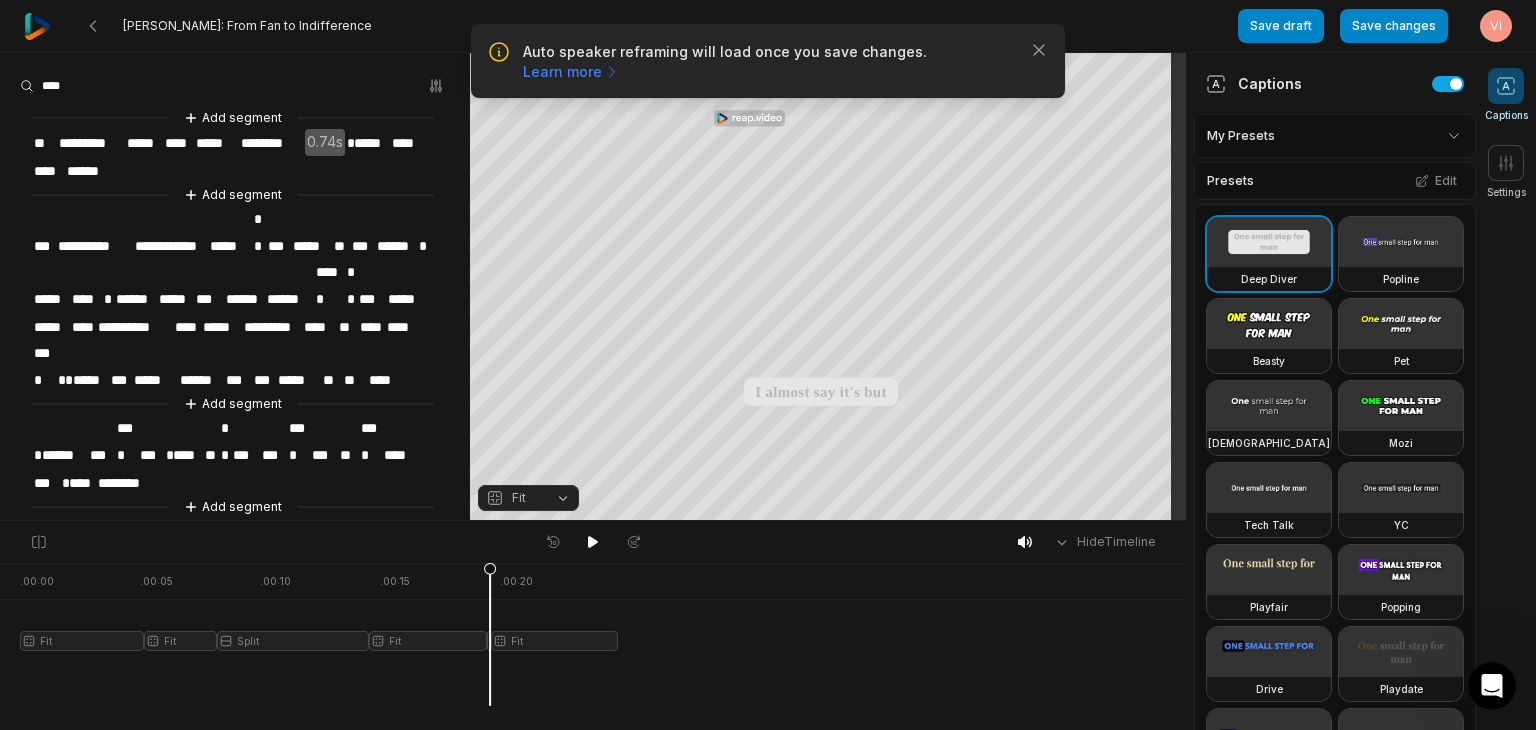 type 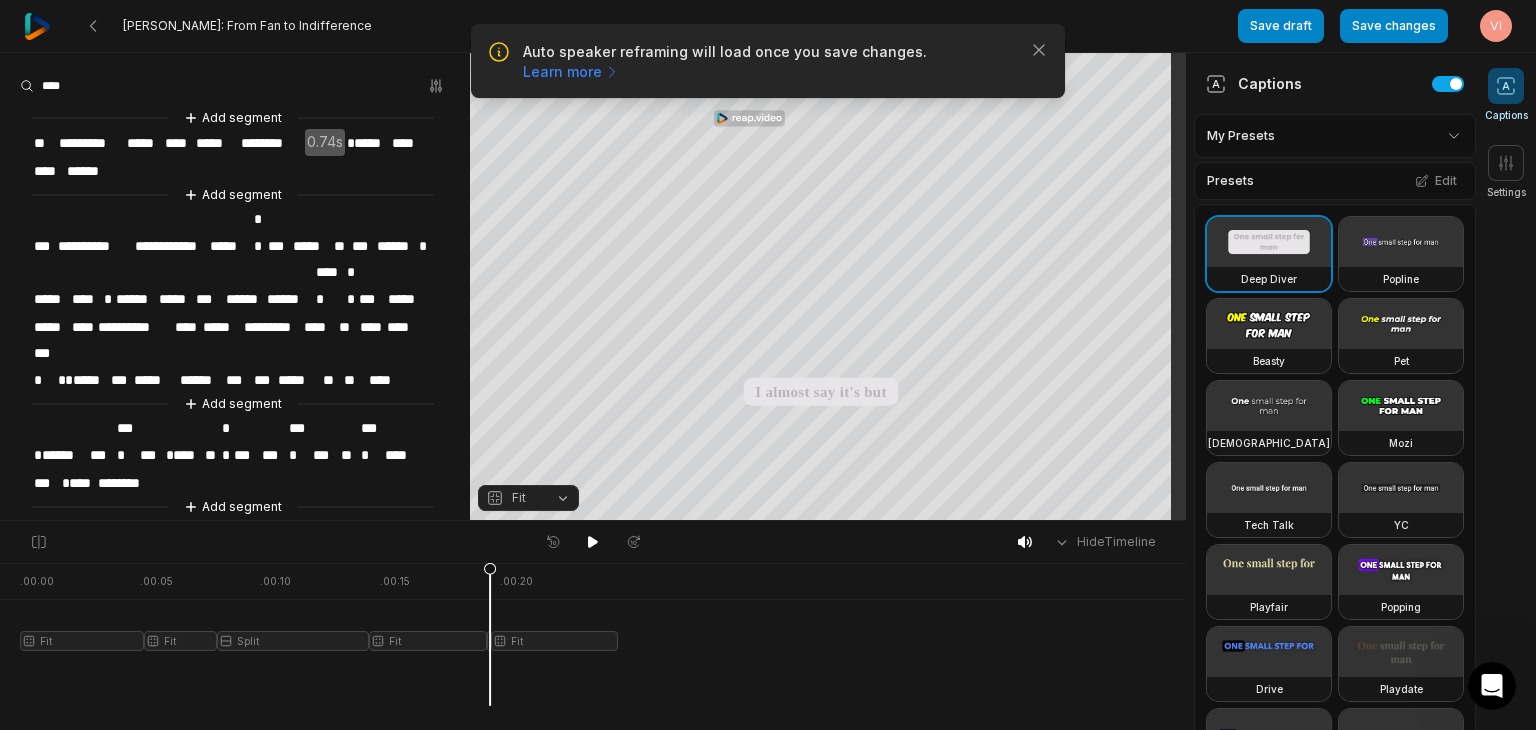 click on "****" at bounding box center [81, 483] 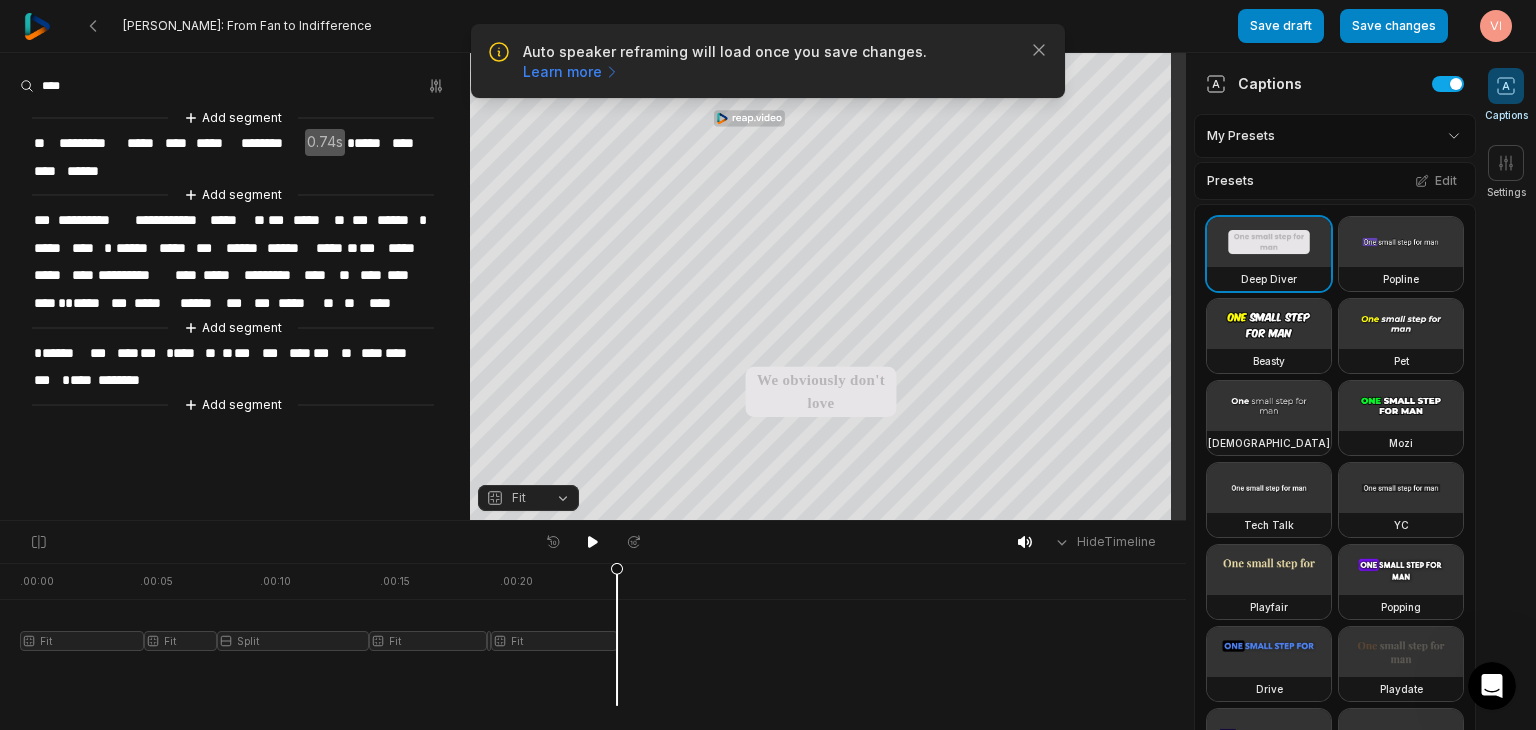 drag, startPoint x: 486, startPoint y: 573, endPoint x: 0, endPoint y: 632, distance: 489.56818 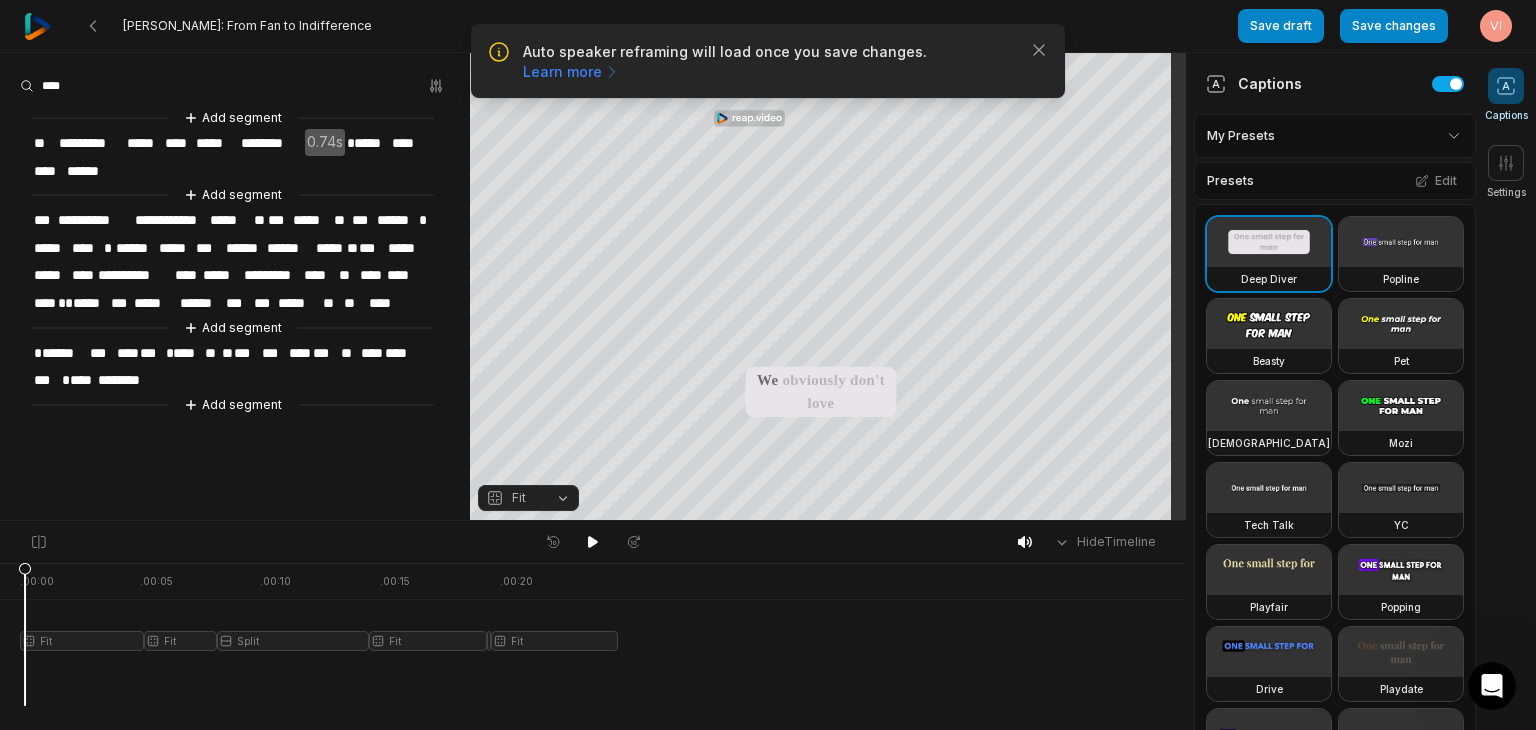 click at bounding box center [318, 634] 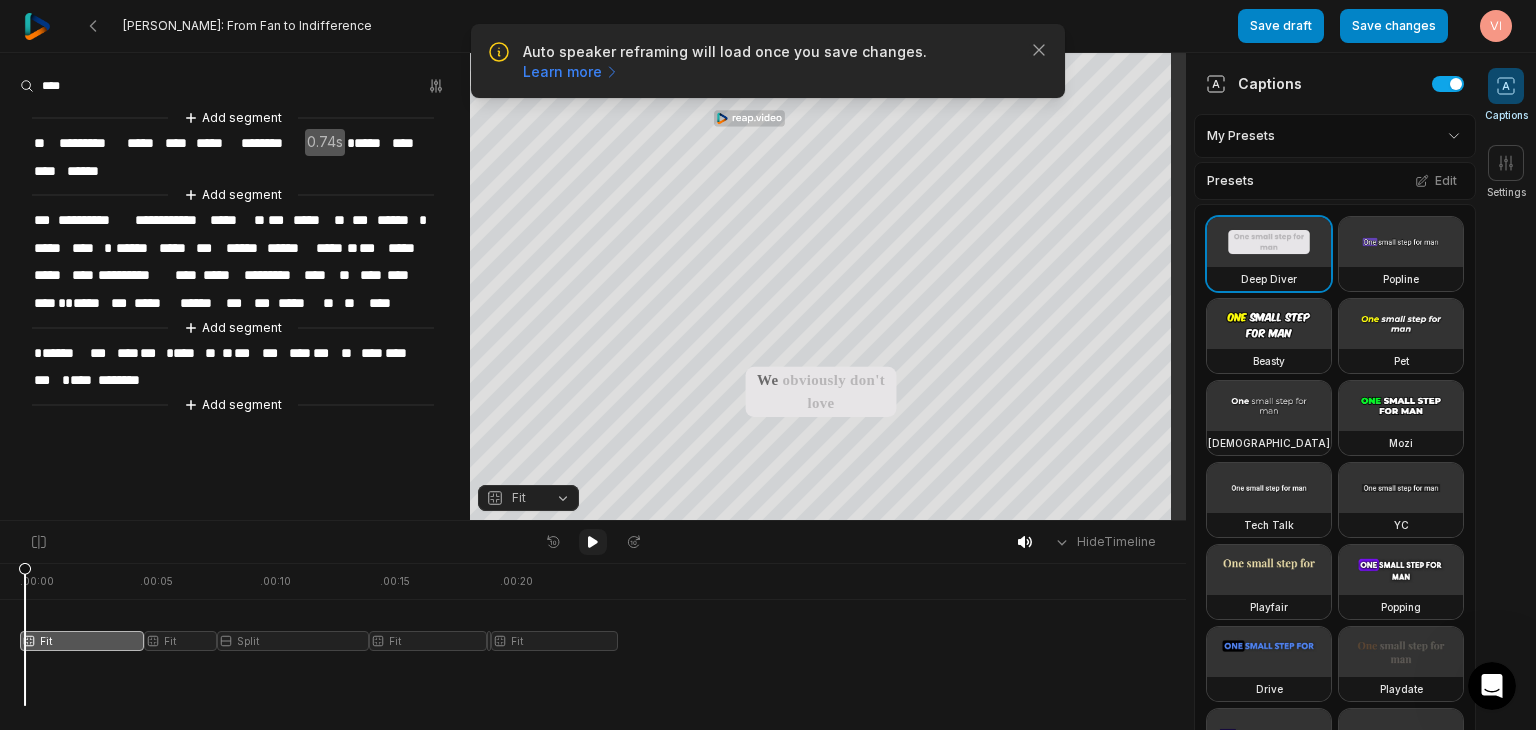 click at bounding box center [593, 542] 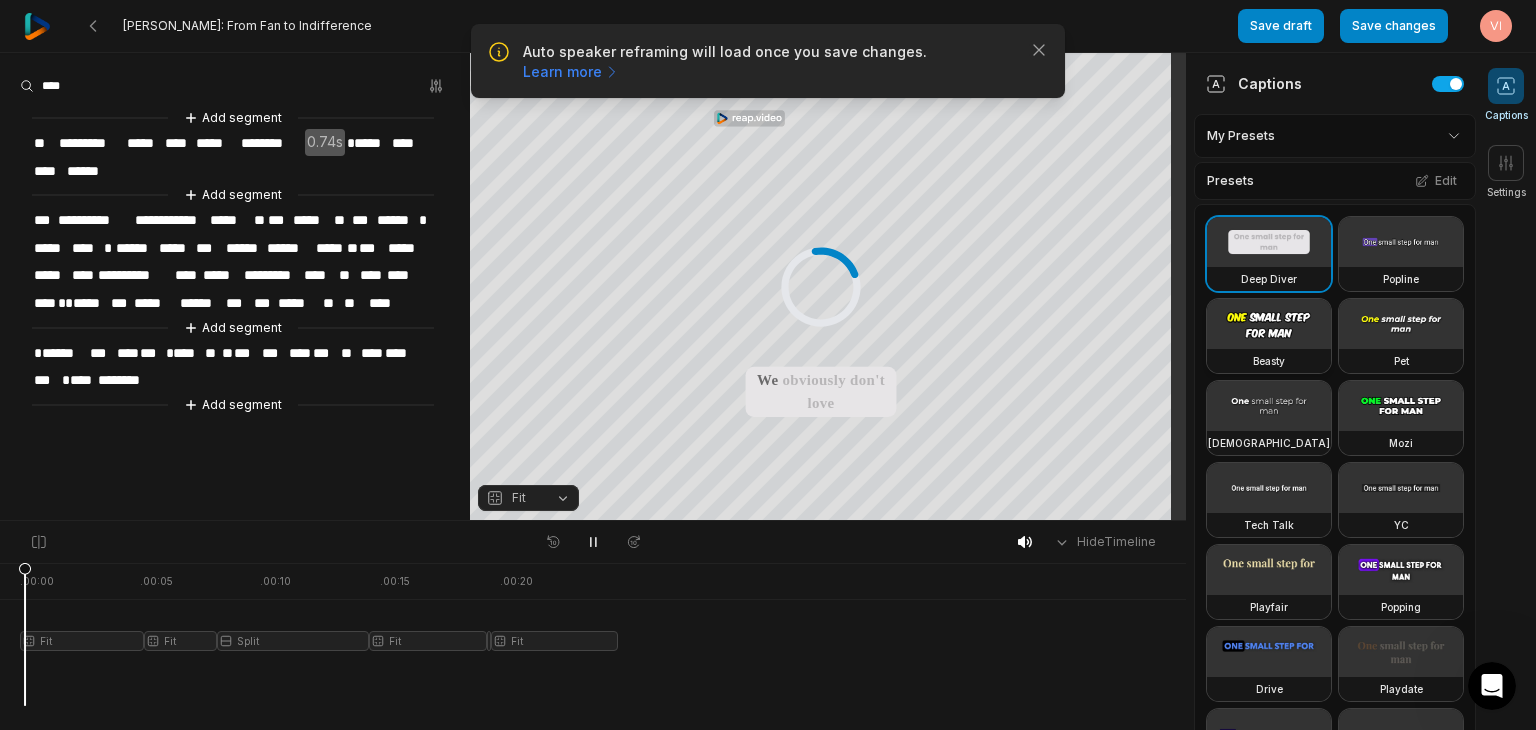 click at bounding box center (1269, 324) 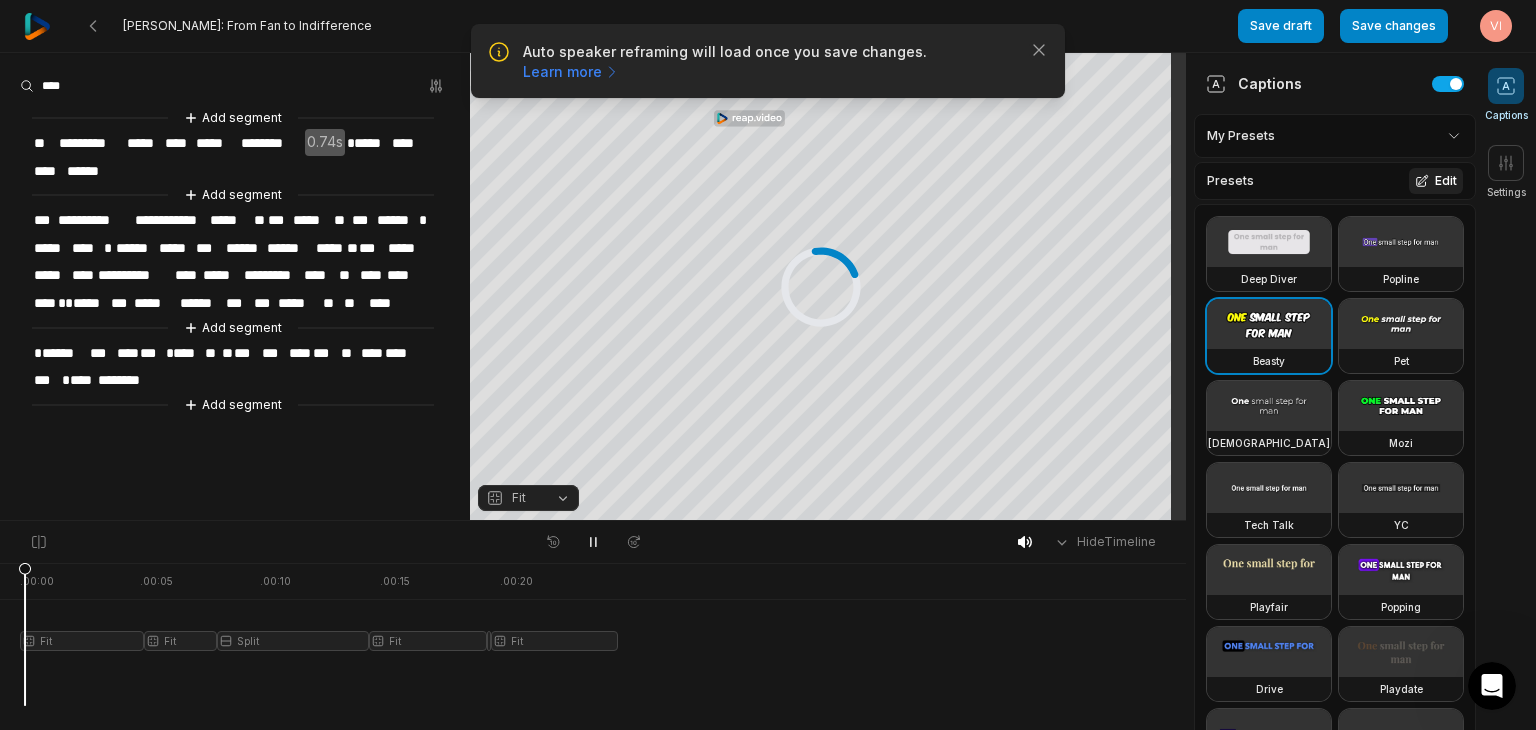 click on "Edit" at bounding box center (1436, 181) 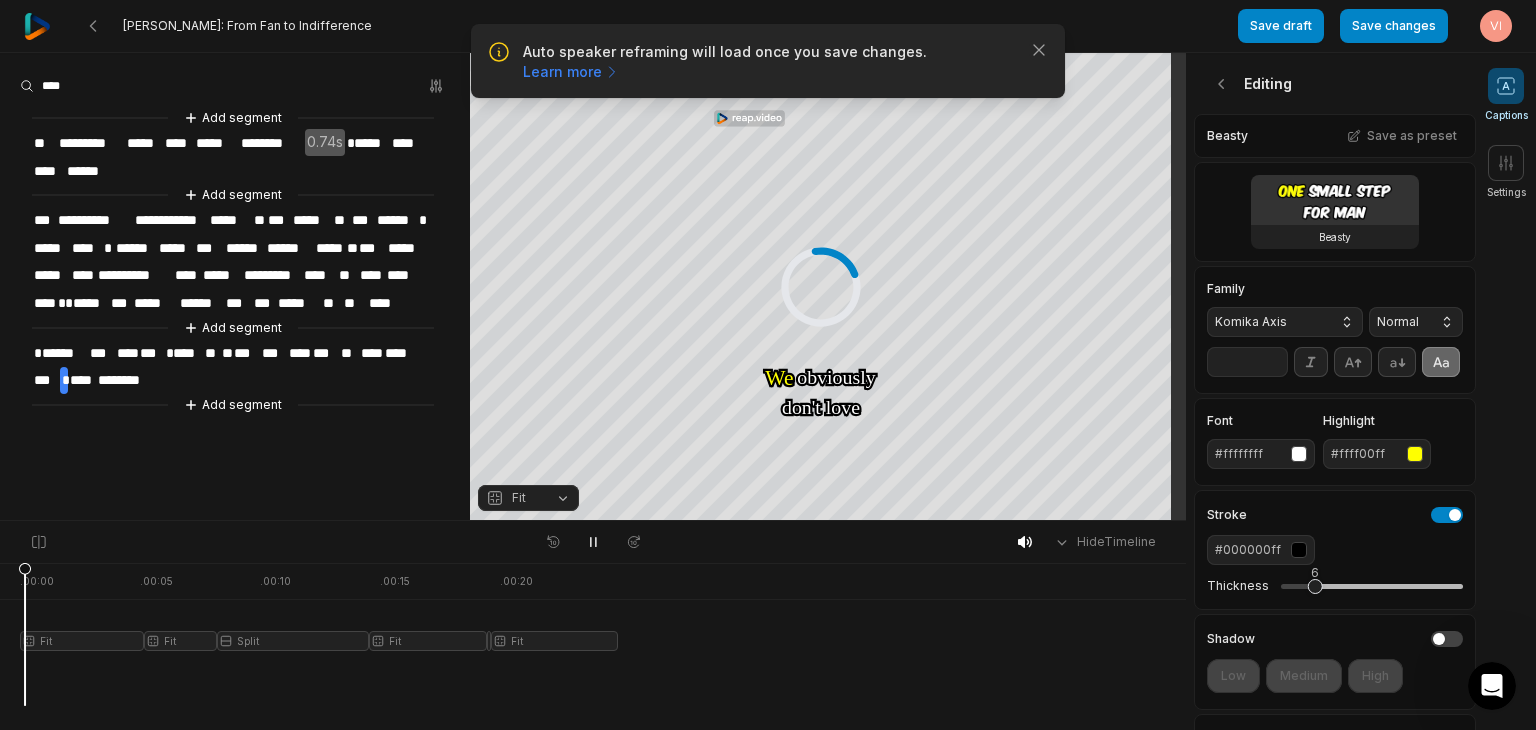 click on "Komika Axis" at bounding box center (1285, 322) 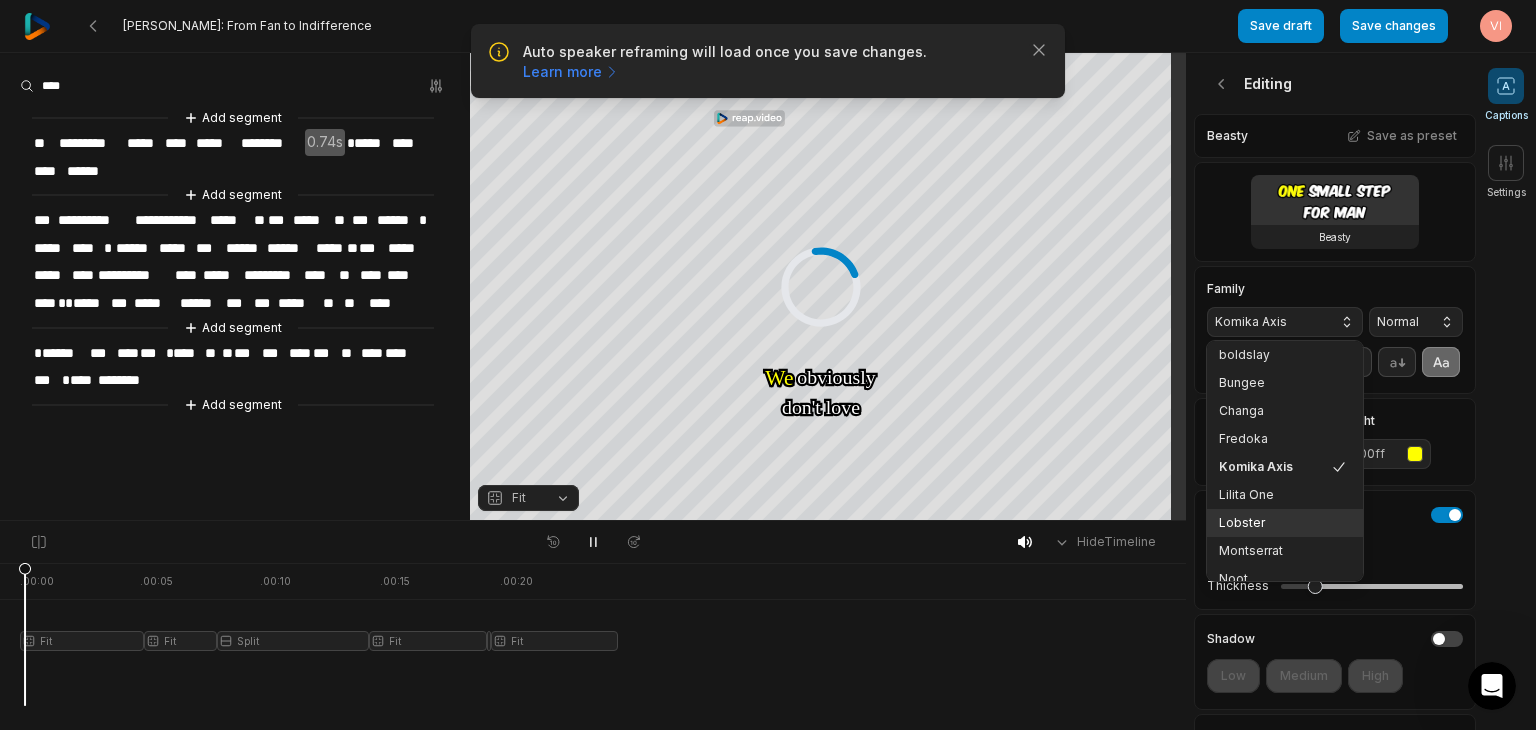 scroll, scrollTop: 216, scrollLeft: 0, axis: vertical 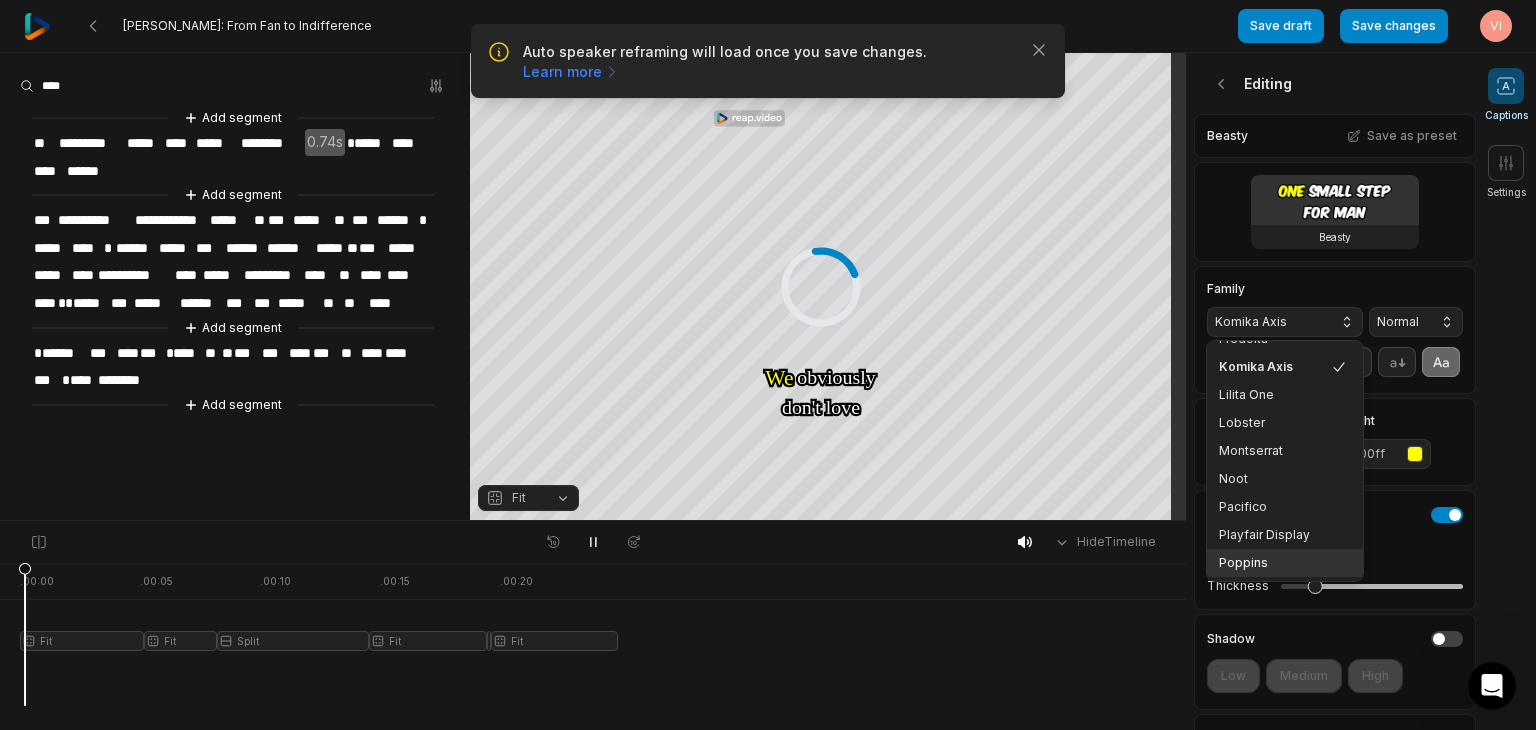 click on "Poppins" at bounding box center [1273, 563] 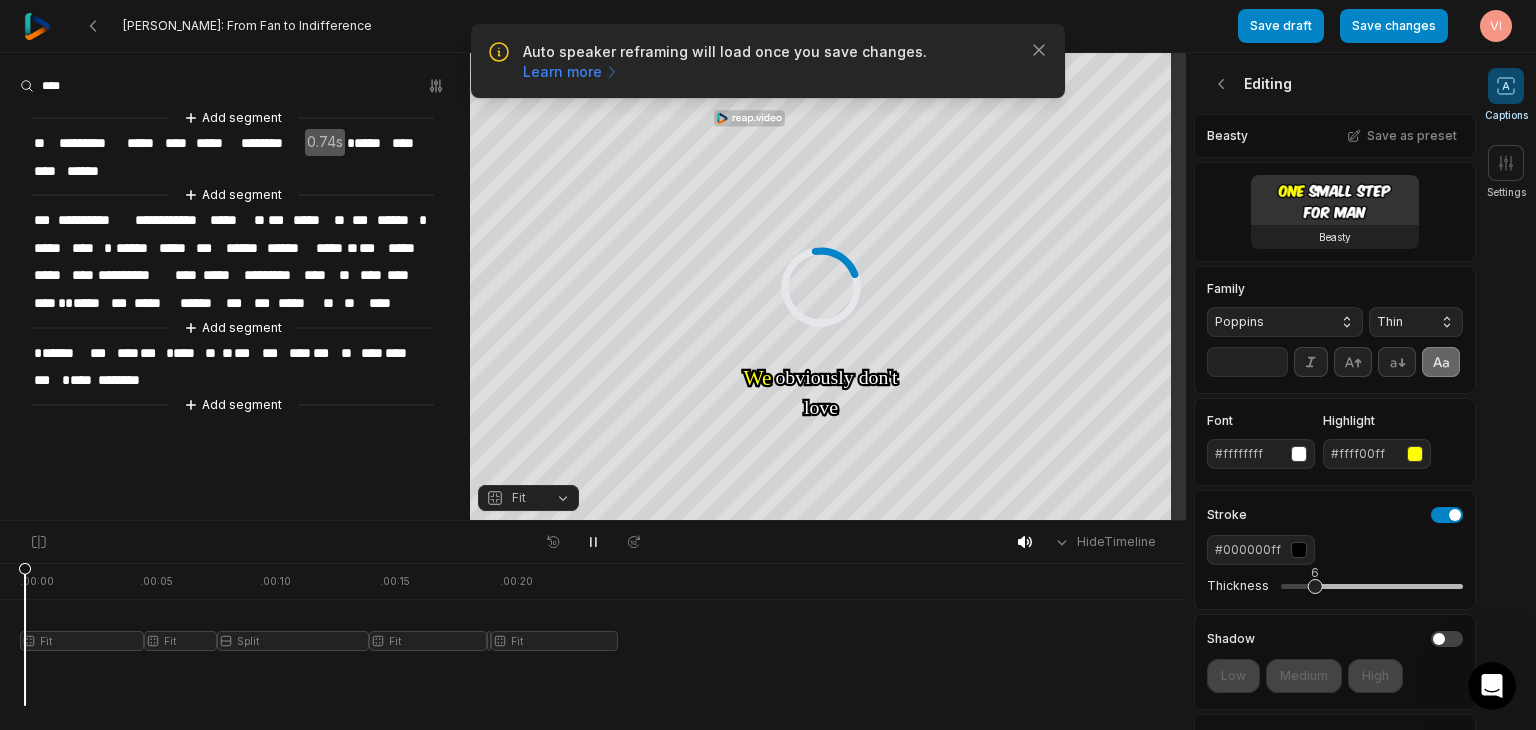 click on "Thin" at bounding box center (1416, 322) 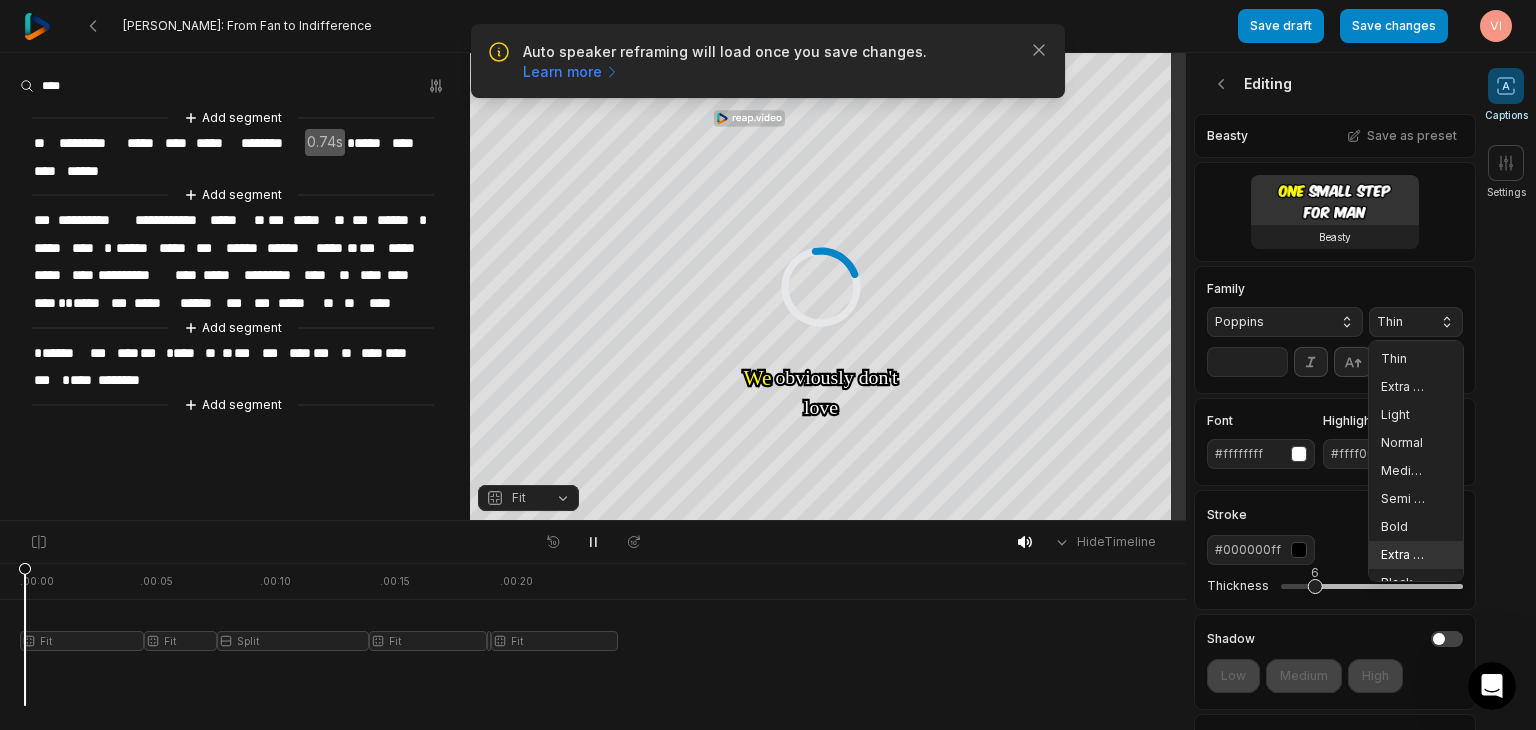 drag, startPoint x: 1387, startPoint y: 549, endPoint x: 1336, endPoint y: 501, distance: 70.035706 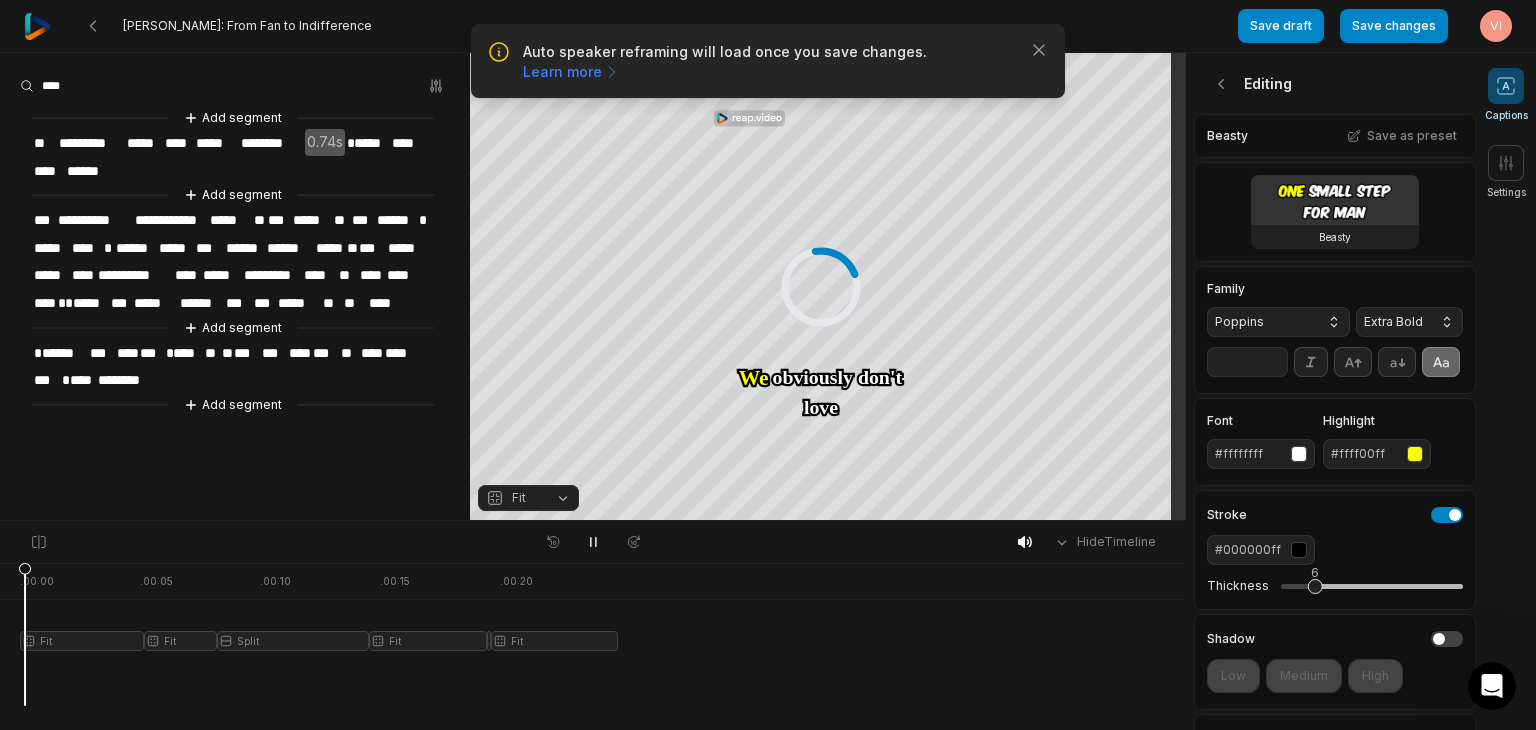 click on "**" at bounding box center [1247, 362] 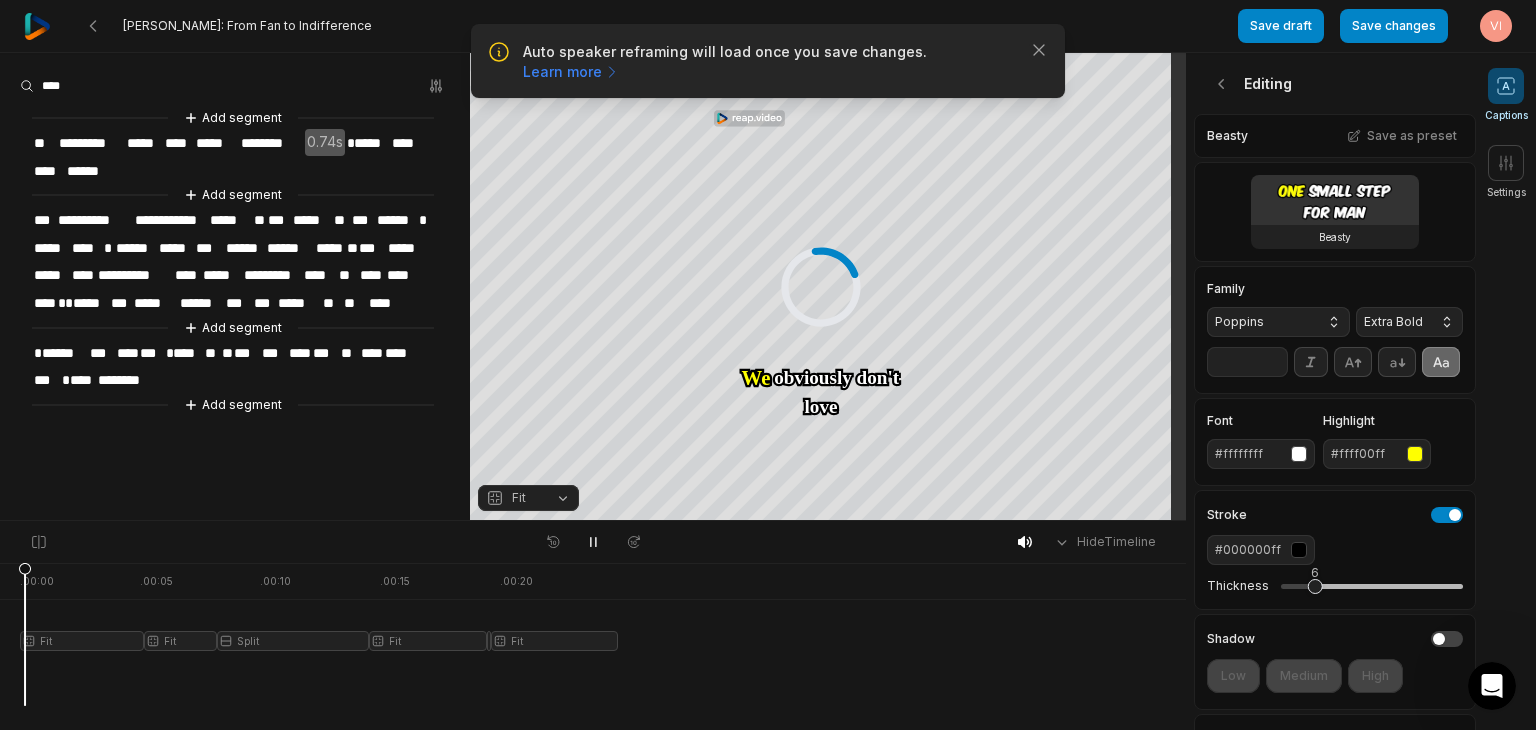 click on "**" at bounding box center (1247, 362) 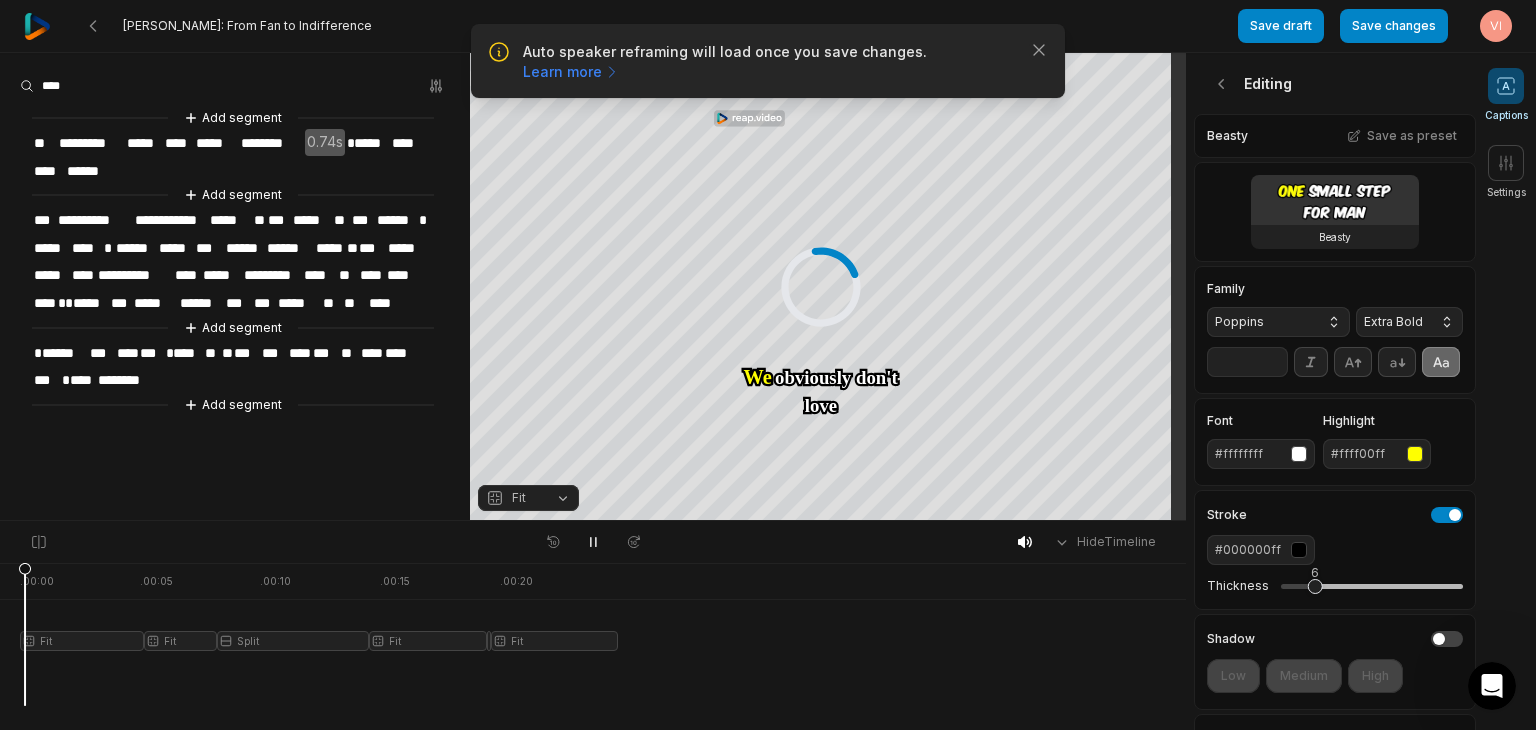 click on "**" at bounding box center [1247, 362] 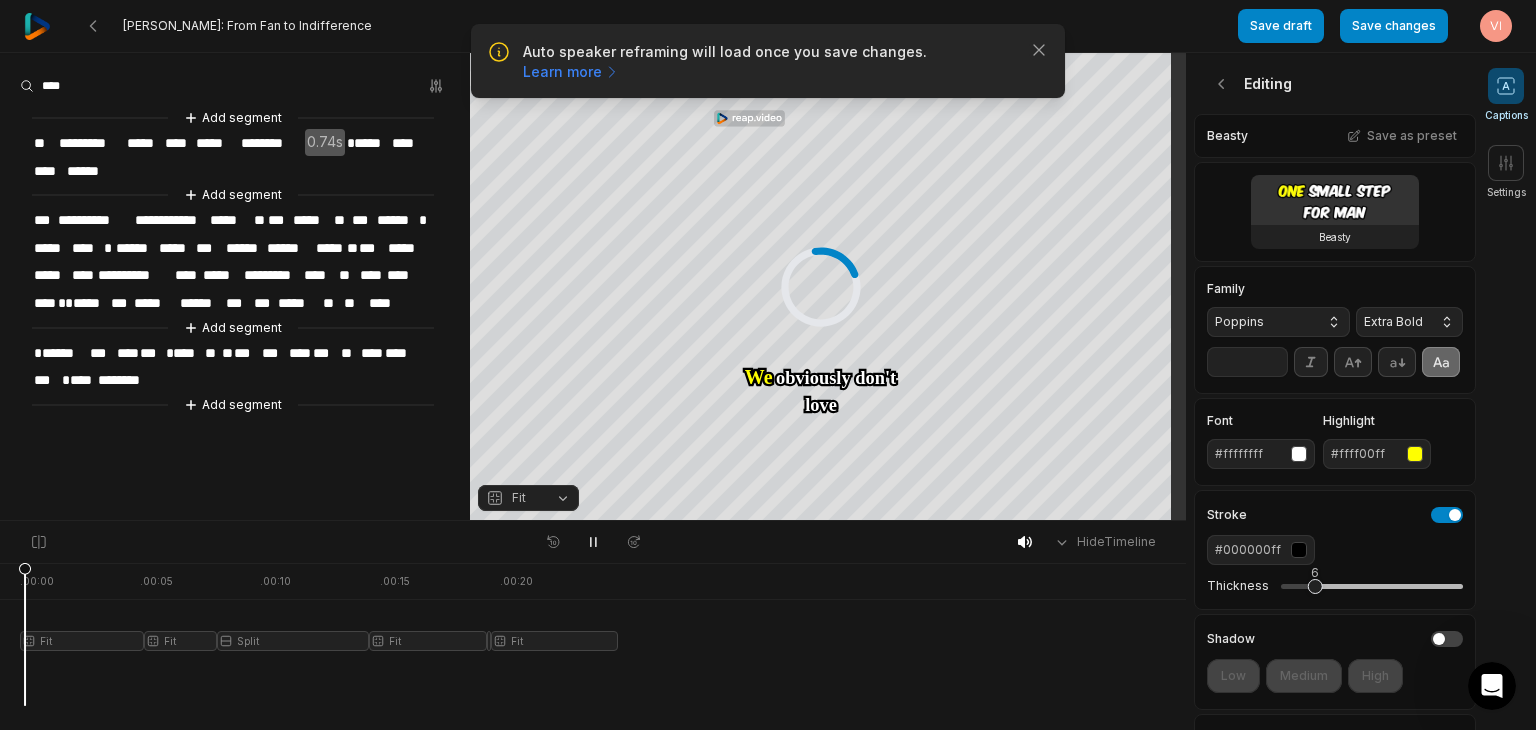 click on "**" at bounding box center (1247, 362) 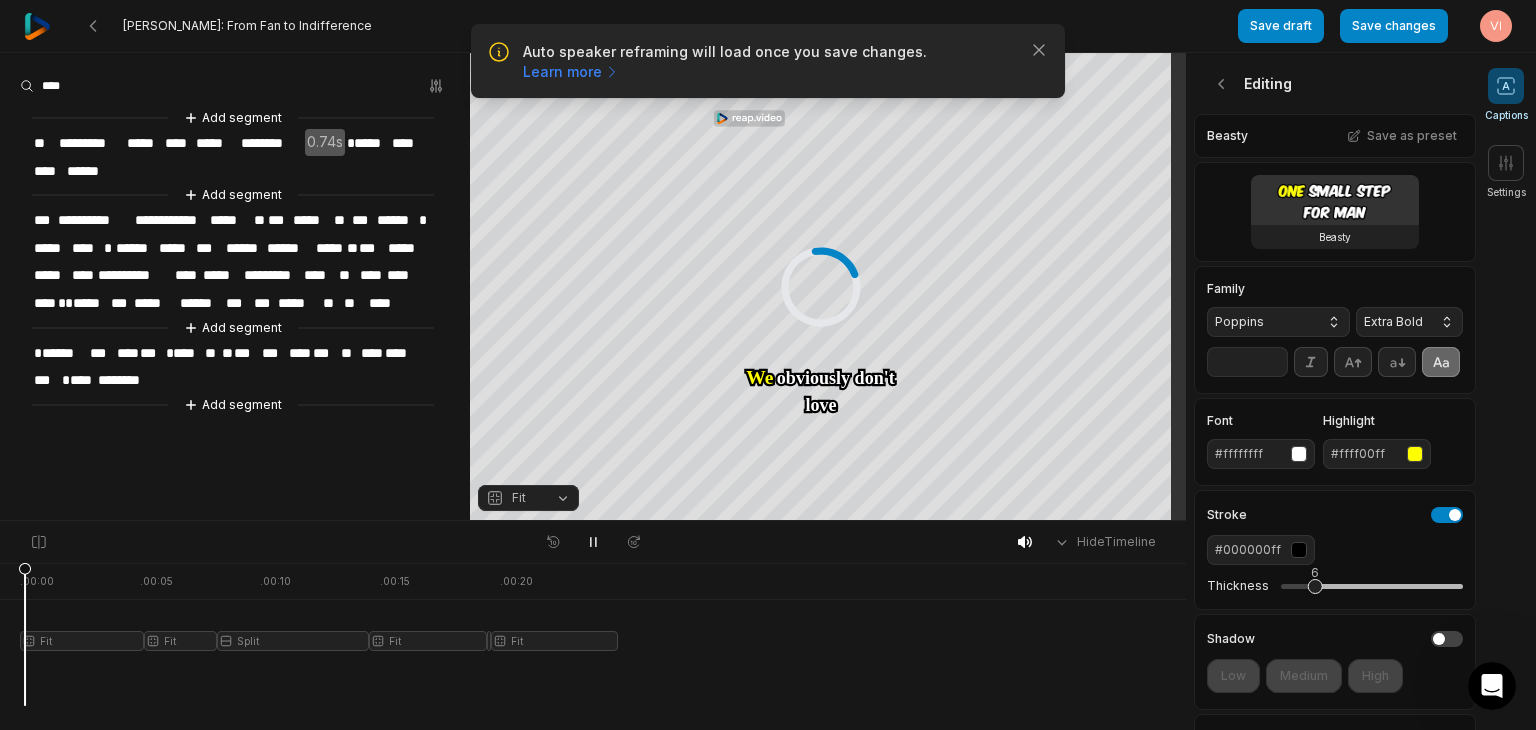 click on "**" at bounding box center (1247, 362) 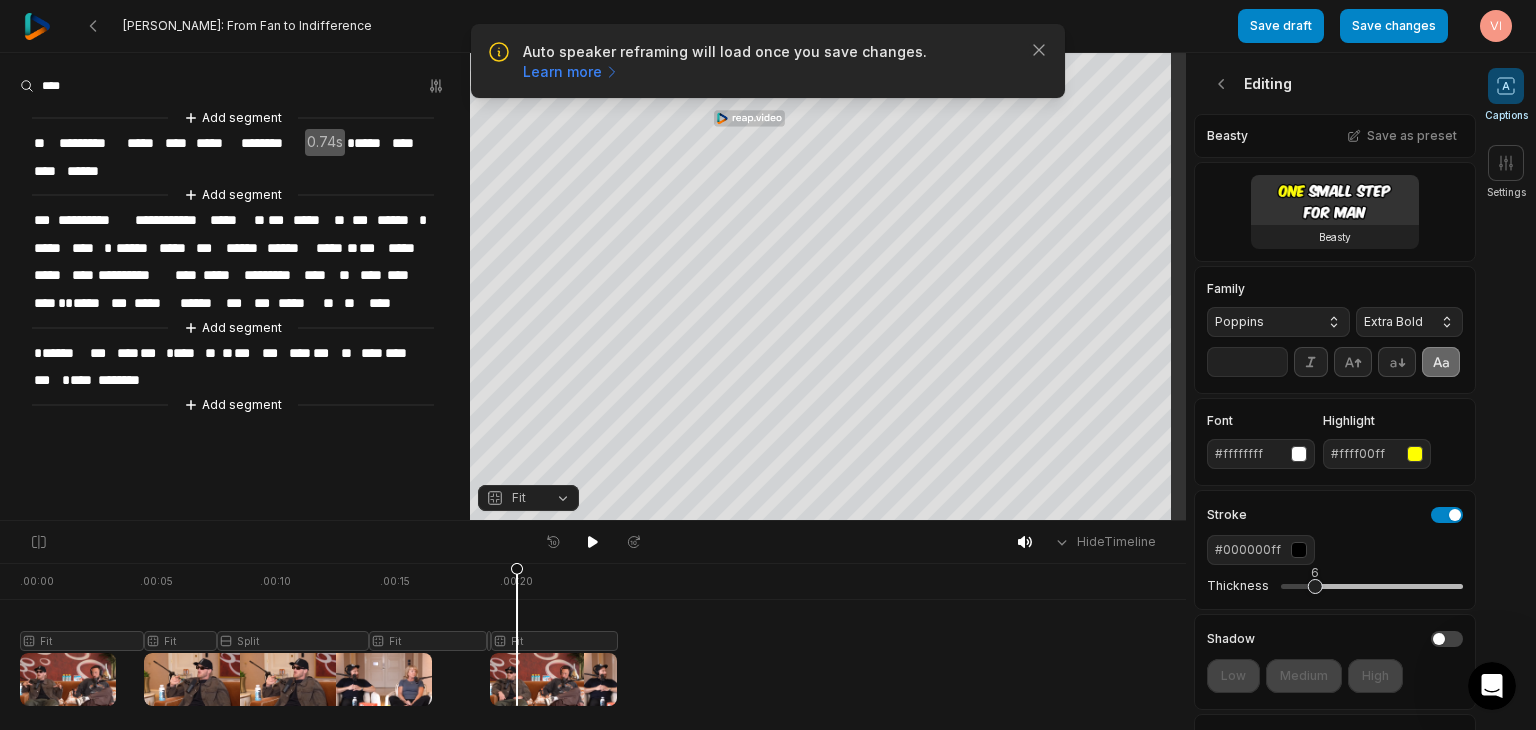 click at bounding box center [318, 634] 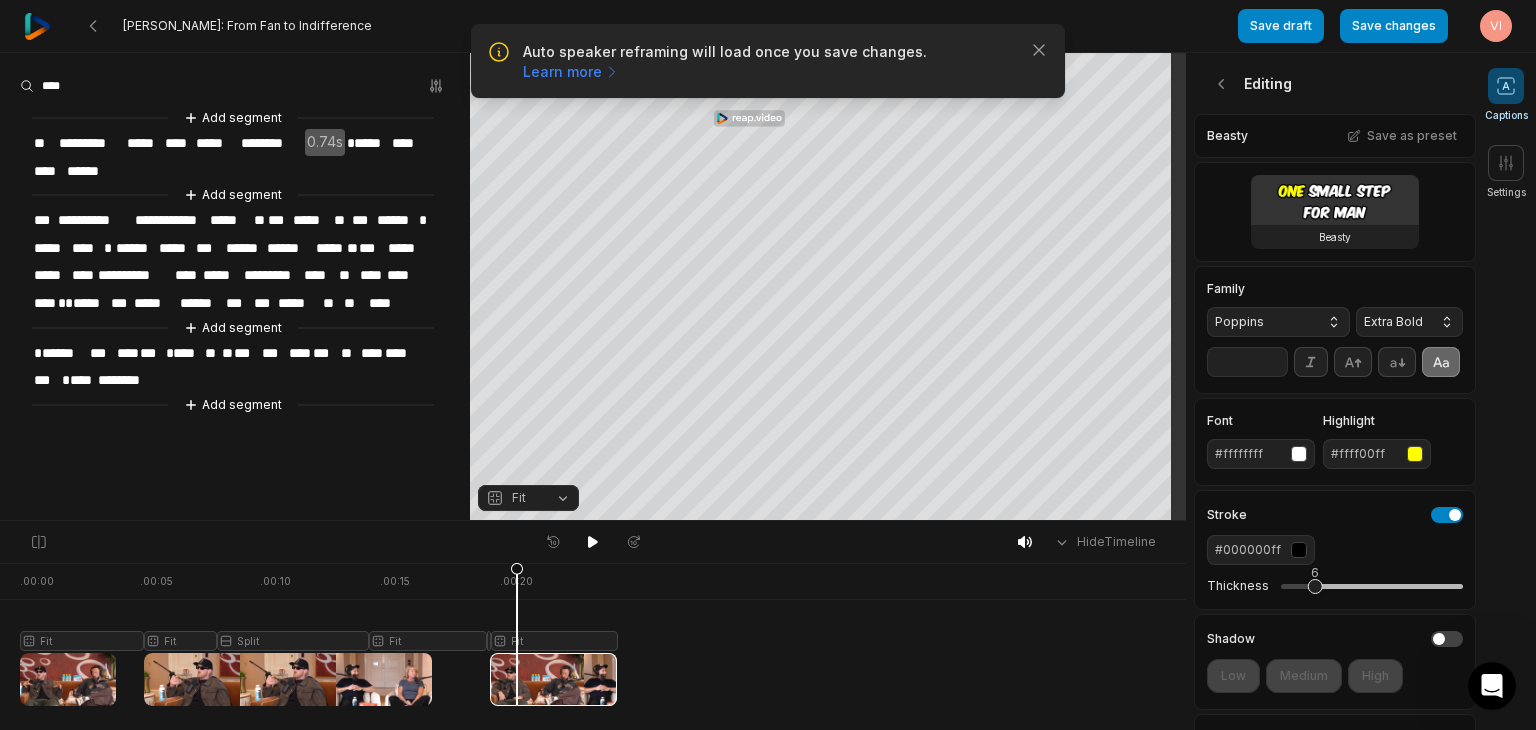 click on "Fit" at bounding box center [519, 498] 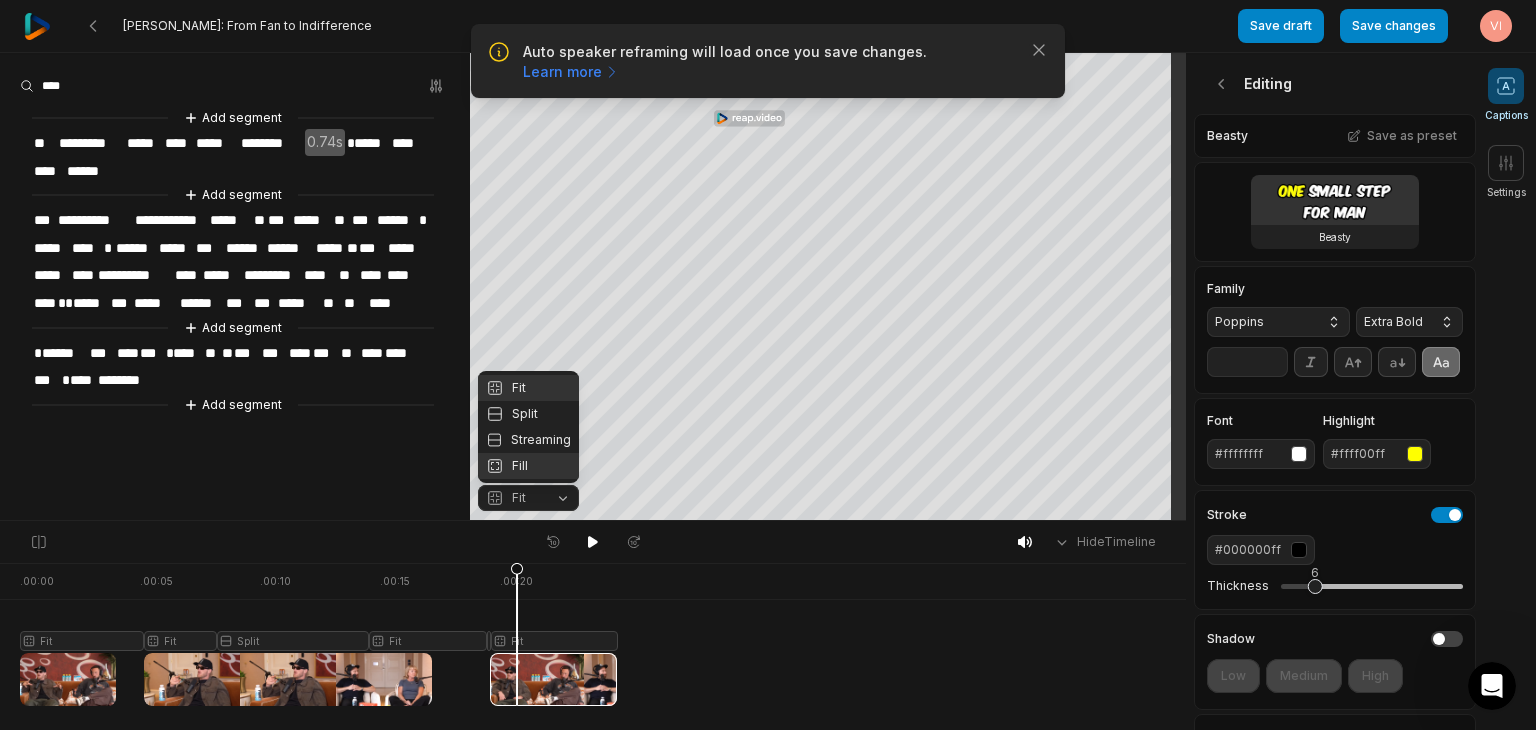 click on "Fill" at bounding box center [528, 466] 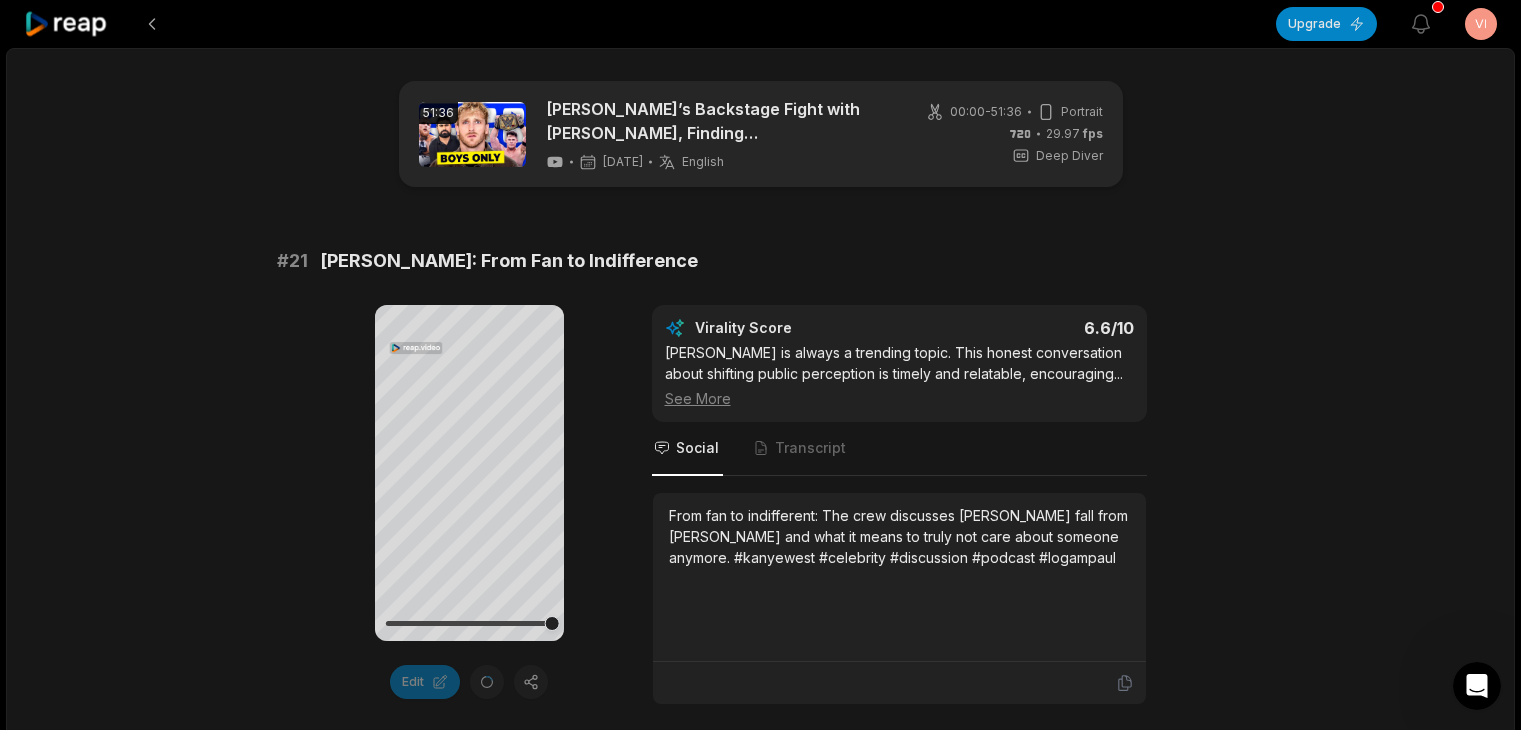 scroll, scrollTop: 2398, scrollLeft: 0, axis: vertical 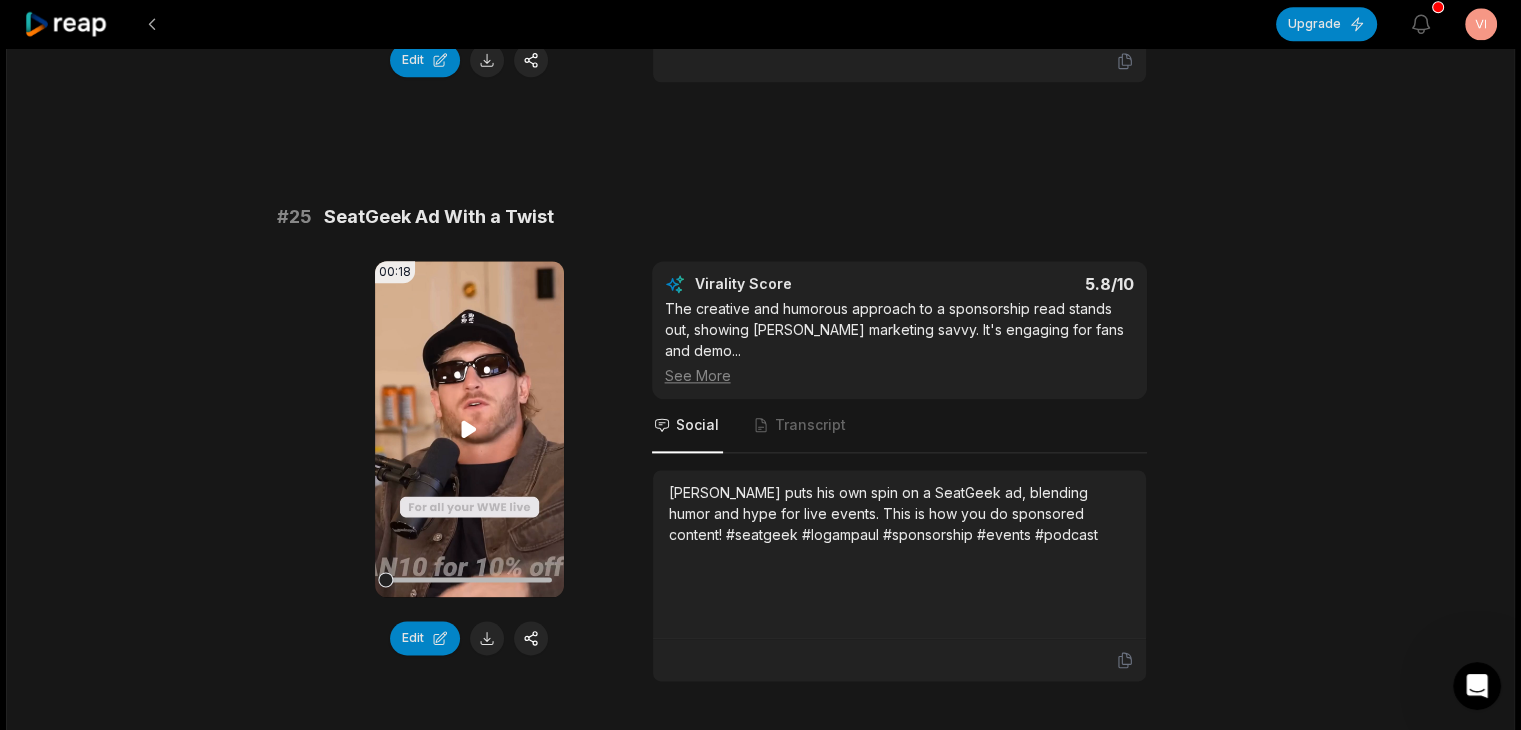 click 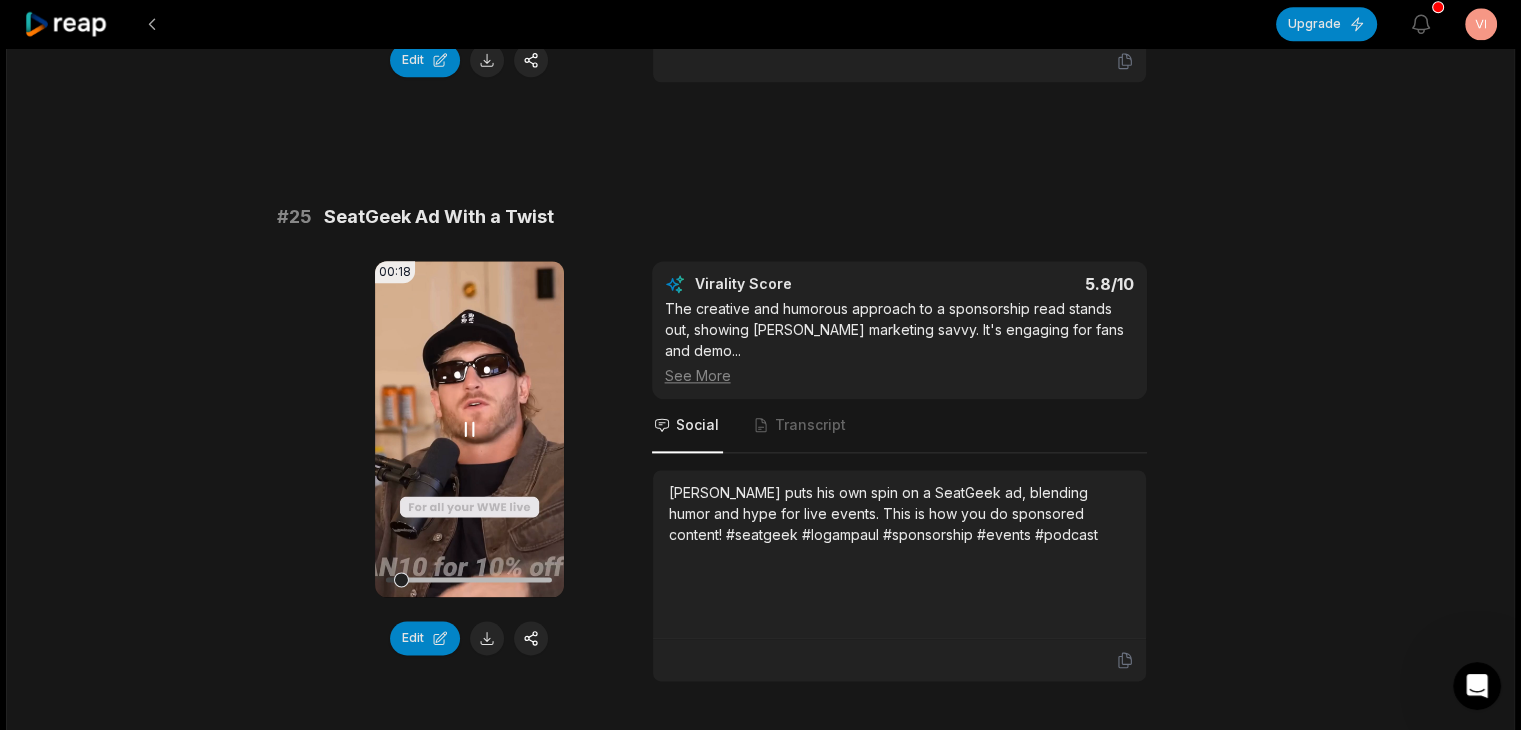 click 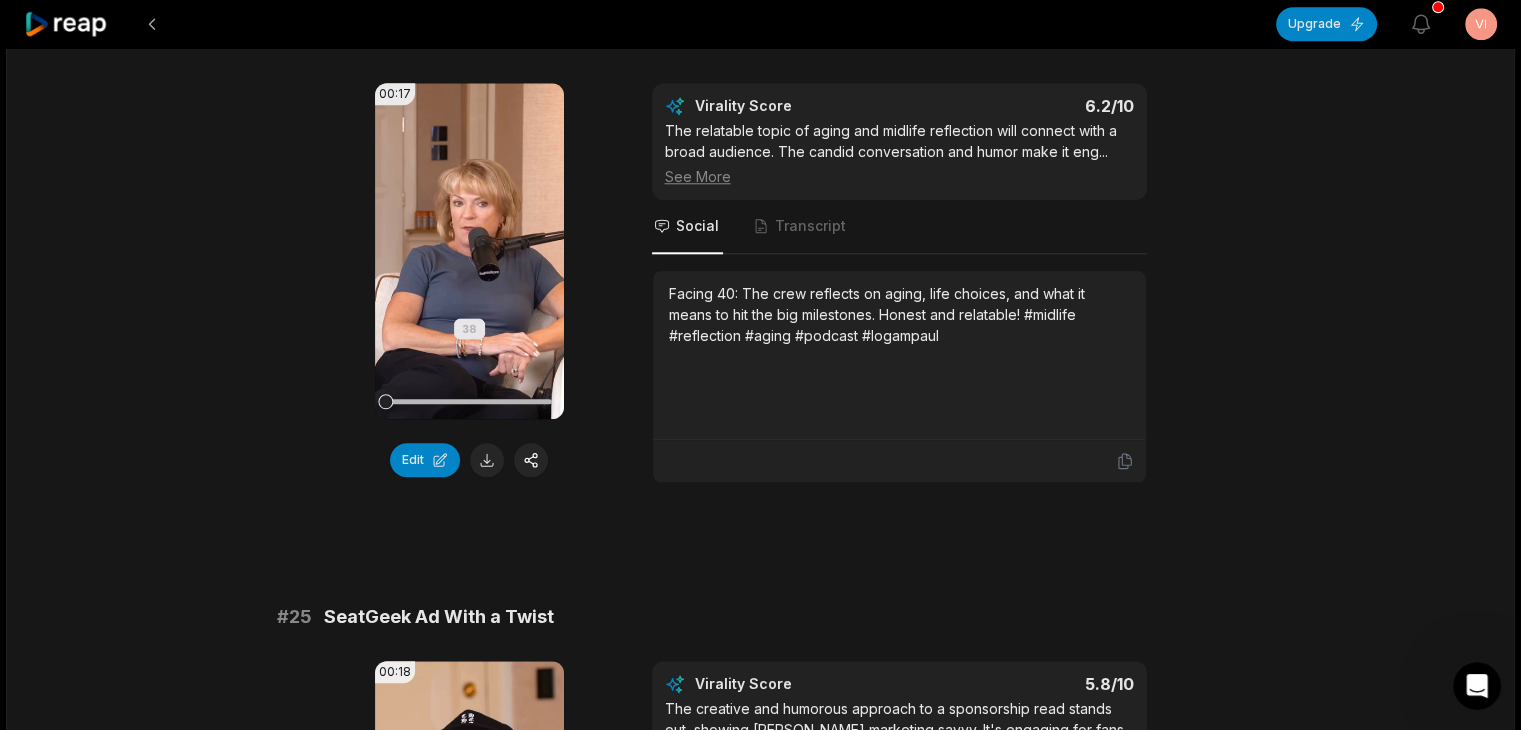 scroll, scrollTop: 1698, scrollLeft: 0, axis: vertical 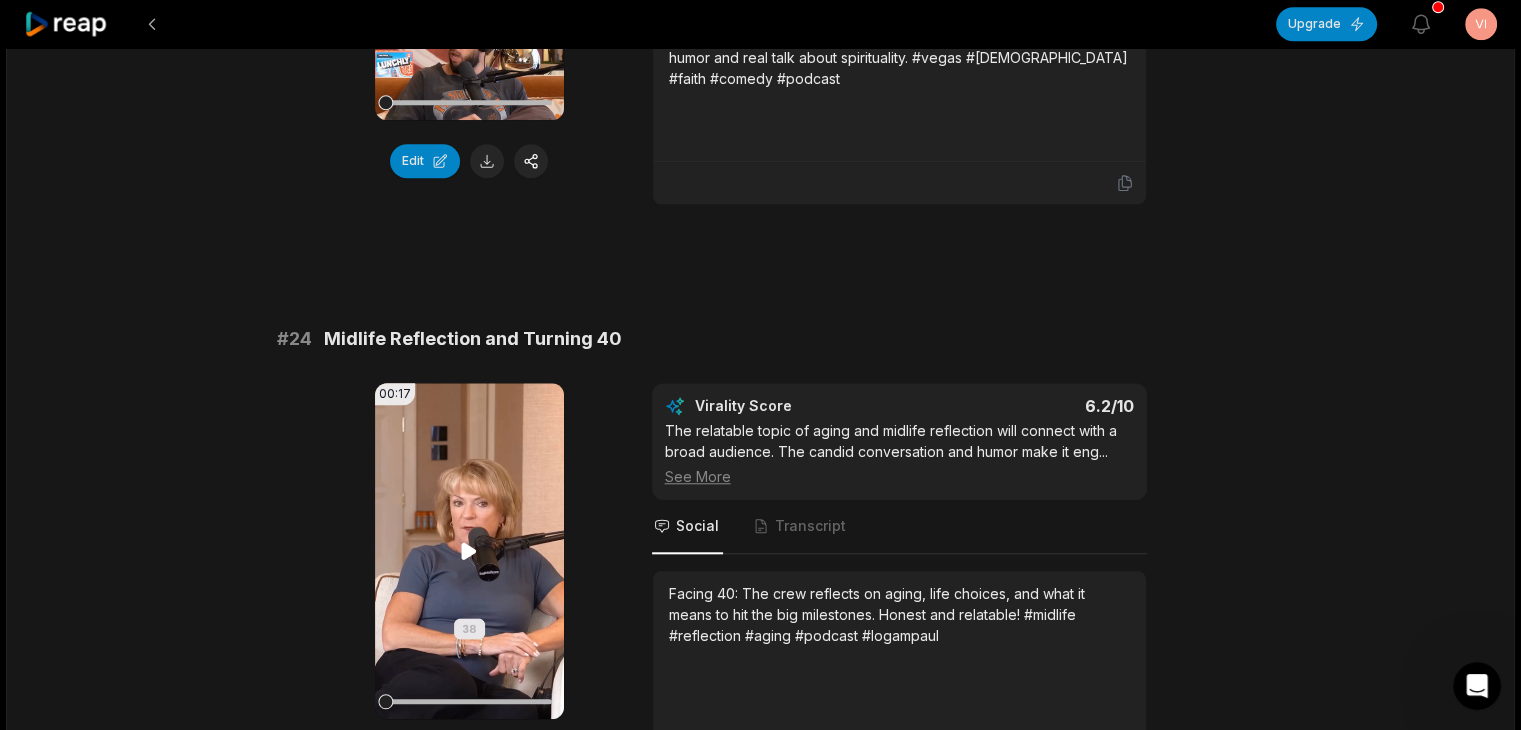 click on "Your browser does not support mp4 format." at bounding box center (469, 551) 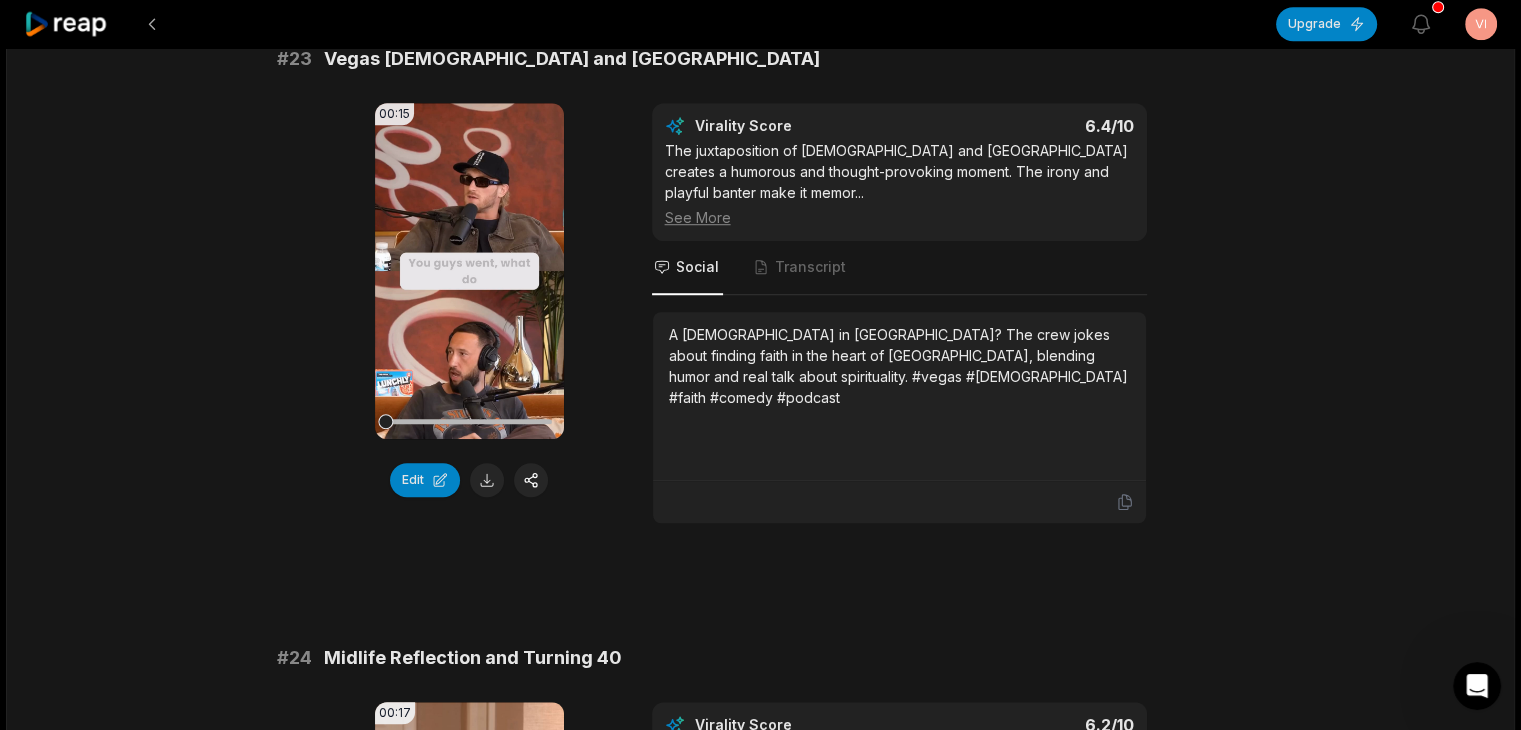 scroll, scrollTop: 1198, scrollLeft: 0, axis: vertical 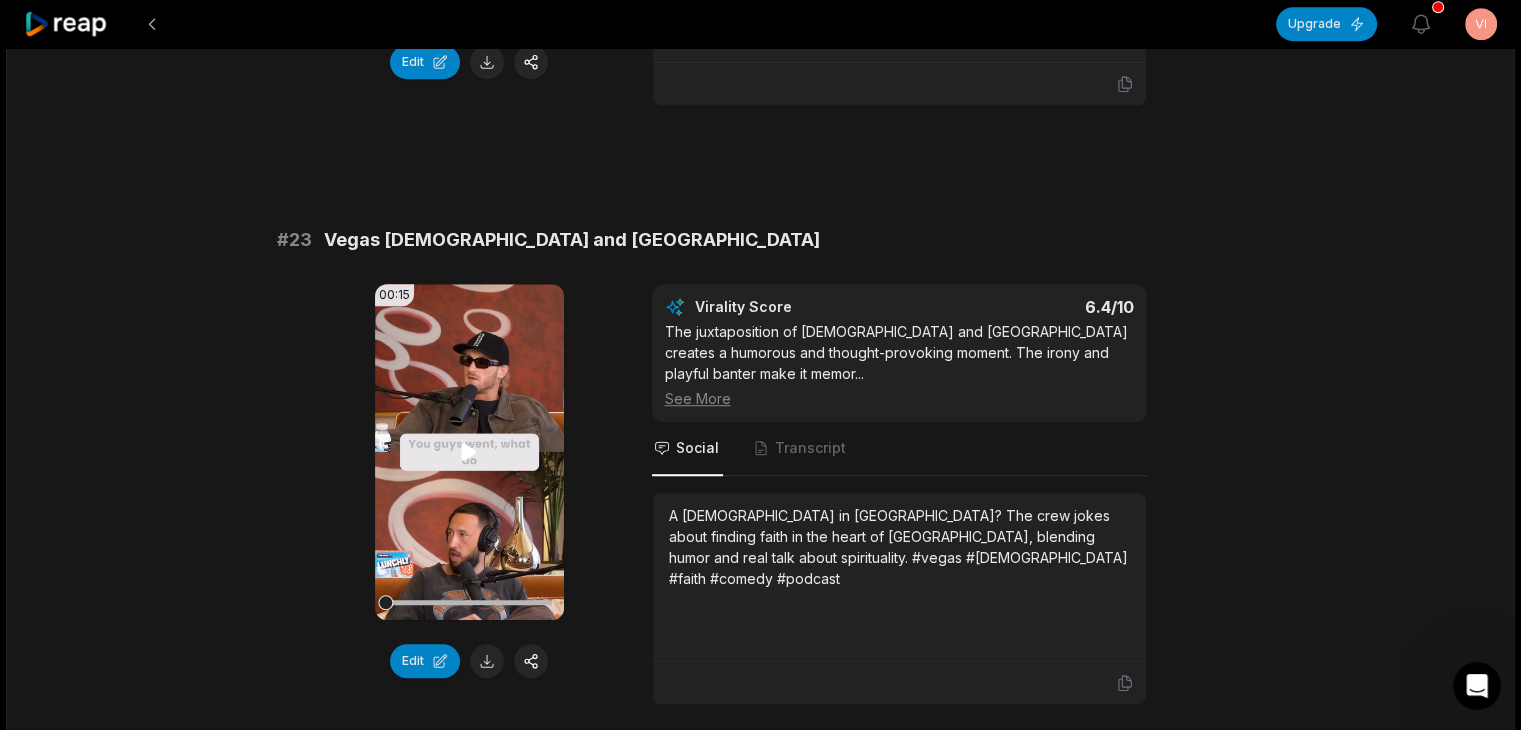 click 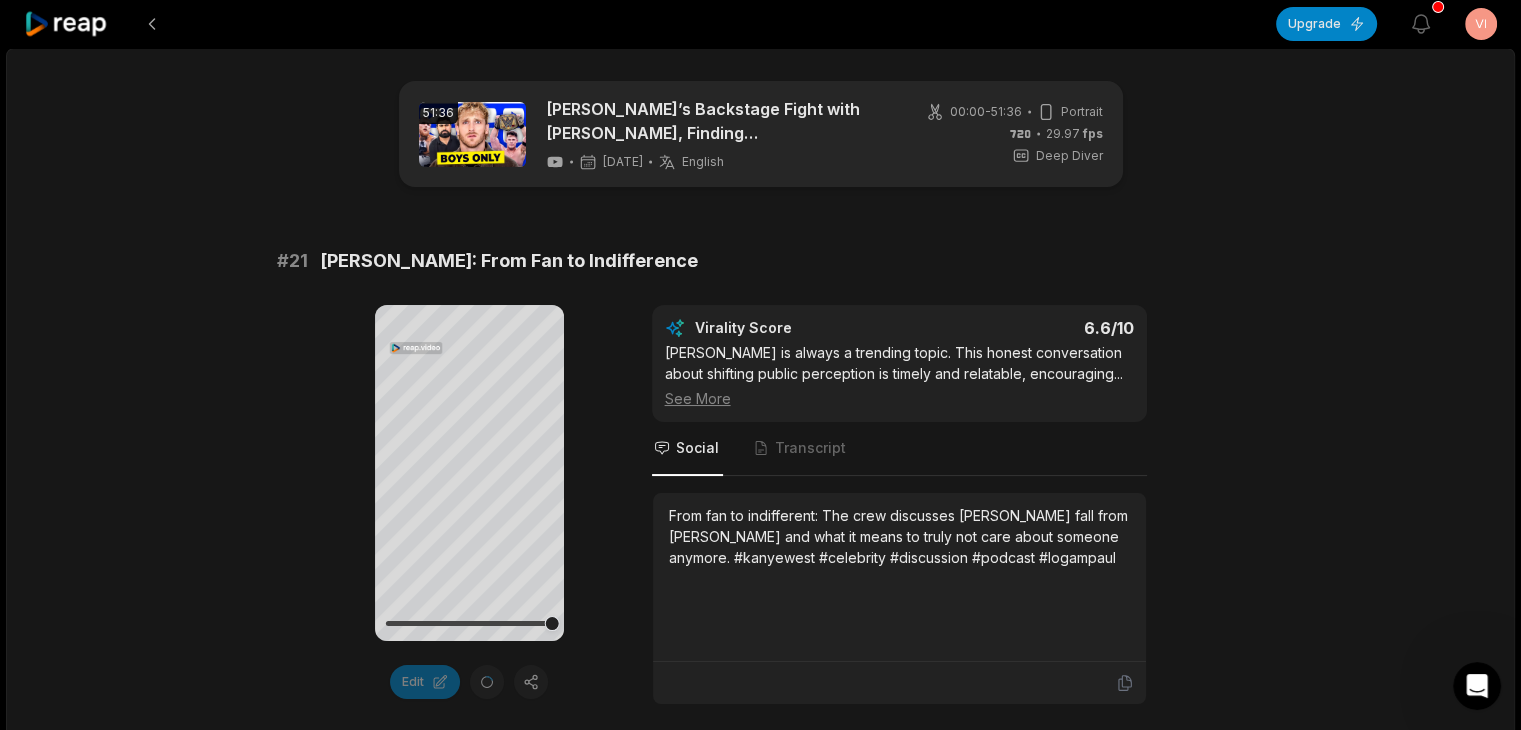 scroll, scrollTop: 0, scrollLeft: 0, axis: both 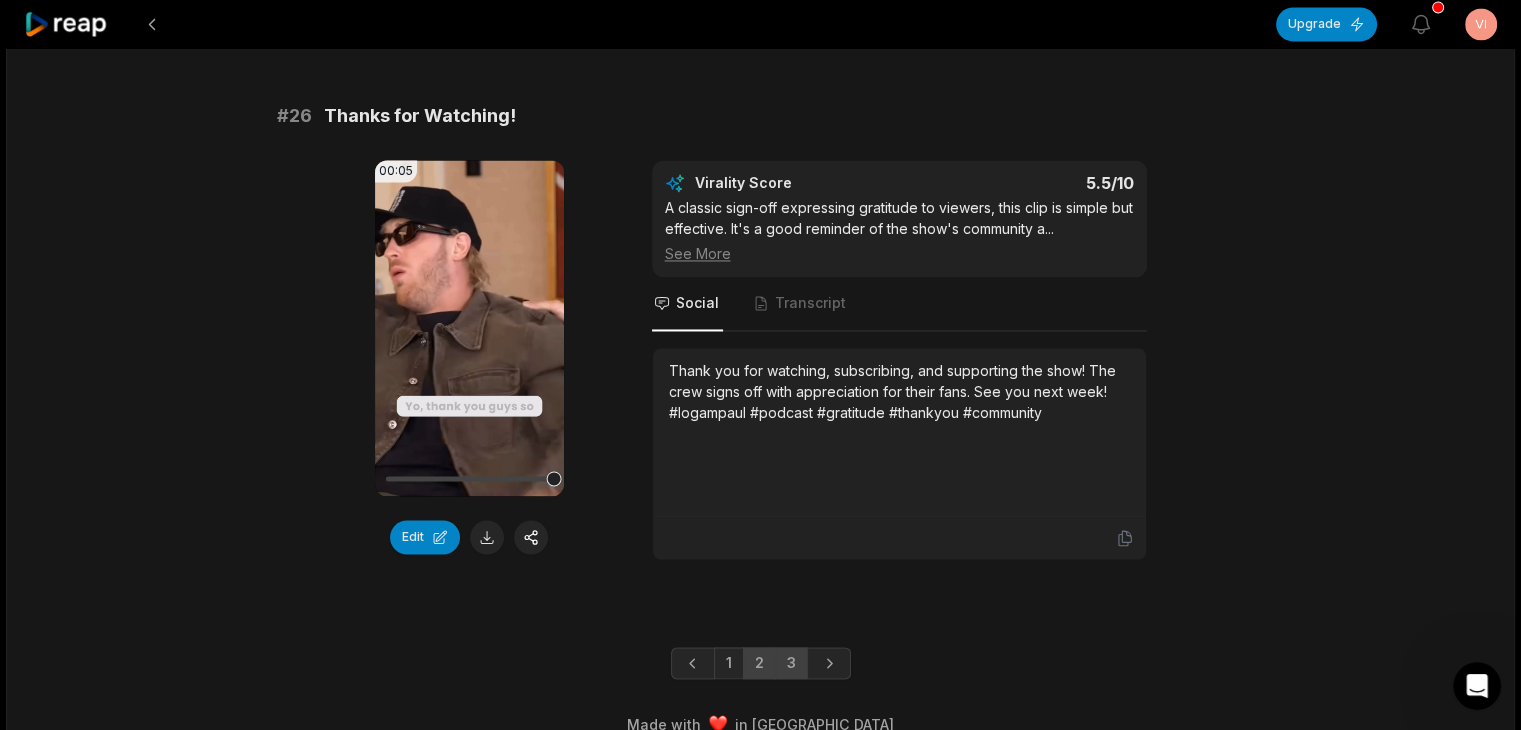click on "2" at bounding box center [759, 663] 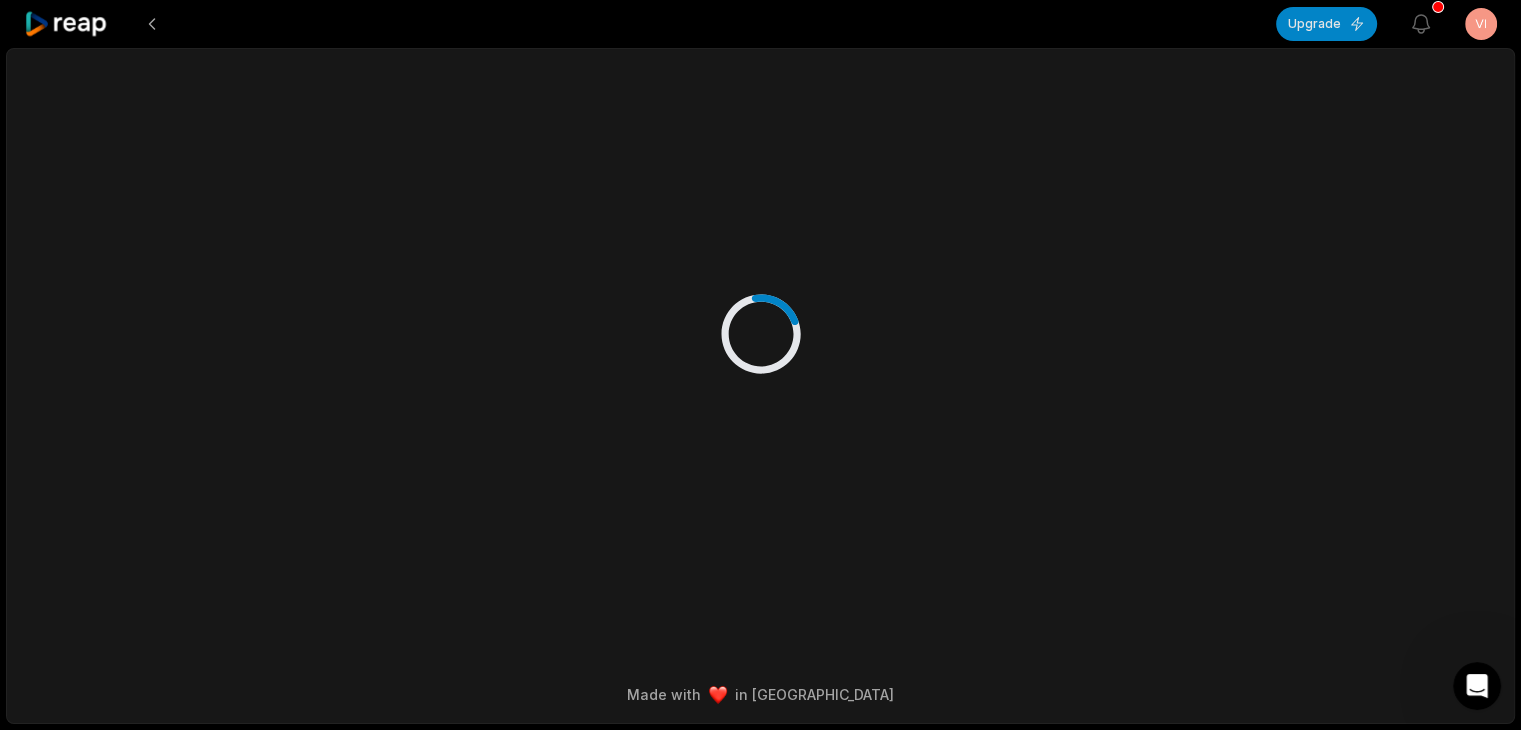 scroll, scrollTop: 0, scrollLeft: 0, axis: both 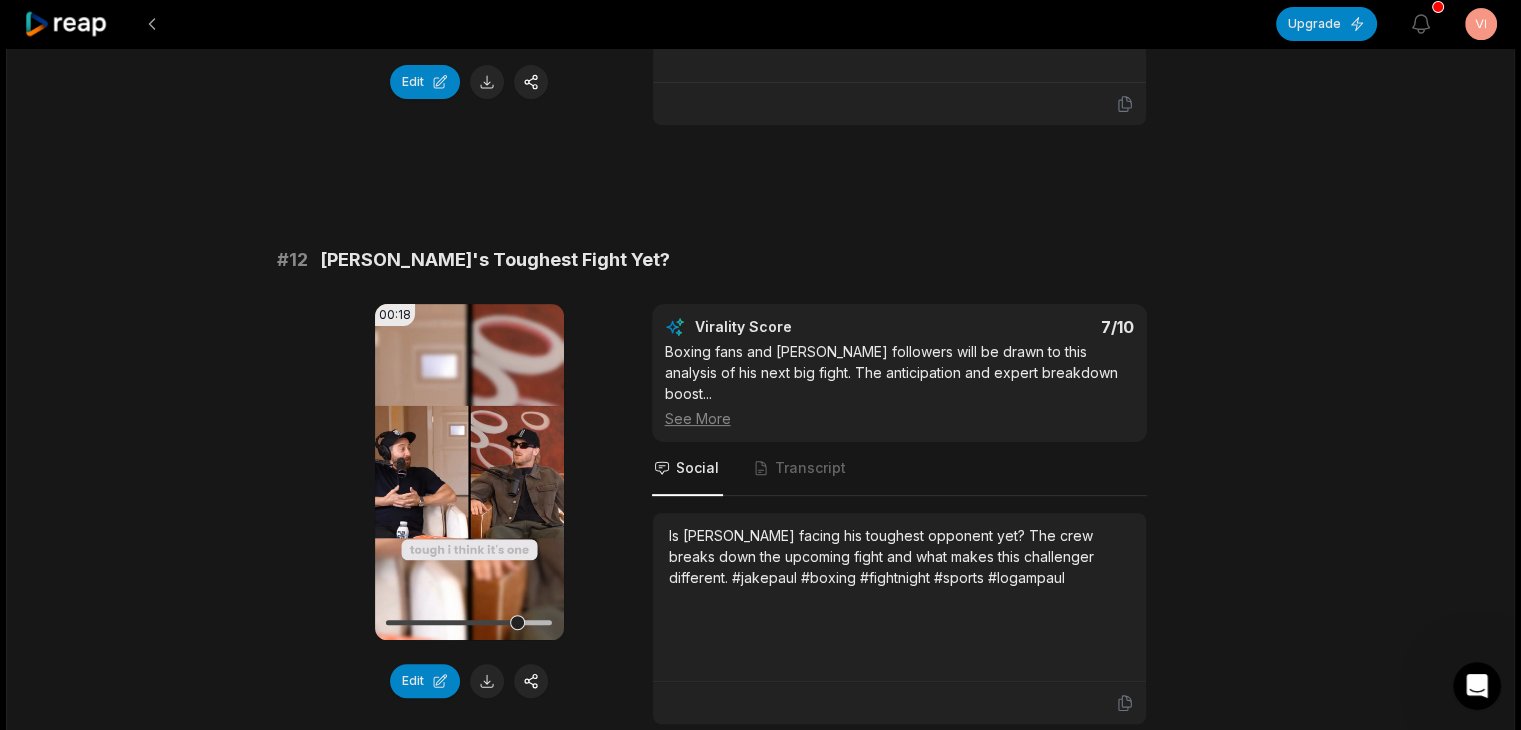 click on "Edit" at bounding box center [425, 681] 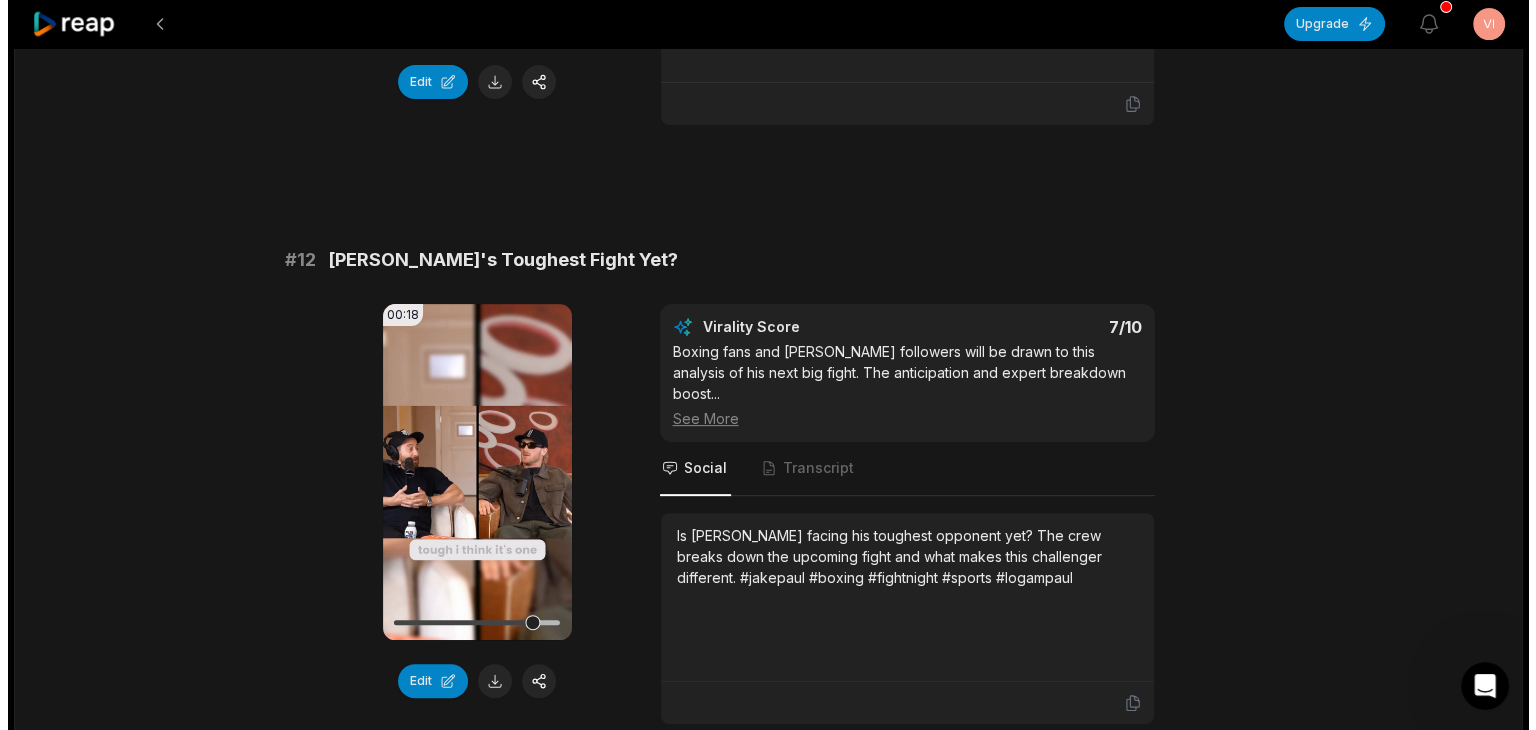 scroll, scrollTop: 0, scrollLeft: 0, axis: both 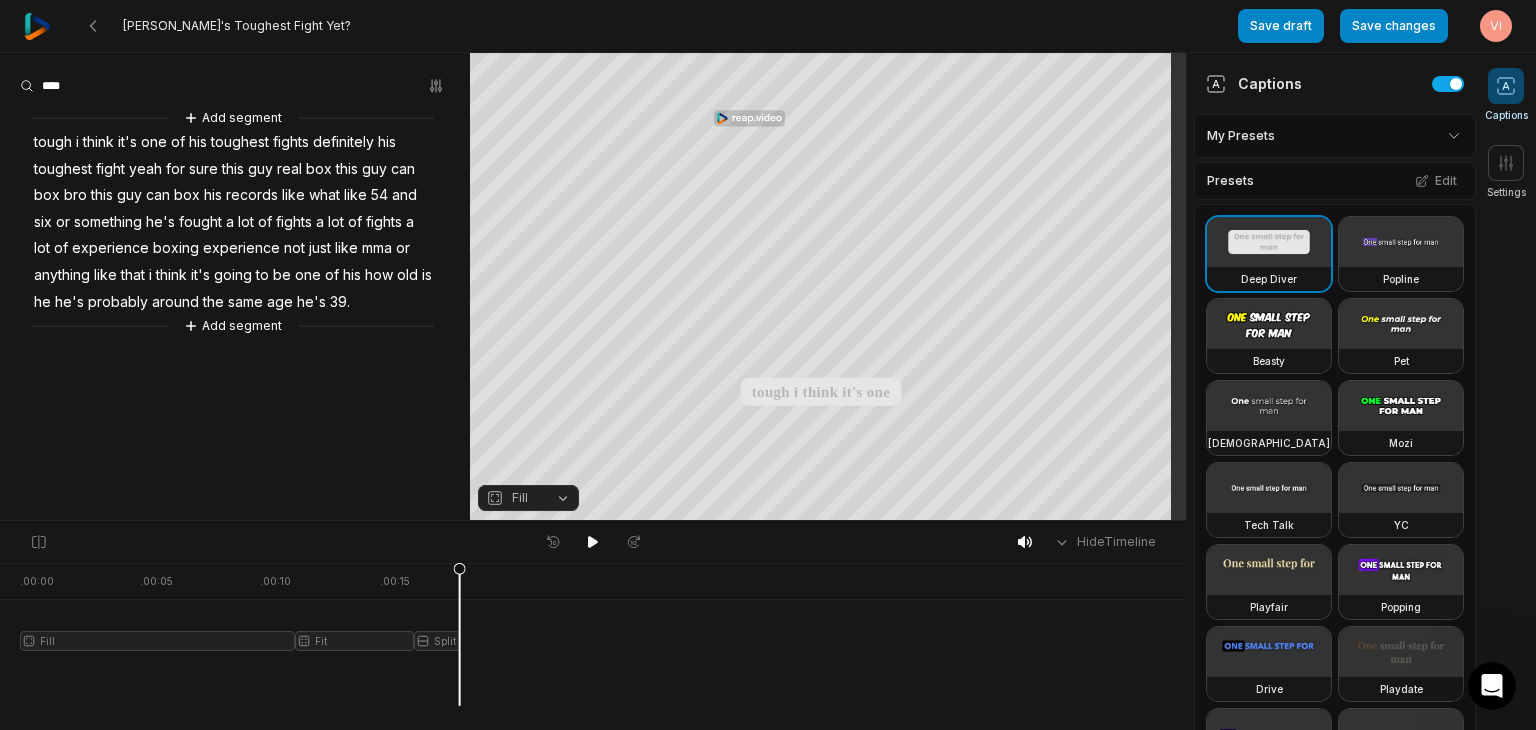 click at bounding box center [1269, 324] 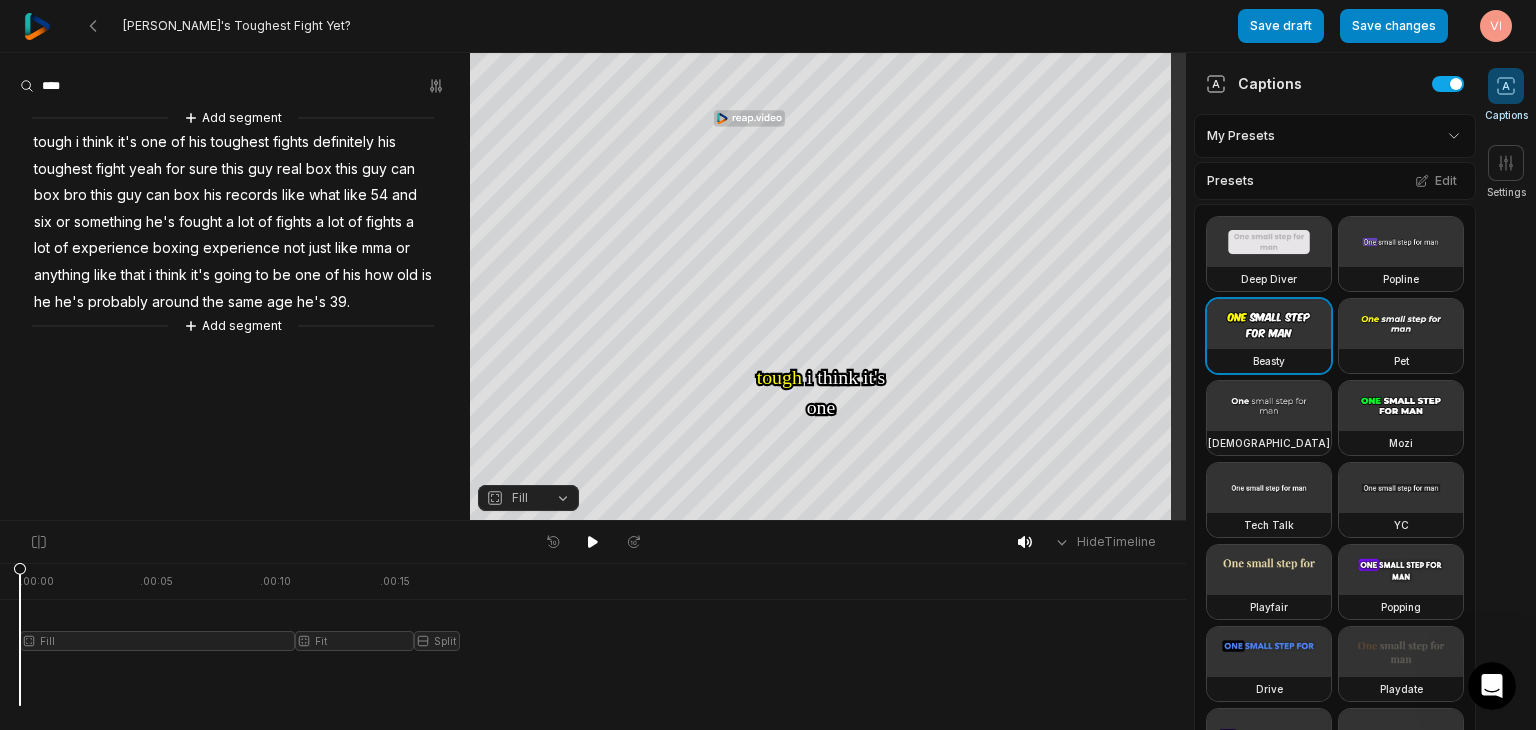 drag, startPoint x: 463, startPoint y: 567, endPoint x: 0, endPoint y: 668, distance: 473.88818 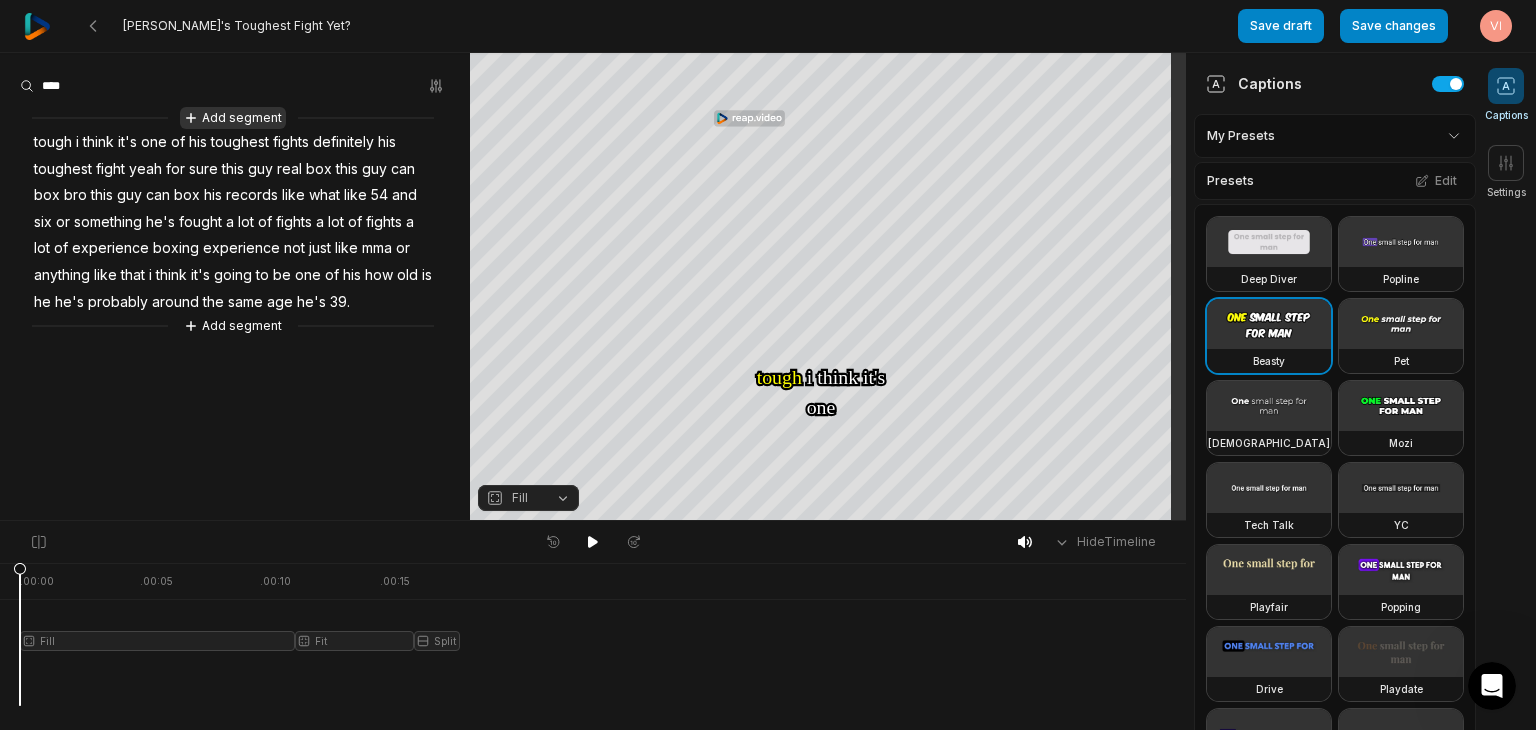 click on "Add segment" at bounding box center [233, 118] 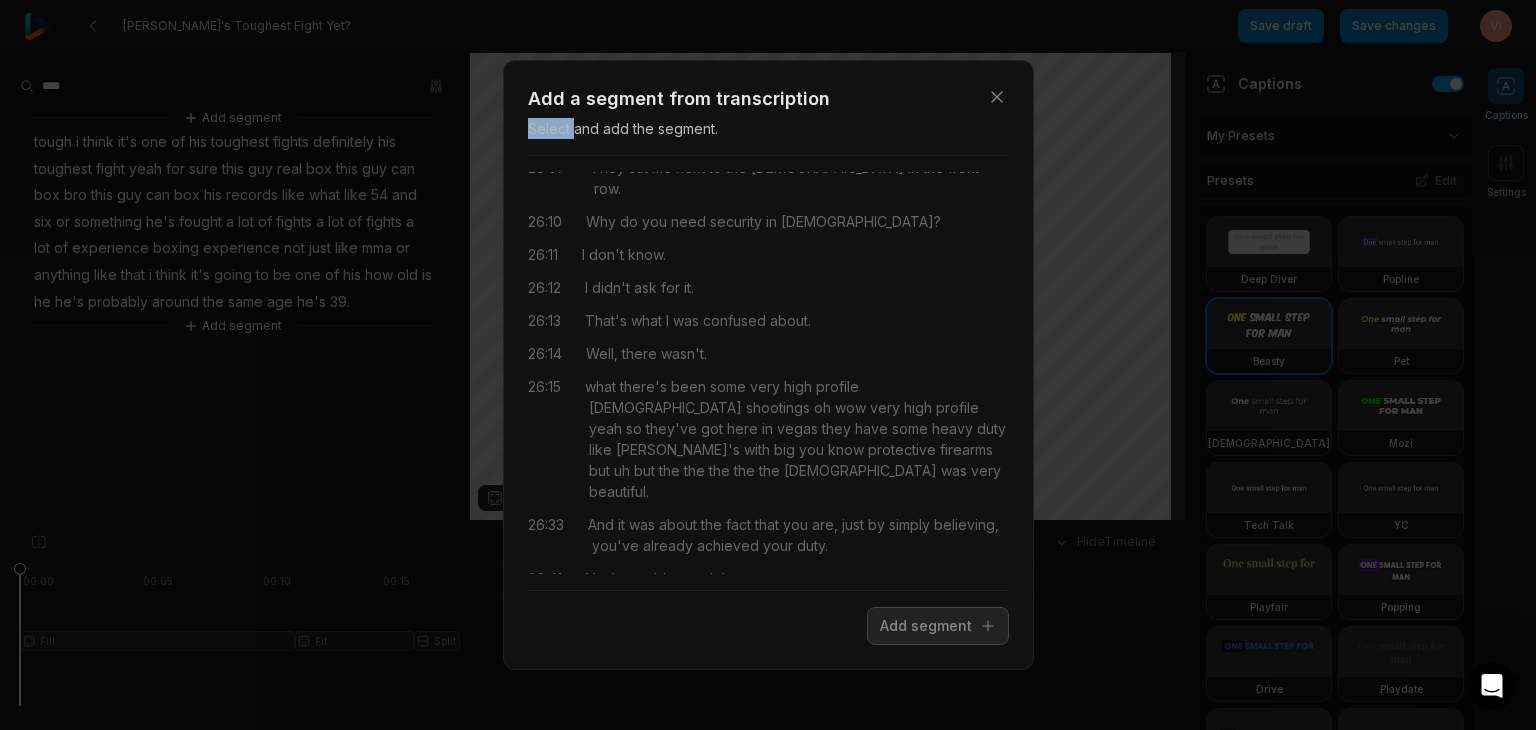 scroll, scrollTop: 19620, scrollLeft: 0, axis: vertical 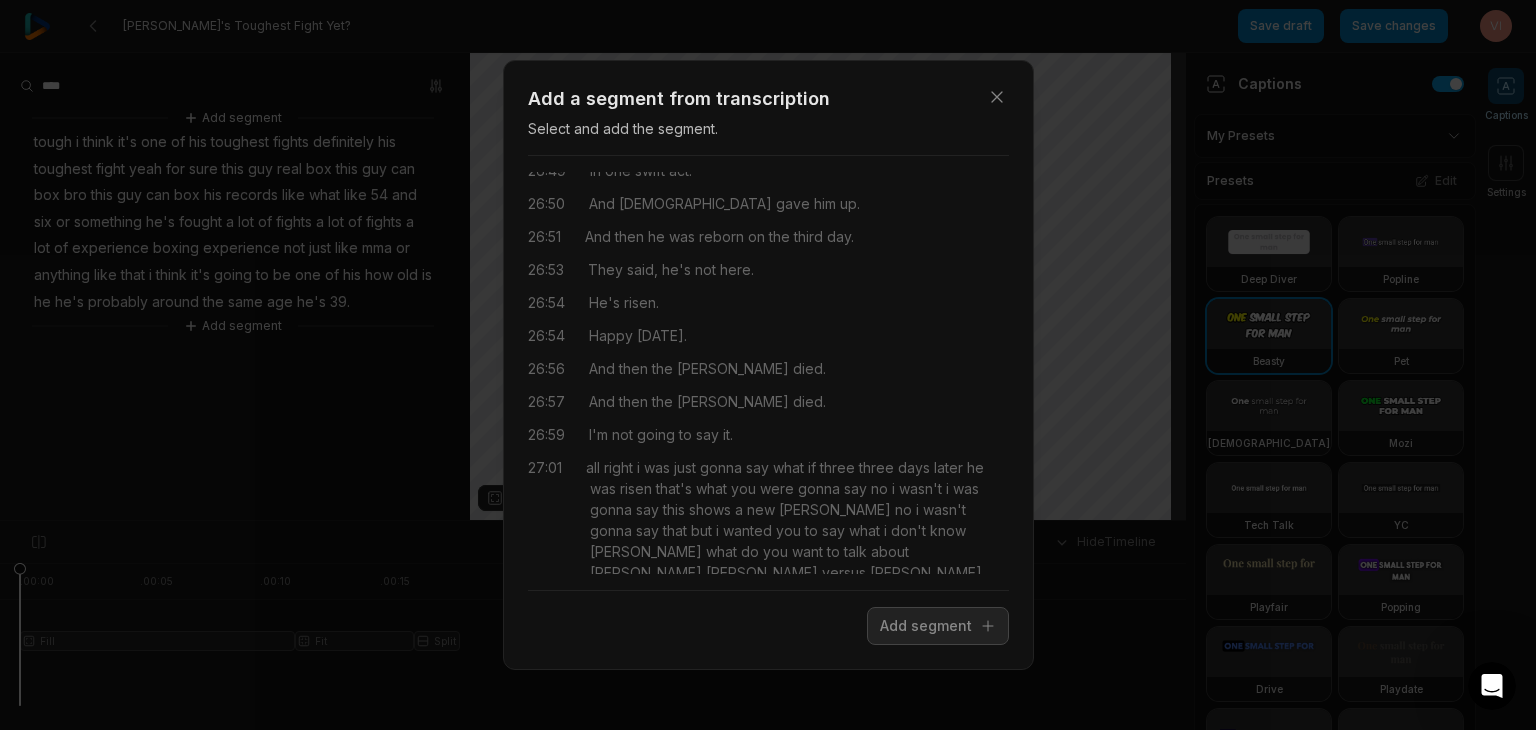 click on "i" at bounding box center [745, 887] 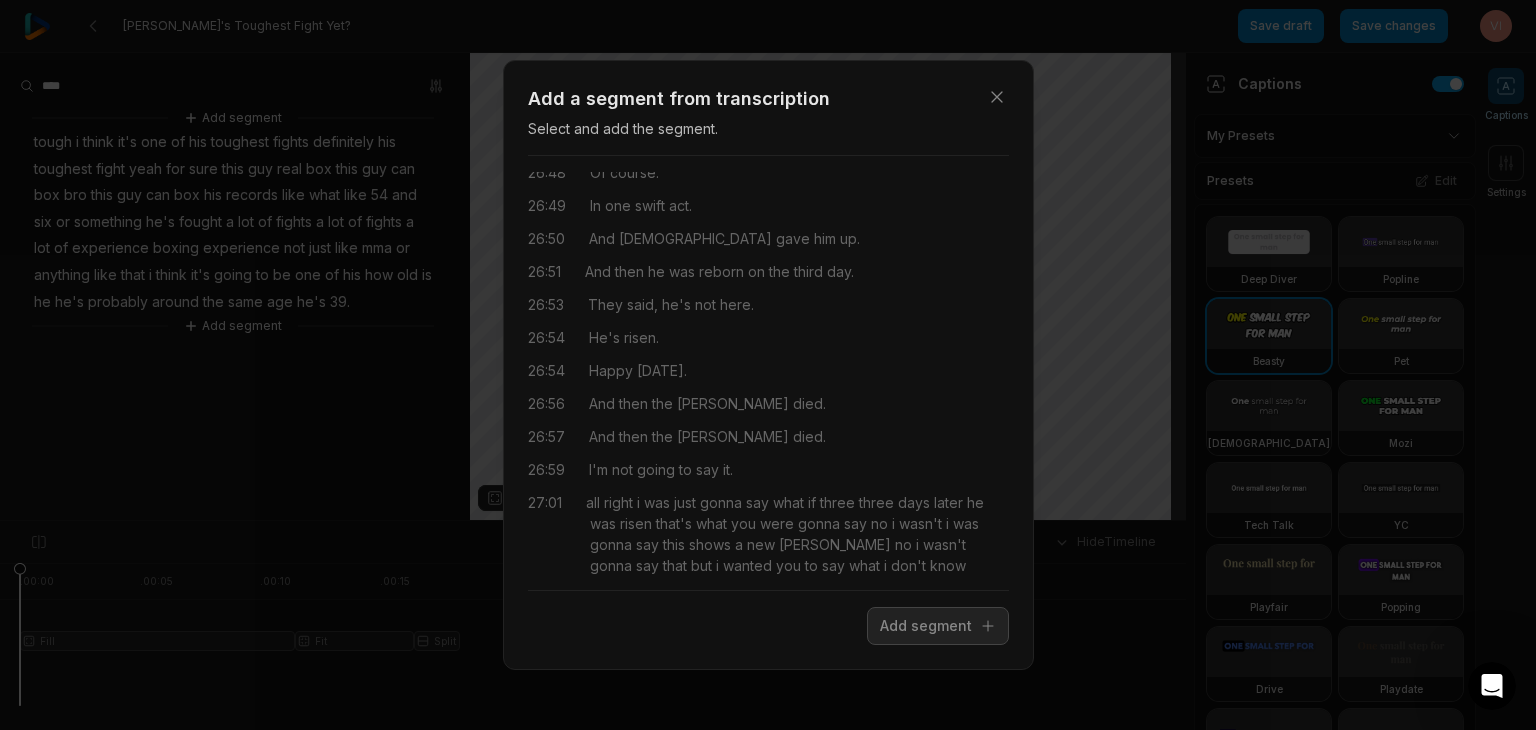 scroll, scrollTop: 19620, scrollLeft: 0, axis: vertical 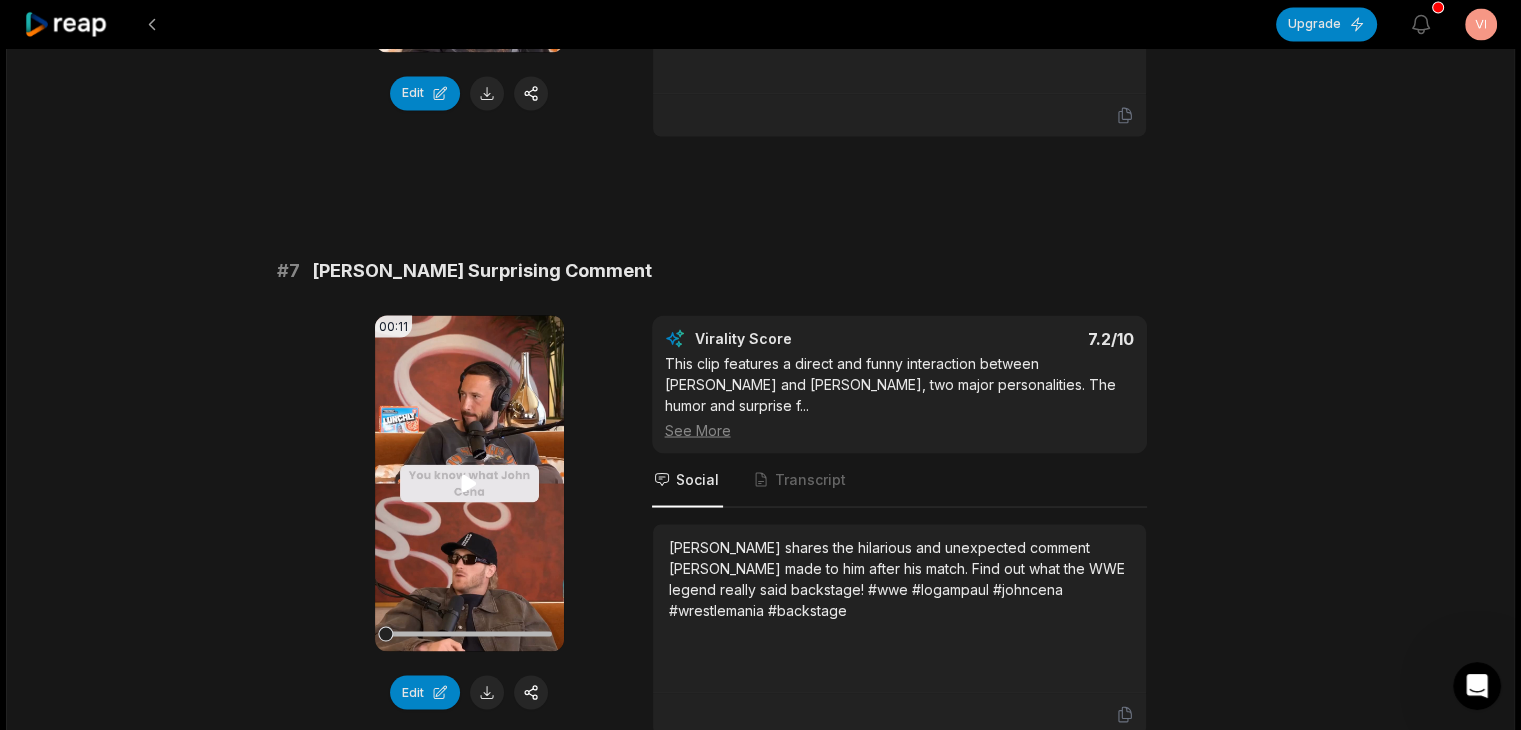 click 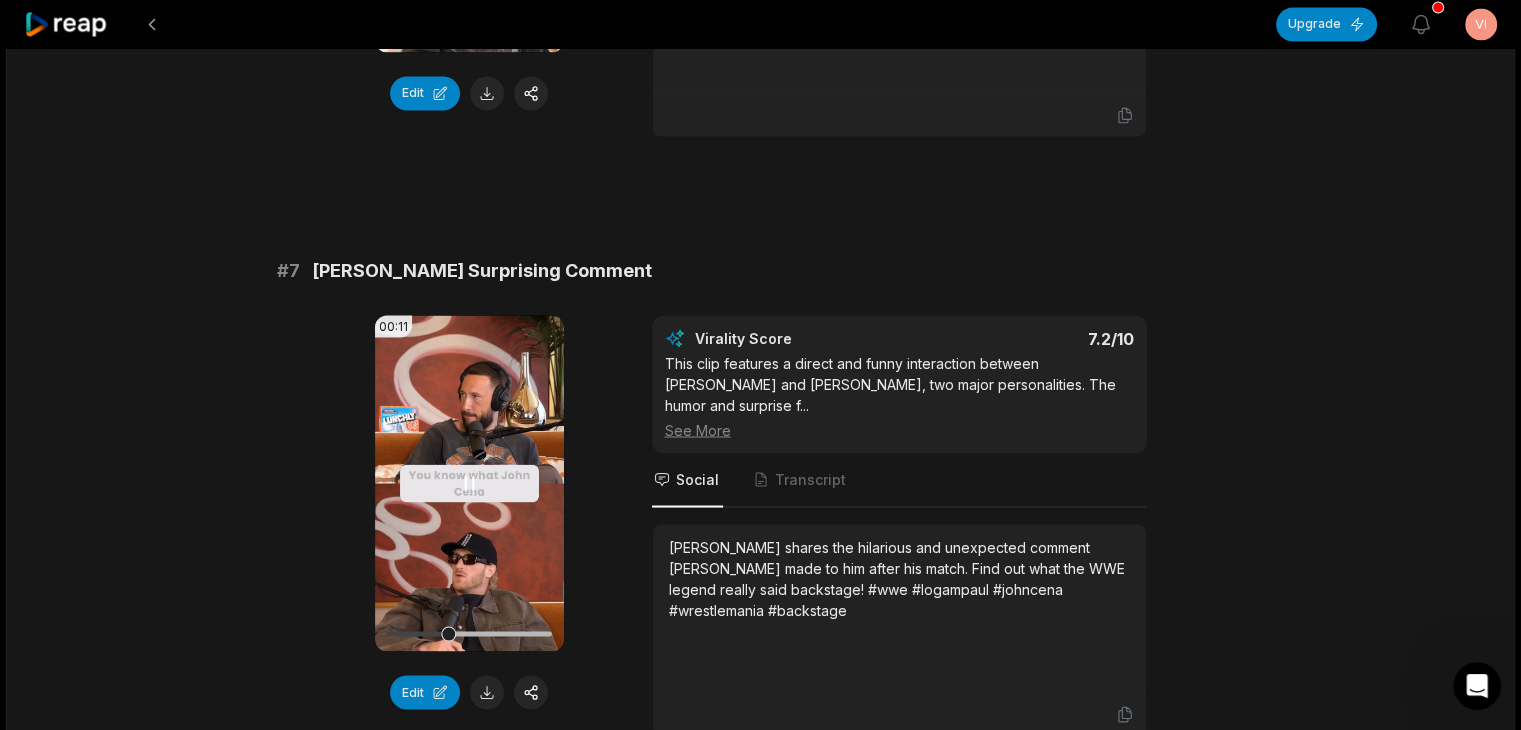 click 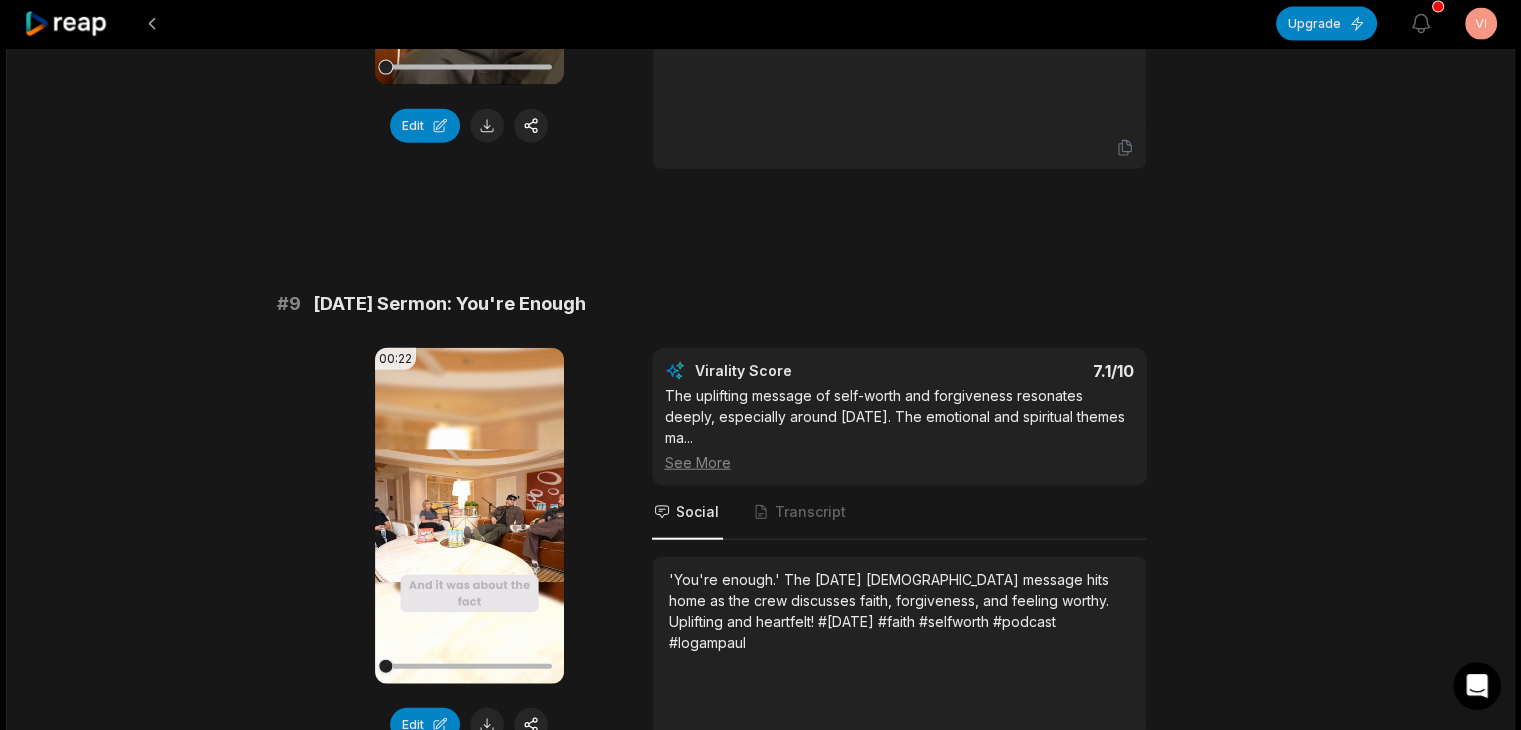 scroll, scrollTop: 4700, scrollLeft: 0, axis: vertical 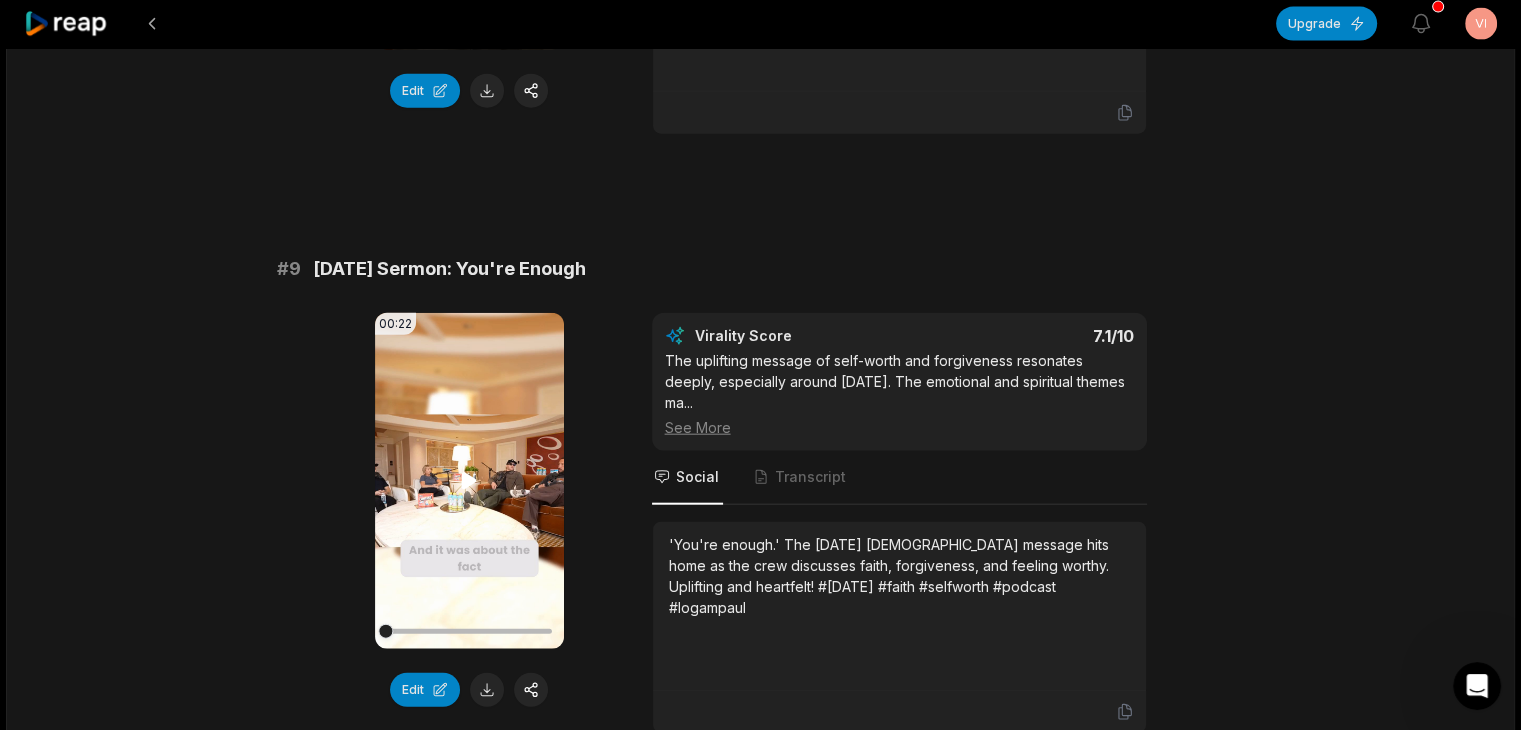 click on "Your browser does not support mp4 format." at bounding box center (469, 481) 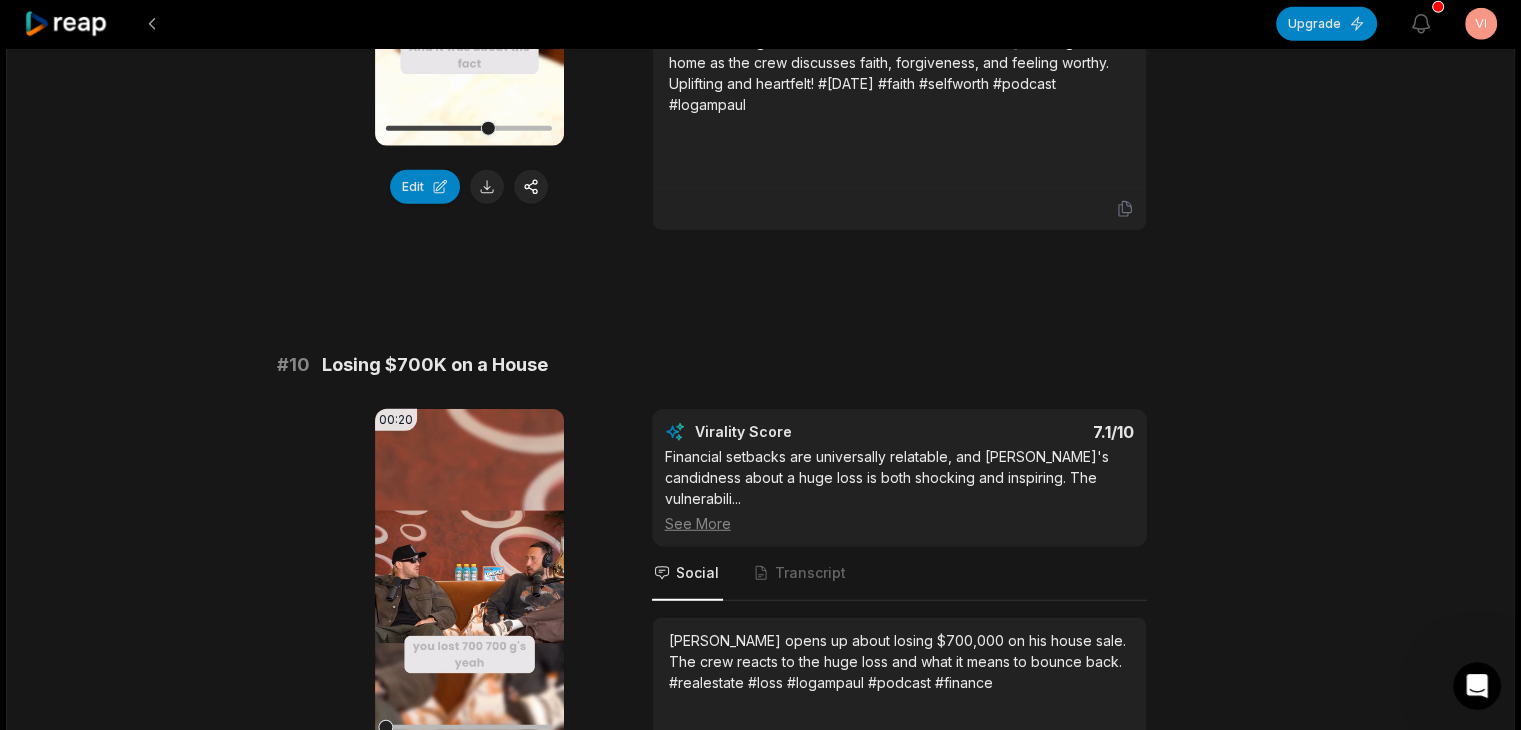 scroll, scrollTop: 5300, scrollLeft: 0, axis: vertical 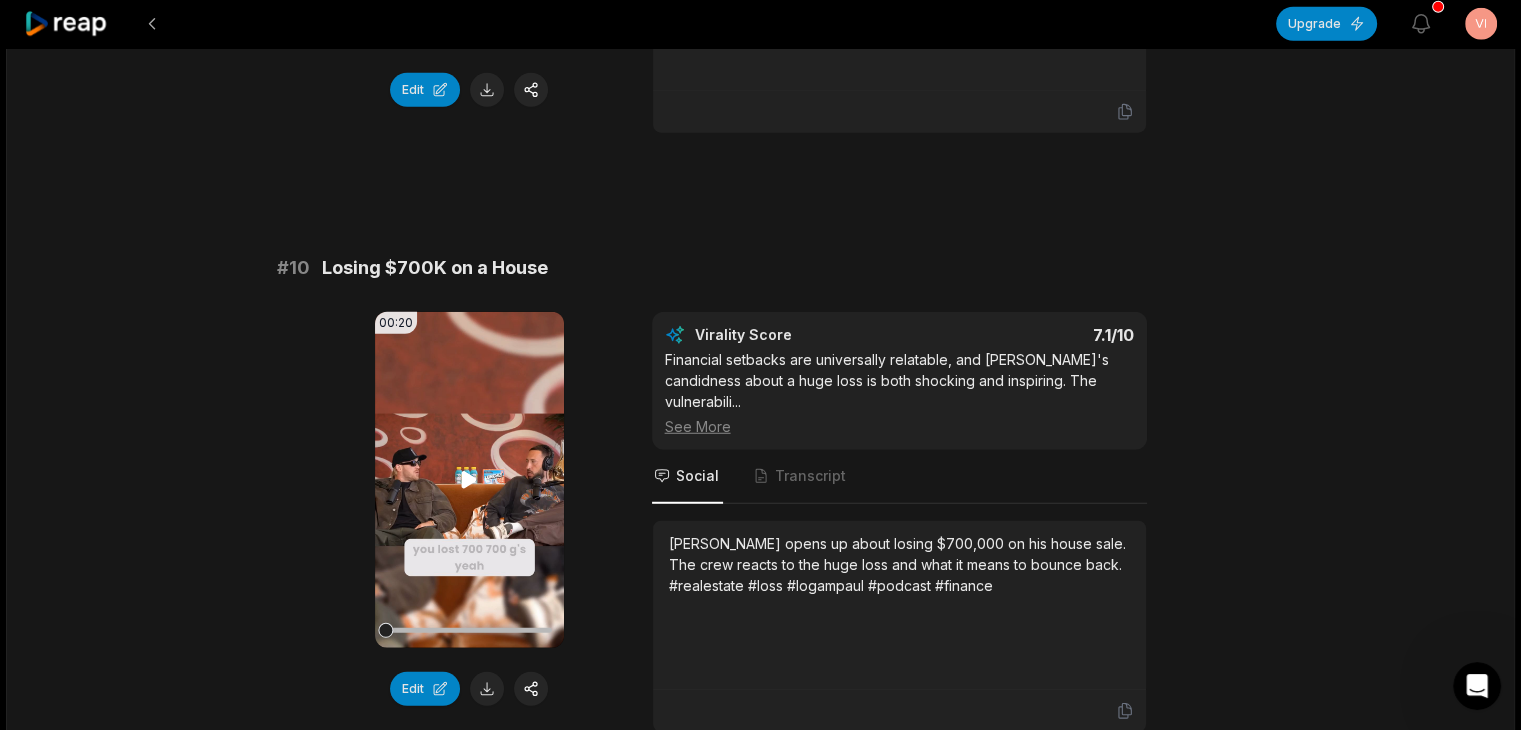 click 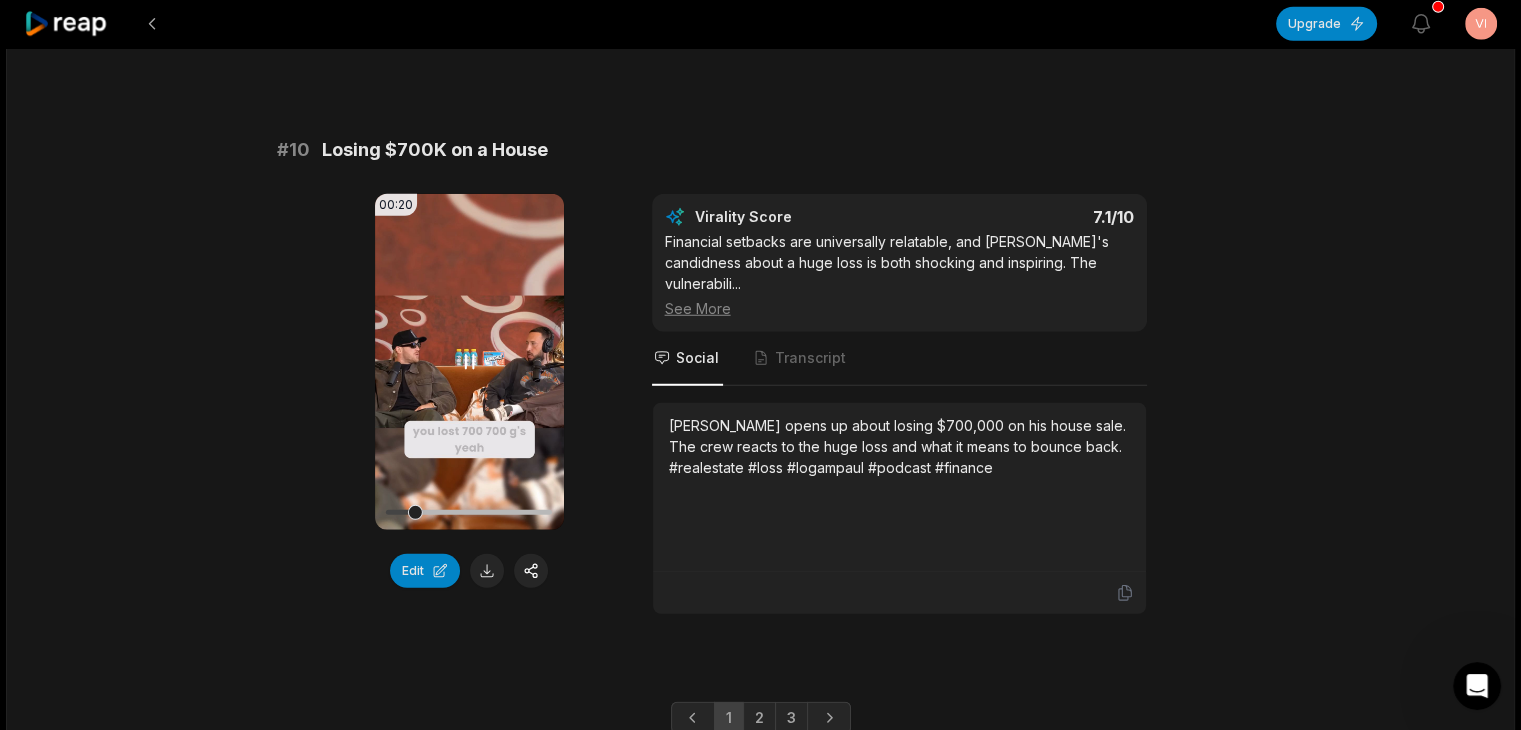 scroll, scrollTop: 5425, scrollLeft: 0, axis: vertical 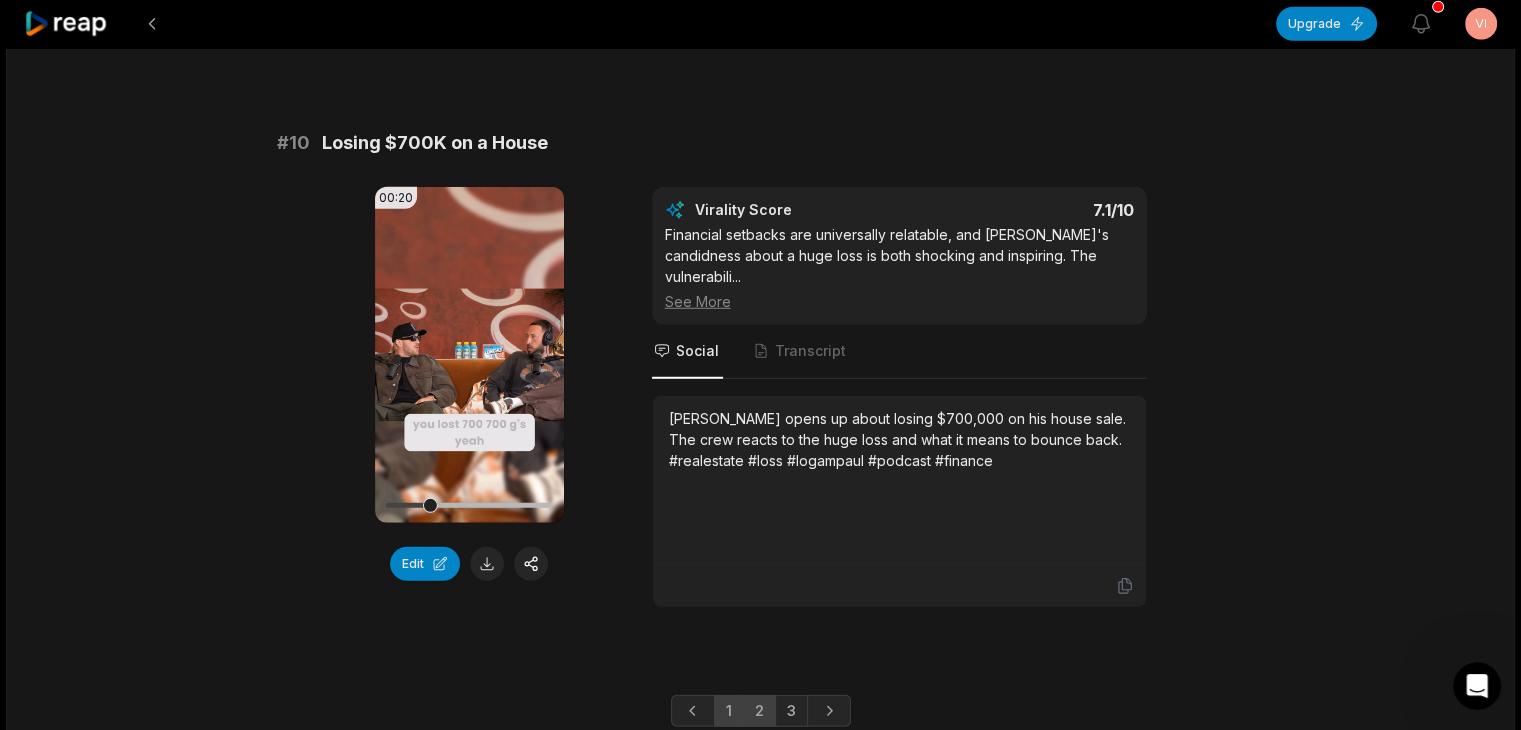 click on "2" at bounding box center (759, 711) 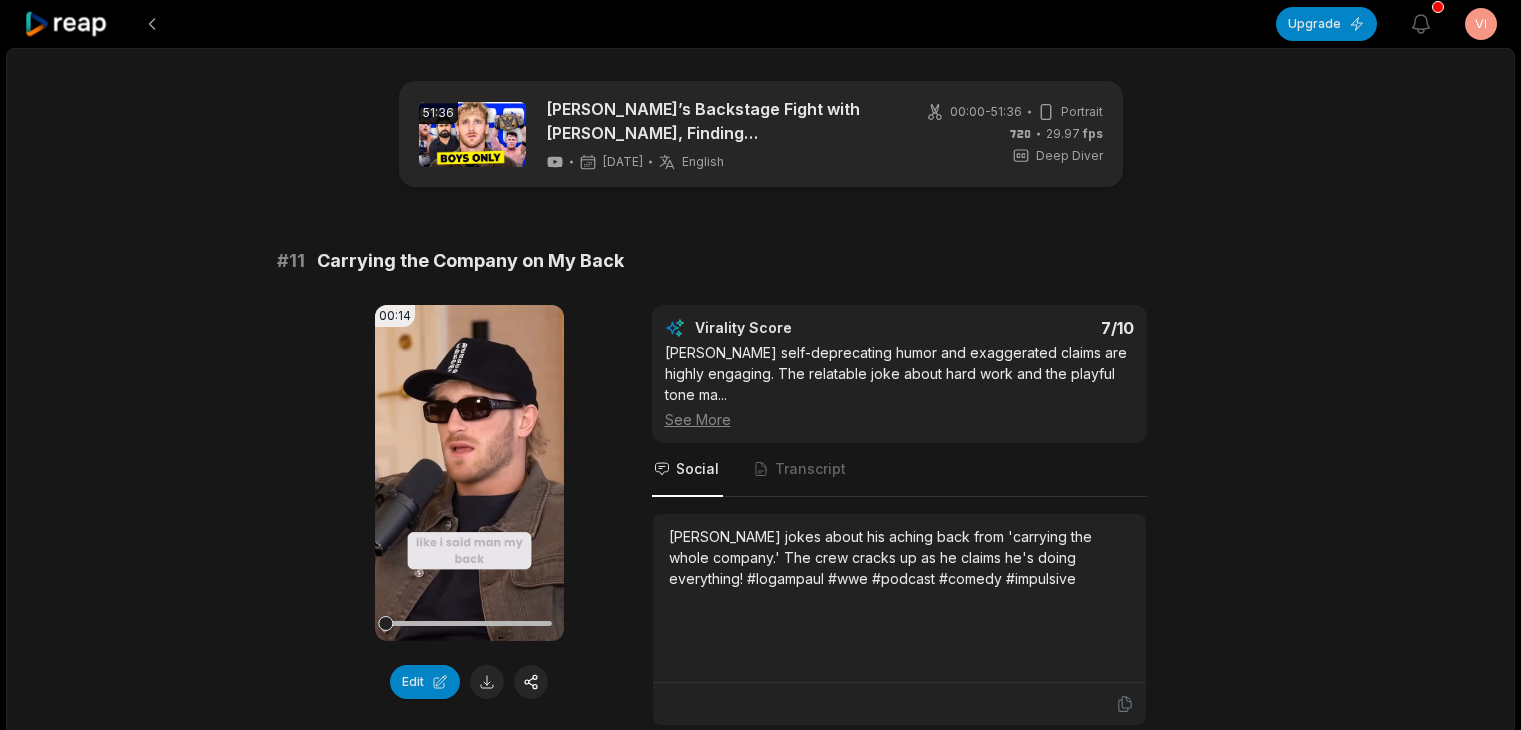 scroll, scrollTop: 2925, scrollLeft: 0, axis: vertical 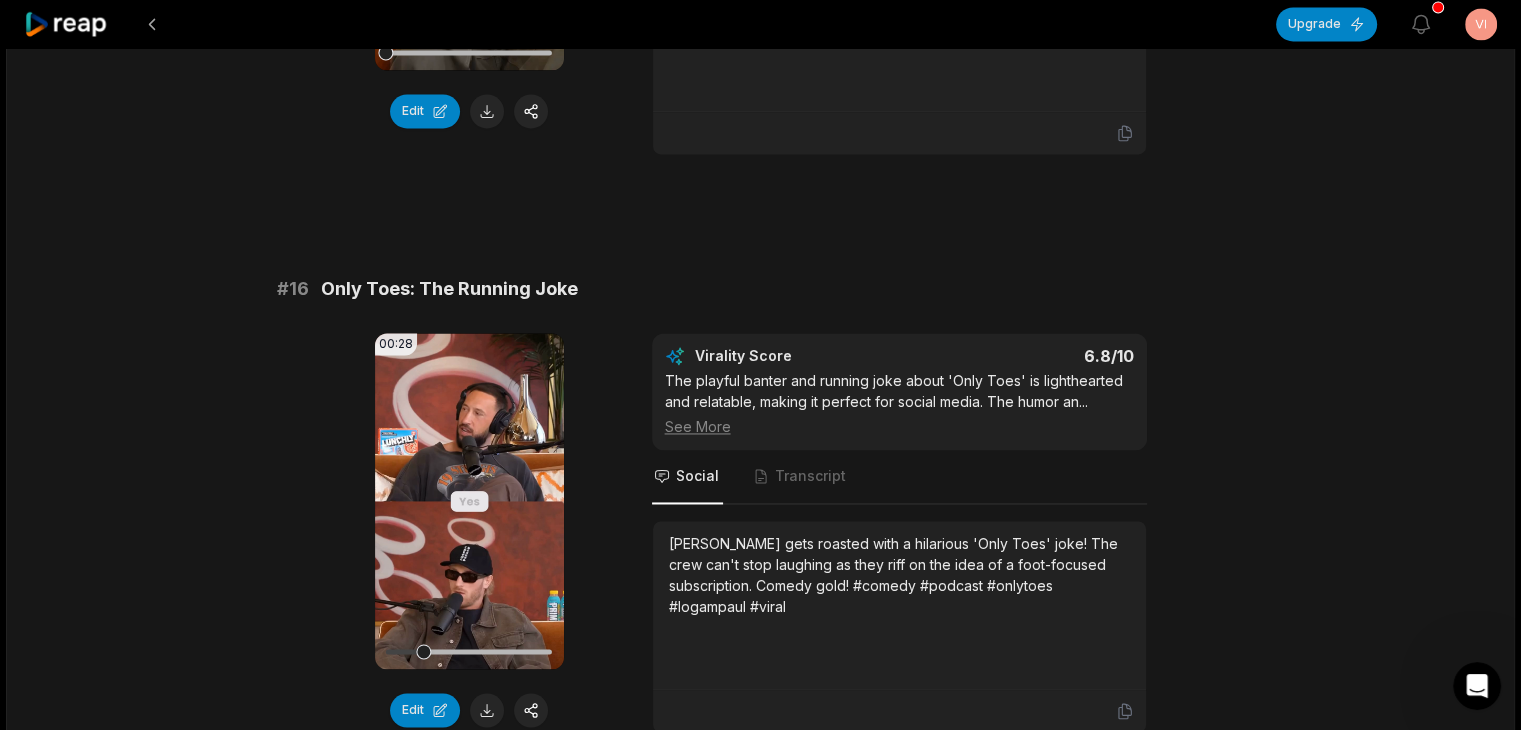 click 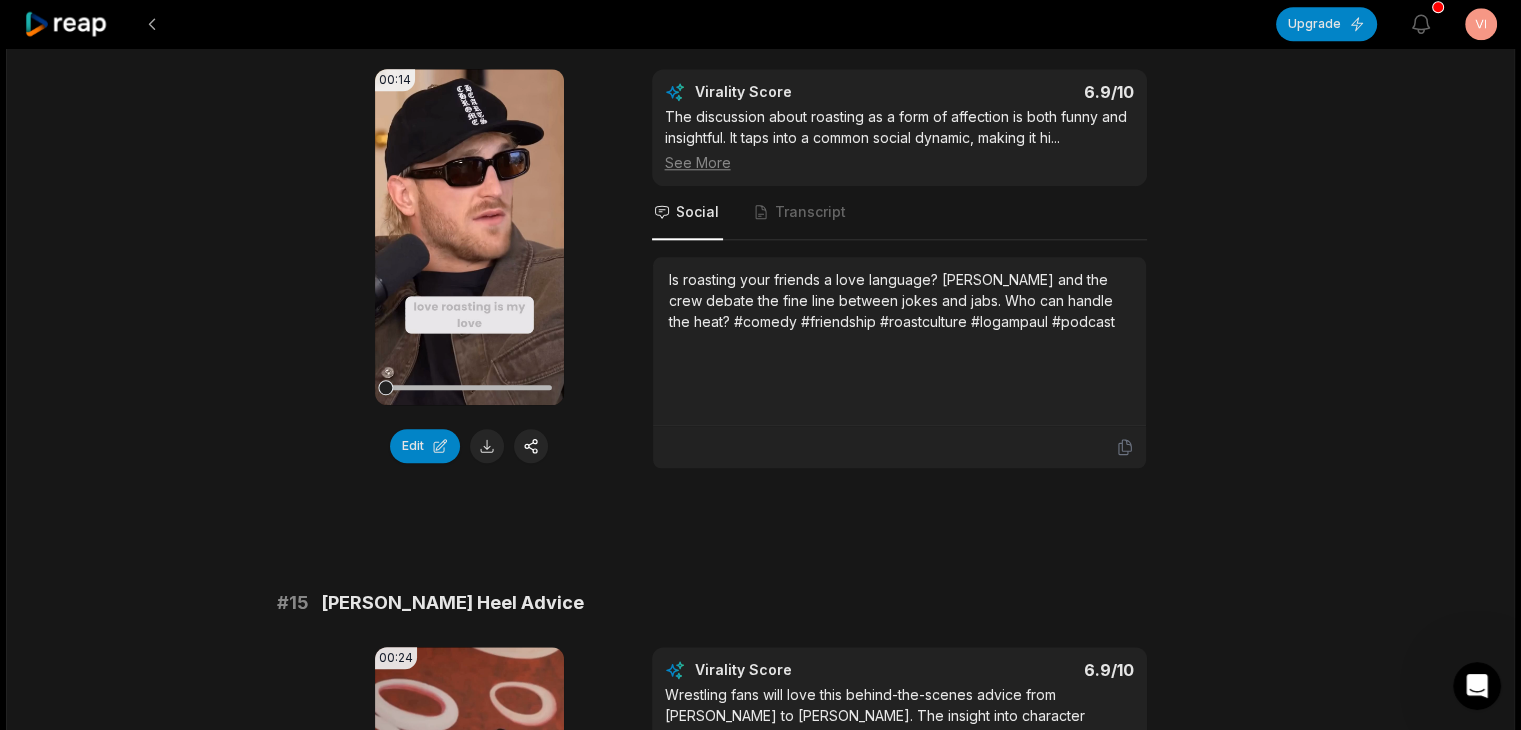 scroll, scrollTop: 1725, scrollLeft: 0, axis: vertical 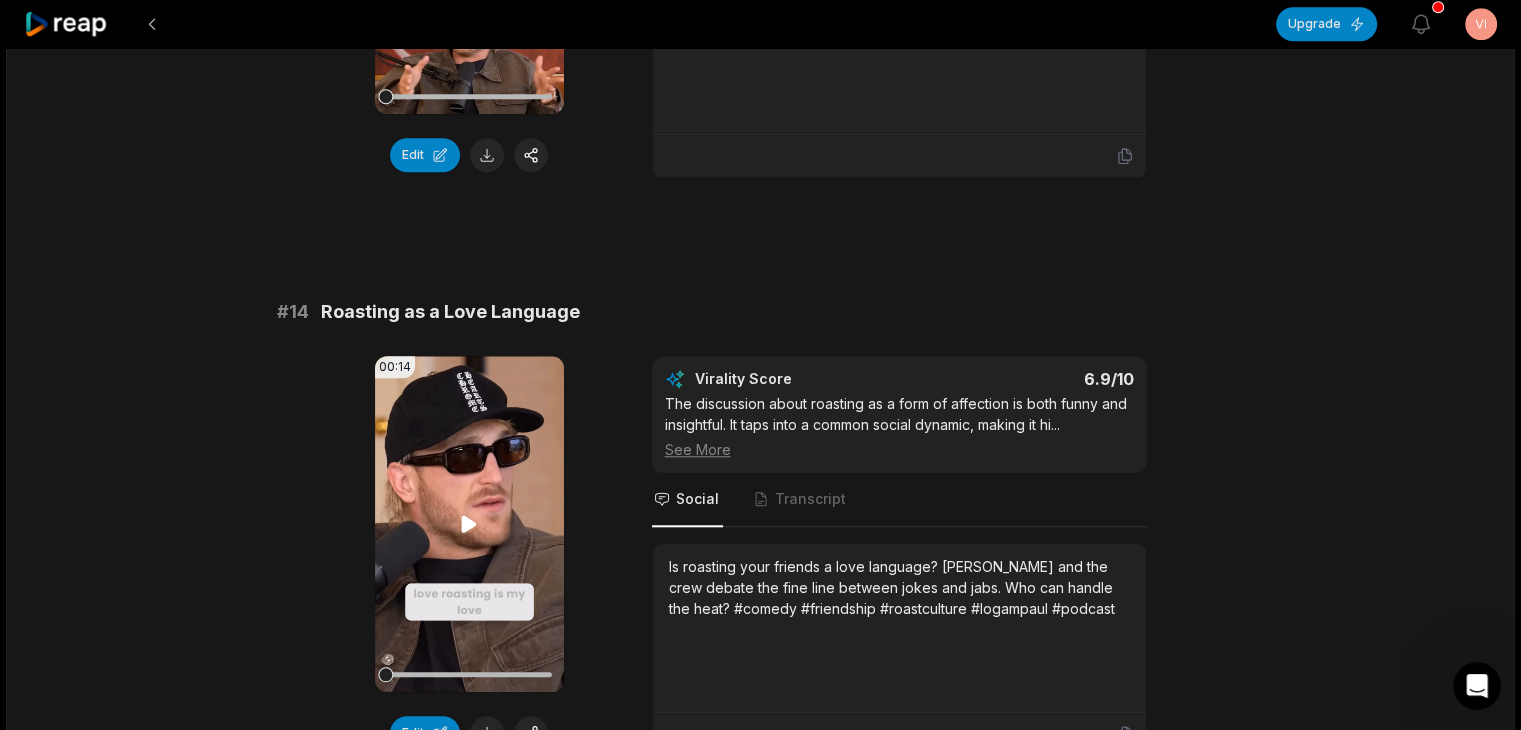 click 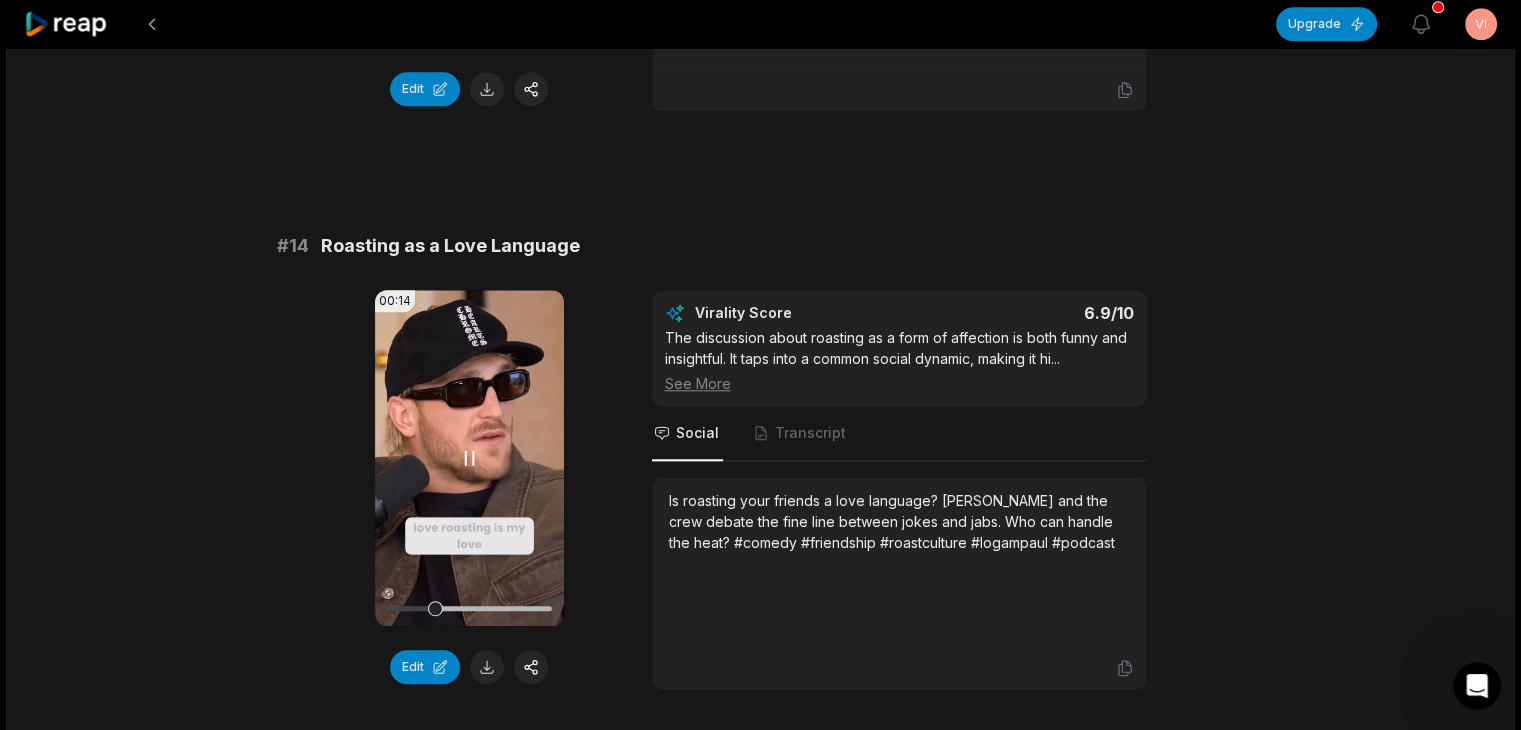 scroll, scrollTop: 1825, scrollLeft: 0, axis: vertical 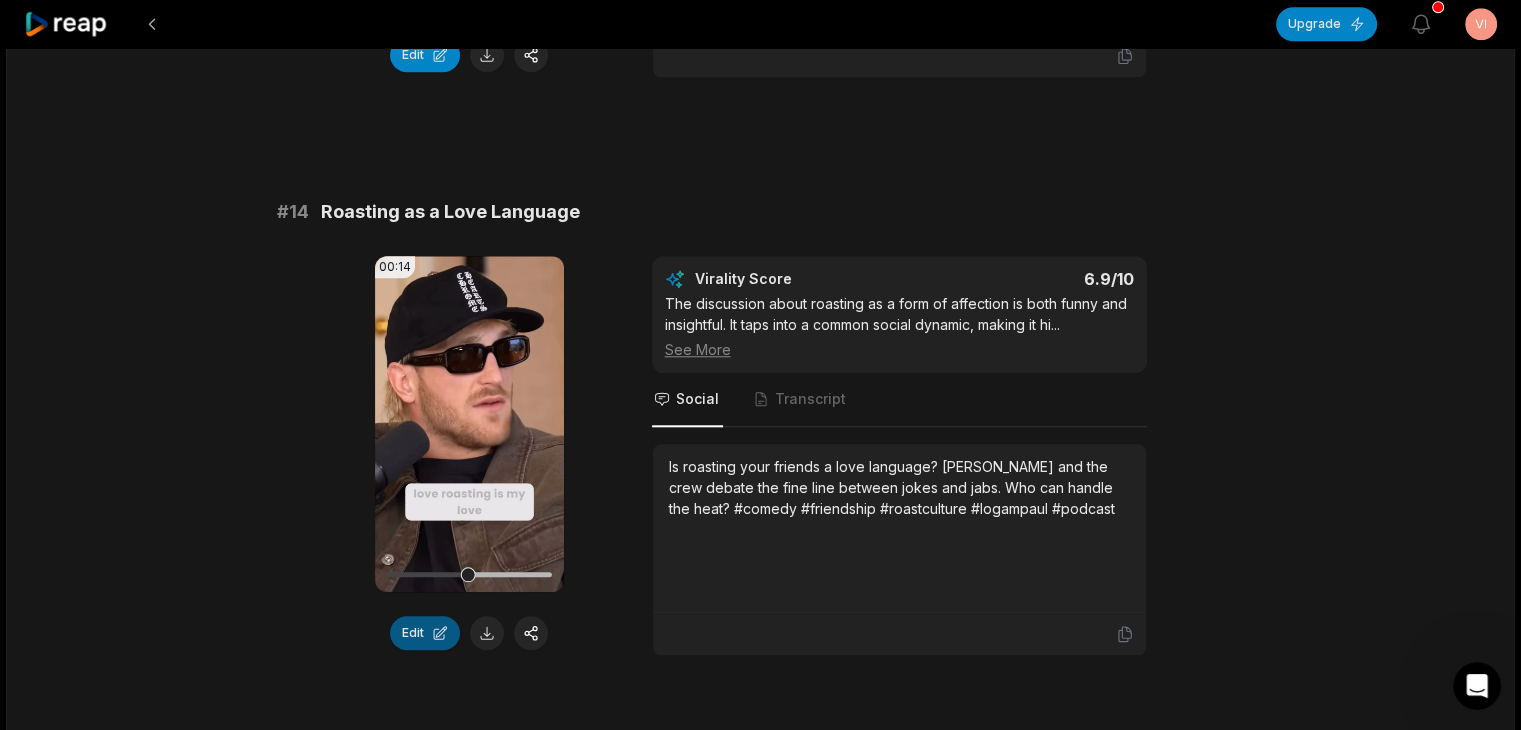 click on "Edit" at bounding box center (425, 633) 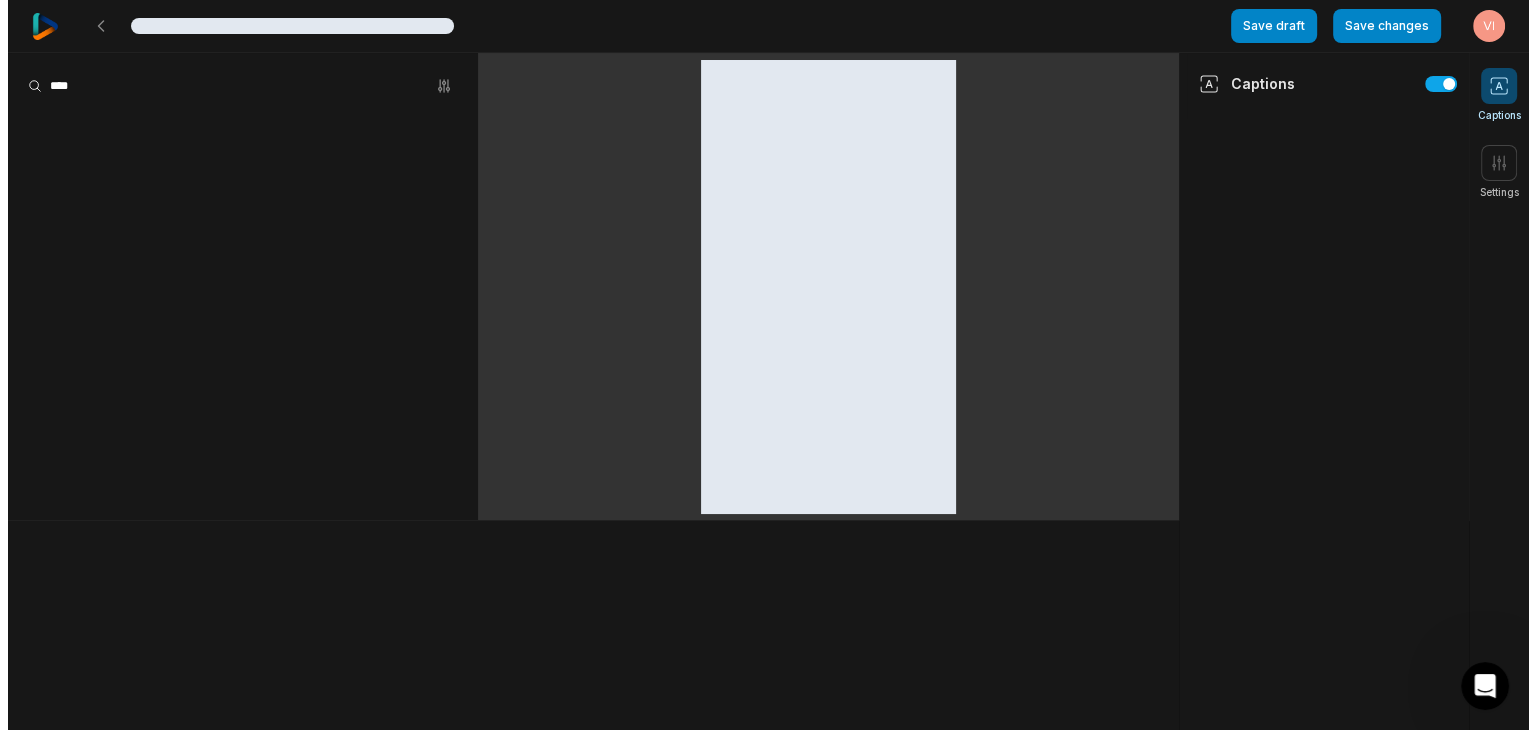 scroll, scrollTop: 0, scrollLeft: 0, axis: both 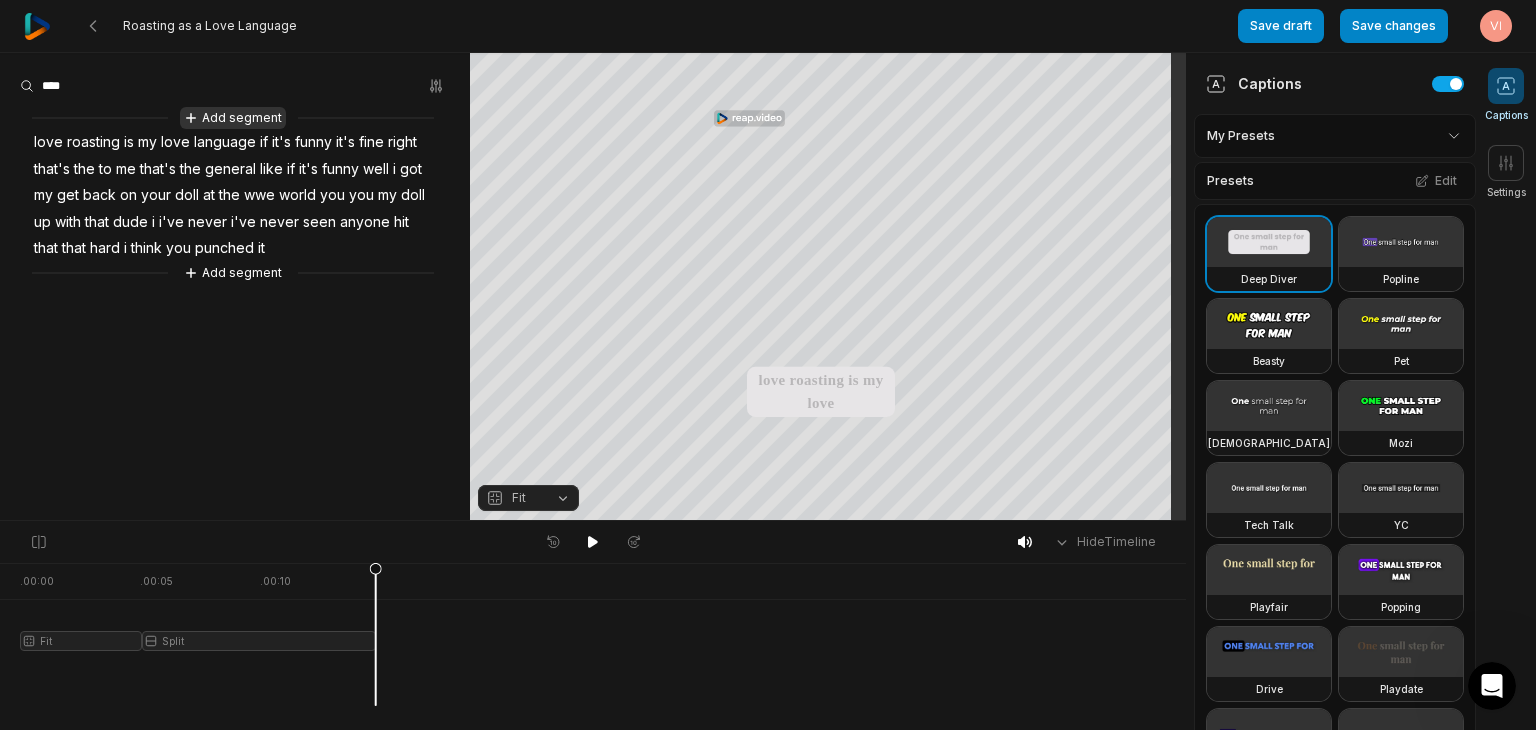 click on "Add segment" at bounding box center (233, 118) 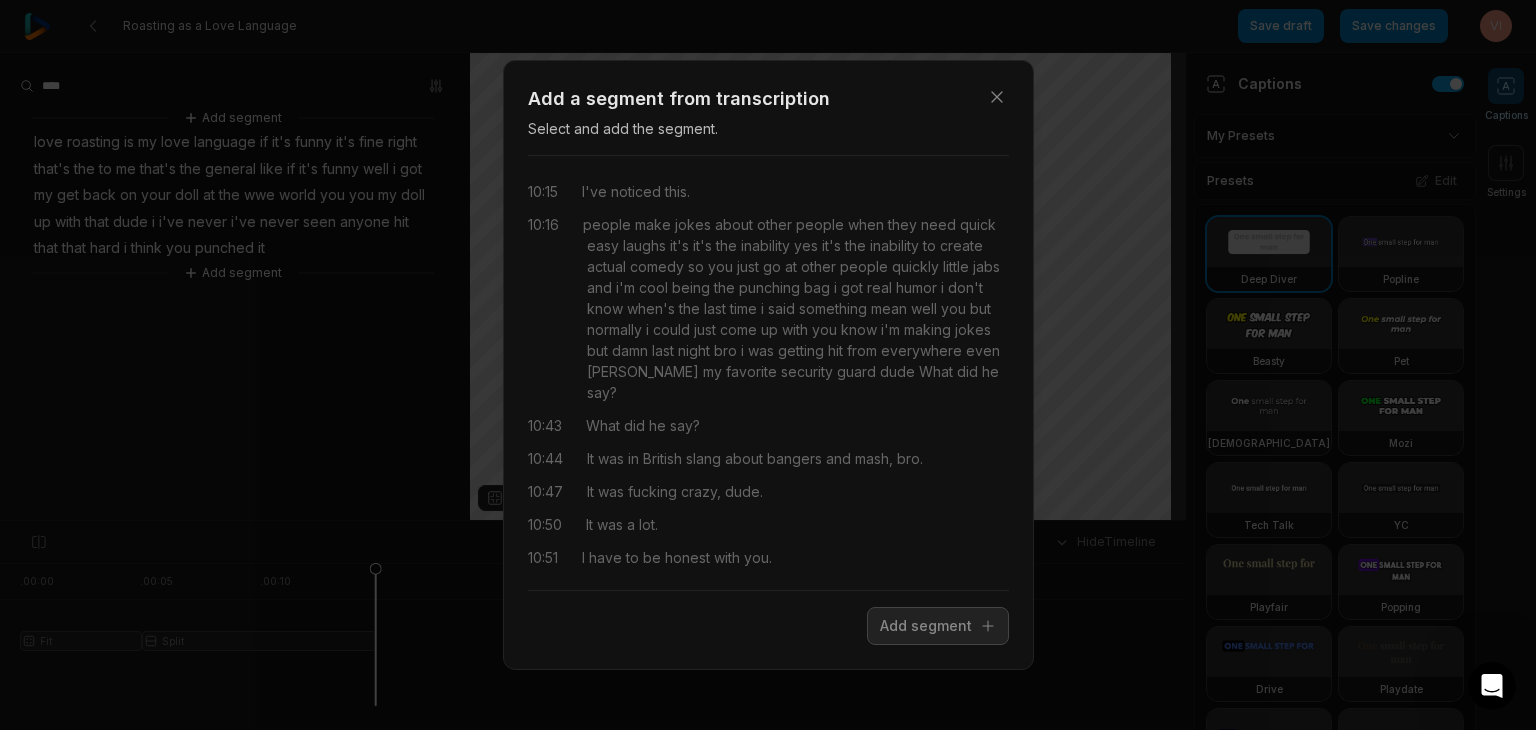 scroll, scrollTop: 8102, scrollLeft: 0, axis: vertical 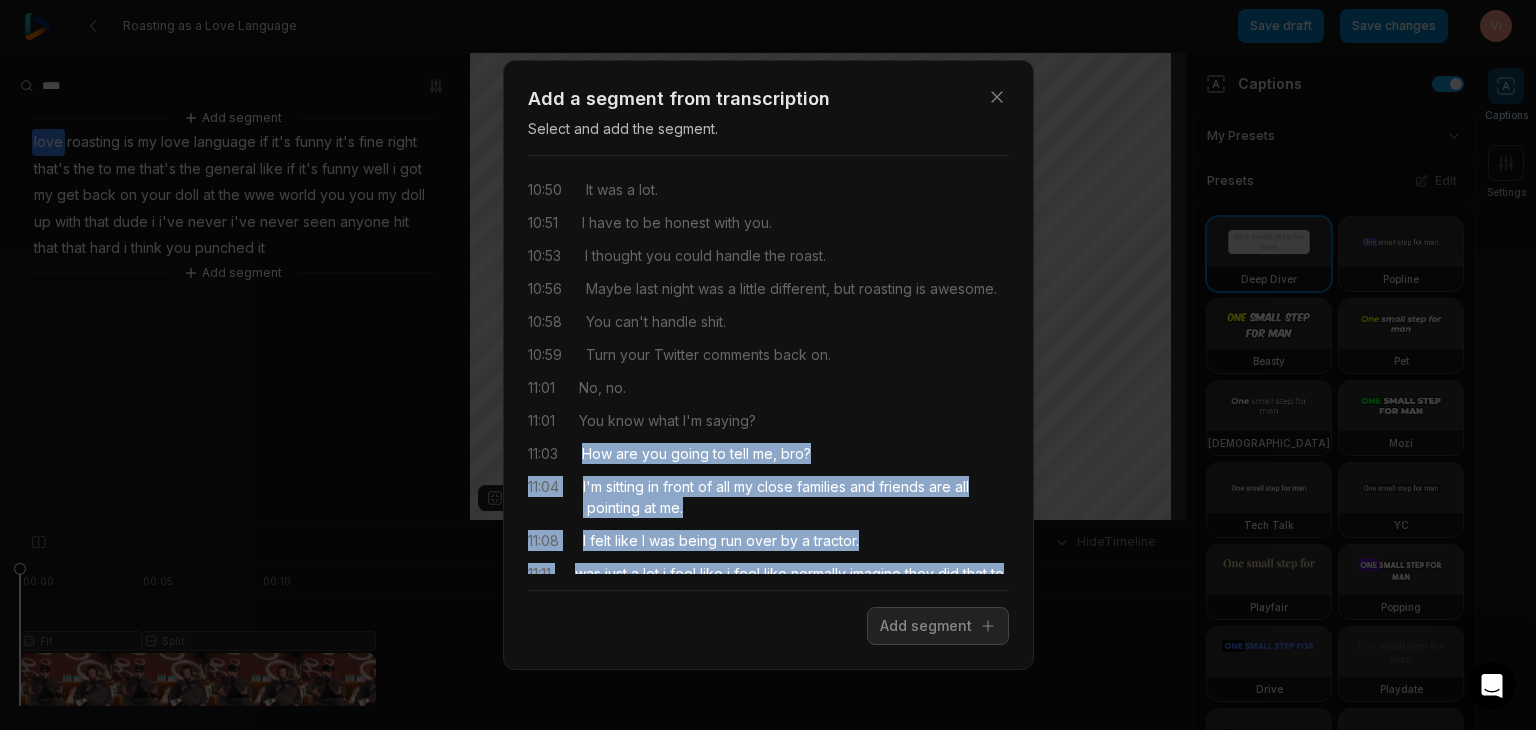 drag, startPoint x: 584, startPoint y: 409, endPoint x: 667, endPoint y: 557, distance: 169.685 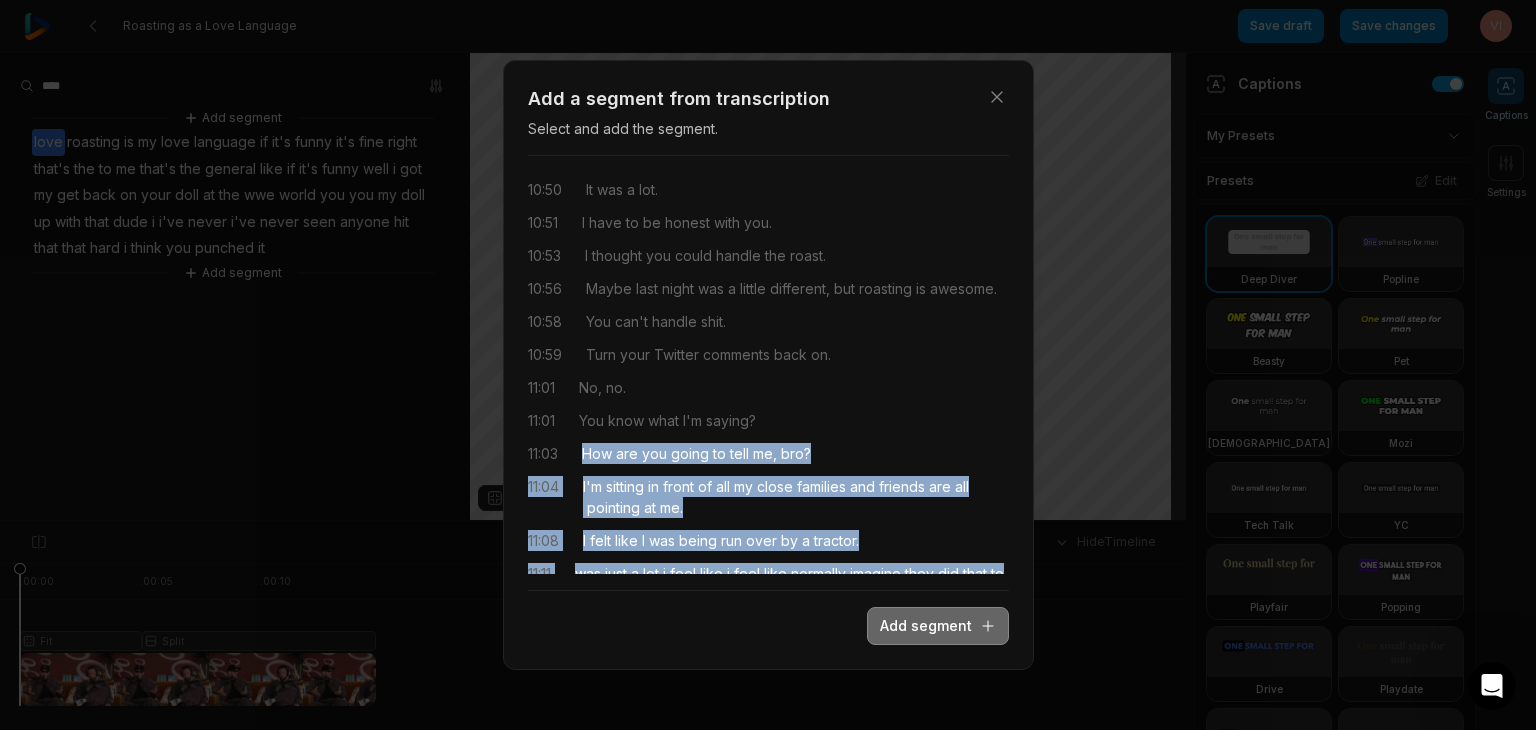 click on "Add segment" at bounding box center (938, 626) 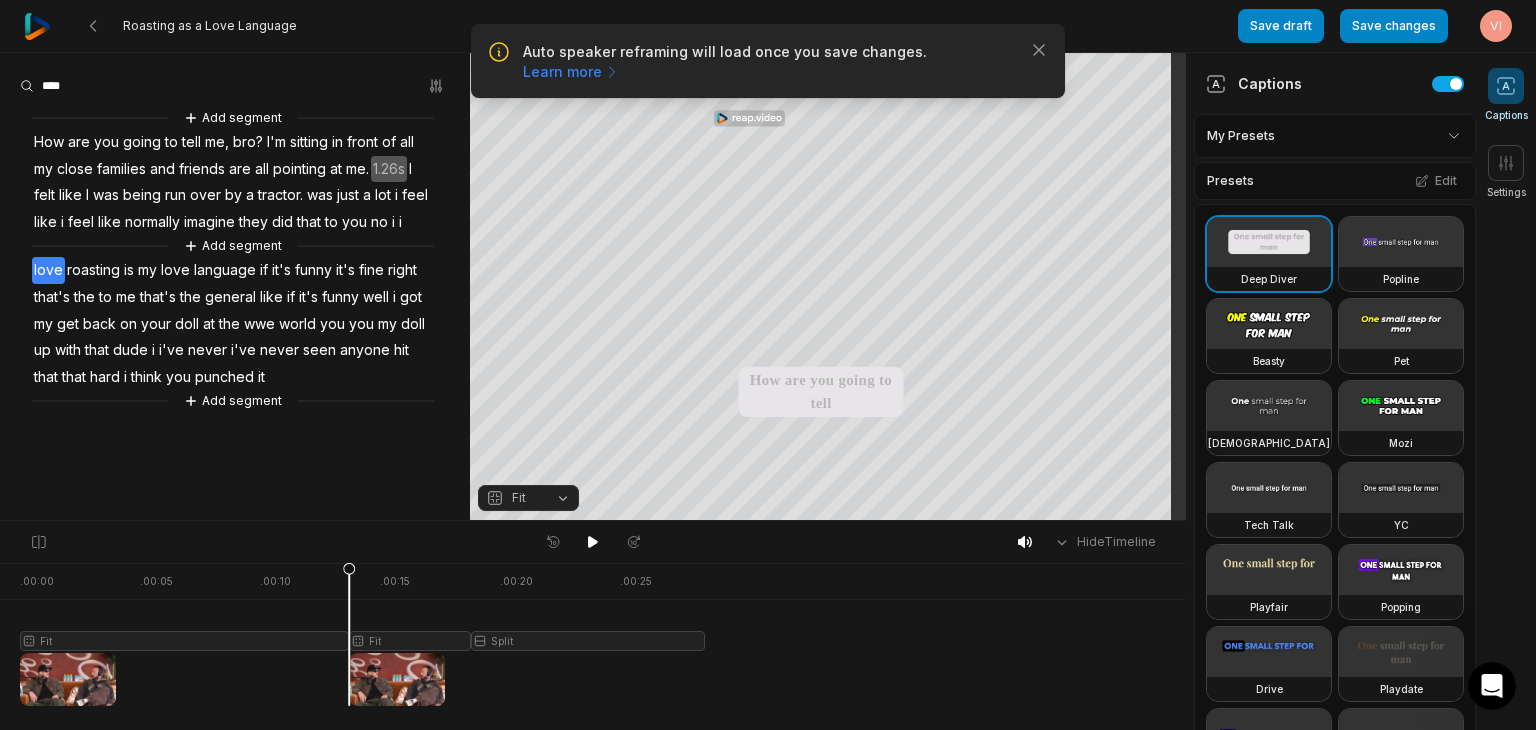 scroll, scrollTop: 0, scrollLeft: 0, axis: both 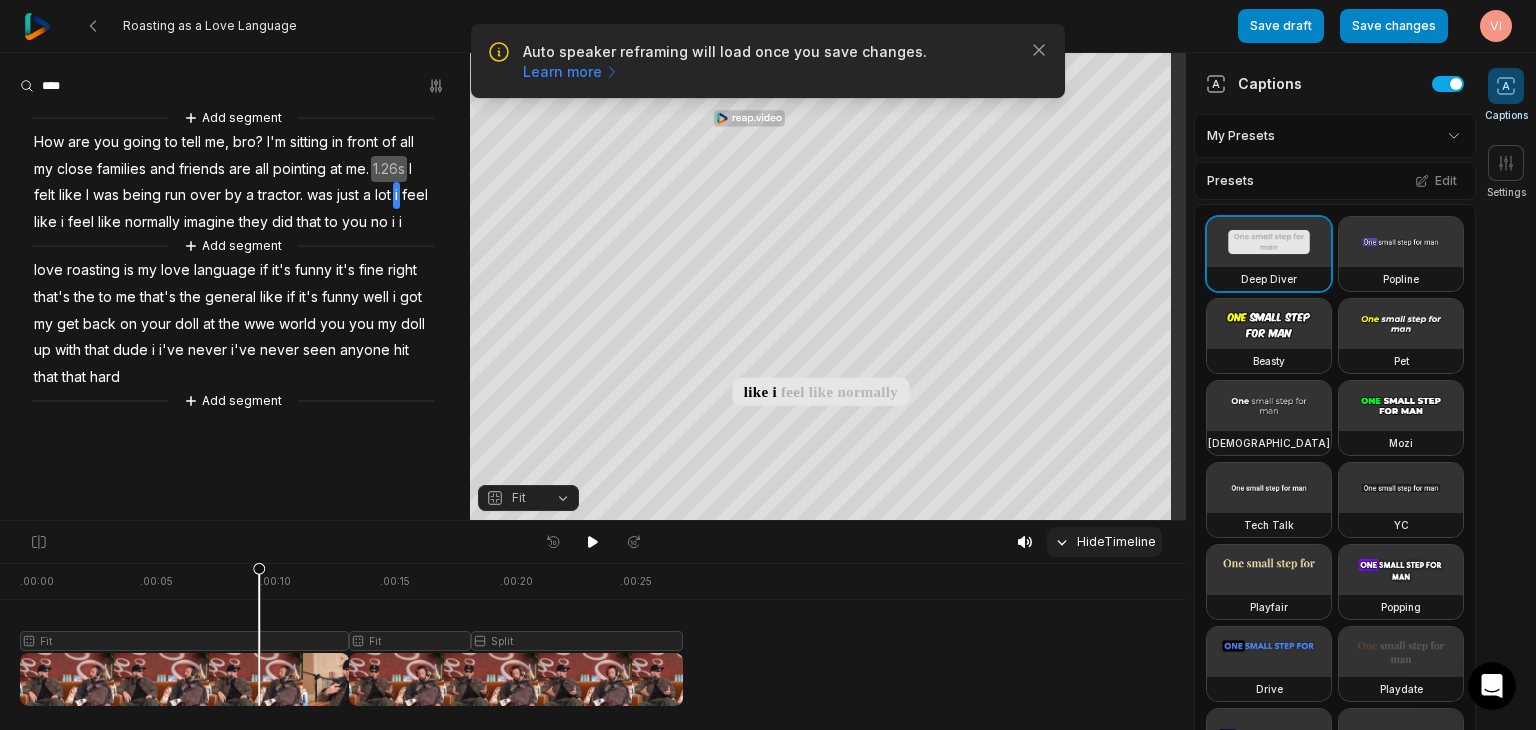 click 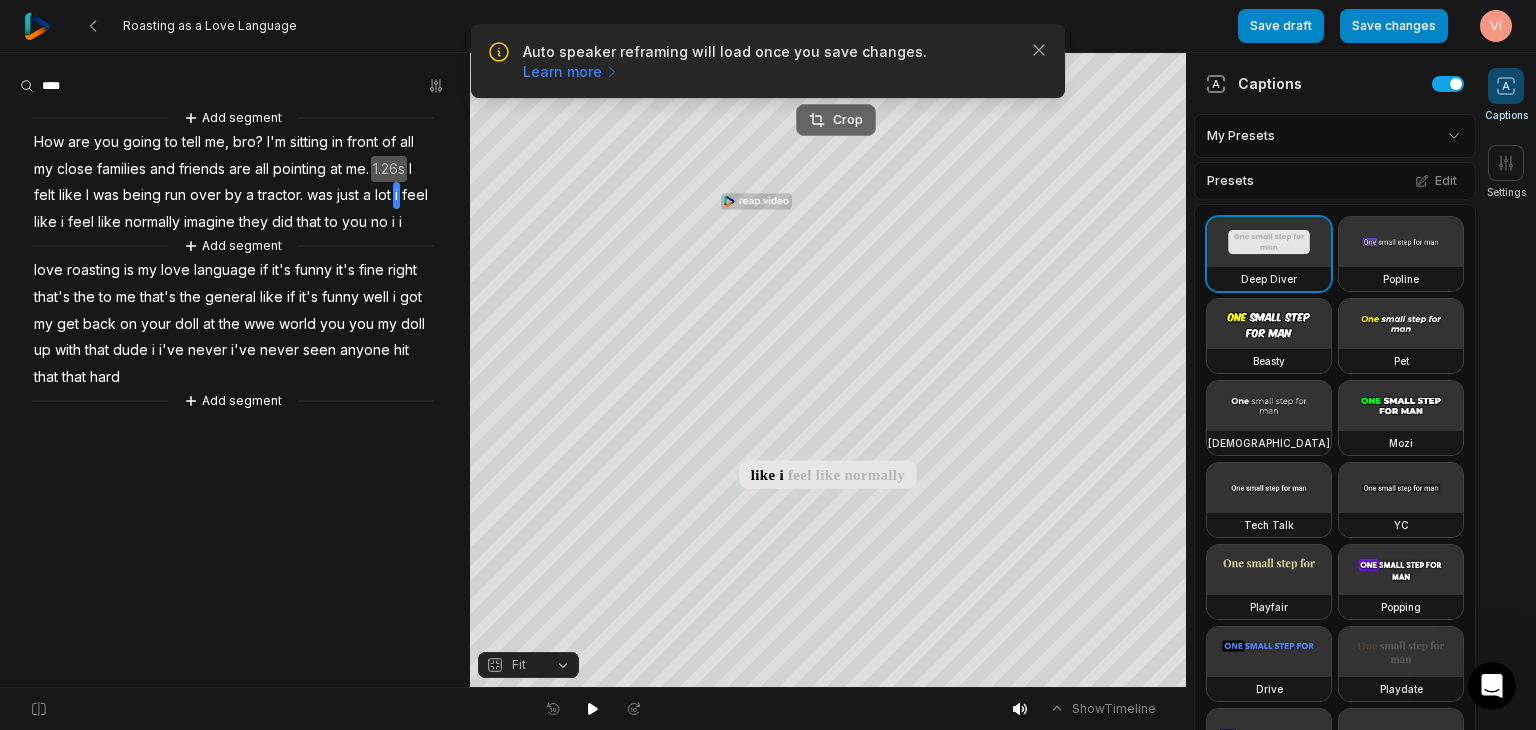 click on "Crop" at bounding box center (836, 120) 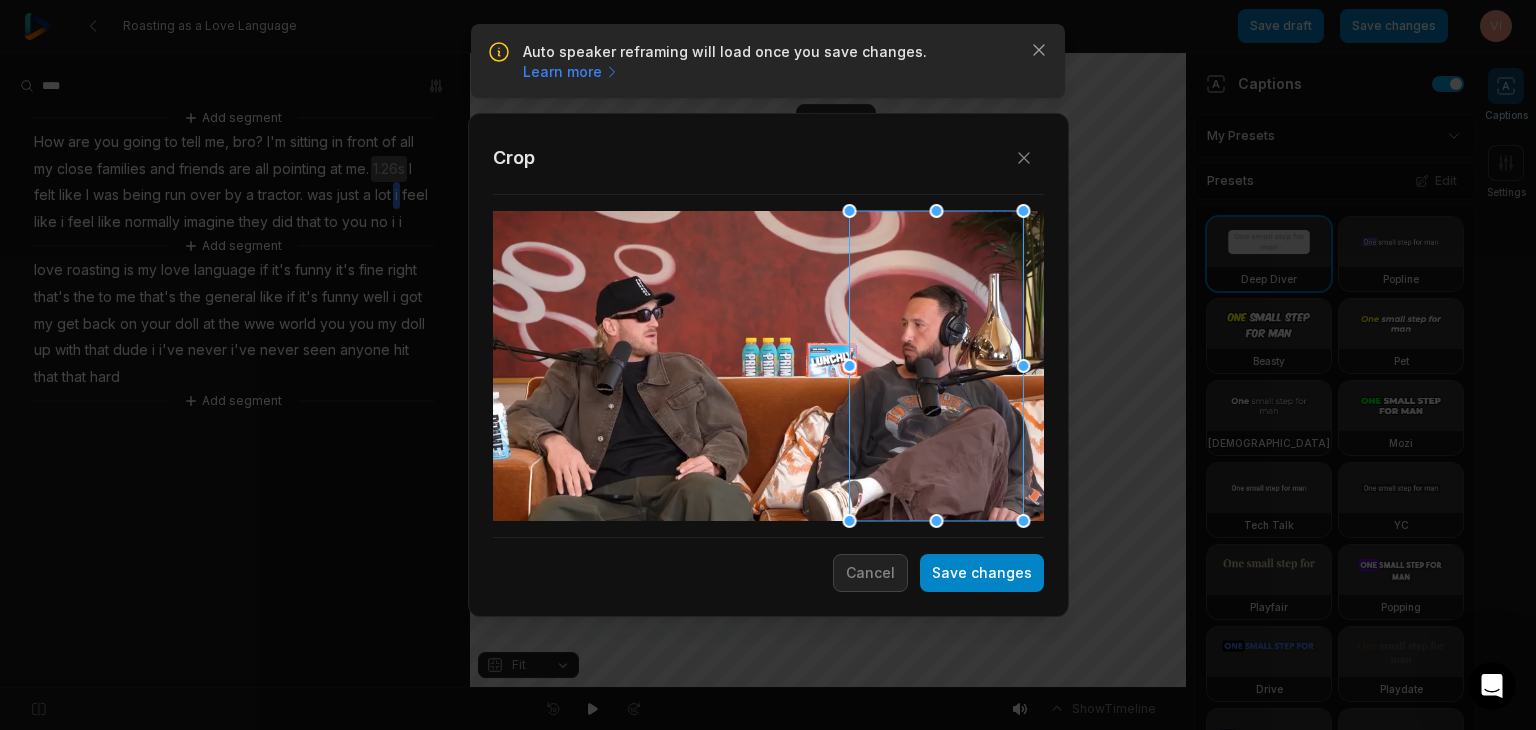 drag, startPoint x: 720, startPoint y: 363, endPoint x: 888, endPoint y: 401, distance: 172.24402 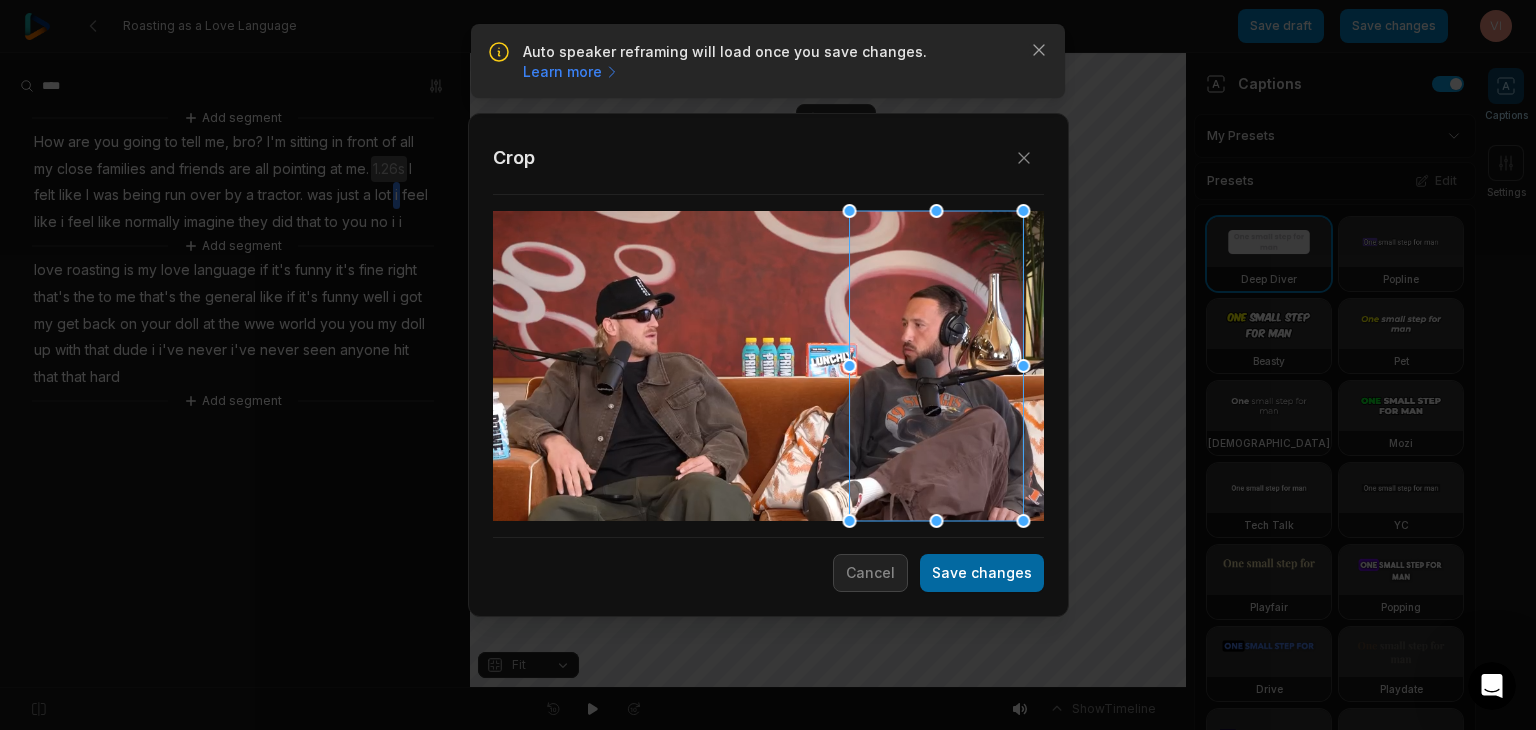 click on "Save changes" at bounding box center [982, 573] 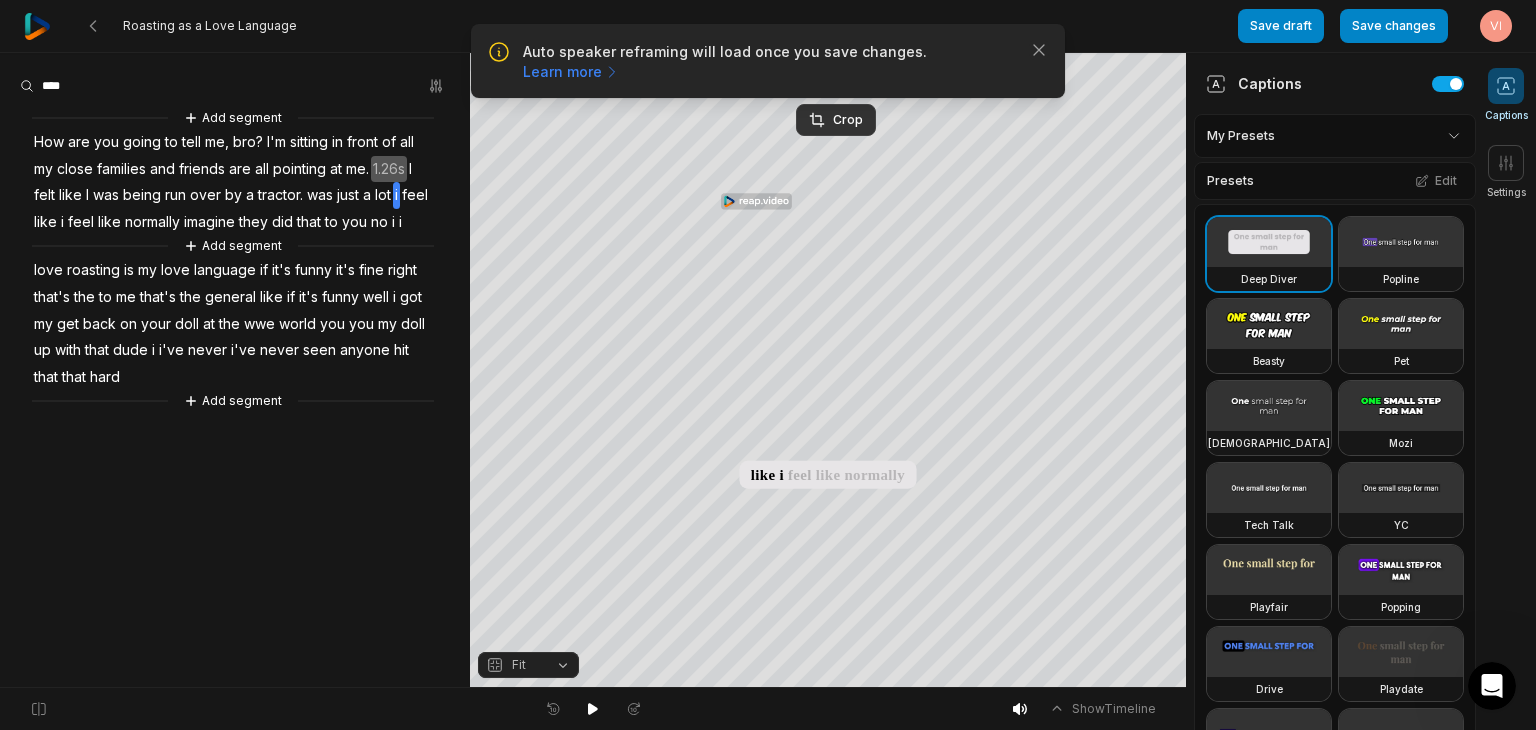 click on "Your browser does not support mp4 format. Your browser does not support mp4 format. How   are   you   going   to tell me,   bro? I'm   sitting   in   front   of all   my   close   families and   friends   are   all pointing at   me I felt   like   I   was   being run   over   by   a   tractor was   just   a   lot   i   feel like   i   feel   like   normally imagine   they   did   that to   you   no   i   i   love roasting is   my   love   language   if it's   funny   it's   fine   right that's   the   to   me   that's the   general   like   if   it's funny   well   i   got   my   get back   on   your   doll   at the wwe   world   you   you   my doll up   with   that   dude   i   i've never   i've   never   seen anyone   hit   that   that hard Crop Hex ********* * % Fit Show  Timeline .  00:00 .  00:05 .  00:10 .  00:15 .  00:20 .  00:25 Fit Fit Split" at bounding box center [768, 370] 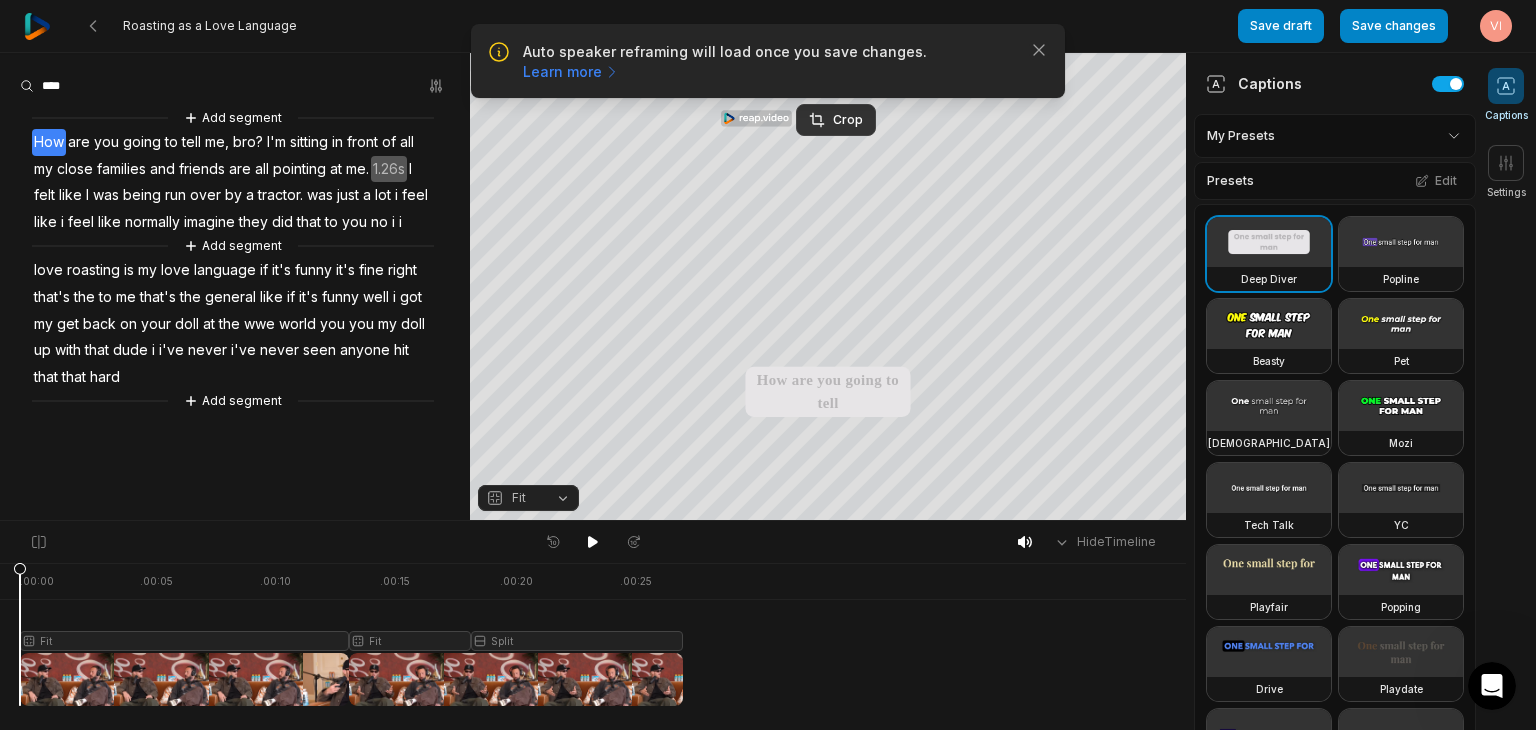 drag, startPoint x: 255, startPoint y: 564, endPoint x: 0, endPoint y: 577, distance: 255.33116 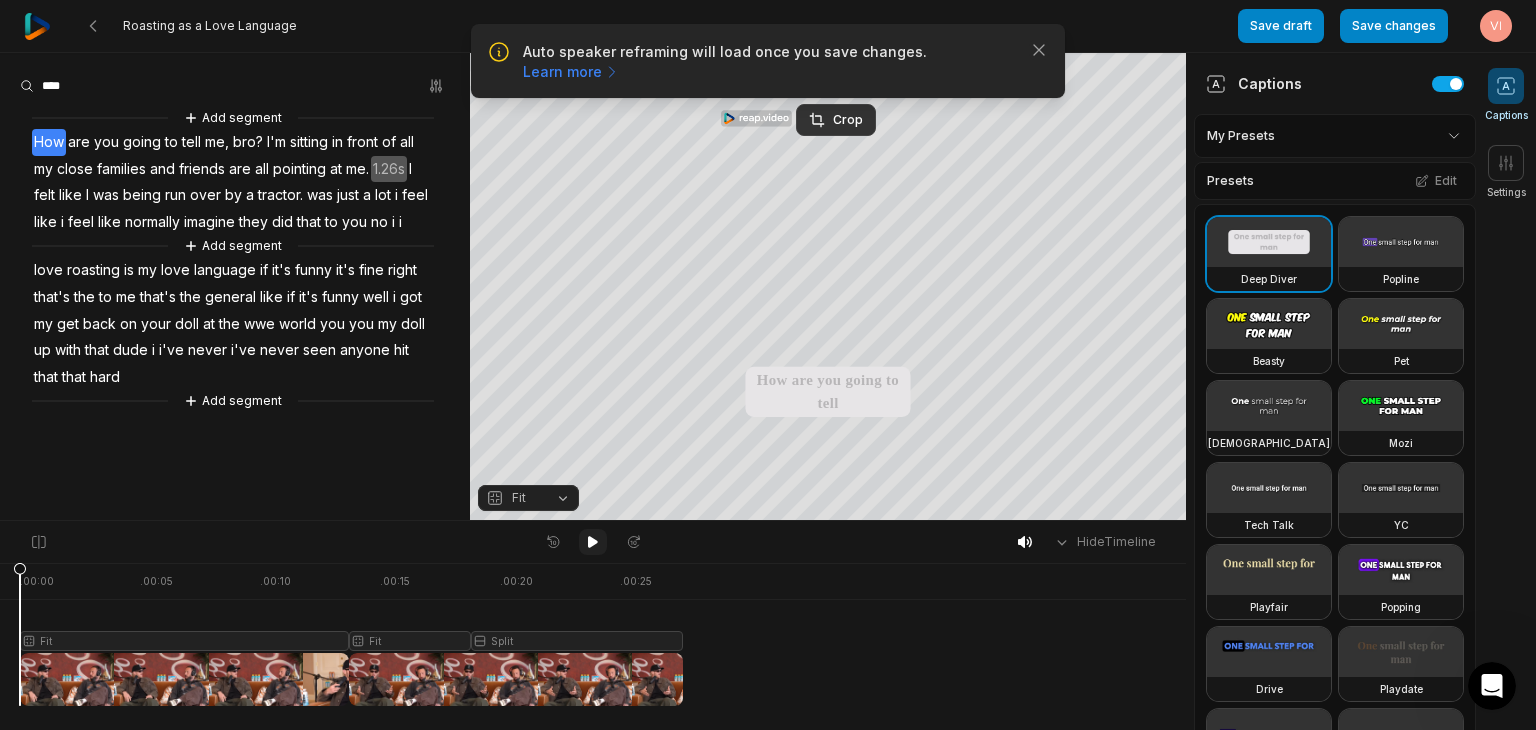 click at bounding box center (593, 542) 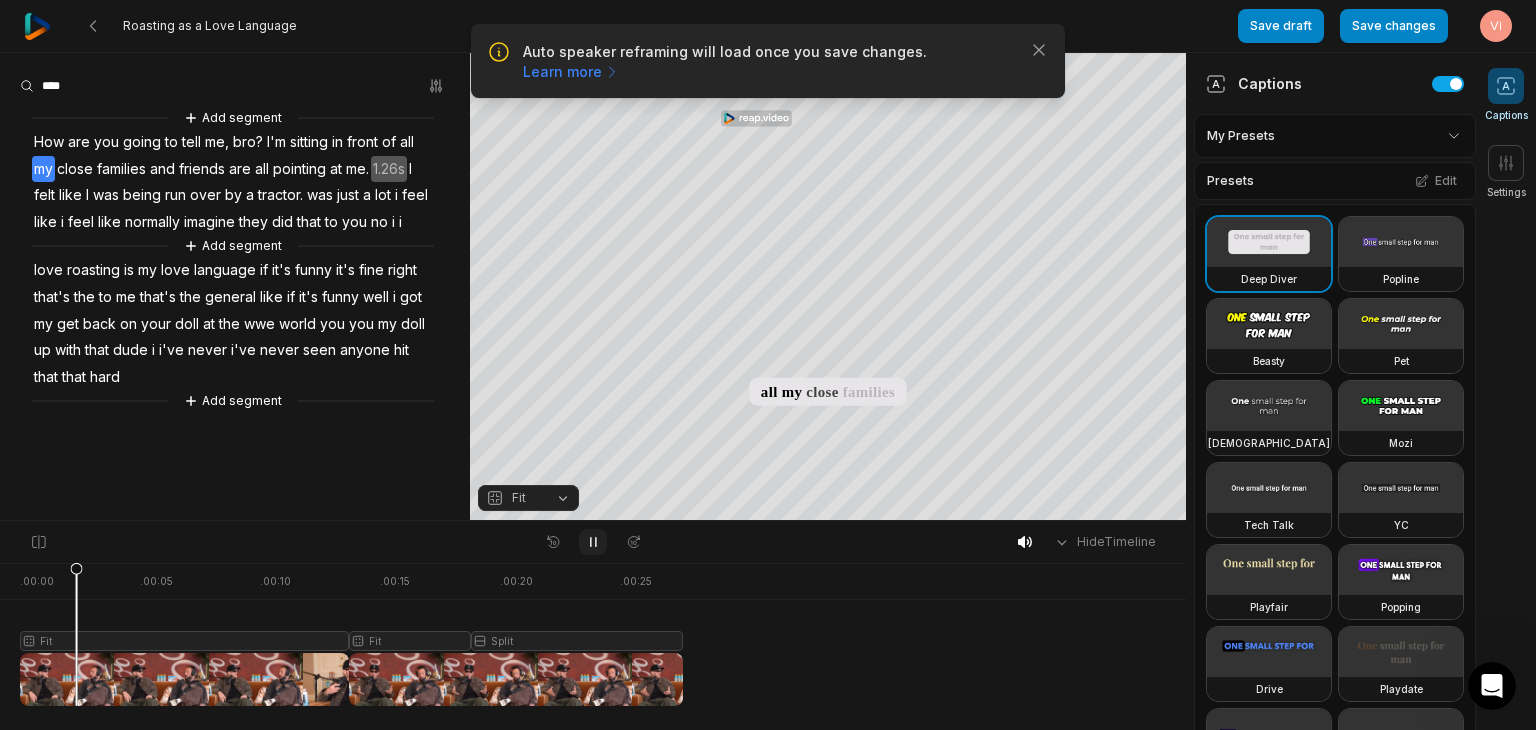 click at bounding box center [593, 542] 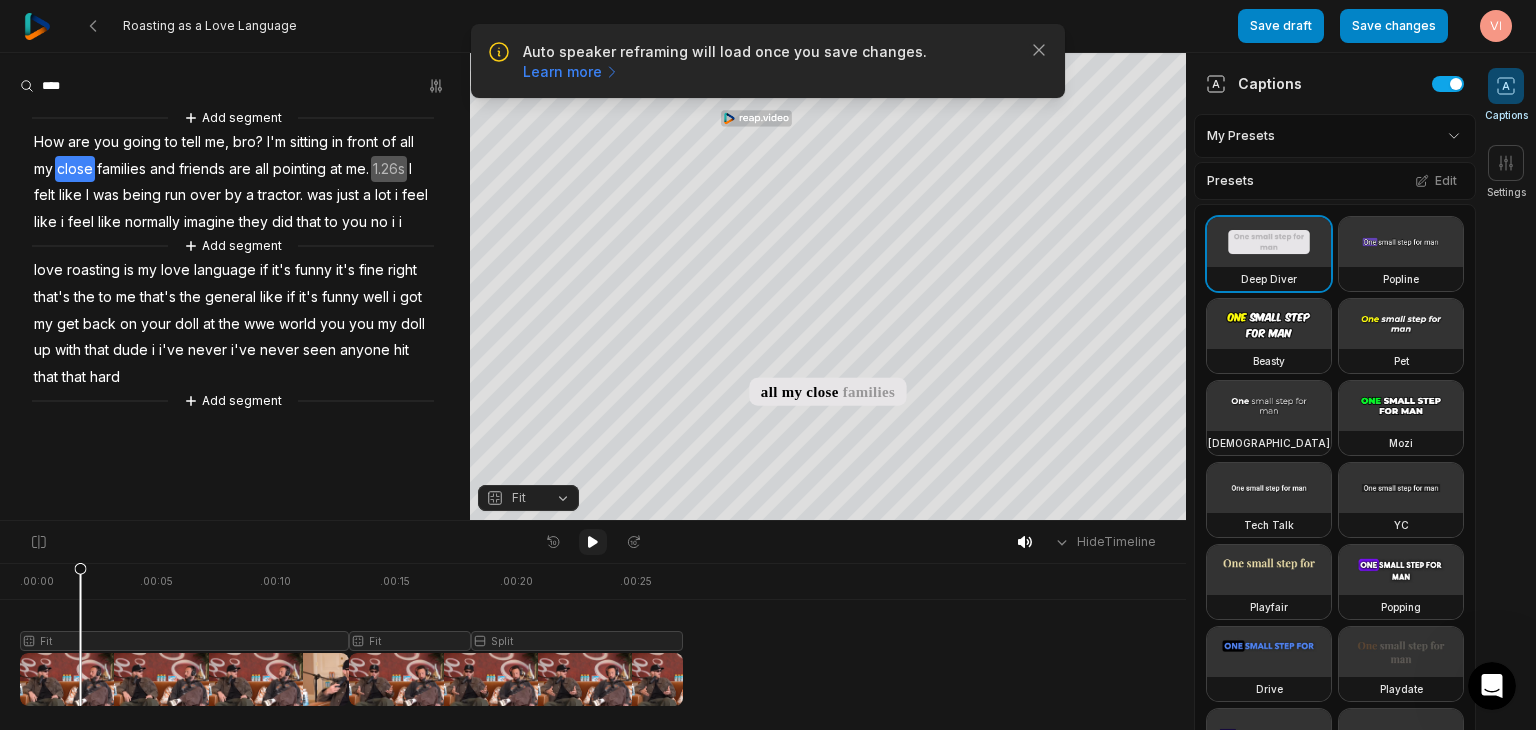 click at bounding box center (593, 542) 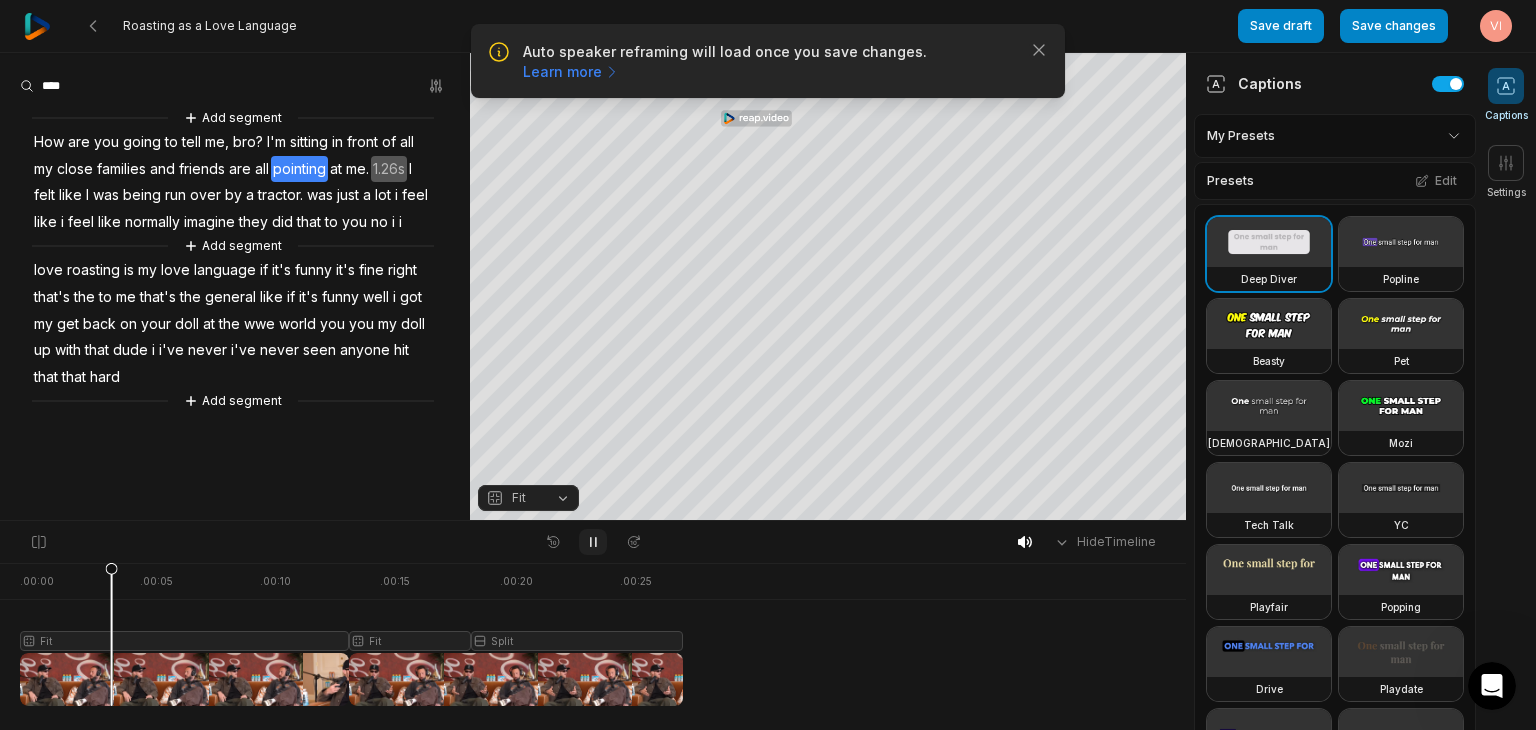 click at bounding box center [593, 542] 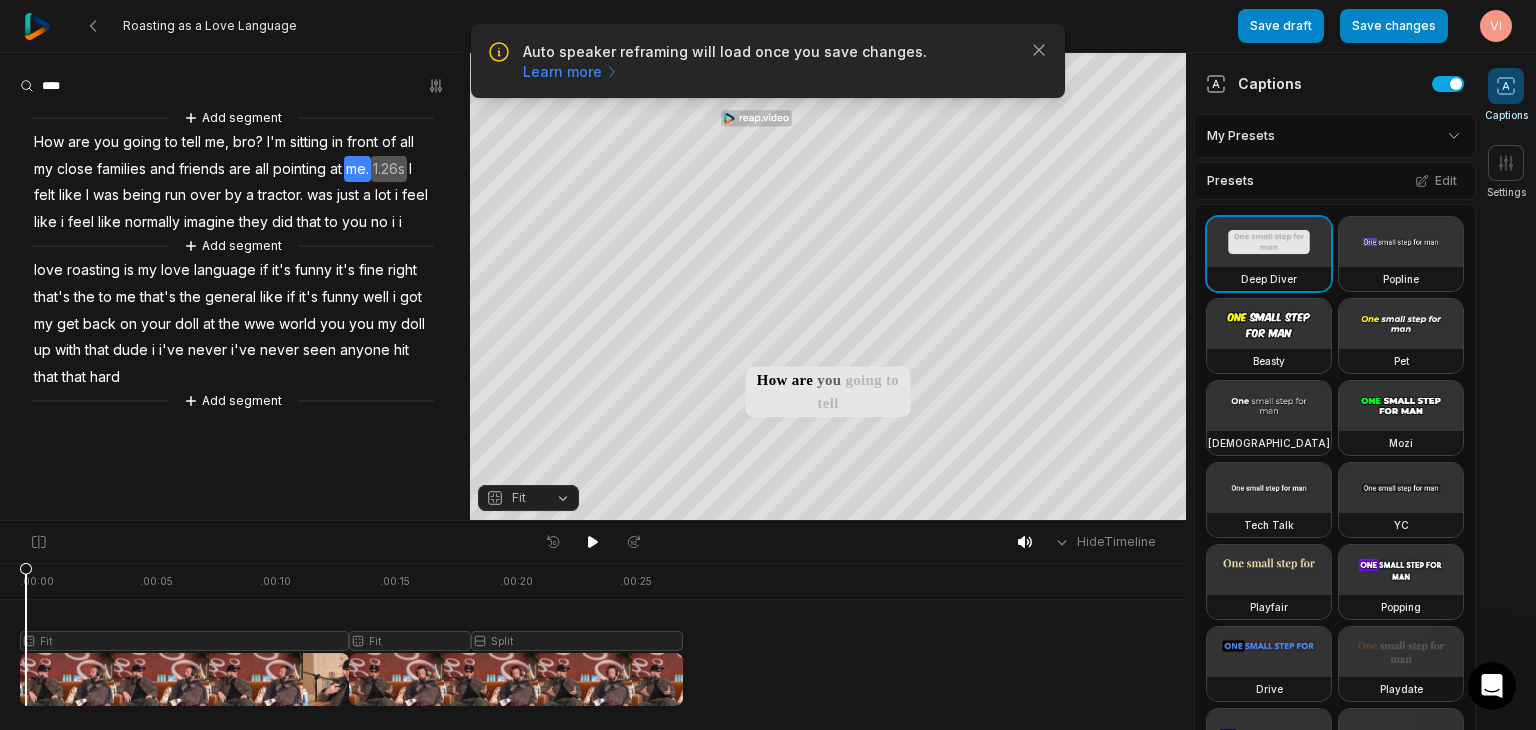 click at bounding box center [351, 634] 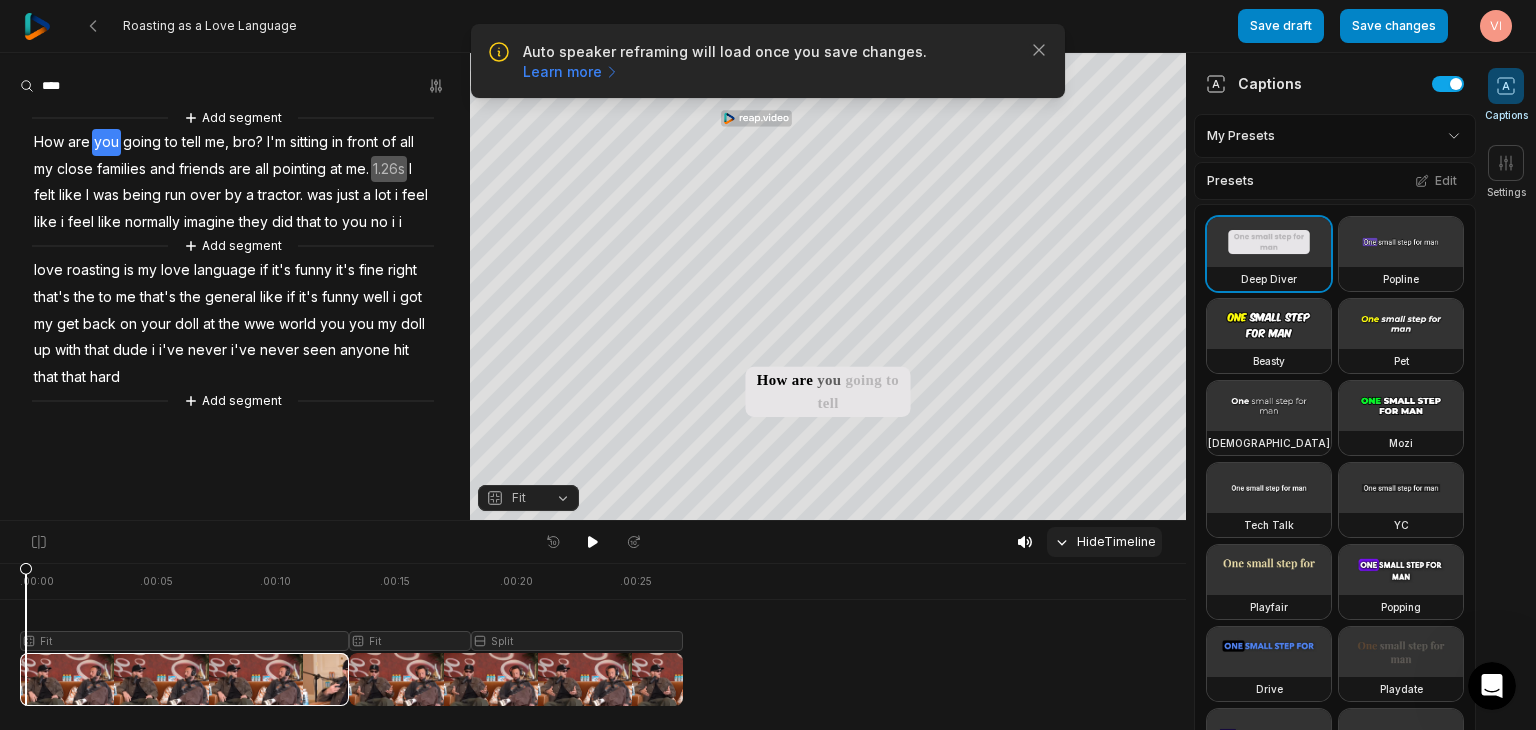 click on "Hide  Timeline" at bounding box center [1104, 542] 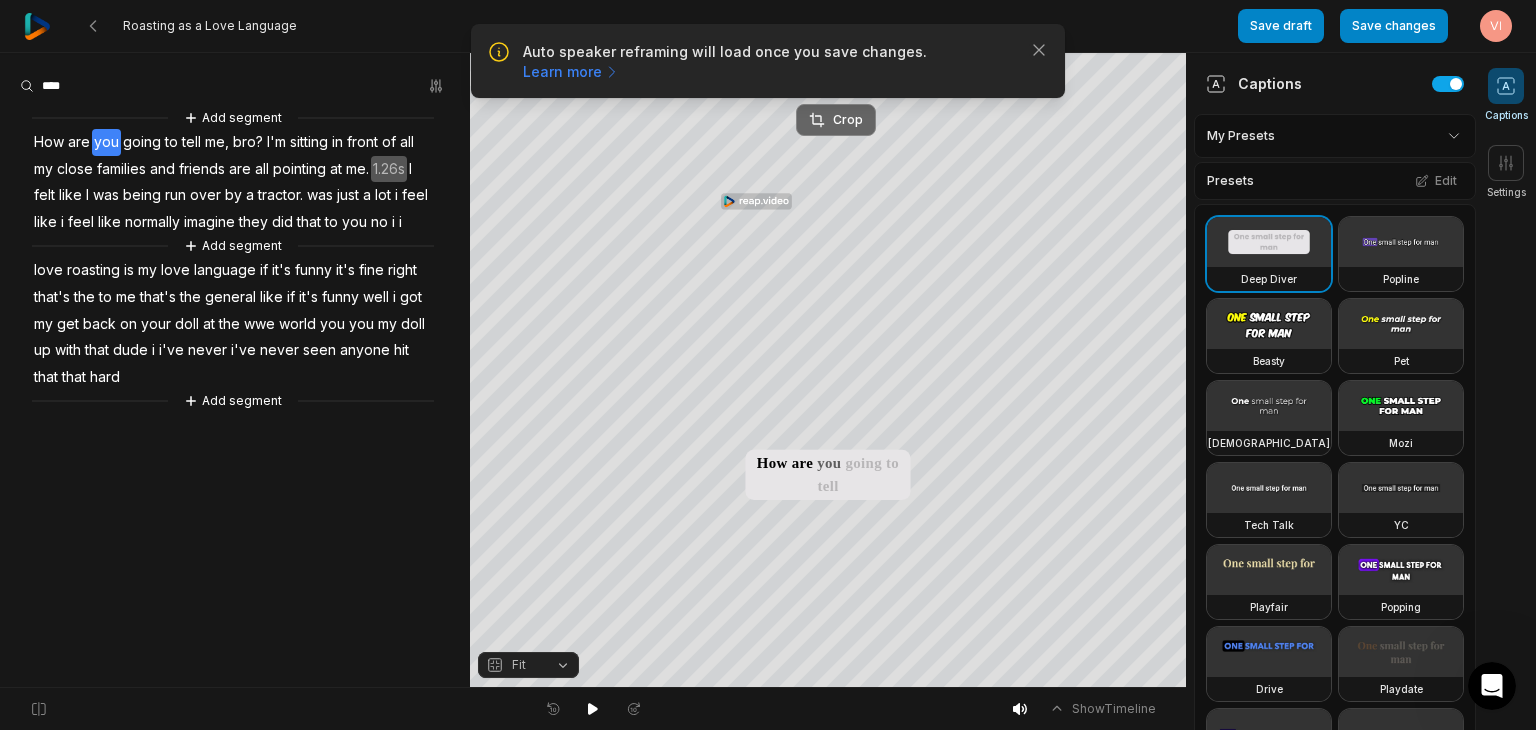 click on "Crop" at bounding box center [836, 120] 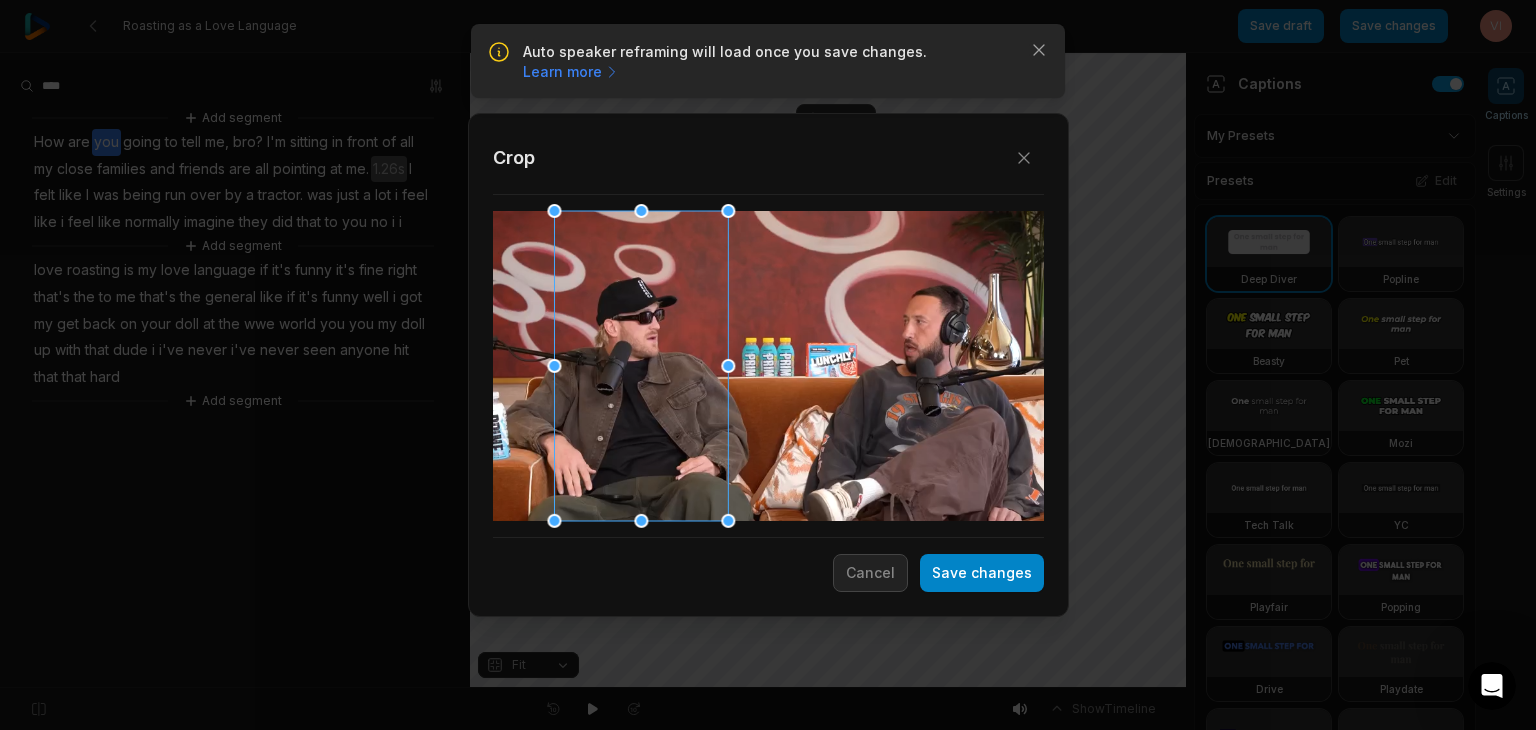 drag, startPoint x: 888, startPoint y: 410, endPoint x: 591, endPoint y: 393, distance: 297.48615 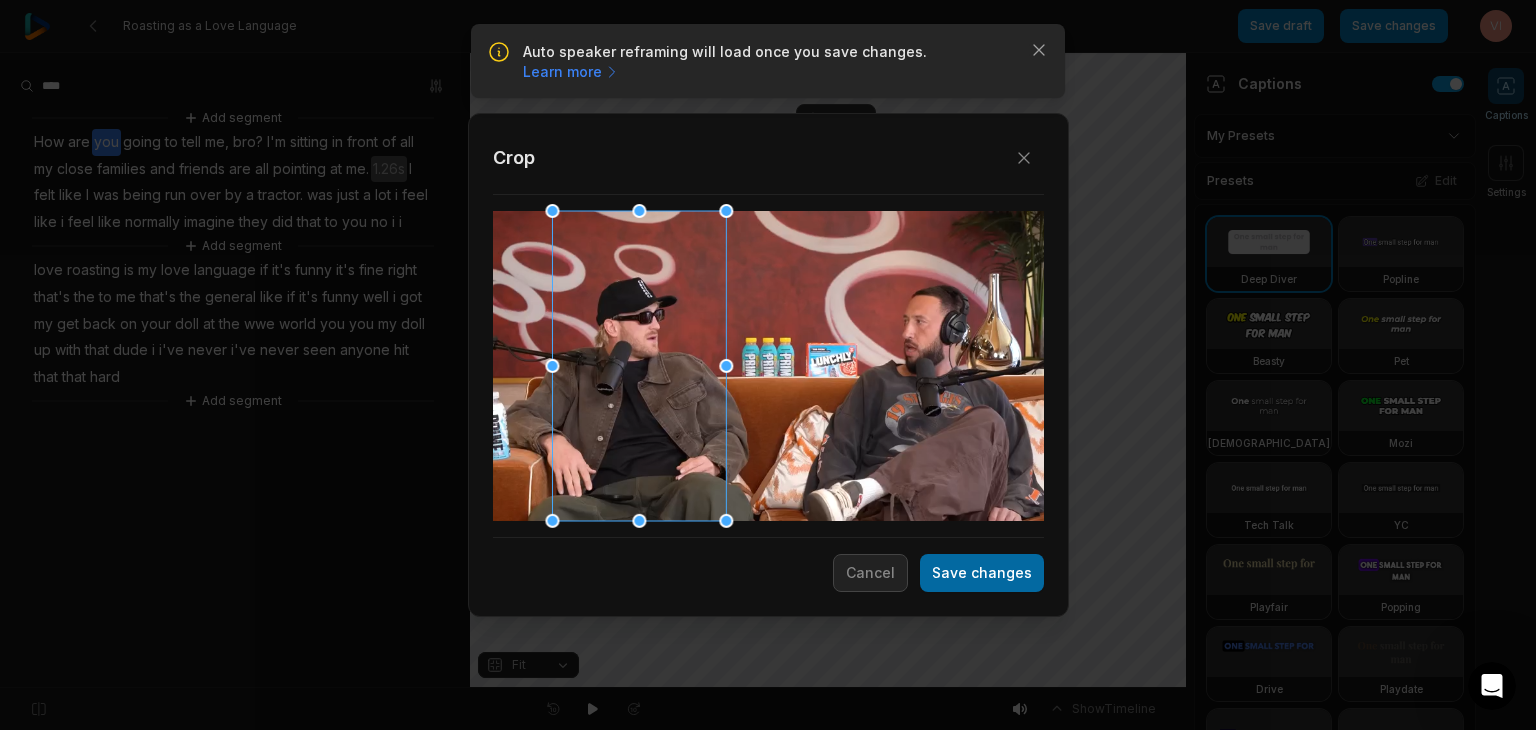 click on "Save changes" at bounding box center [982, 573] 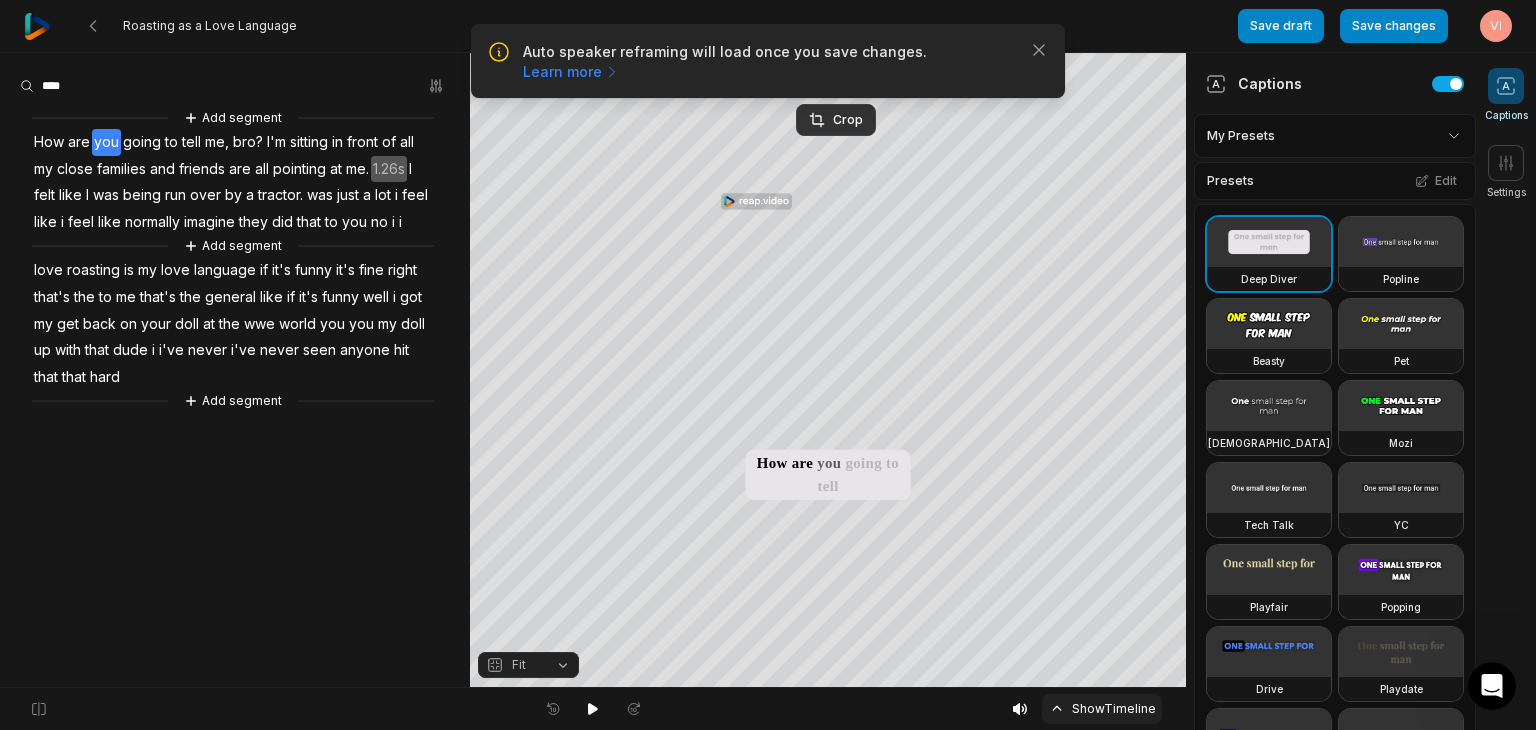 click on "Show  Timeline" at bounding box center (1102, 709) 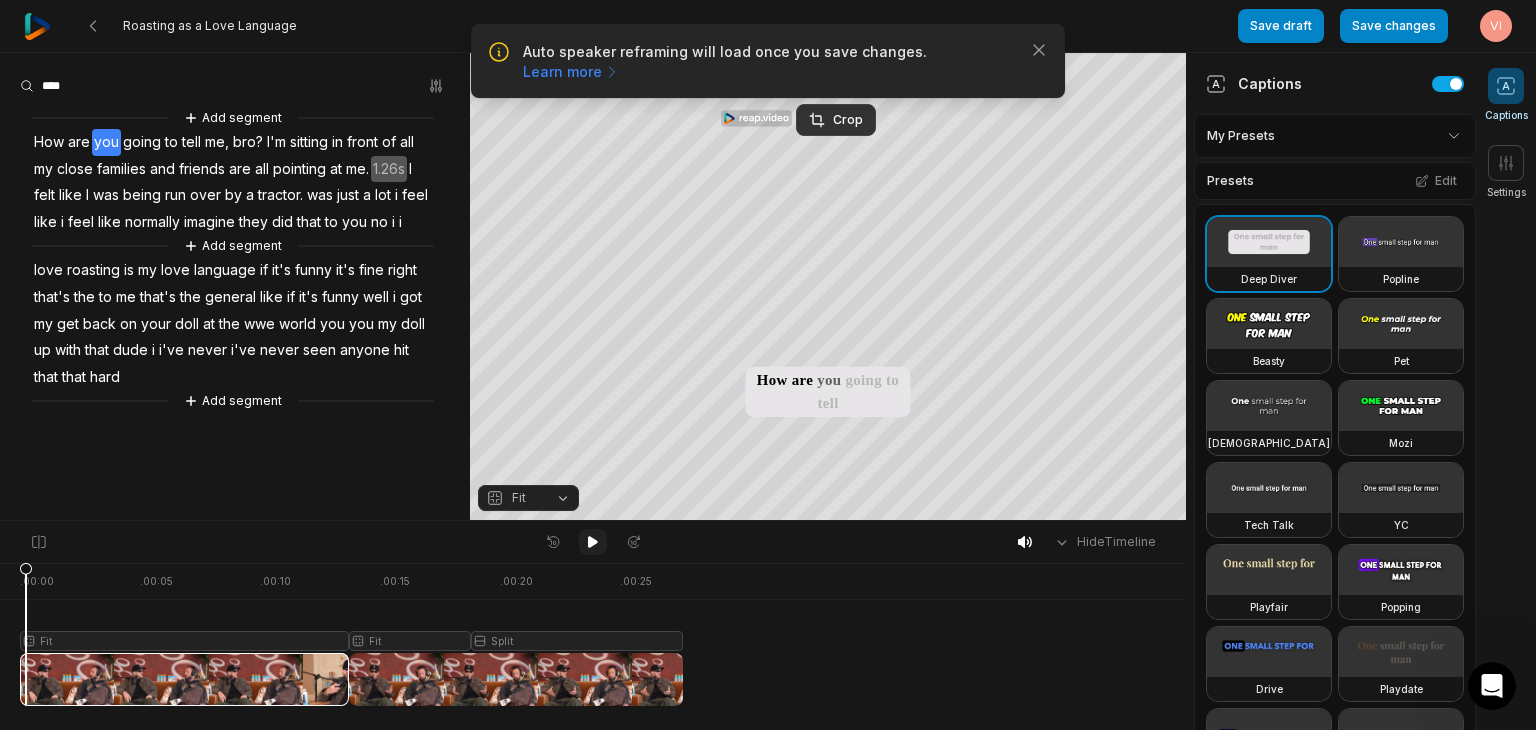 click at bounding box center (593, 542) 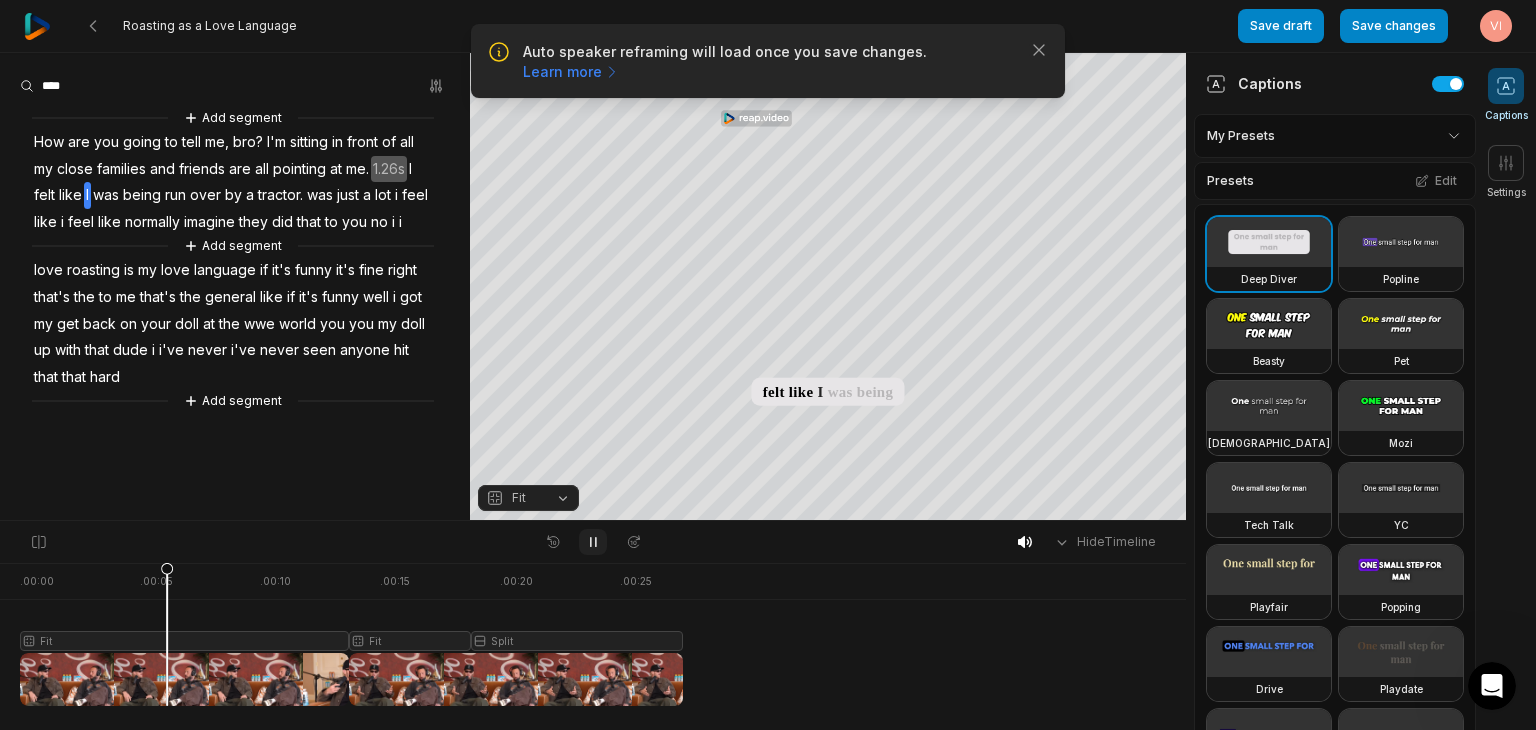 click at bounding box center [593, 542] 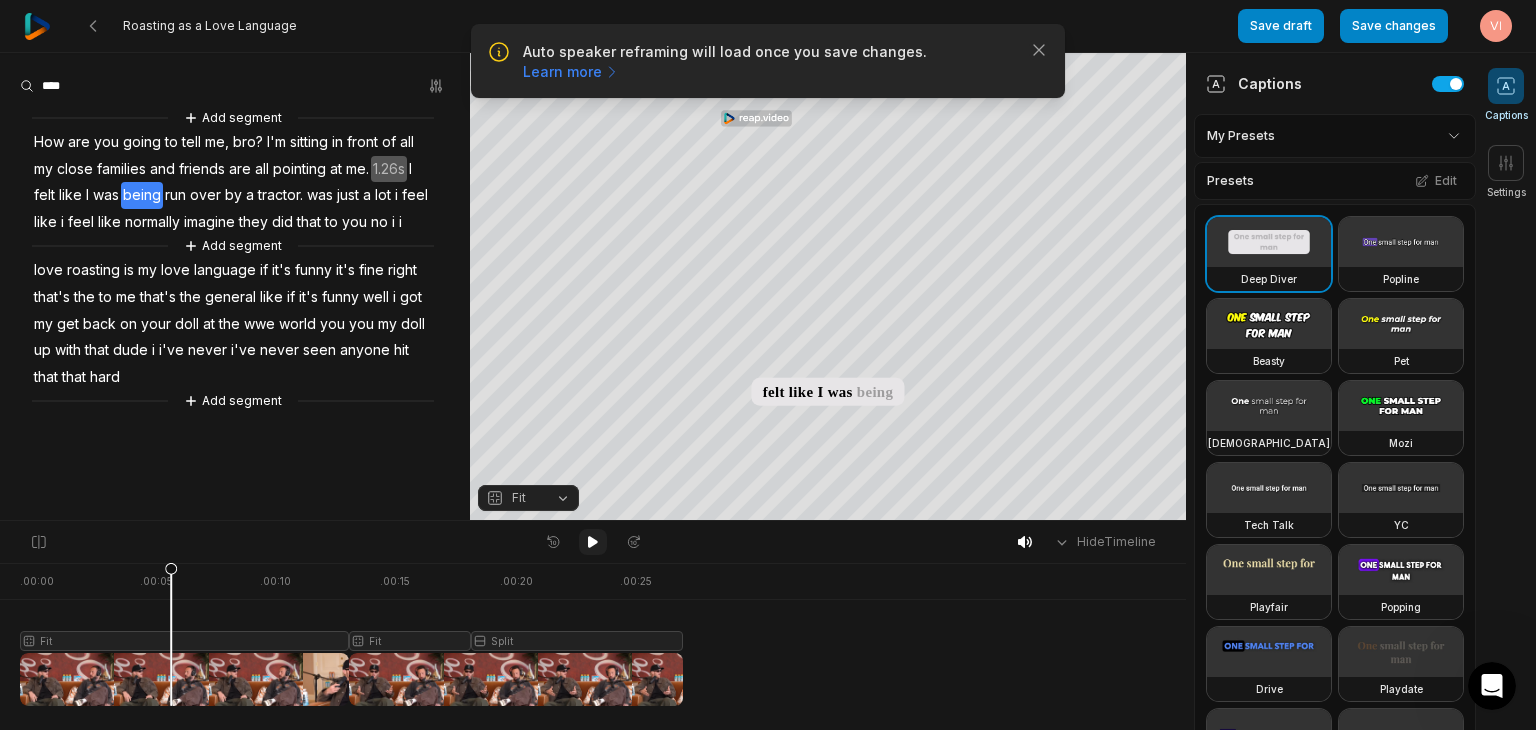 click at bounding box center (593, 542) 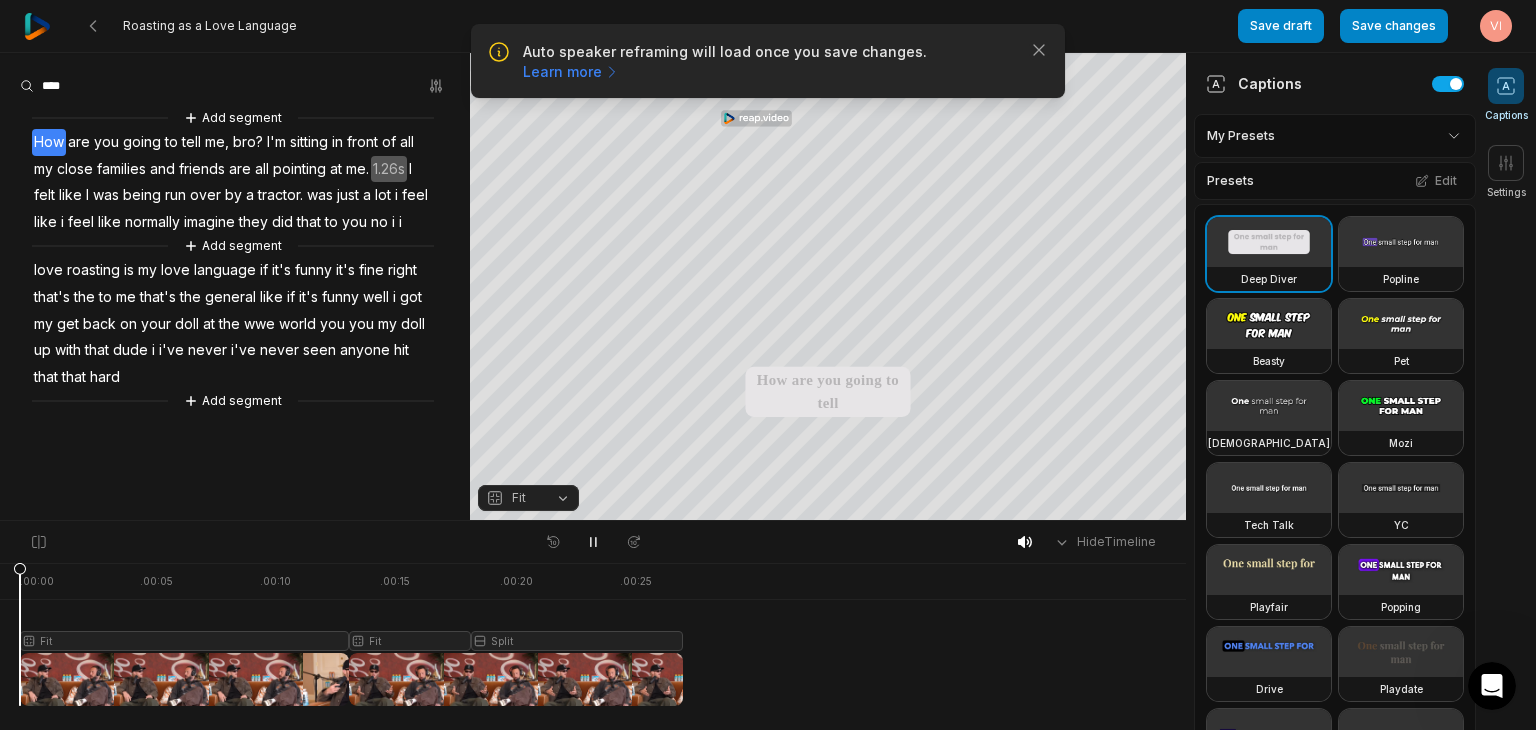 drag, startPoint x: 192, startPoint y: 565, endPoint x: 0, endPoint y: 594, distance: 194.17775 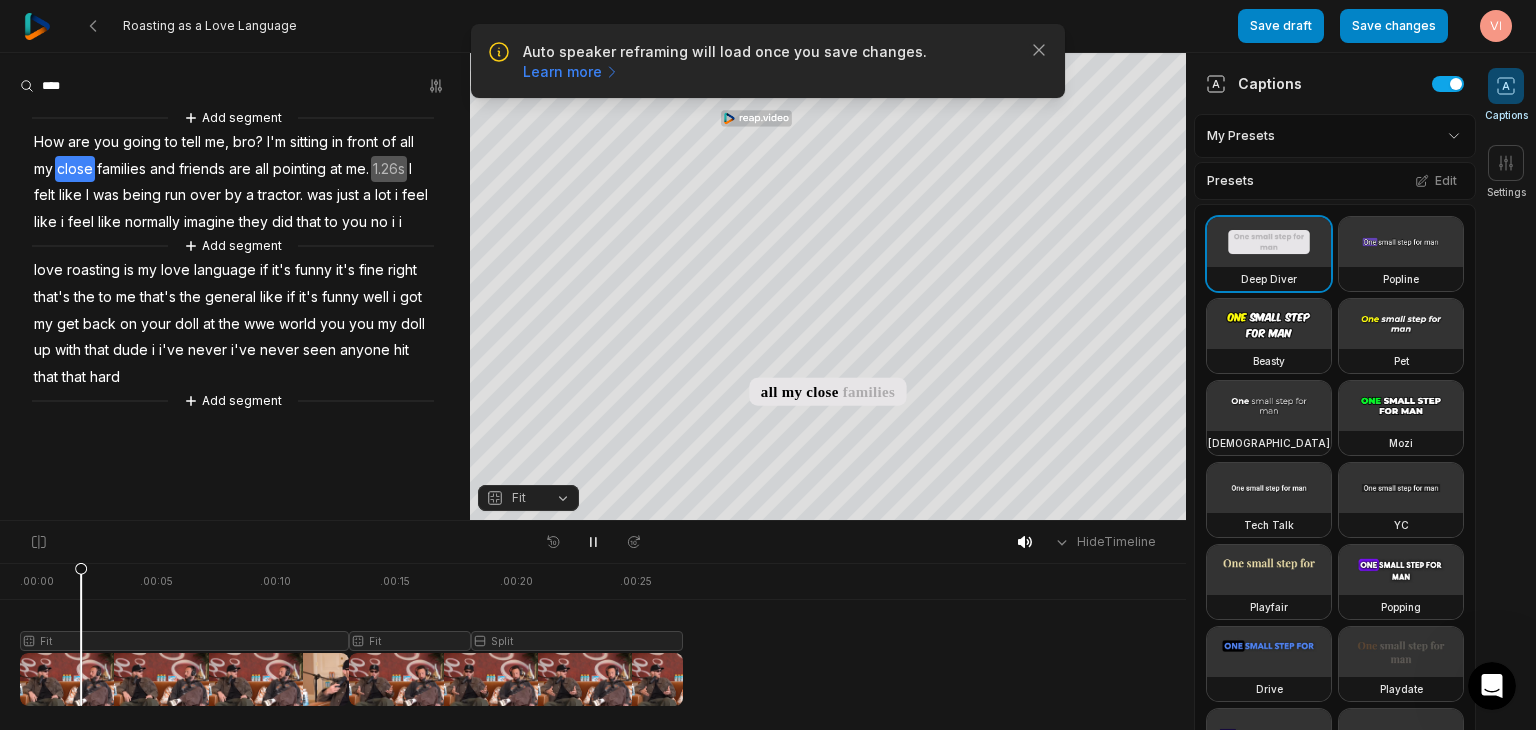 click on "Fit" at bounding box center [528, 498] 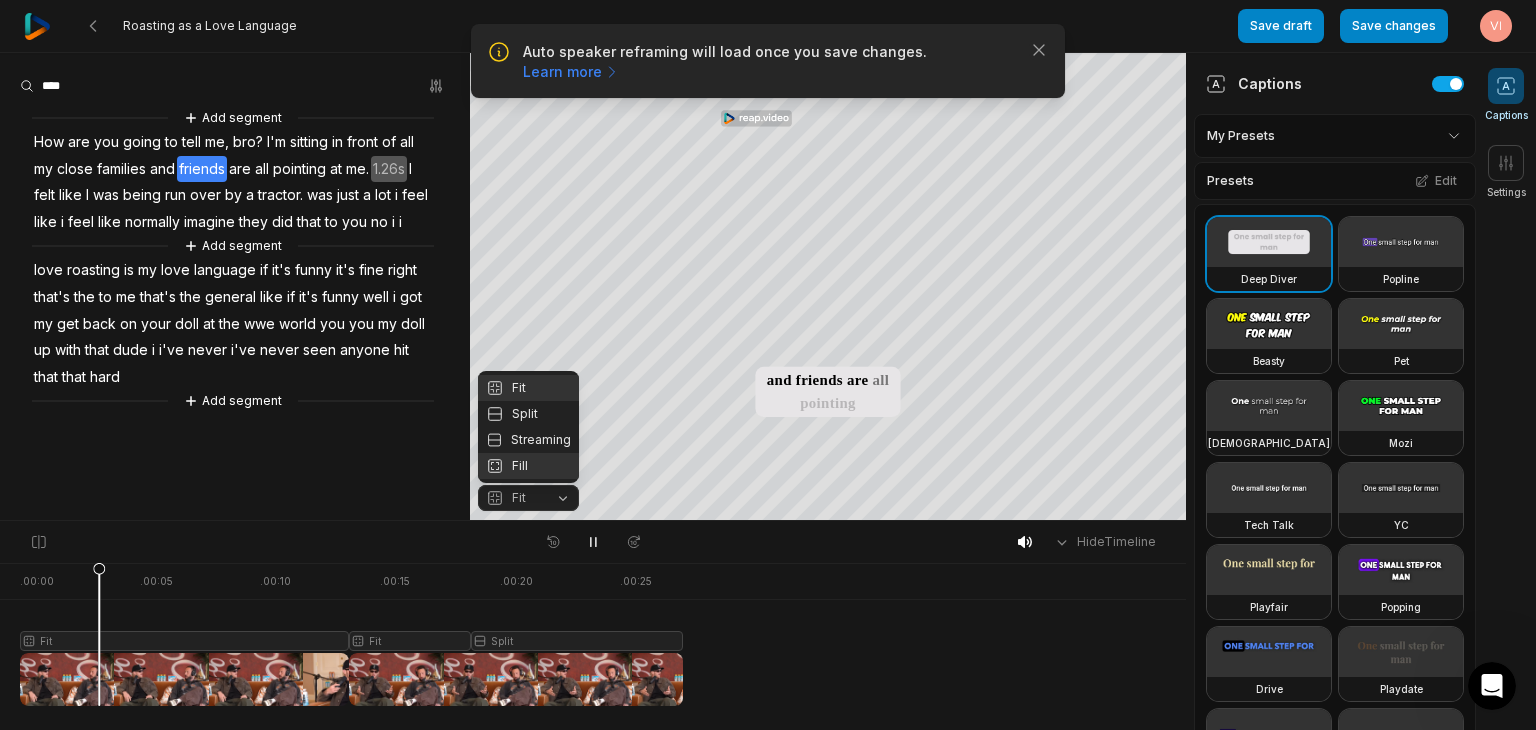 click on "Fill" at bounding box center (528, 466) 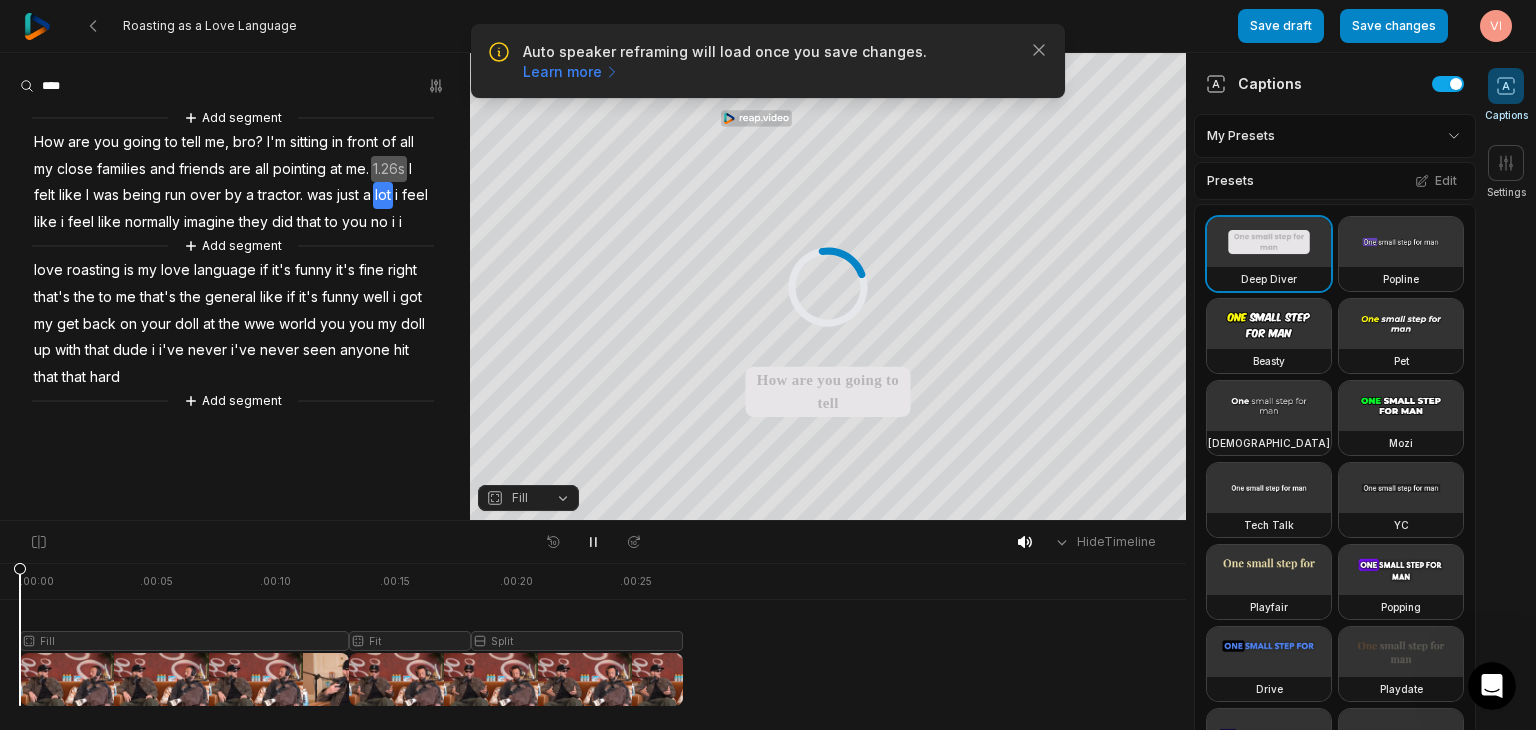 drag, startPoint x: 542, startPoint y: 574, endPoint x: 0, endPoint y: 555, distance: 542.33295 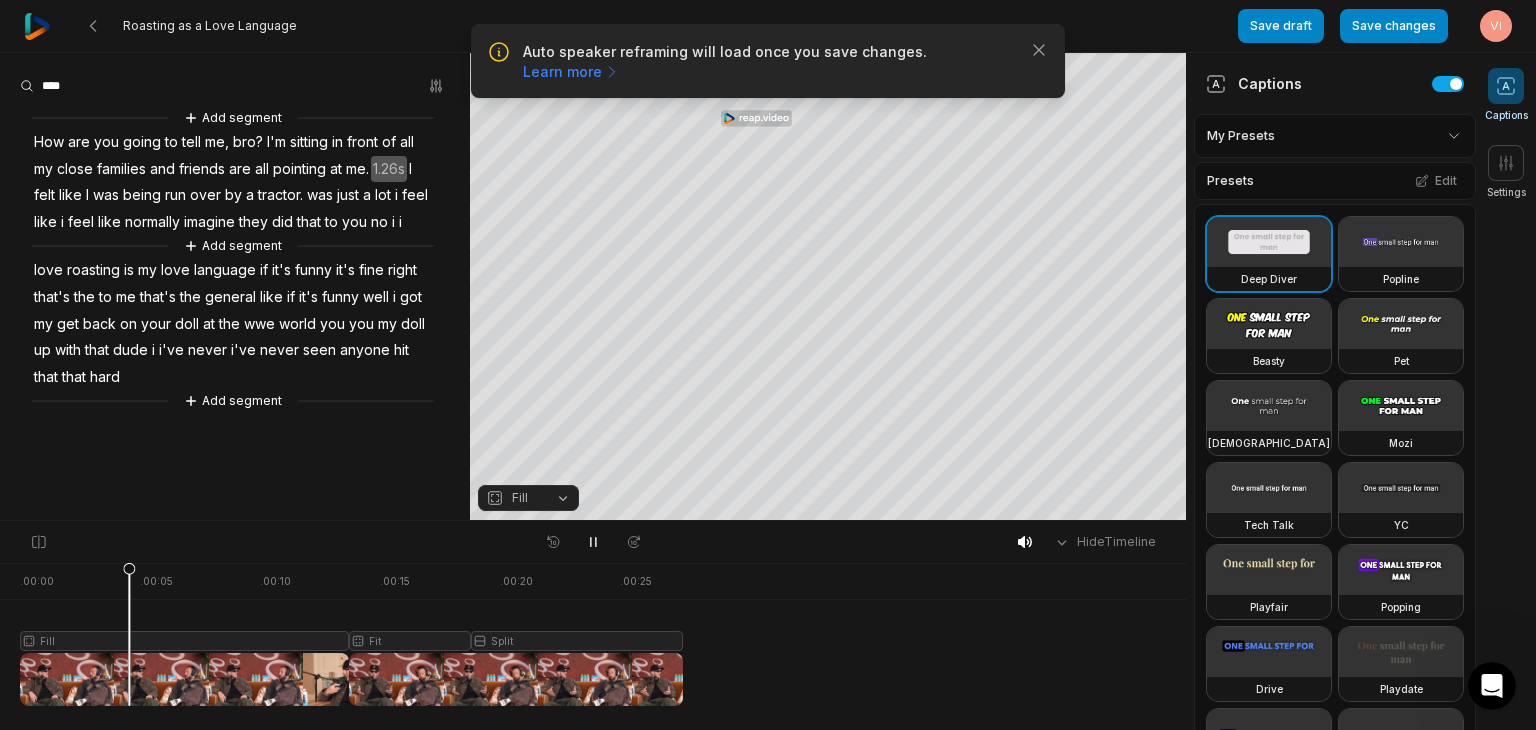 click on "Hide  Timeline" at bounding box center [593, 542] 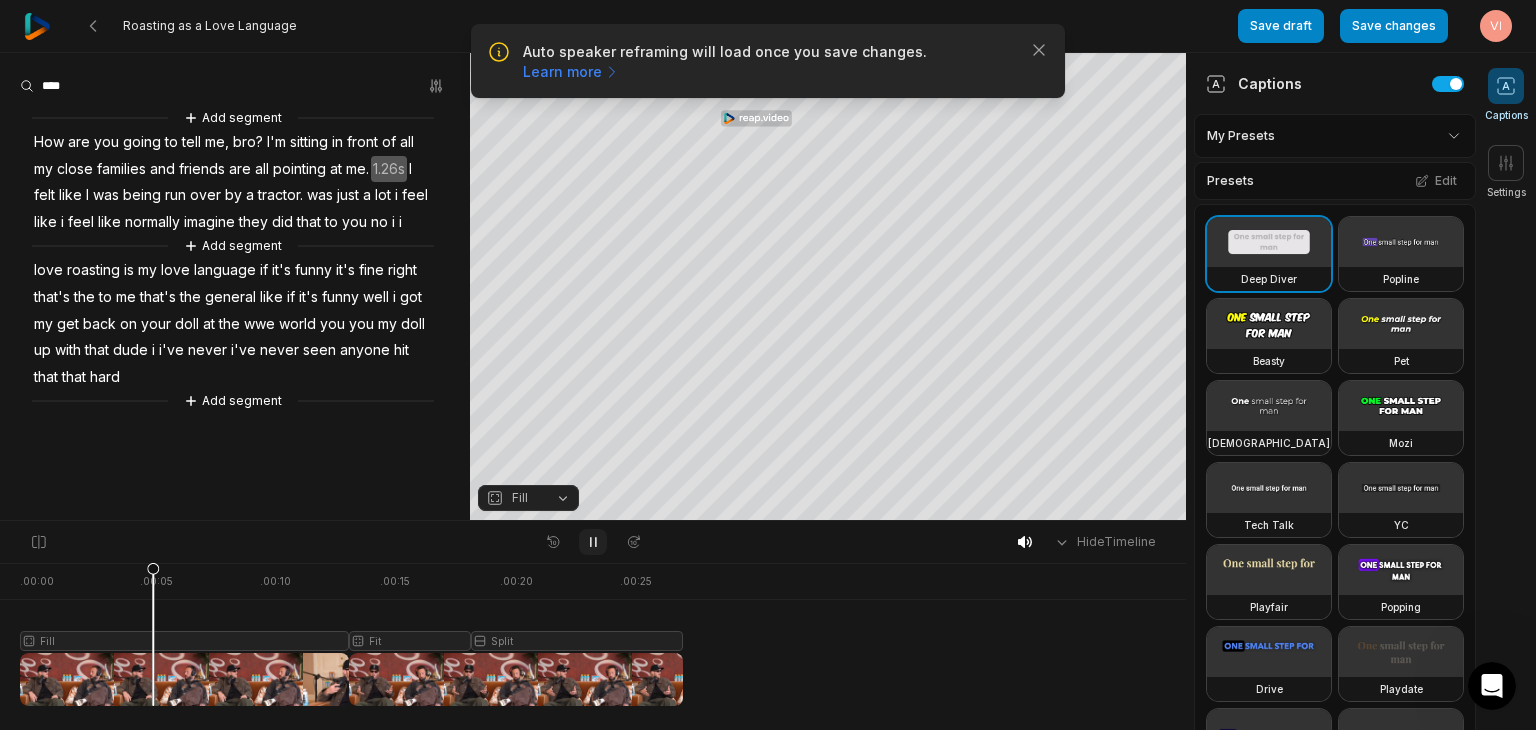 click 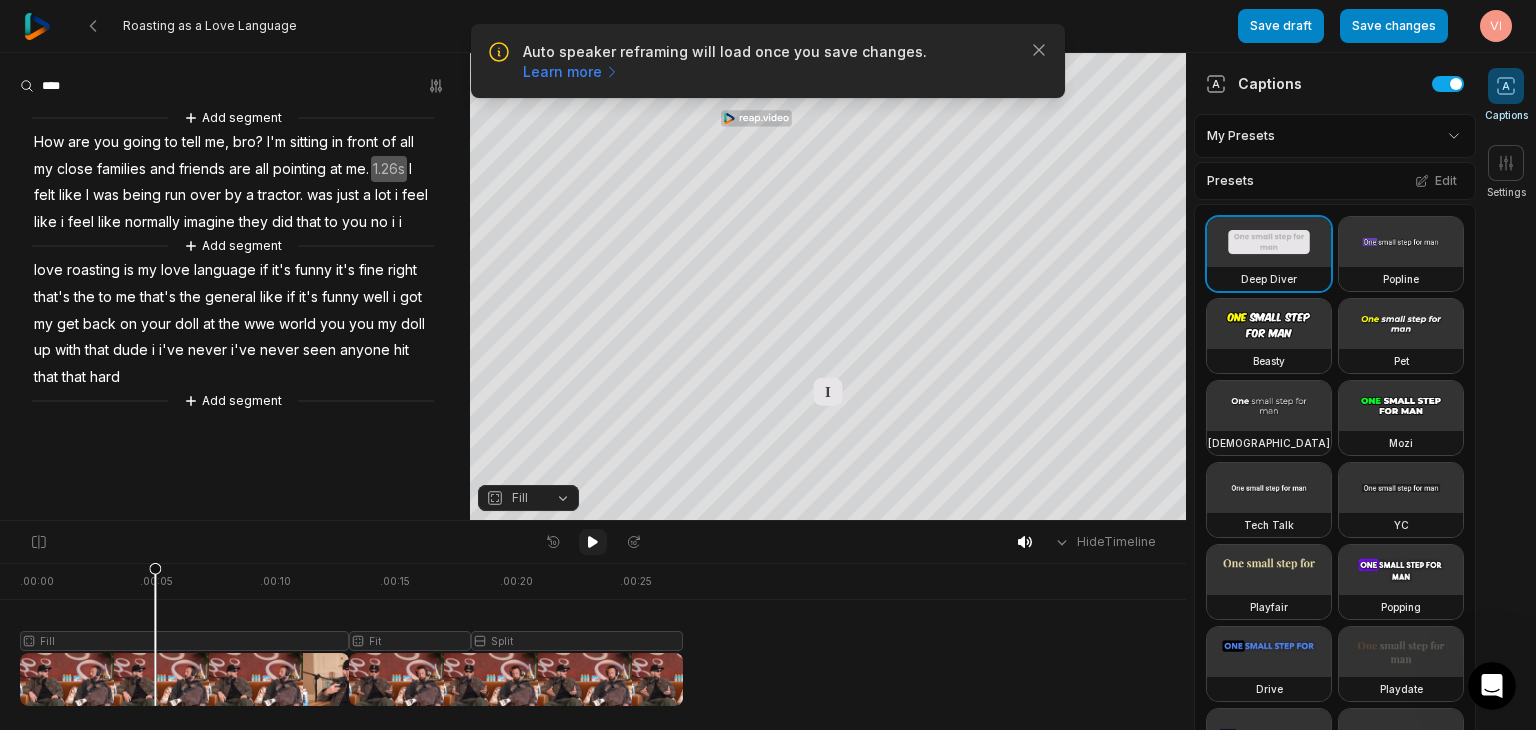 click 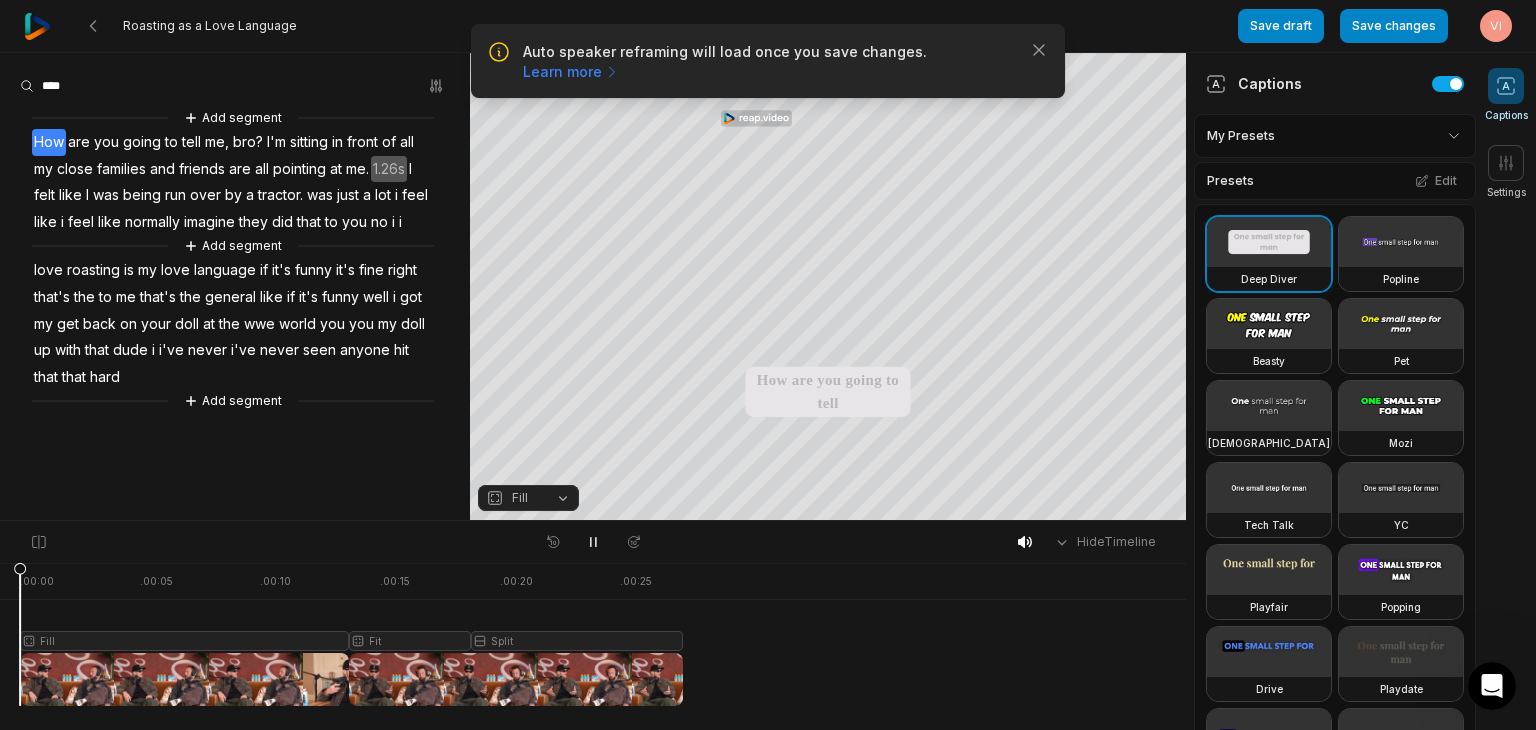 drag, startPoint x: 506, startPoint y: 573, endPoint x: 0, endPoint y: 587, distance: 506.19363 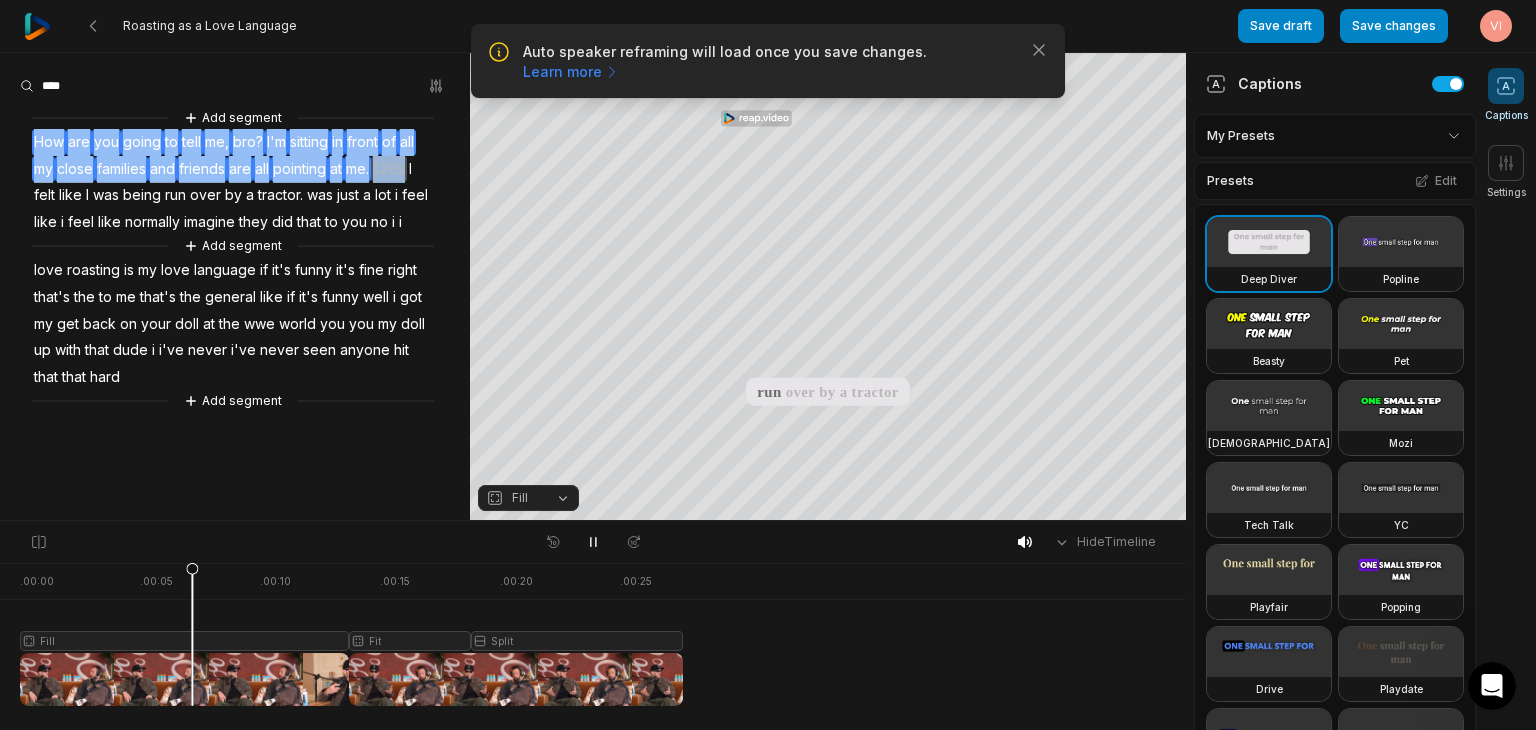 drag, startPoint x: 411, startPoint y: 173, endPoint x: 27, endPoint y: 149, distance: 384.74927 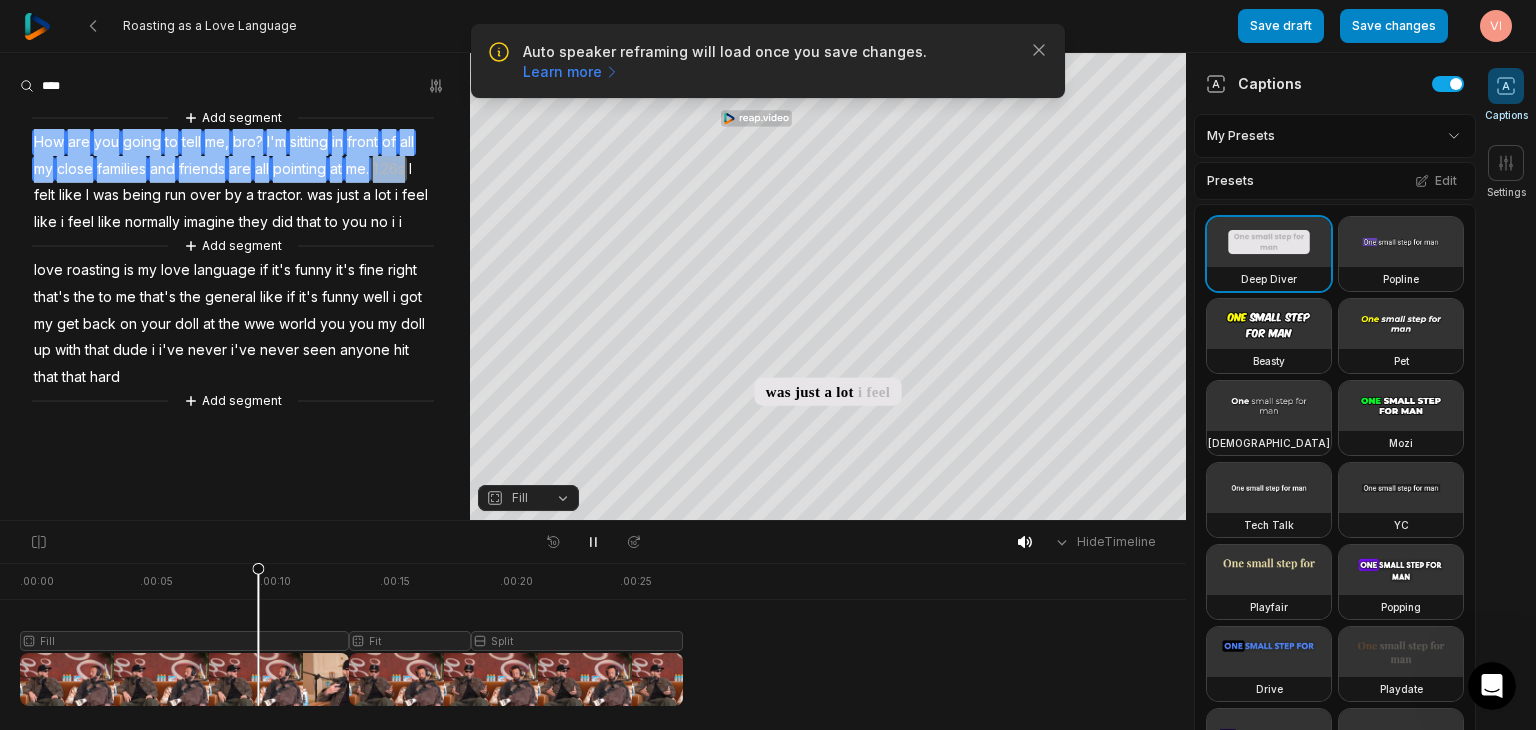 click on "How" at bounding box center [49, 142] 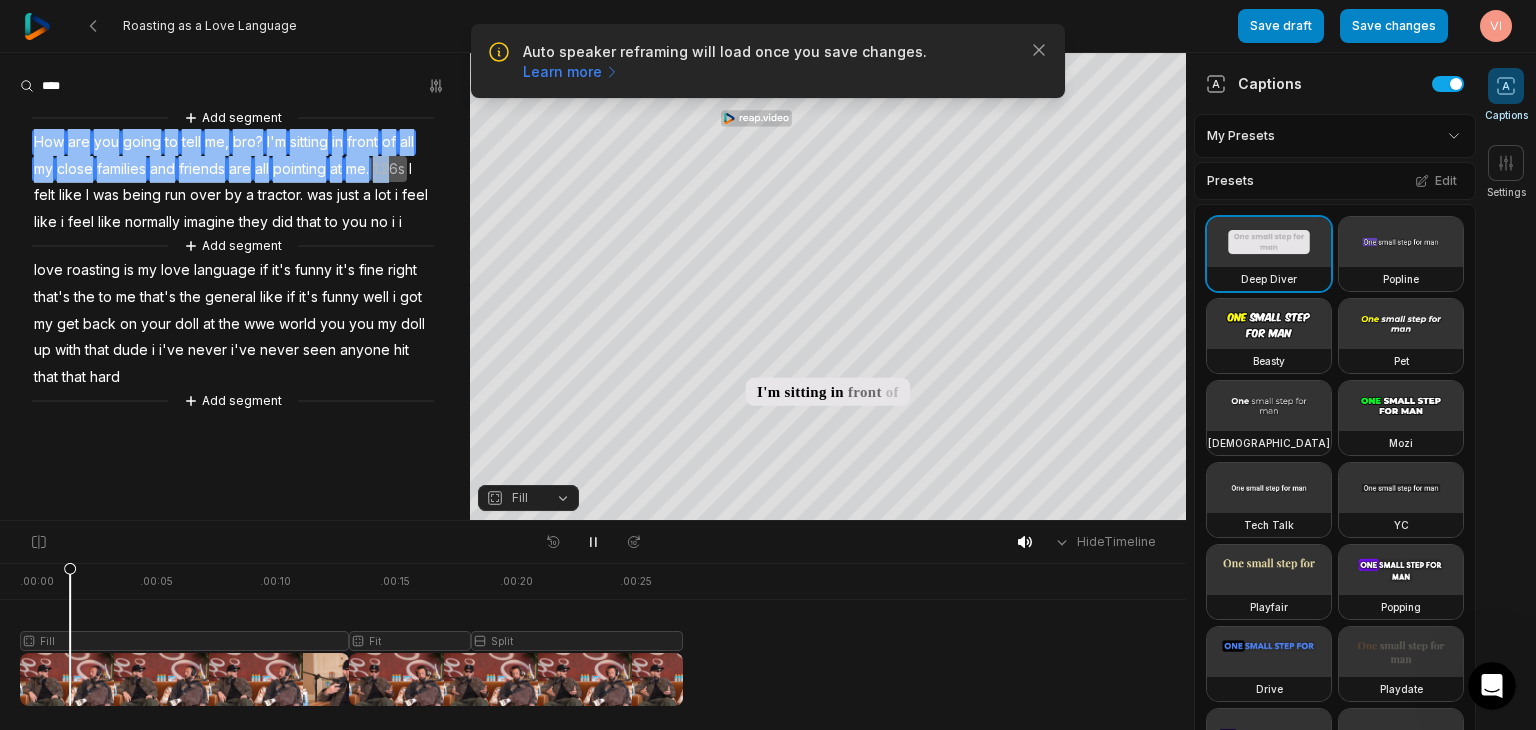 drag, startPoint x: 27, startPoint y: 136, endPoint x: 396, endPoint y: 167, distance: 370.29987 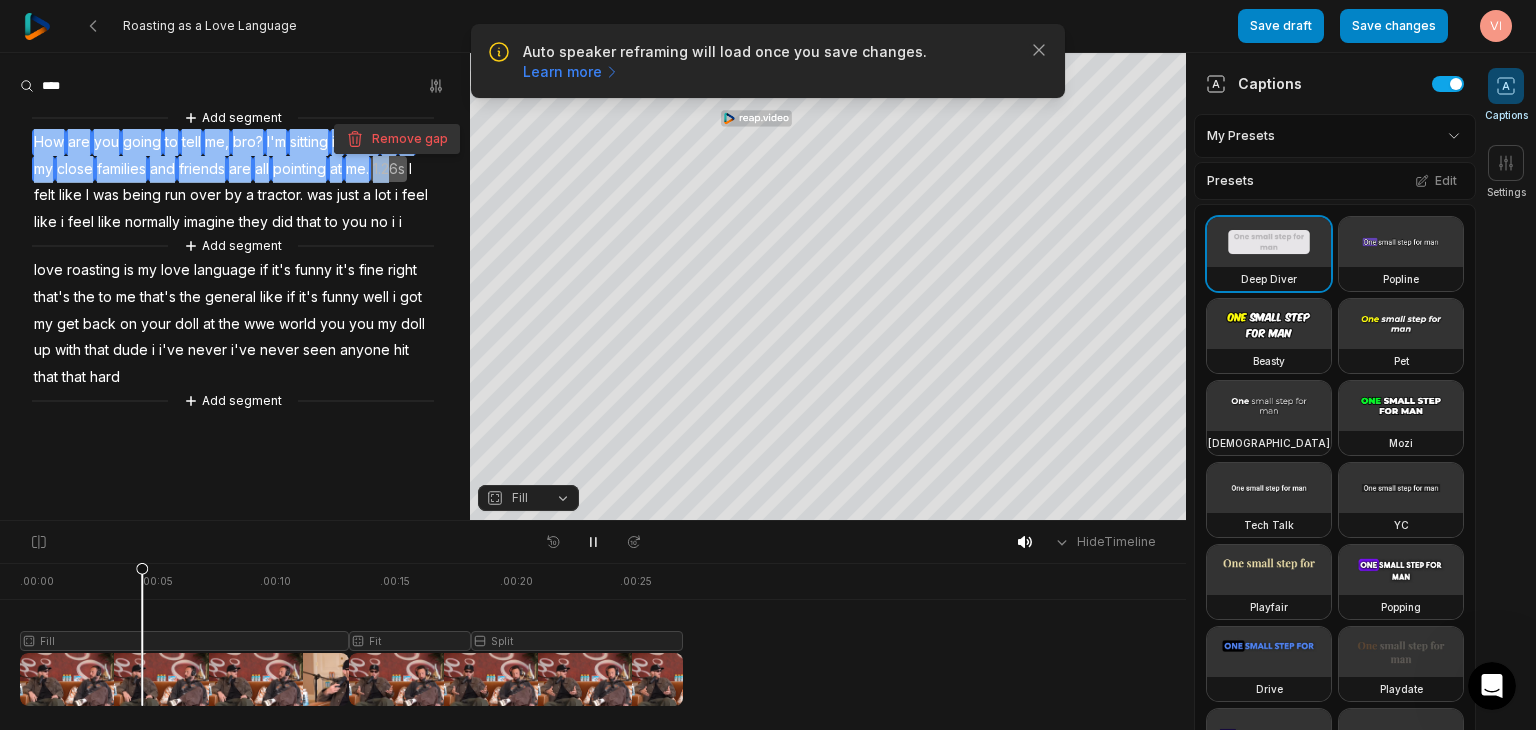click 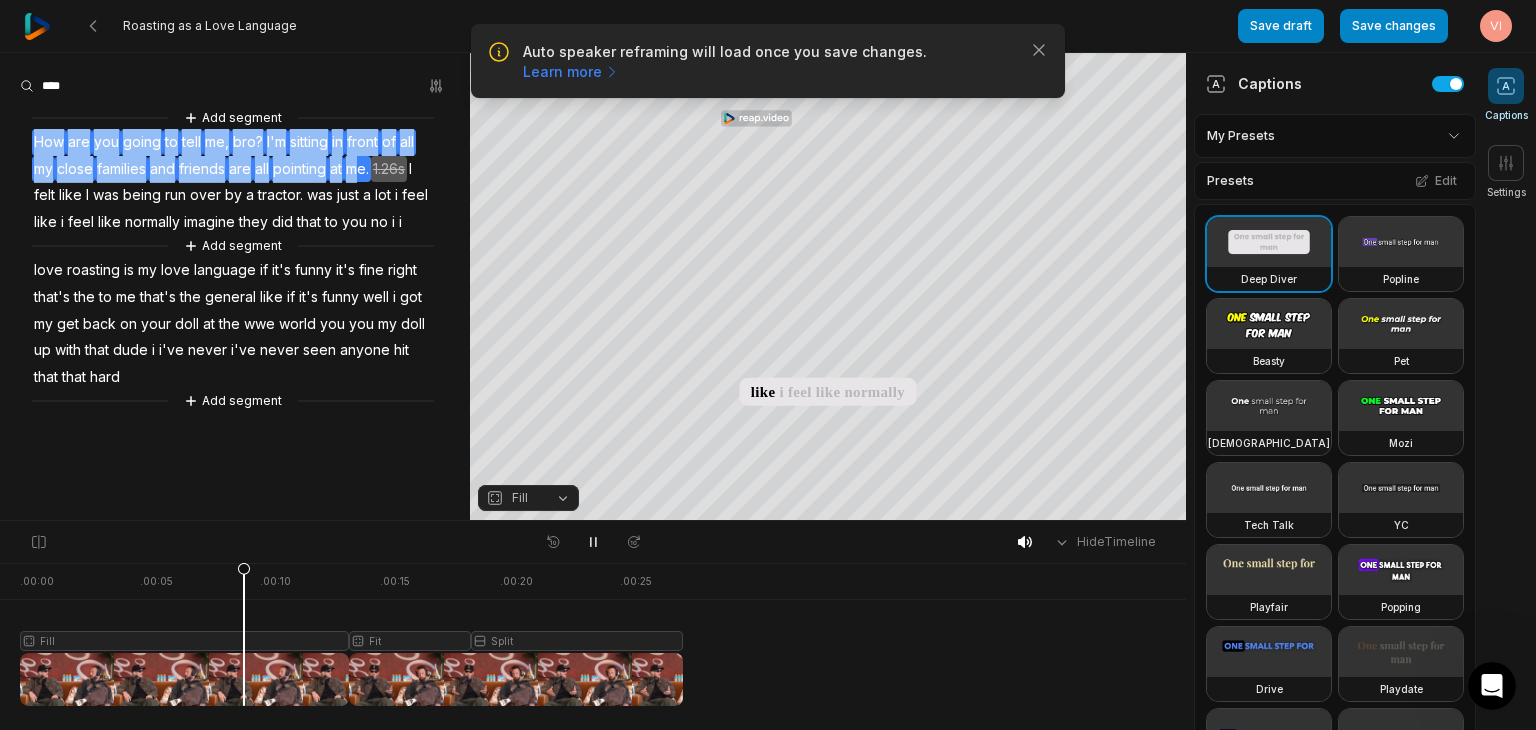 drag, startPoint x: 31, startPoint y: 135, endPoint x: 360, endPoint y: 161, distance: 330.02576 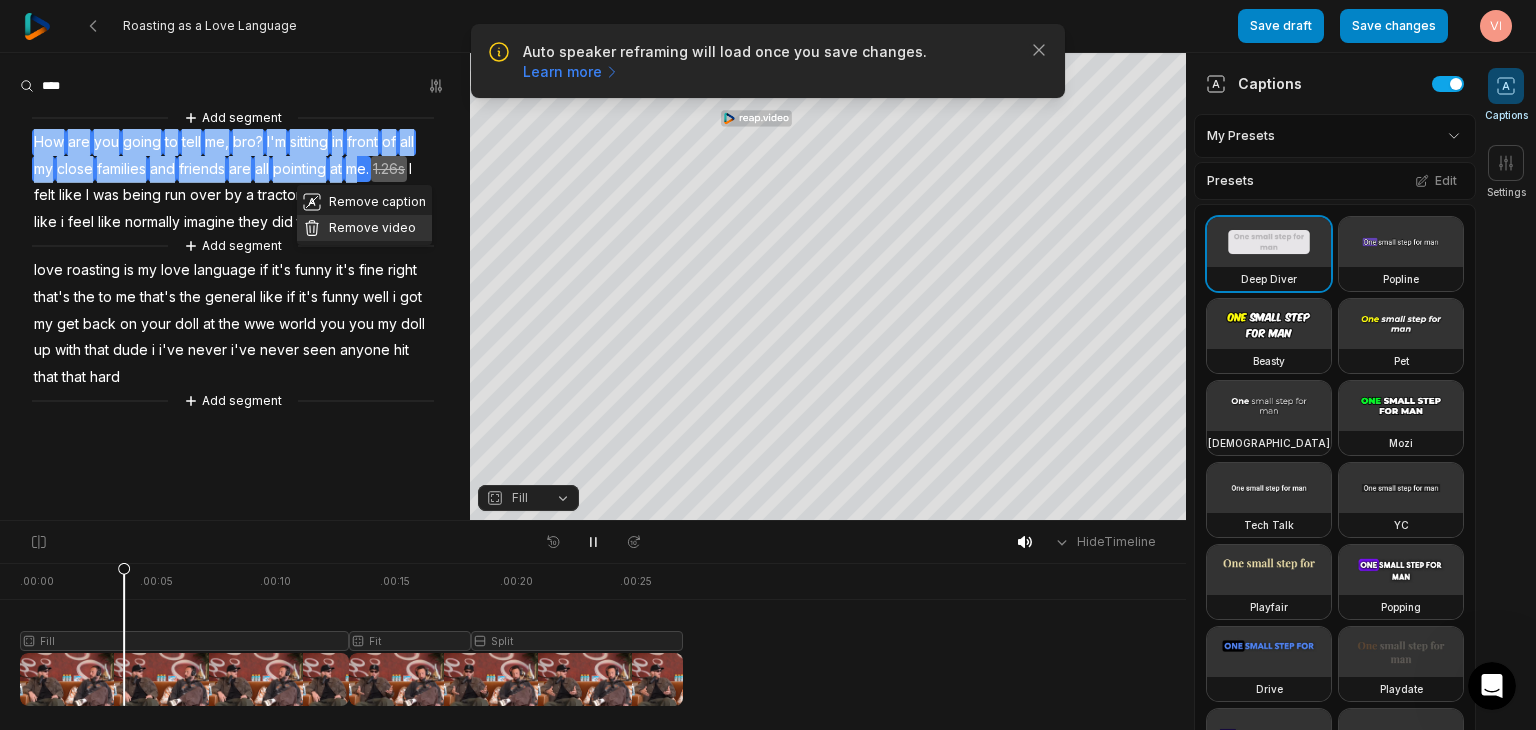 click on "Remove video" at bounding box center [364, 228] 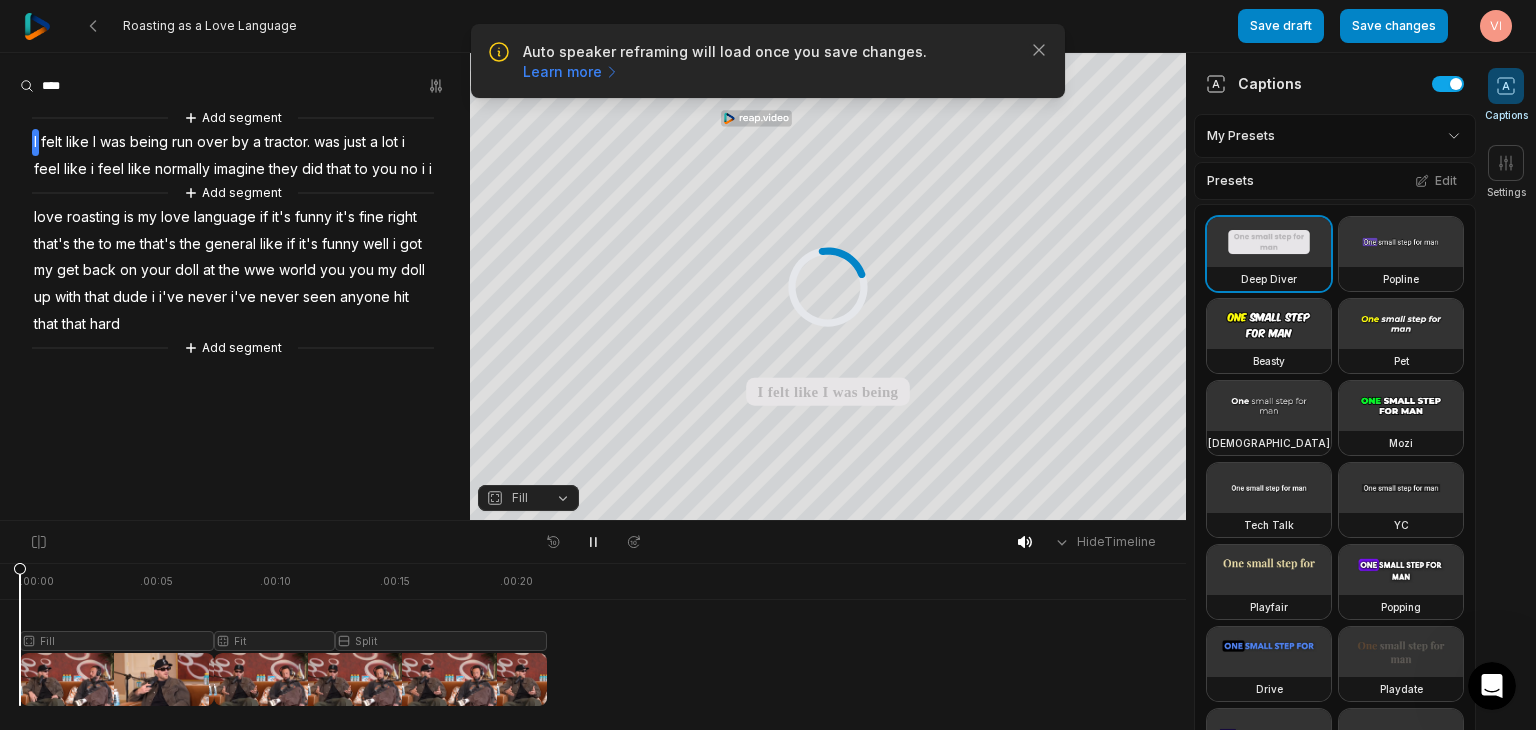 drag, startPoint x: 62, startPoint y: 577, endPoint x: 0, endPoint y: 561, distance: 64.03124 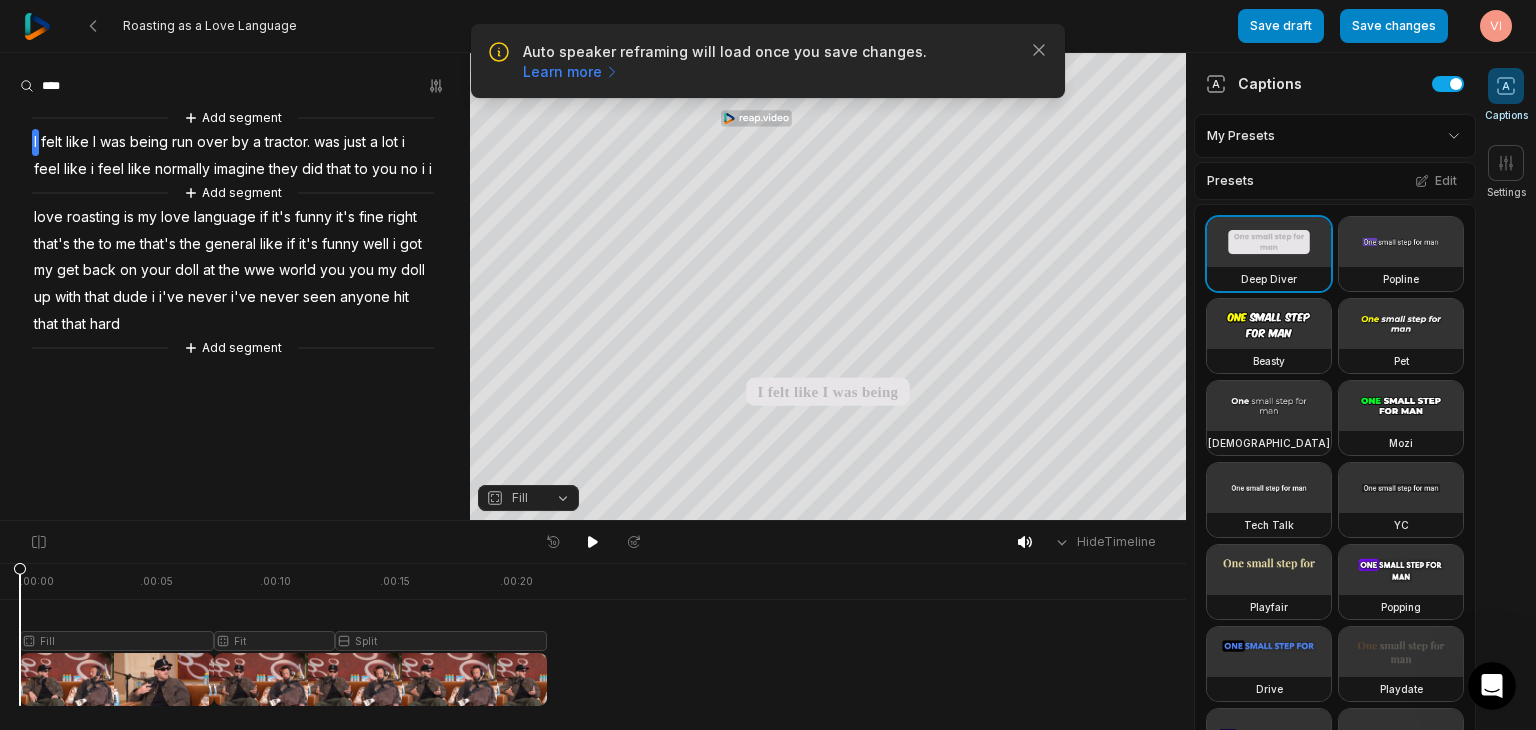 click on "Add segment I felt like I was being run over by a tractor. was just a lot i feel like i feel like normally imagine they did that to you no i i   Add segment love roasting is my love language if it's funny it's fine right that's the to me that's the general like if it's funny well i got my get back on your doll at the wwe world you you my doll up with that dude i i've never i've never seen anyone hit that that hard   Add segment" at bounding box center [235, 286] 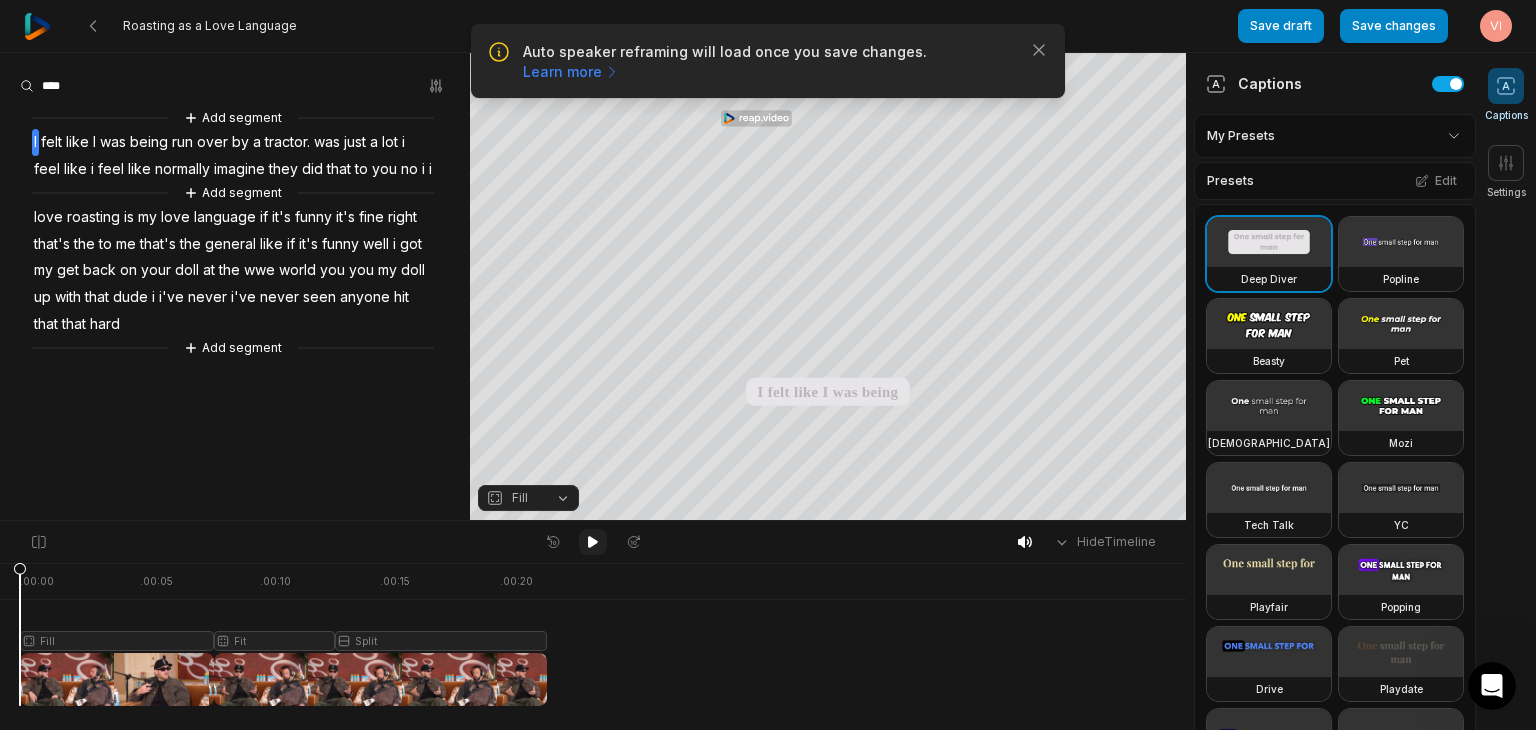 click 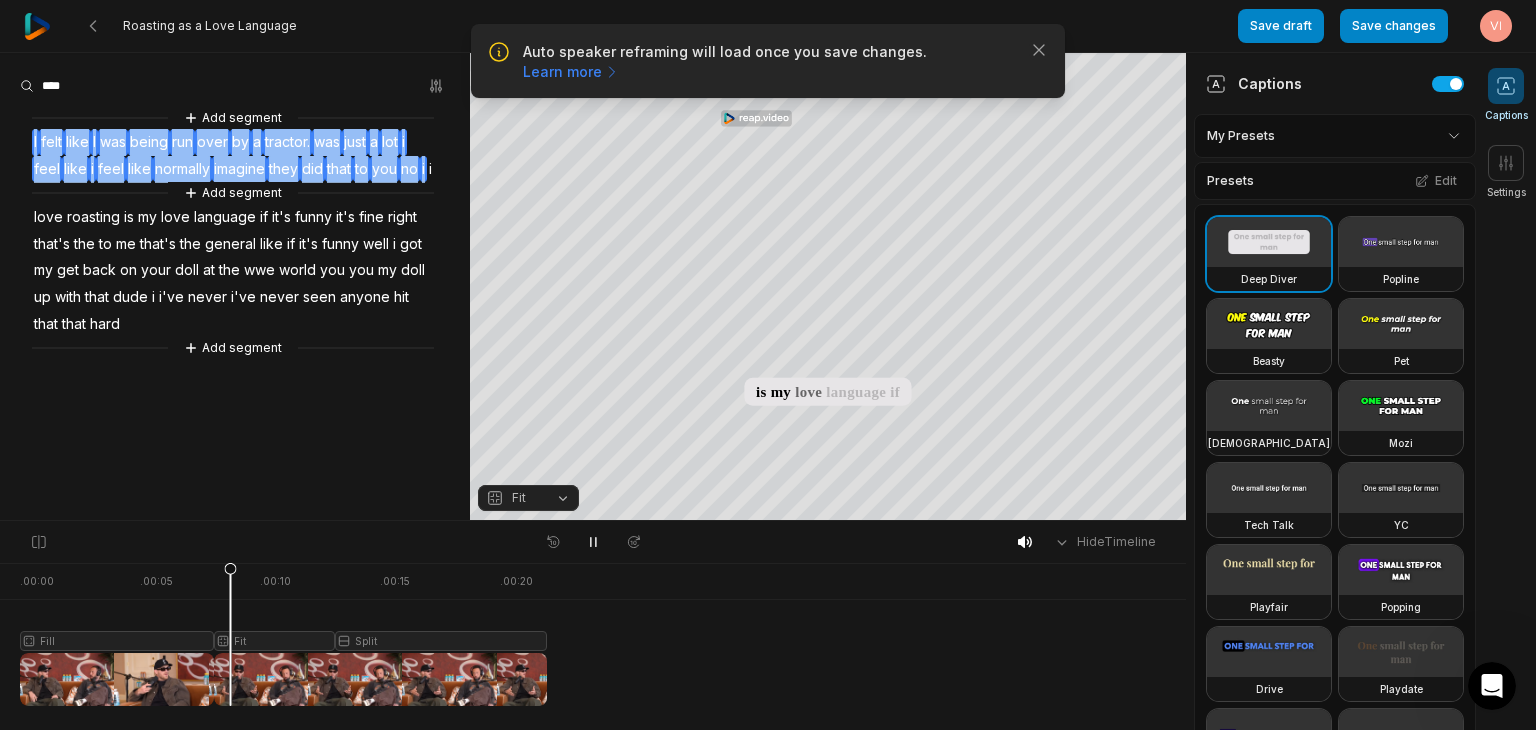 drag, startPoint x: 424, startPoint y: 174, endPoint x: 17, endPoint y: 146, distance: 407.962 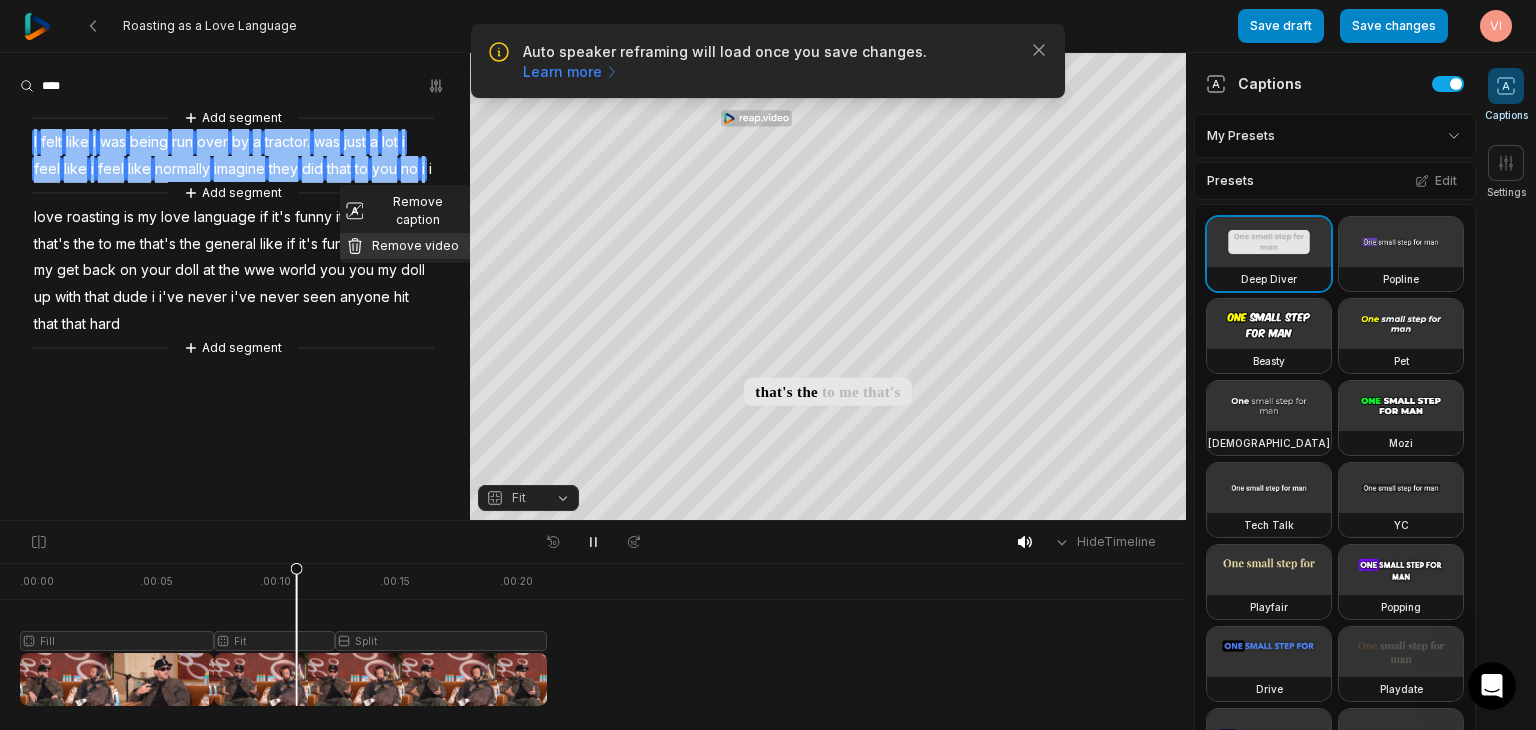 click on "Remove video" at bounding box center (405, 246) 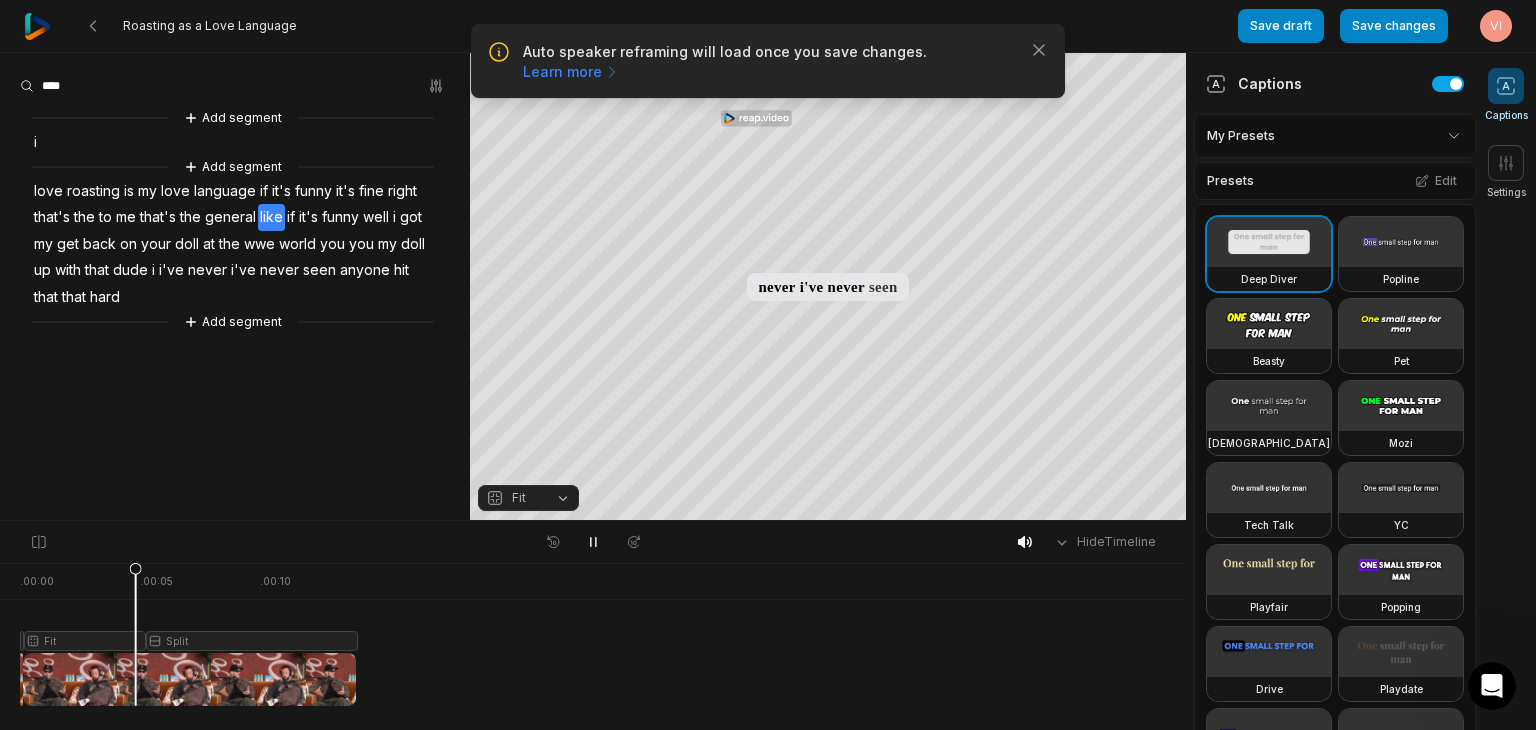 click on "Add segment i   Add segment love roasting is my love language if it's funny it's fine right that's the to me that's the general like if it's funny well i got my get back on your doll at the wwe world you you my doll up with that dude i i've never i've never seen anyone hit that that hard   Add segment" at bounding box center [235, 220] 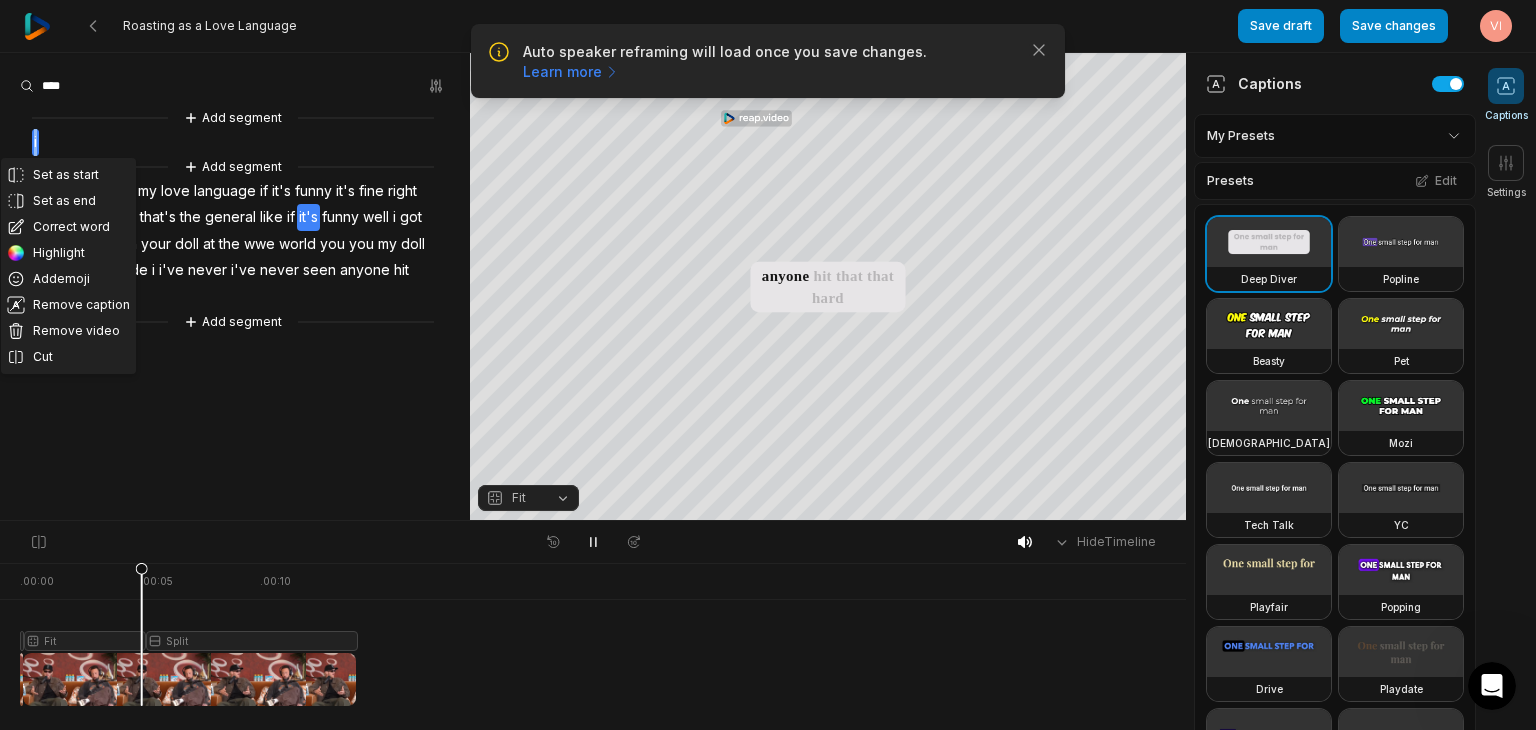 click on "Set as start Set as end Correct word Highlight Add  emoji Remove caption Remove video Cut   Add segment i   Add segment love roasting is my love language if it's funny it's fine right that's the to me that's the general like if it's funny well i got my get back on your doll at the wwe world you you my doll up with that dude i i've never i've never seen anyone hit that that hard   Add segment" at bounding box center (235, 220) 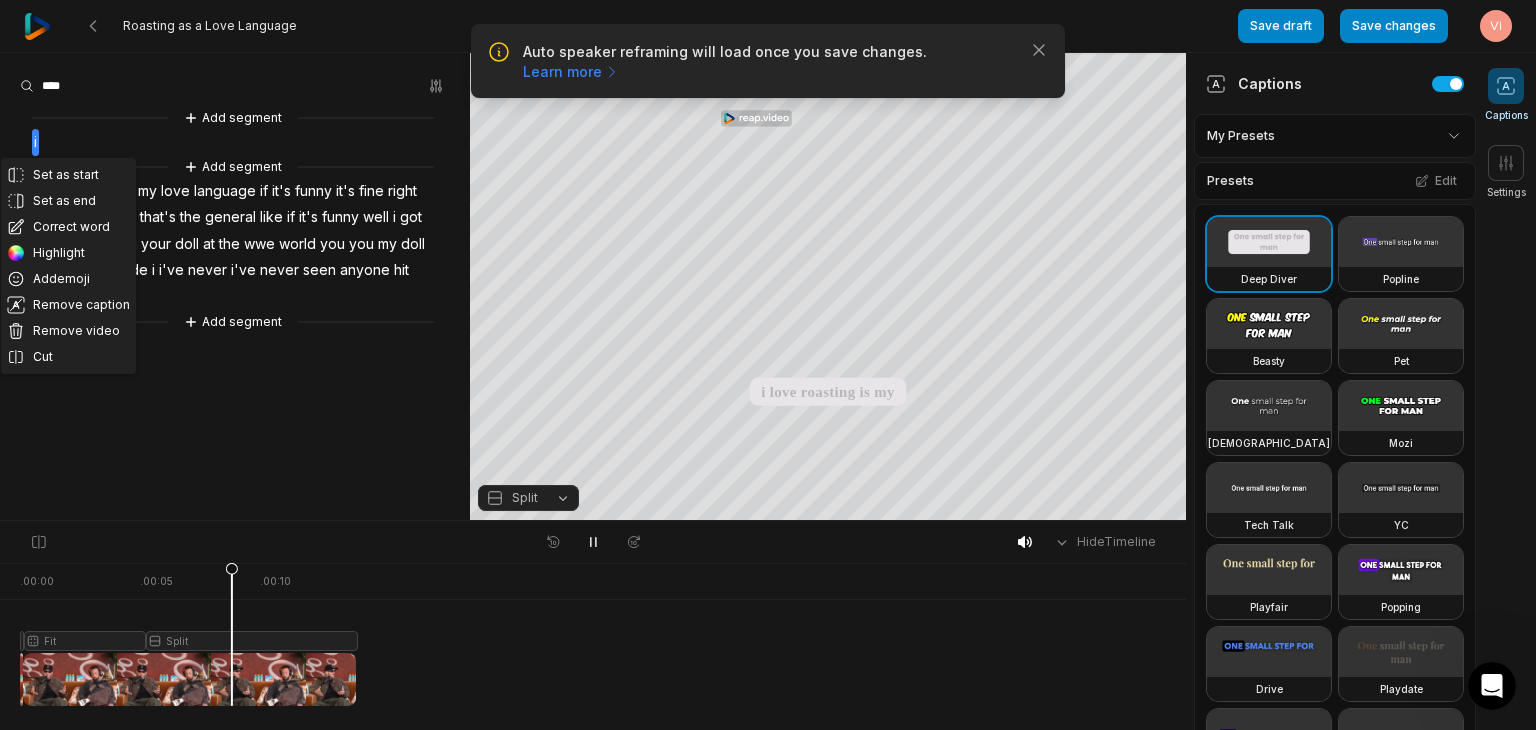 click on "Set as start Set as end Correct word Highlight Add  emoji Remove caption Remove video Cut   Add segment i   Add segment love roasting is my love language if it's funny it's fine right that's the to me that's the general like if it's funny well i got my get back on your doll at the wwe world you you my doll up with that dude i i've never i've never seen anyone hit that that hard   Add segment" at bounding box center [235, 220] 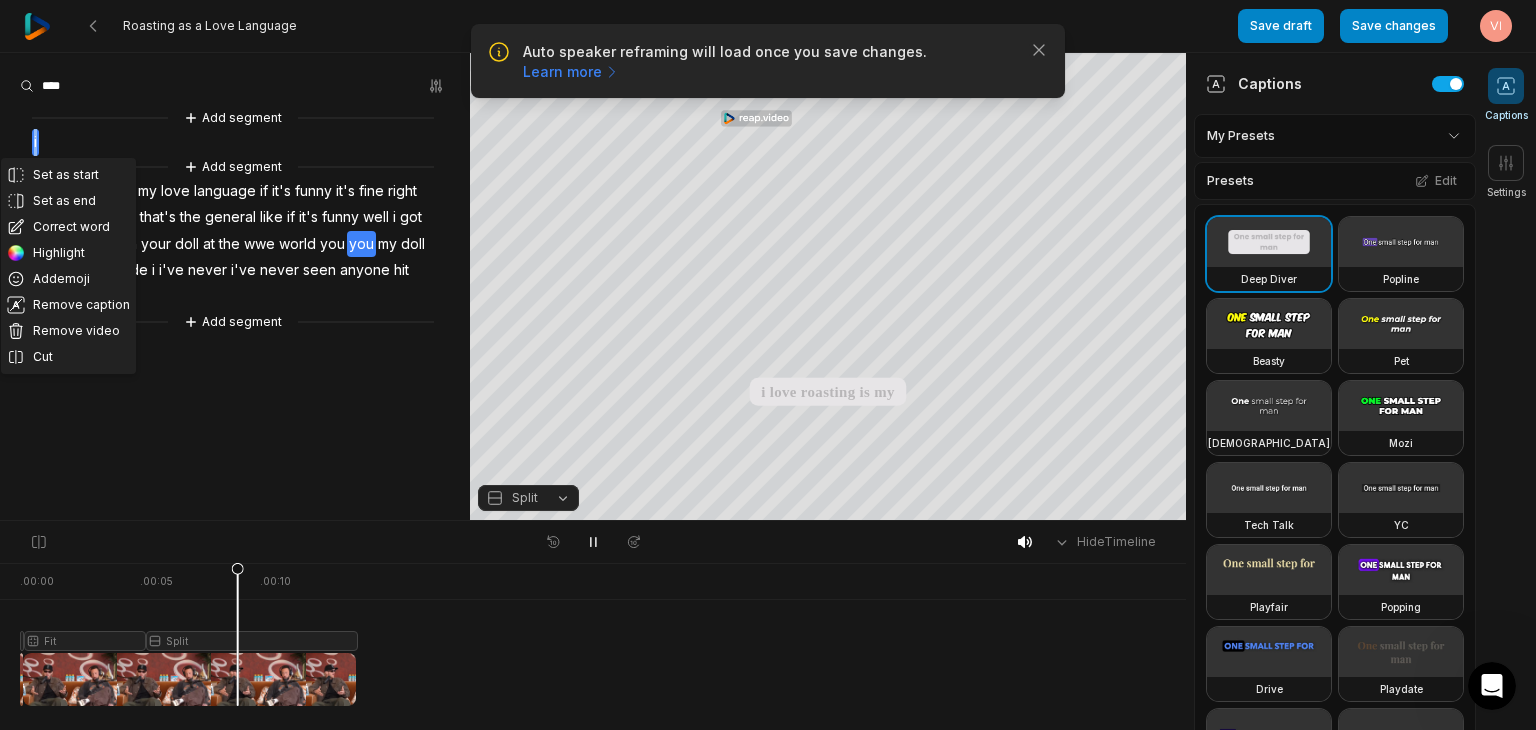 click on "Set as start Set as end Correct word Highlight Add  emoji Remove caption Remove video Cut   Add segment i   Add segment love roasting is my love language if it's funny it's fine right that's the to me that's the general like if it's funny well i got my get back on your doll at the wwe world you you my doll up with that dude i i've never i've never seen anyone hit that that hard   Add segment" at bounding box center (235, 220) 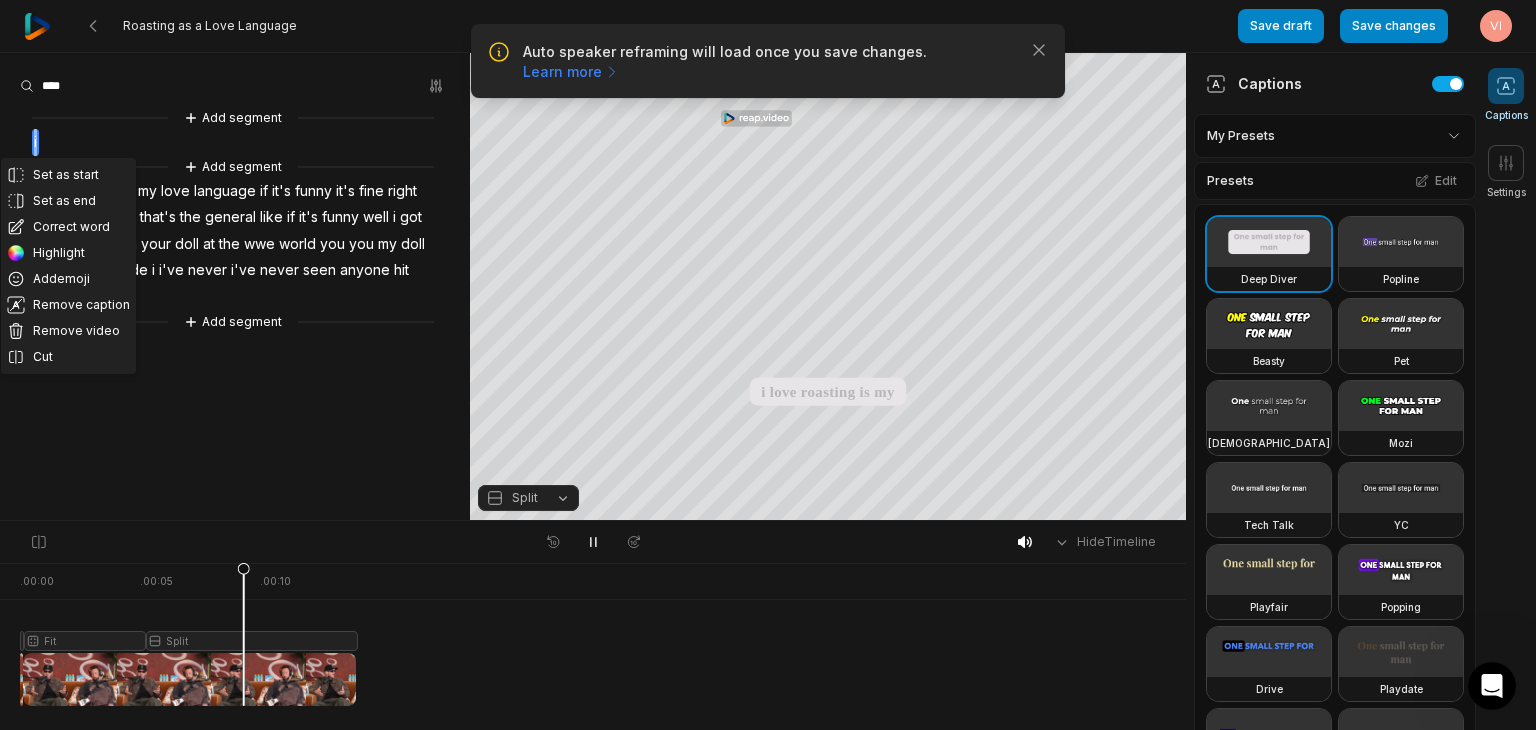 click on "Set as start Set as end Correct word Highlight Add  emoji Remove caption Remove video Cut   Add segment i   Add segment love roasting is my love language if it's funny it's fine right that's the to me that's the general like if it's funny well i got my get back on your doll at the wwe world you you my doll up with that dude i i've never i've never seen anyone hit that that hard   Add segment" at bounding box center (235, 220) 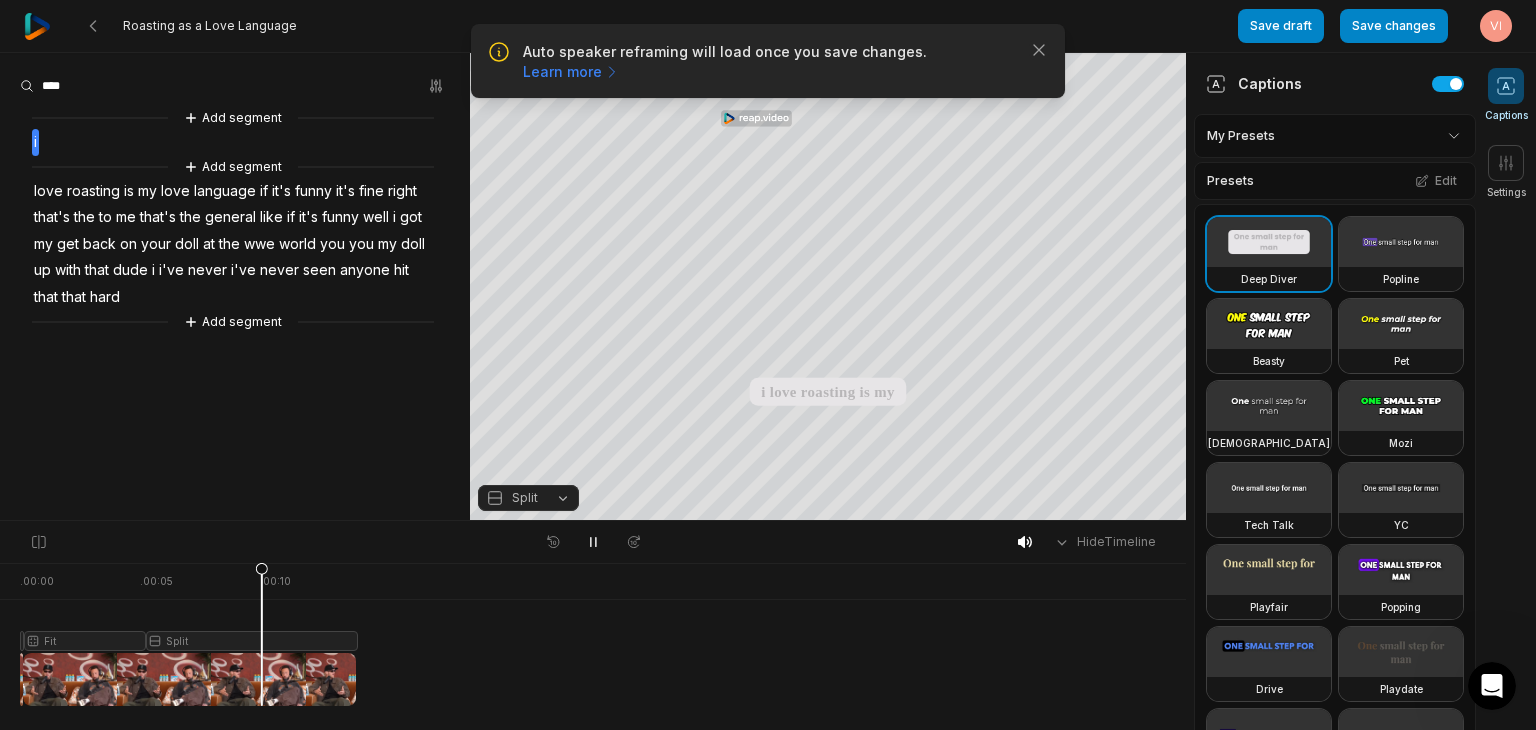 click on "Add segment i   Add segment love roasting is my love language if it's funny it's fine right that's the to me that's the general like if it's funny well i got my get back on your doll at the wwe world you you my doll up with that dude i i've never i've never seen anyone hit that that hard   Add segment" at bounding box center (235, 220) 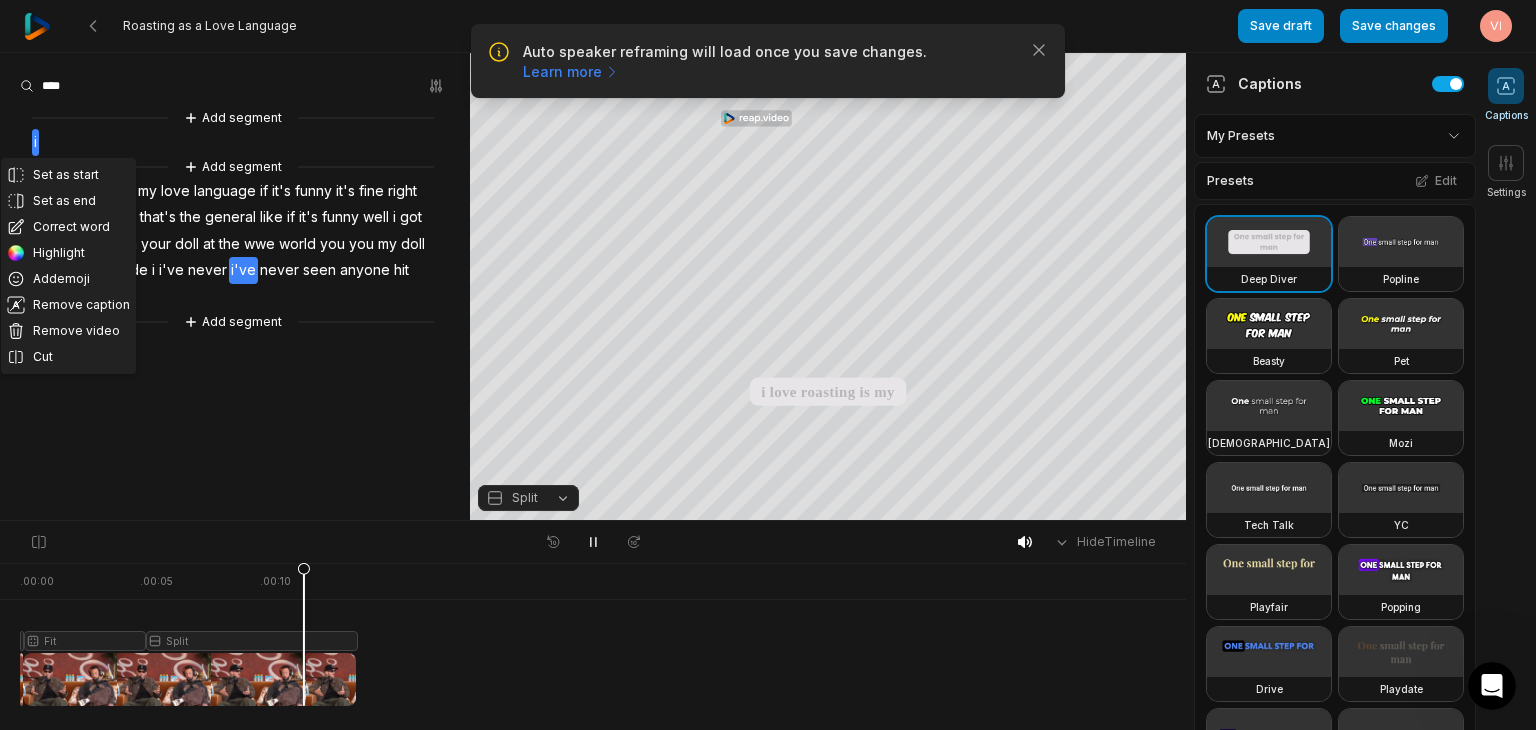 click on "Set as start Set as end Correct word Highlight Add  emoji Remove caption Remove video Cut   Add segment i   Add segment love roasting is my love language if it's funny it's fine right that's the to me that's the general like if it's funny well i got my get back on your doll at the wwe world you you my doll up with that dude i i've never i've never seen anyone hit that that hard   Add segment" at bounding box center [235, 220] 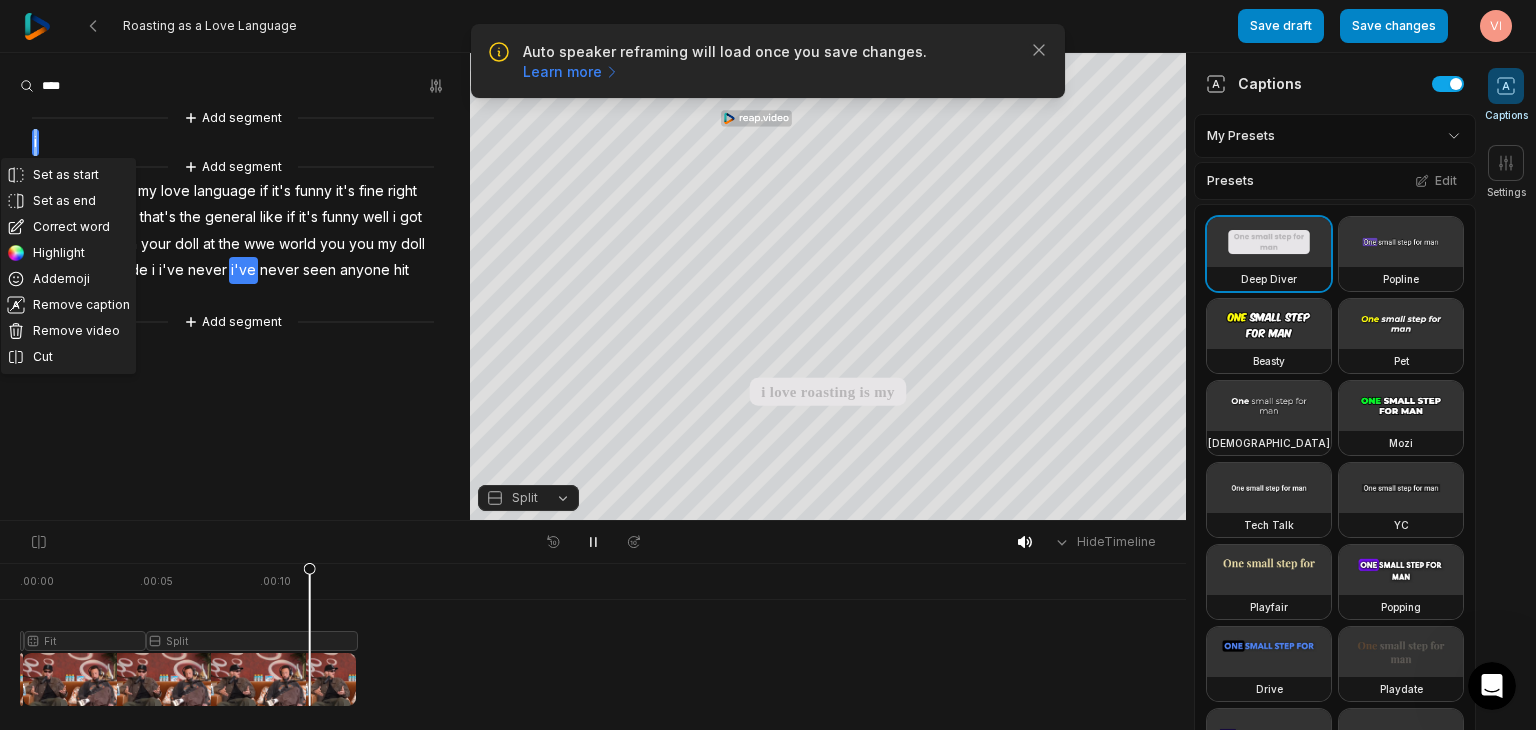 click on "Set as start Set as end Correct word Highlight Add  emoji Remove caption Remove video Cut   Add segment i   Add segment love roasting is my love language if it's funny it's fine right that's the to me that's the general like if it's funny well i got my get back on your doll at the wwe world you you my doll up with that dude i i've never i've never seen anyone hit that that hard   Add segment" at bounding box center (235, 220) 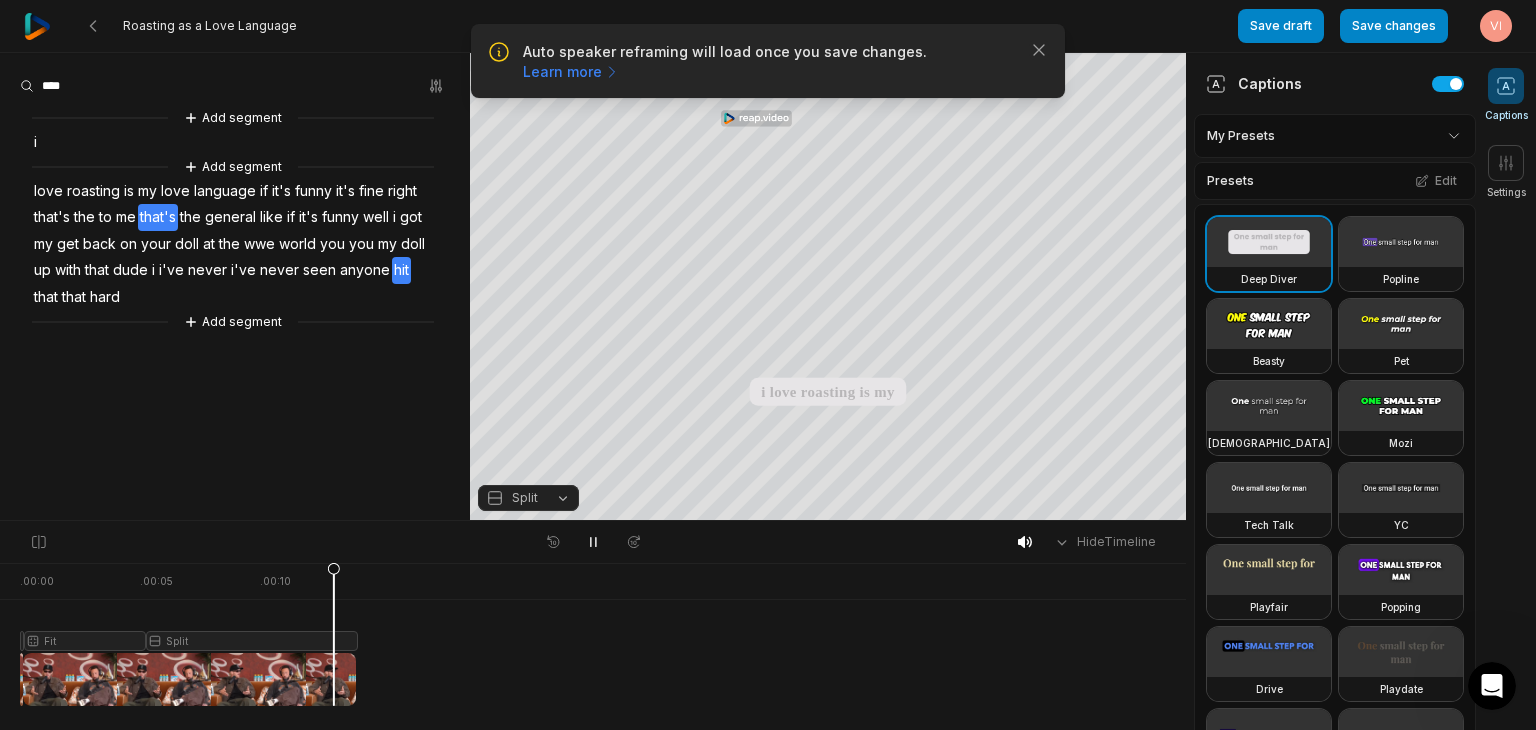 click on "that's" at bounding box center (158, 217) 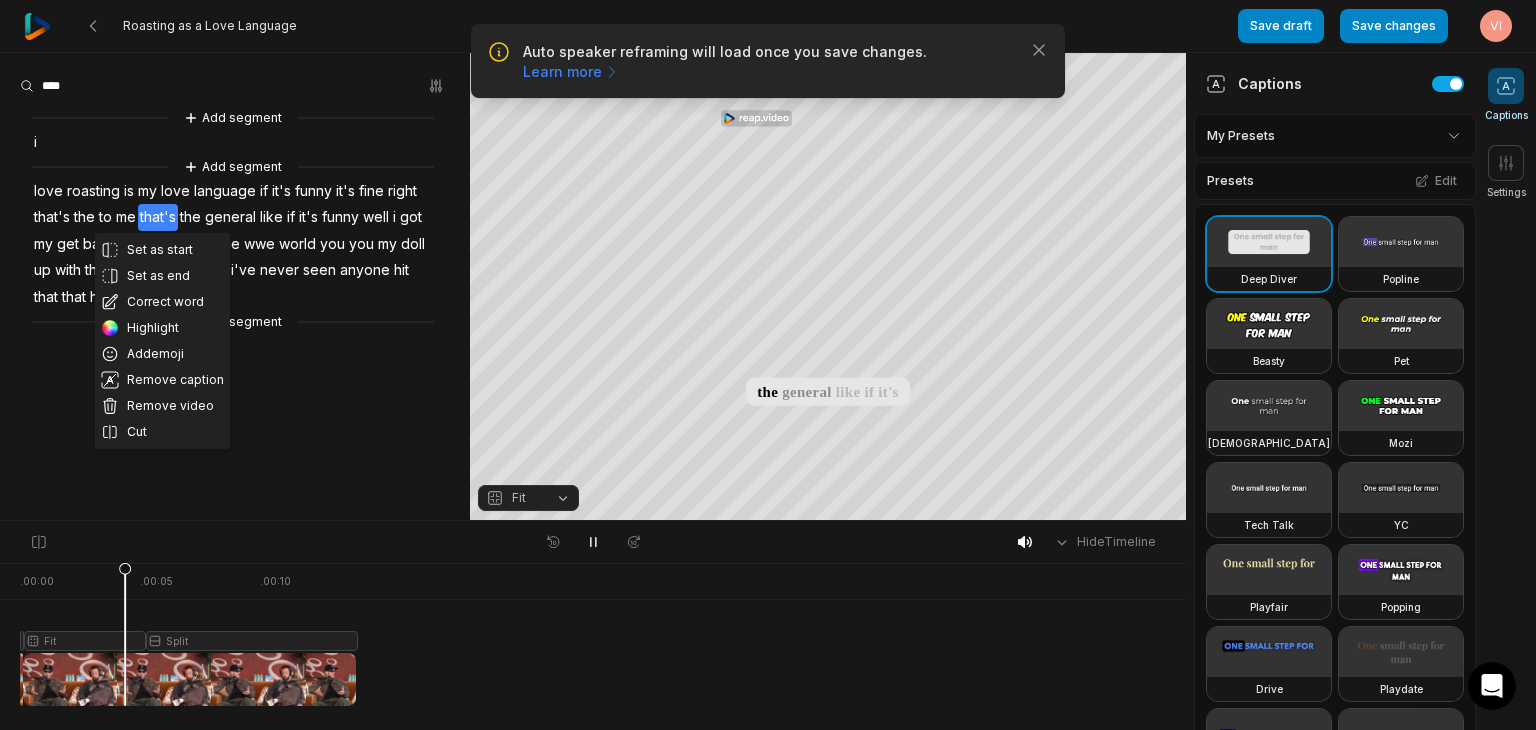 click on "Set as start Set as end Correct word Highlight Add  emoji Remove caption Remove video Cut   Add segment i   Add segment love roasting is my love language if it's funny it's fine right that's the to me that's the general like if it's funny well i got my get back on your doll at the wwe world you you my doll up with that dude i i've never i've never seen anyone hit that that hard   Add segment" at bounding box center (235, 220) 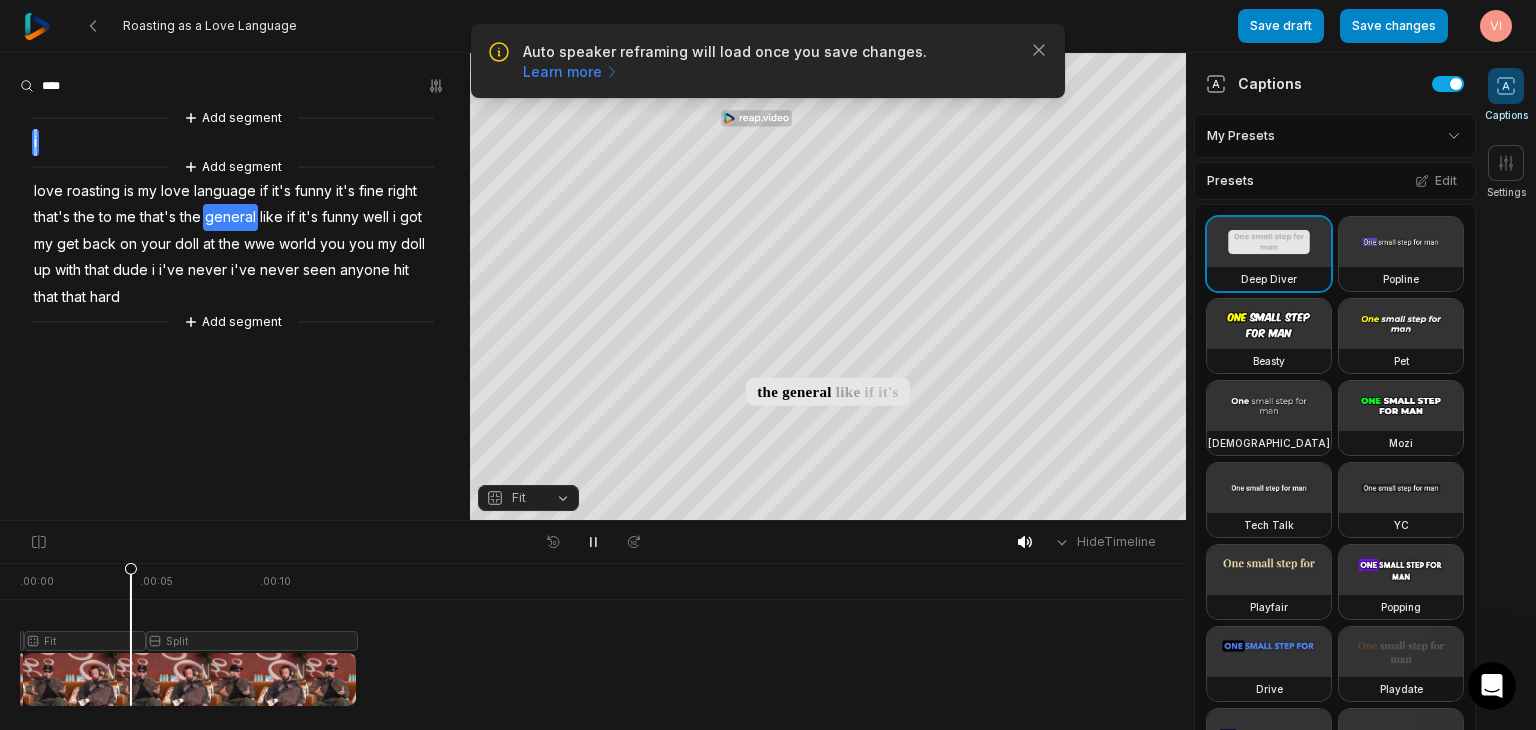click on "Add segment i   Add segment love roasting is my love language if it's funny it's fine right that's the to me that's the general like if it's funny well i got my get back on your doll at the wwe world you you my doll up with that dude i i've never i've never seen anyone hit that that hard   Add segment" at bounding box center [235, 220] 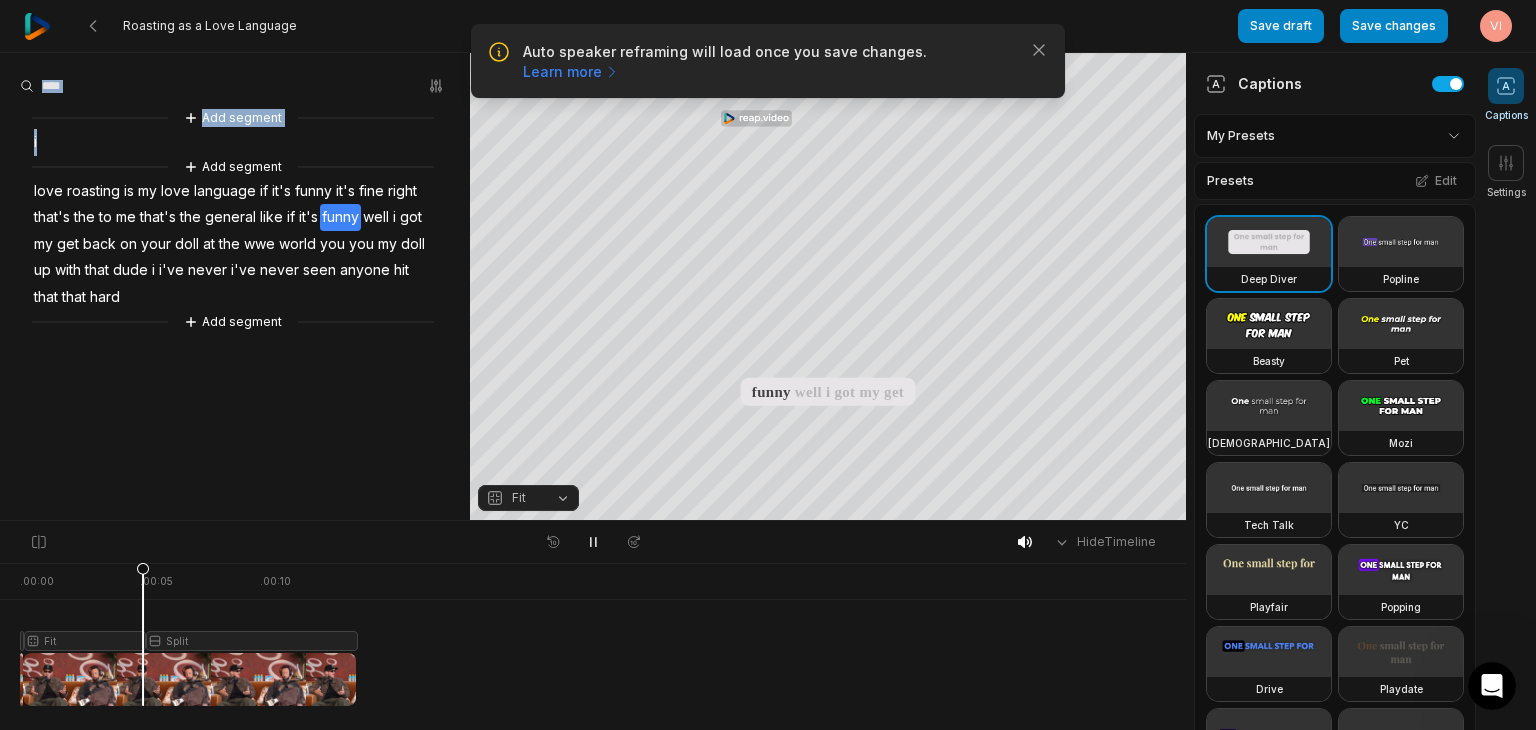 drag, startPoint x: 78, startPoint y: 153, endPoint x: 57, endPoint y: 96, distance: 60.74537 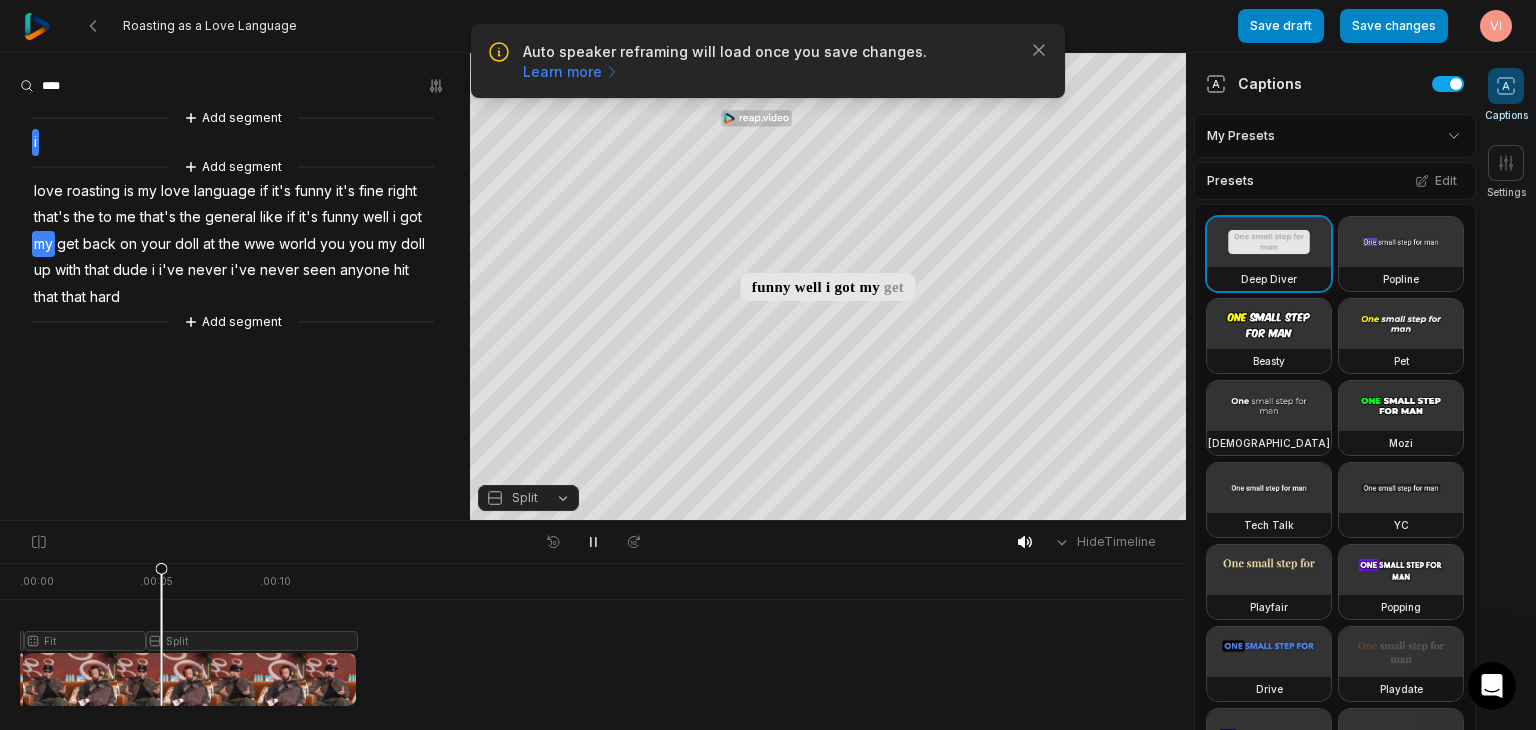 click on "Add segment i   Add segment love roasting is my love language if it's funny it's fine right that's the to me that's the general like if it's funny well i got my get back on your doll at the wwe world you you my doll up with that dude i i've never i've never seen anyone hit that that hard   Add segment" at bounding box center [235, 220] 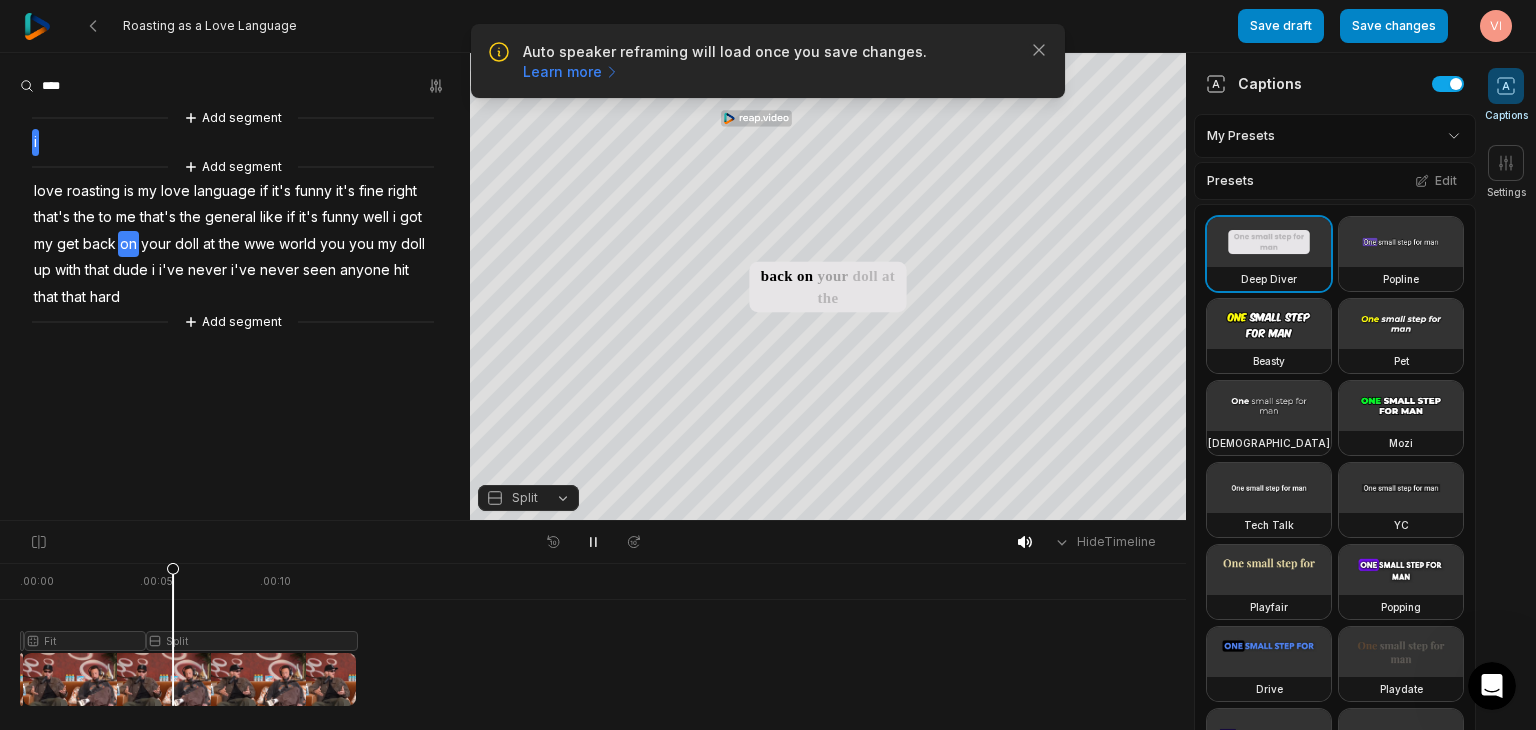 click on "Add segment i   Add segment love roasting is my love language if it's funny it's fine right that's the to me that's the general like if it's funny well i got my get back on your doll at the wwe world you you my doll up with that dude i i've never i've never seen anyone hit that that hard   Add segment" at bounding box center (235, 220) 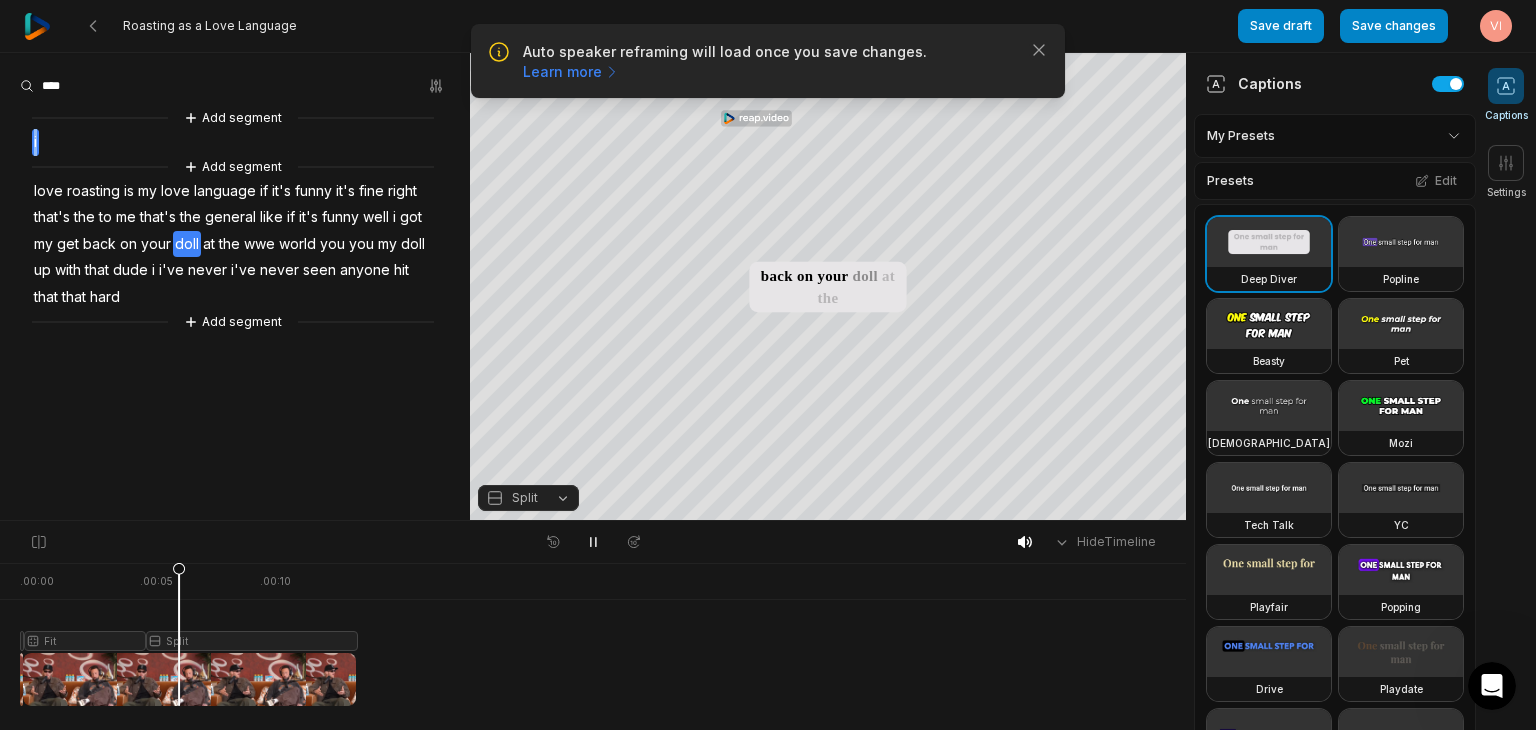 click on "Add segment i   Add segment love roasting is my love language if it's funny it's fine right that's the to me that's the general like if it's funny well i got my get back on your doll at the wwe world you you my doll up with that dude i i've never i've never seen anyone hit that that hard   Add segment" at bounding box center [235, 220] 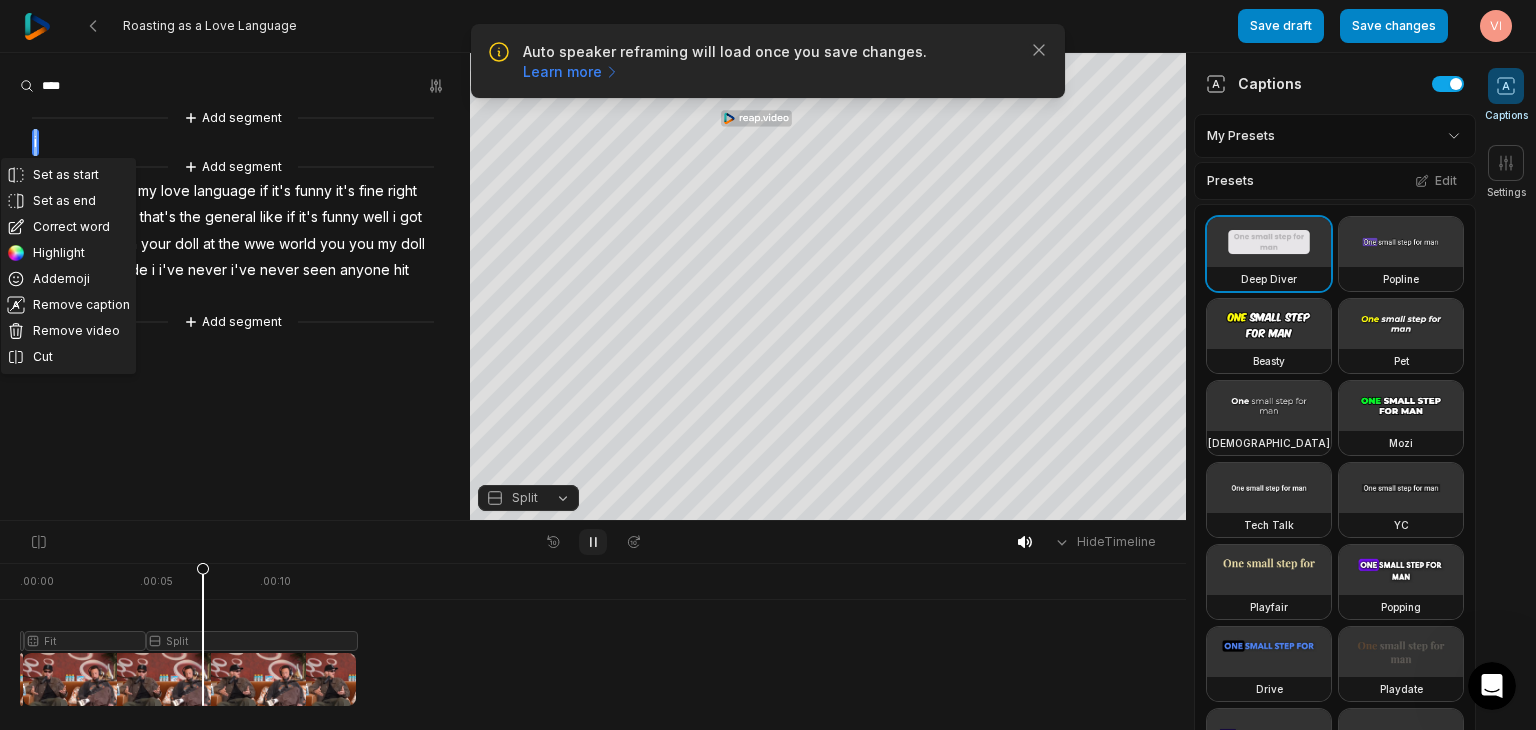 click 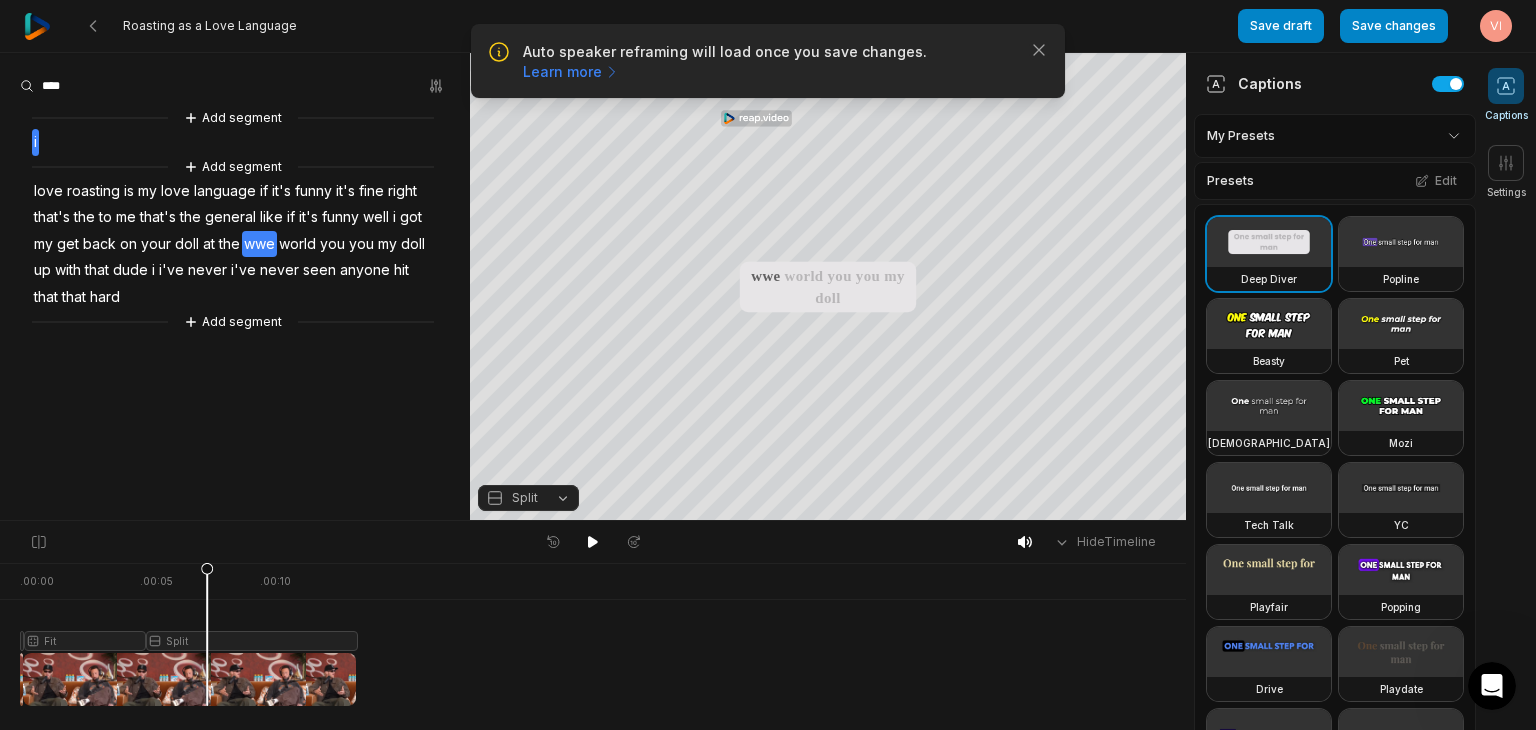 click on "Add segment i   Add segment love roasting is my love language if it's funny it's fine right that's the to me that's the general like if it's funny well i got my get back on your doll at the wwe world you you my doll up with that dude i i've never i've never seen anyone hit that that hard   Add segment" at bounding box center [235, 220] 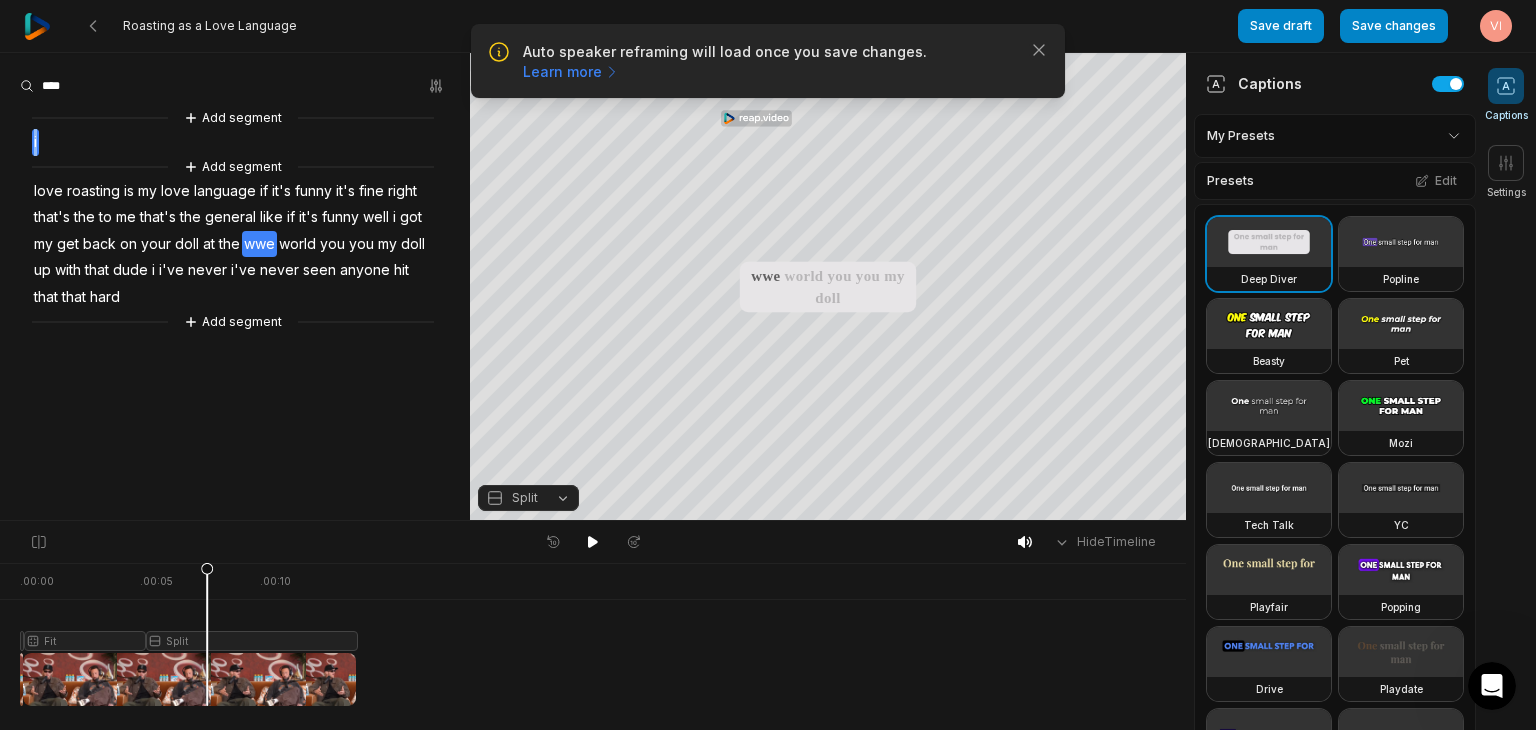 click on "Add segment i   Add segment love roasting is my love language if it's funny it's fine right that's the to me that's the general like if it's funny well i got my get back on your doll at the wwe world you you my doll up with that dude i i've never i've never seen anyone hit that that hard   Add segment" at bounding box center (235, 220) 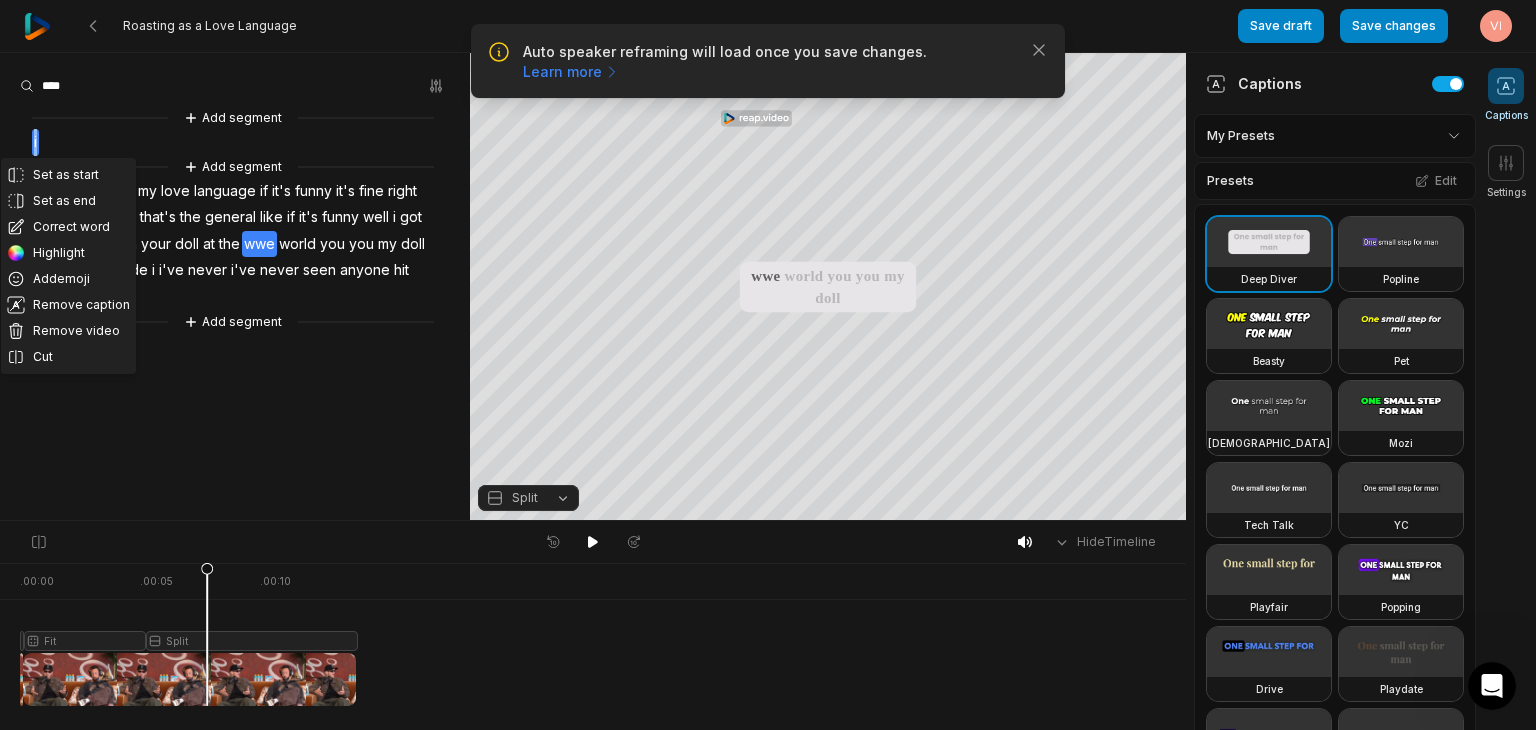 click on "Set as start Set as end Correct word Highlight Add  emoji Remove caption Remove video Cut   Add segment i   Add segment love roasting is my love language if it's funny it's fine right that's the to me that's the general like if it's funny well i got my get back on your doll at the wwe world you you my doll up with that dude i i've never i've never seen anyone hit that that hard   Add segment" at bounding box center [235, 220] 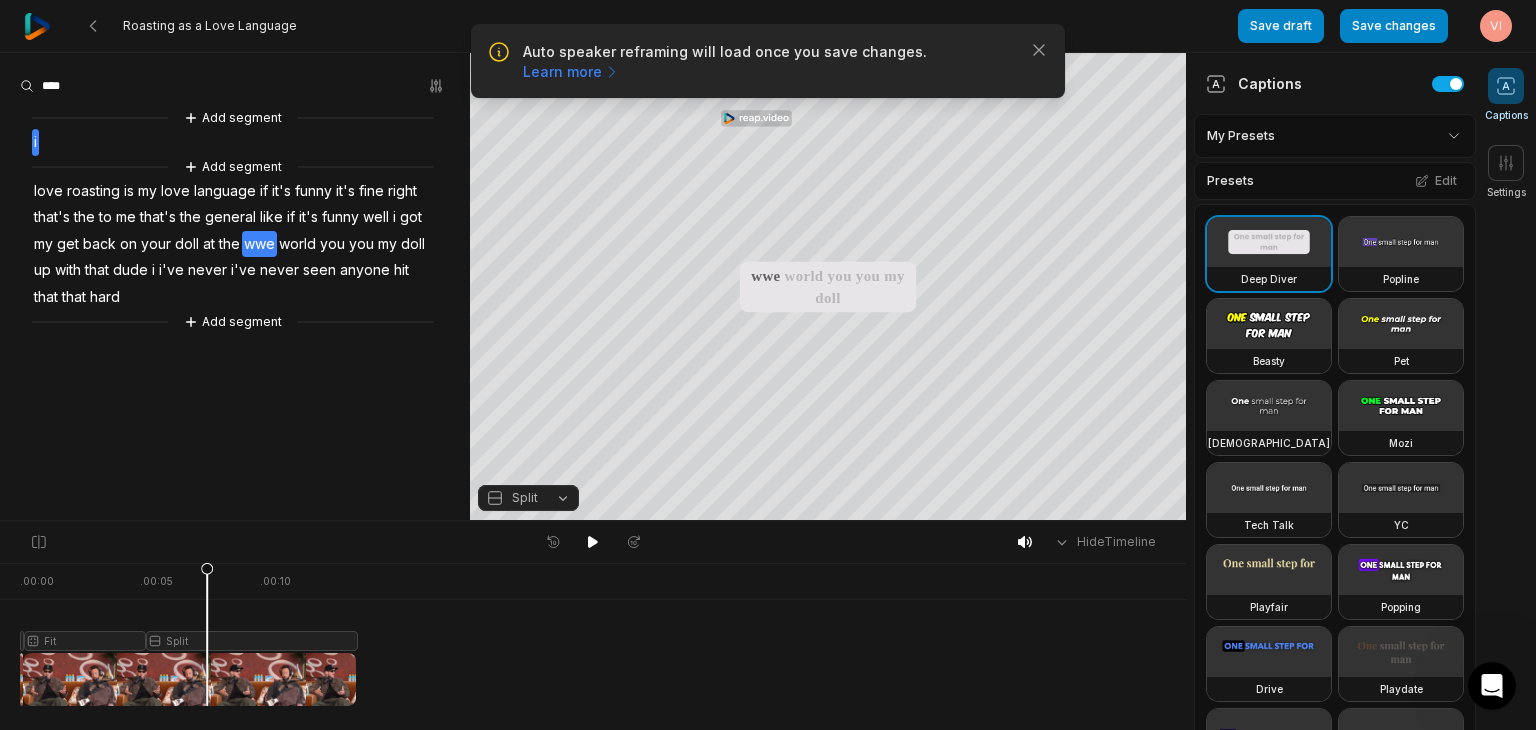 click on "Add segment i   Add segment love roasting is my love language if it's funny it's fine right that's the to me that's the general like if it's funny well i got my get back on your doll at the wwe world you you my doll up with that dude i i've never i've never seen anyone hit that that hard   Add segment" at bounding box center [235, 220] 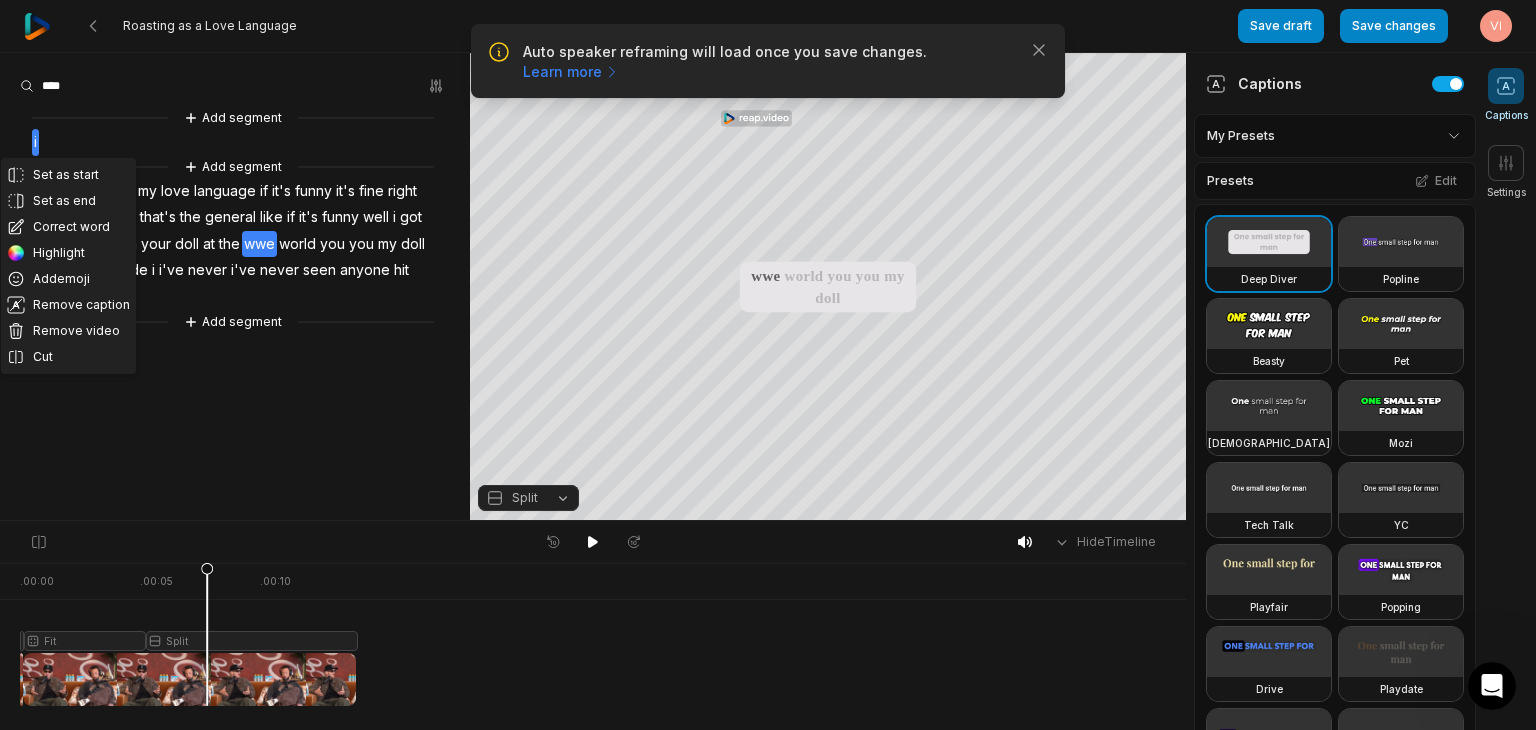 click on "Set as start Set as end Correct word Highlight Add  emoji Remove caption Remove video Cut   Add segment i   Add segment love roasting is my love language if it's funny it's fine right that's the to me that's the general like if it's funny well i got my get back on your doll at the wwe world you you my doll up with that dude i i've never i've never seen anyone hit that that hard   Add segment" at bounding box center (235, 220) 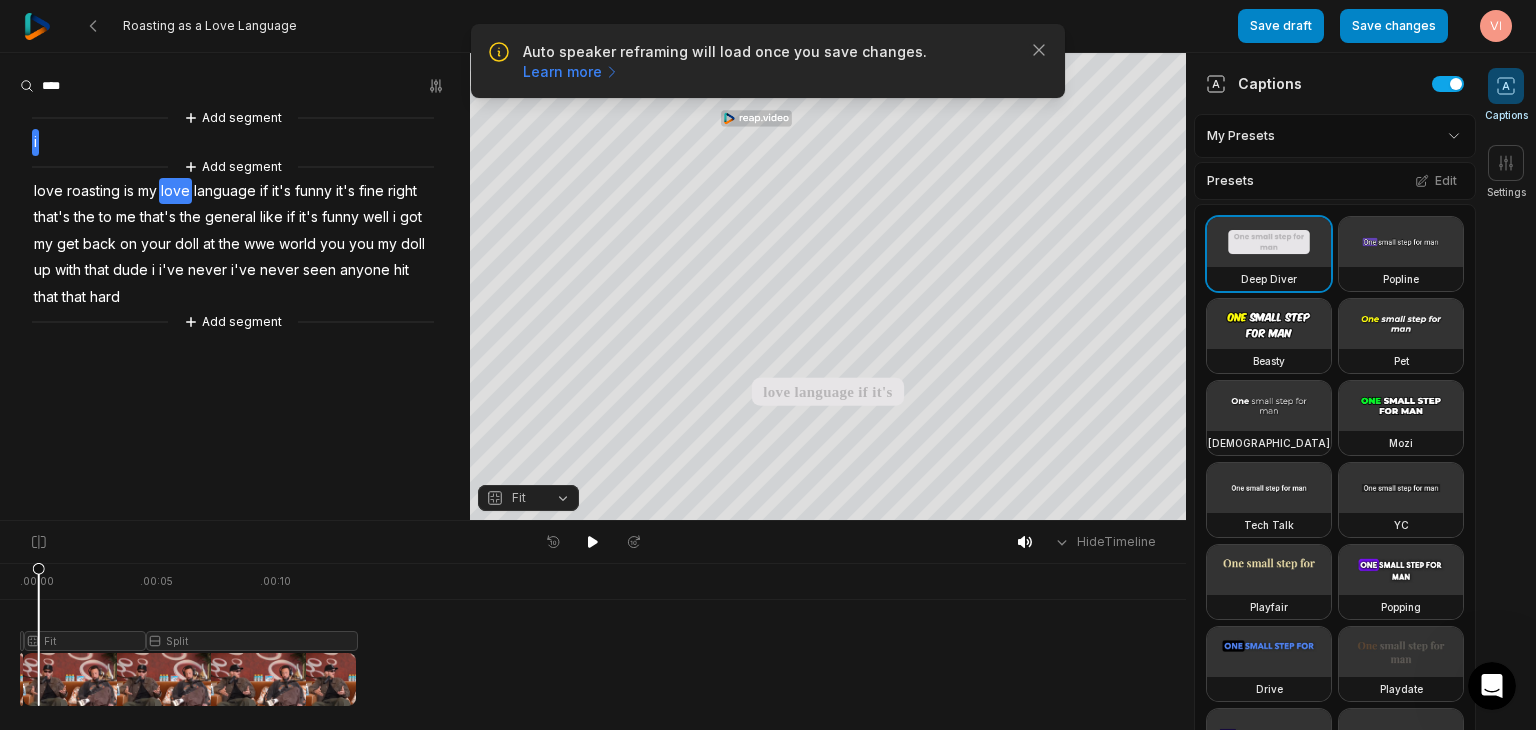 click on "Add segment i   Add segment love roasting is my love language if it's funny it's fine right that's the to me that's the general like if it's funny well i got my get back on your doll at the wwe world you you my doll up with that dude i i've never i've never seen anyone hit that that hard   Add segment" at bounding box center (235, 220) 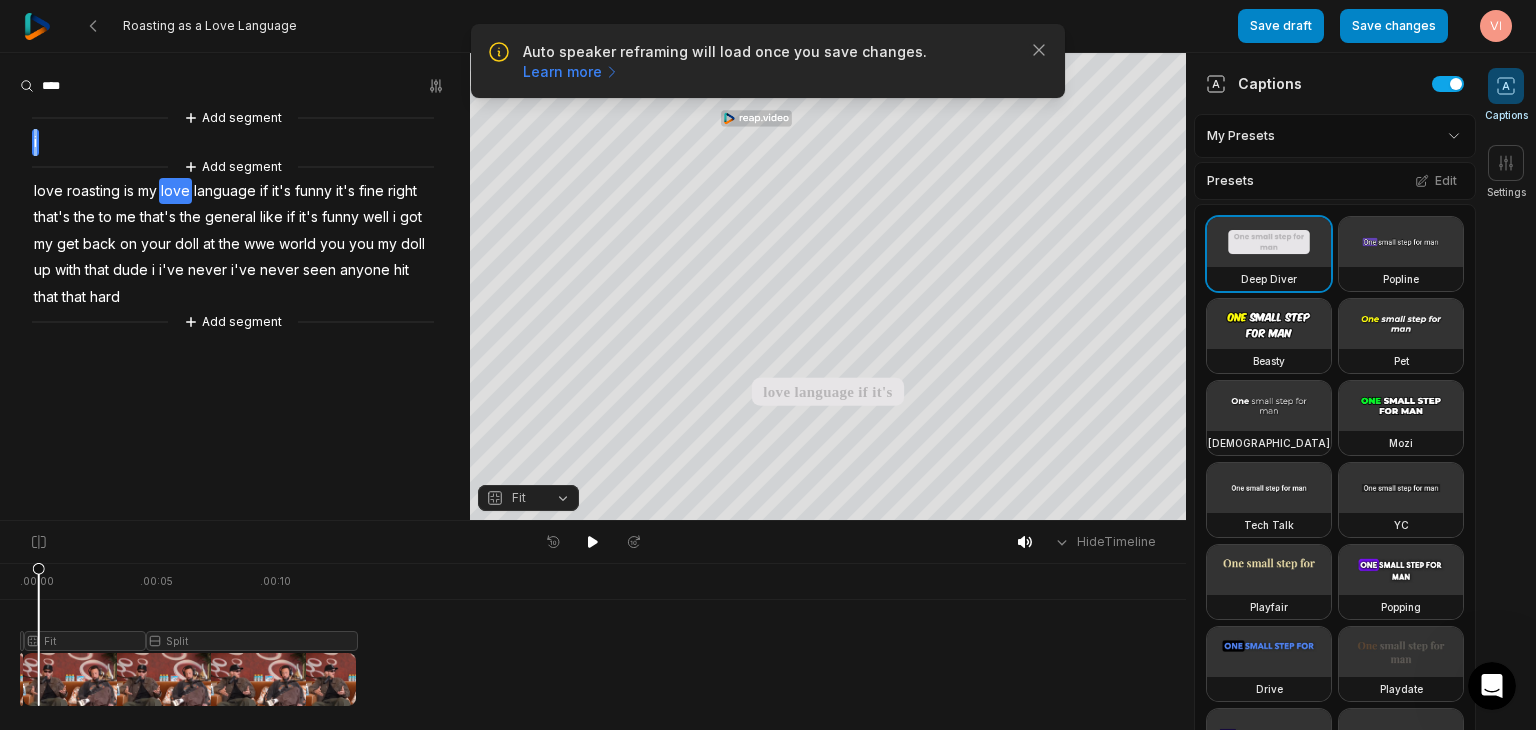 click on "Add segment i   Add segment love roasting is my love language if it's funny it's fine right that's the to me that's the general like if it's funny well i got my get back on your doll at the wwe world you you my doll up with that dude i i've never i've never seen anyone hit that that hard   Add segment" at bounding box center [235, 220] 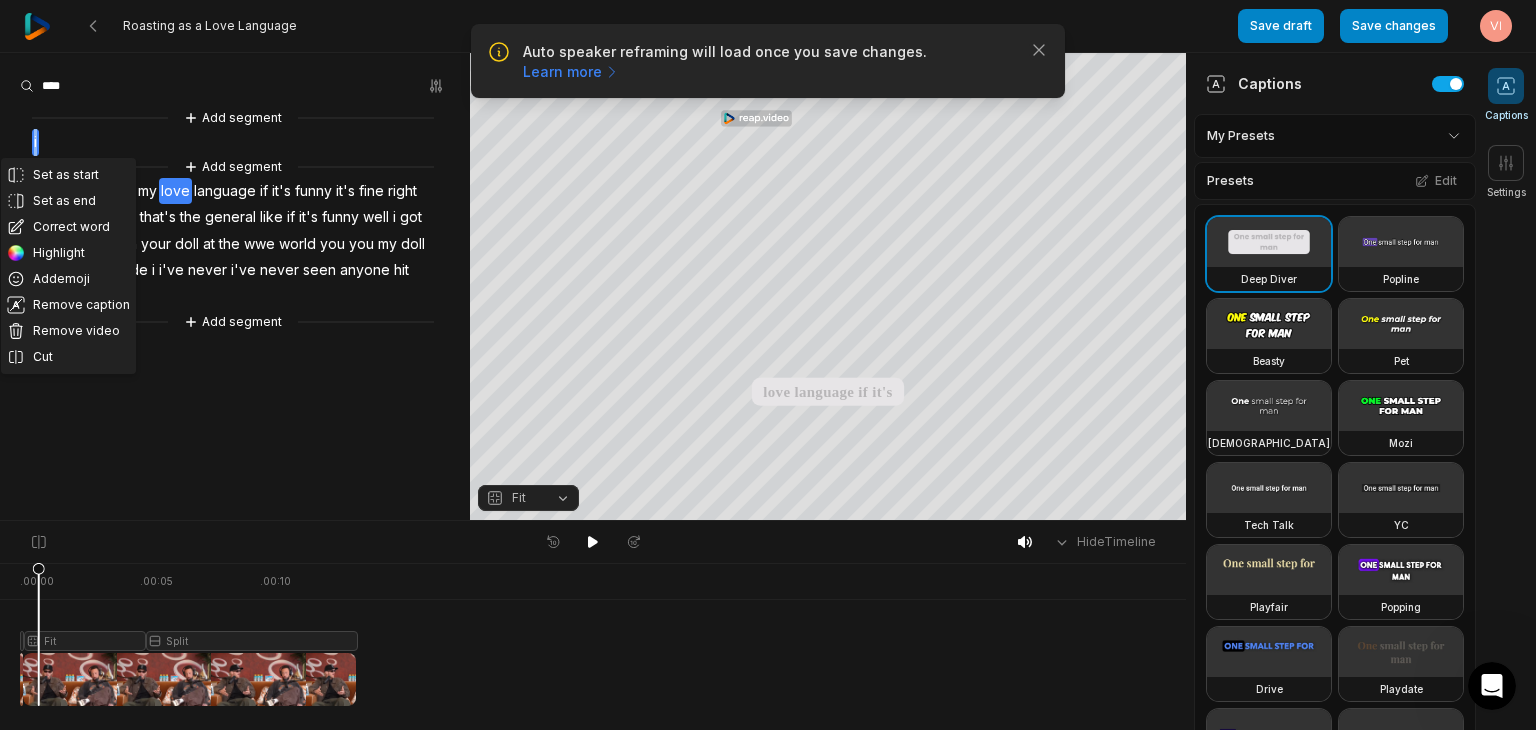 click on "Set as start Set as end Correct word Highlight Add  emoji Remove caption Remove video Cut   Add segment i   Add segment love roasting is my love language if it's funny it's fine right that's the to me that's the general like if it's funny well i got my get back on your doll at the wwe world you you my doll up with that dude i i've never i've never seen anyone hit that that hard   Add segment" at bounding box center (235, 220) 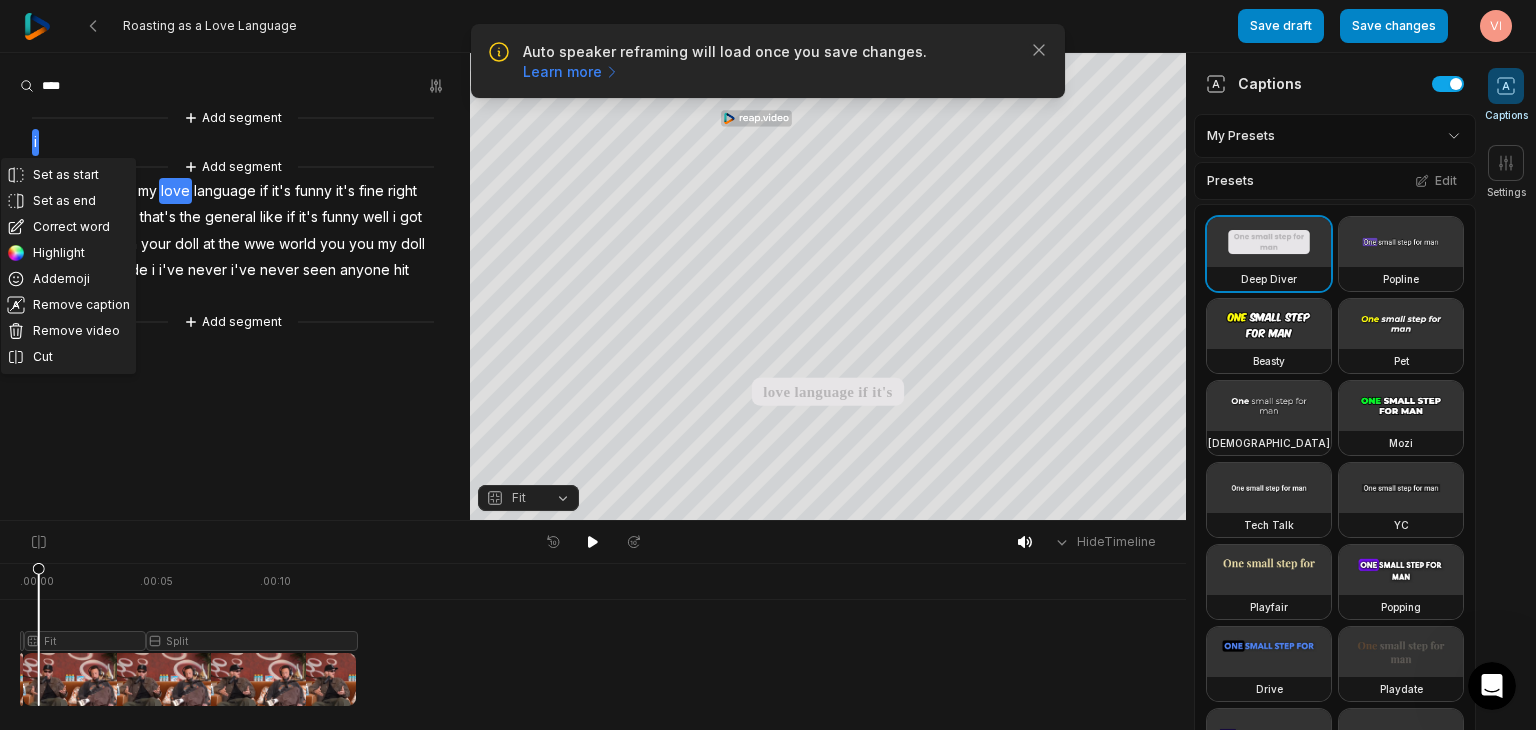 click on "Set as start Set as end Correct word Highlight Add  emoji Remove caption Remove video Cut   Add segment i   Add segment love roasting is my love language if it's funny it's fine right that's the to me that's the general like if it's funny well i got my get back on your doll at the wwe world you you my doll up with that dude i i've never i've never seen anyone hit that that hard   Add segment" at bounding box center [235, 220] 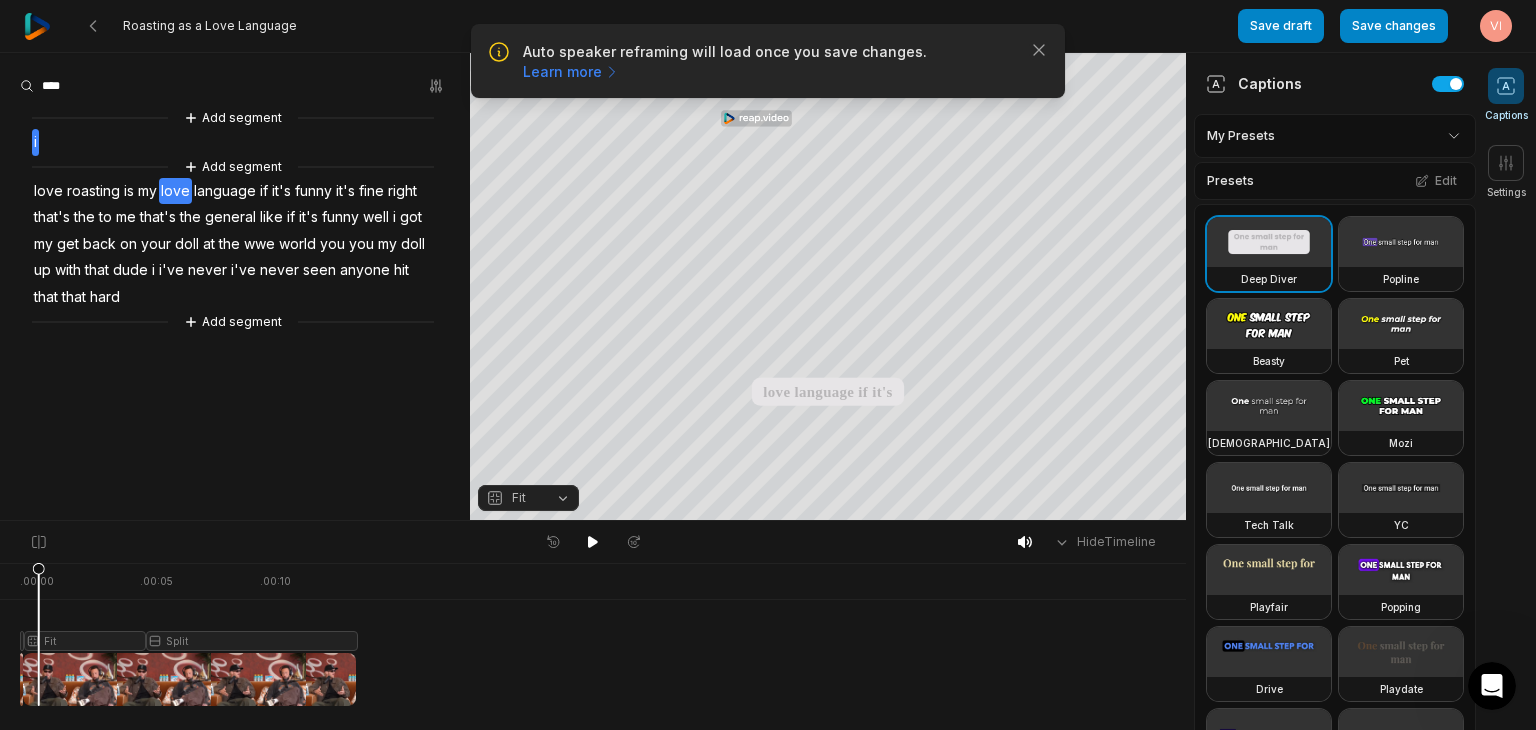 click on "Add segment i   Add segment love roasting is my love language if it's funny it's fine right that's the to me that's the general like if it's funny well i got my get back on your doll at the wwe world you you my doll up with that dude i i've never i've never seen anyone hit that that hard   Add segment" at bounding box center (235, 220) 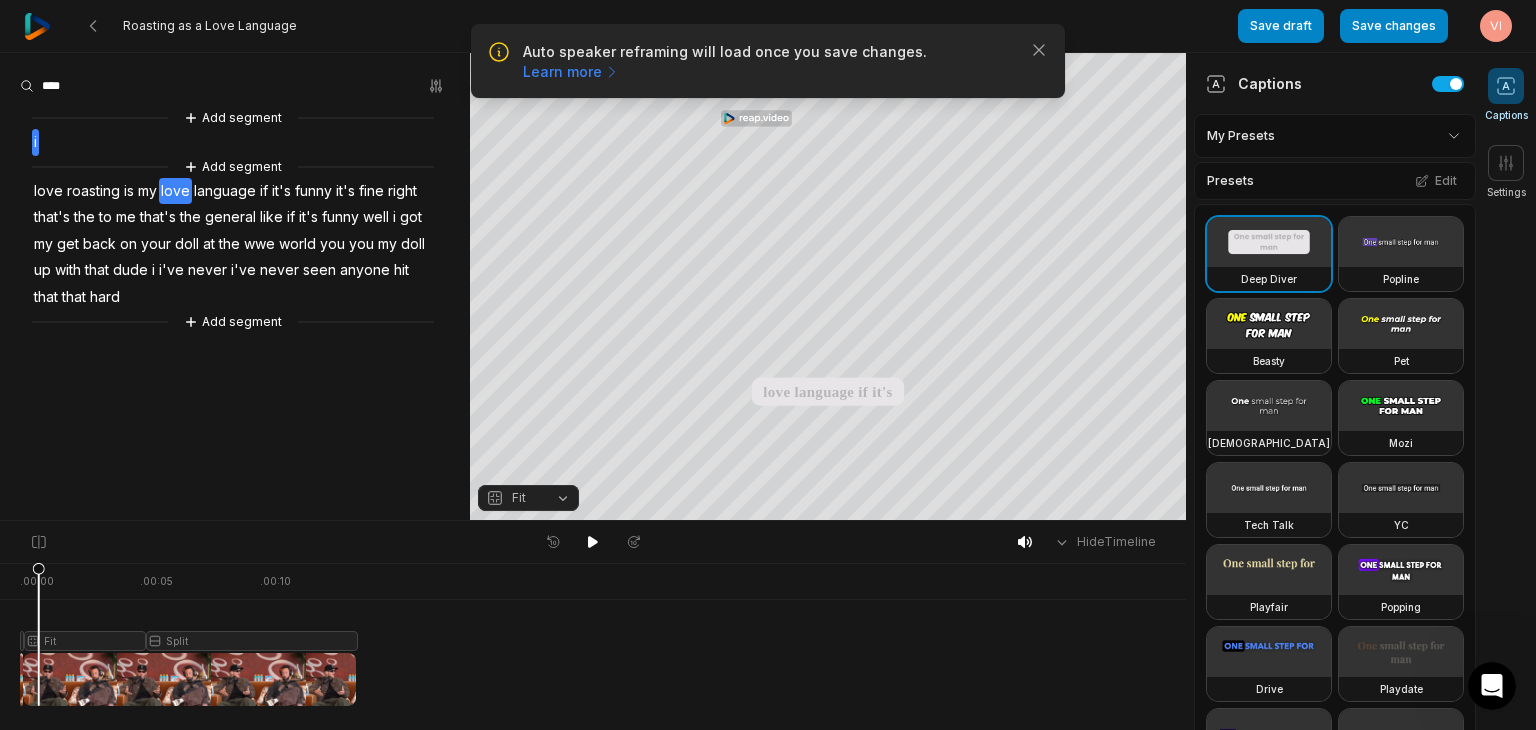 click on "Add segment i   Add segment love roasting is my love language if it's funny it's fine right that's the to me that's the general like if it's funny well i got my get back on your doll at the wwe world you you my doll up with that dude i i've never i've never seen anyone hit that that hard   Add segment" at bounding box center [235, 220] 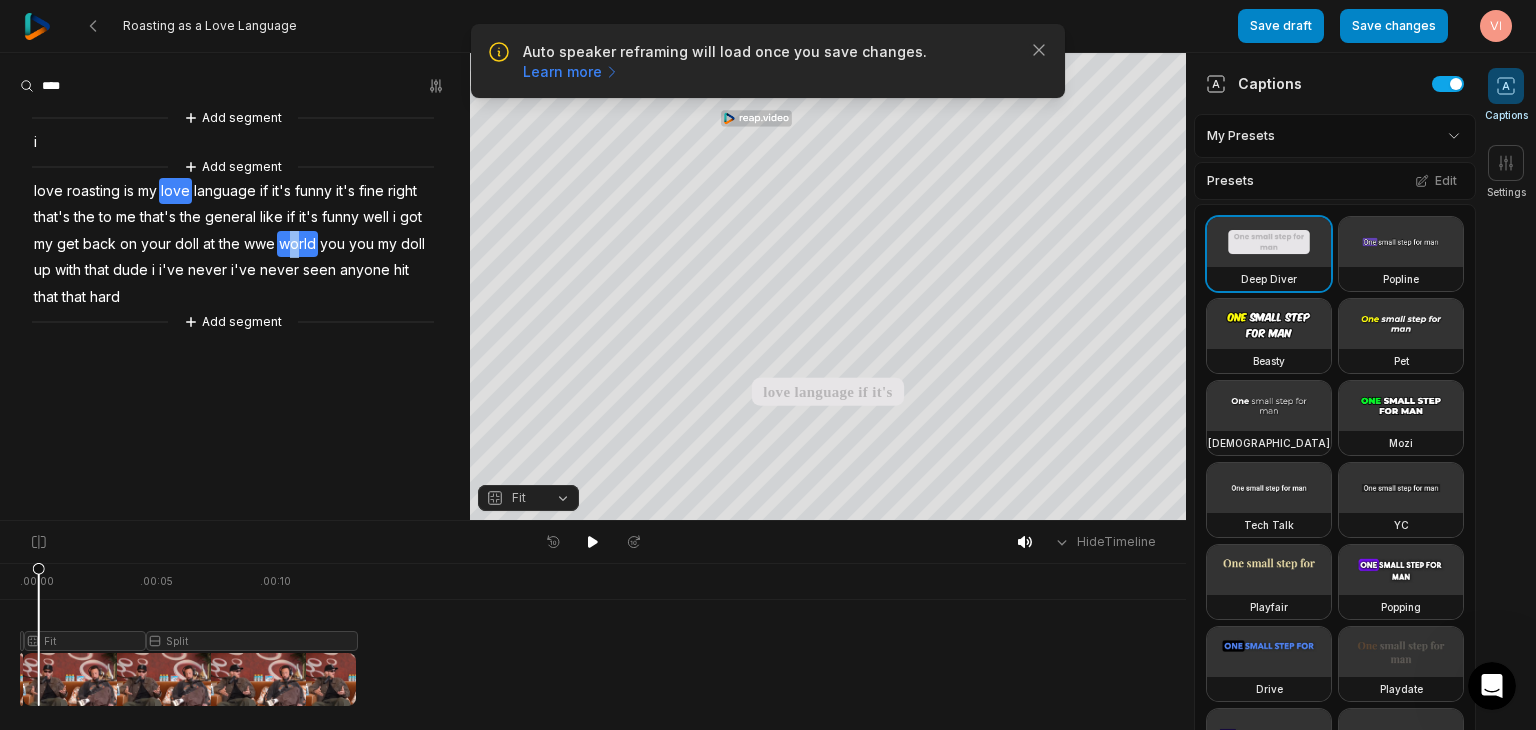 click on "world" at bounding box center [297, 244] 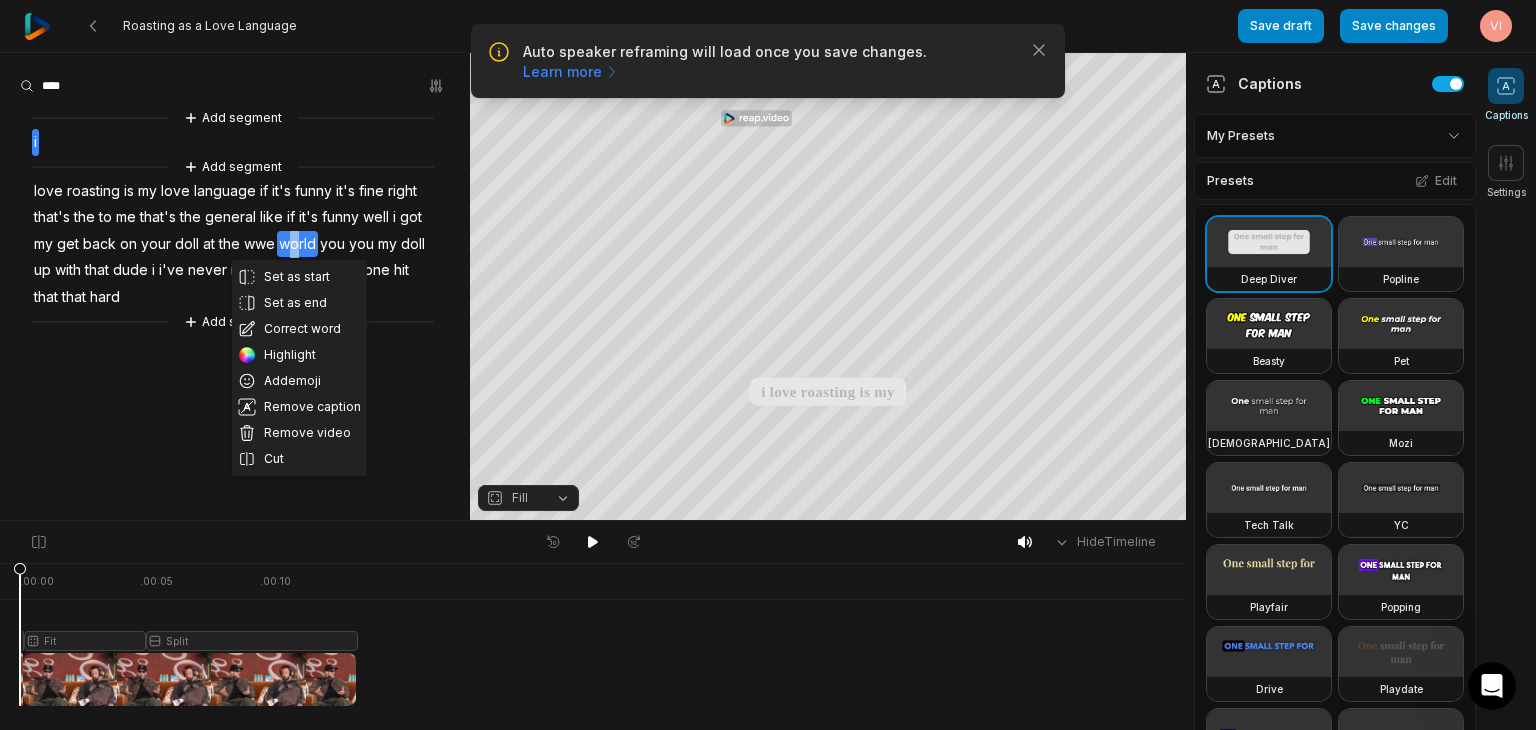 drag, startPoint x: 208, startPoint y: 573, endPoint x: 0, endPoint y: 622, distance: 213.69371 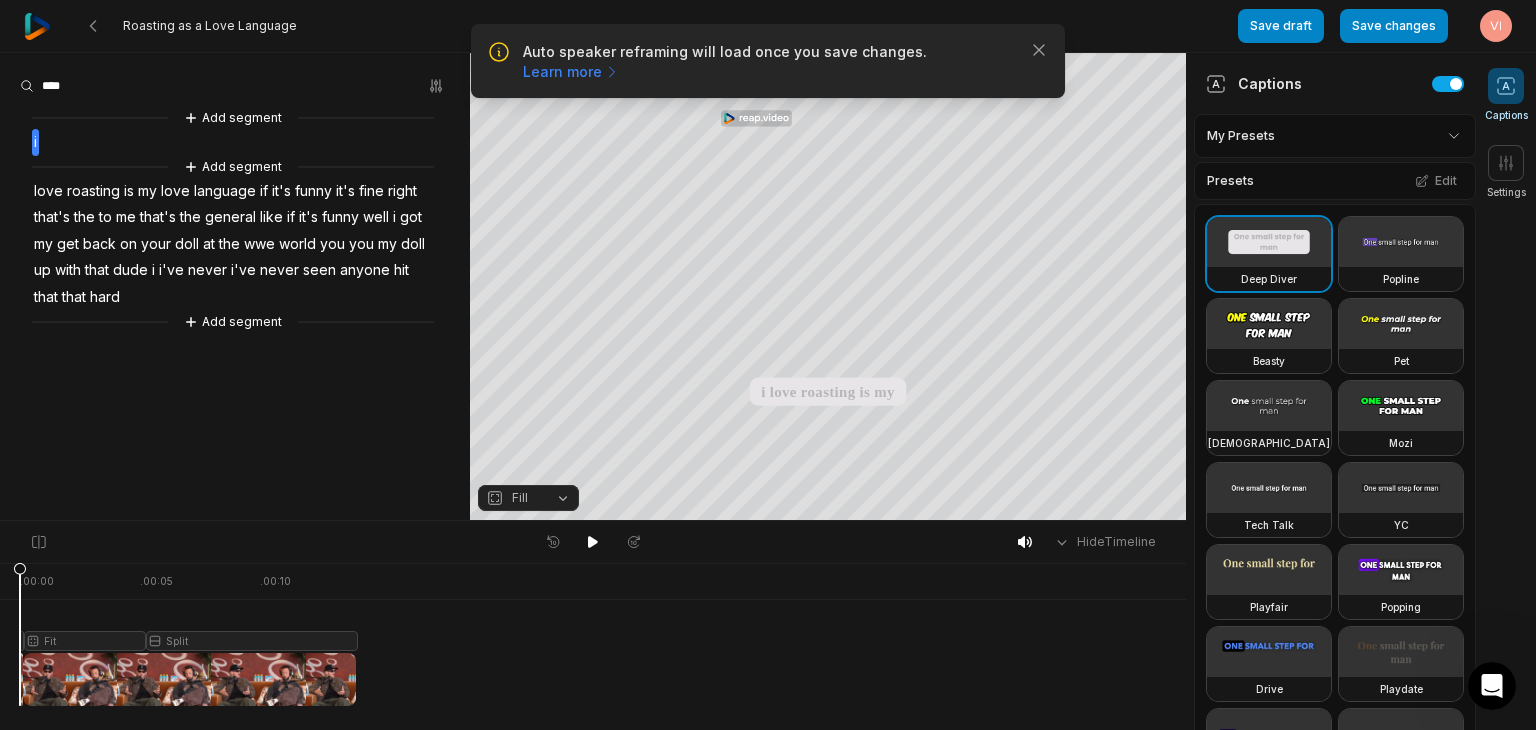 click at bounding box center (593, 542) 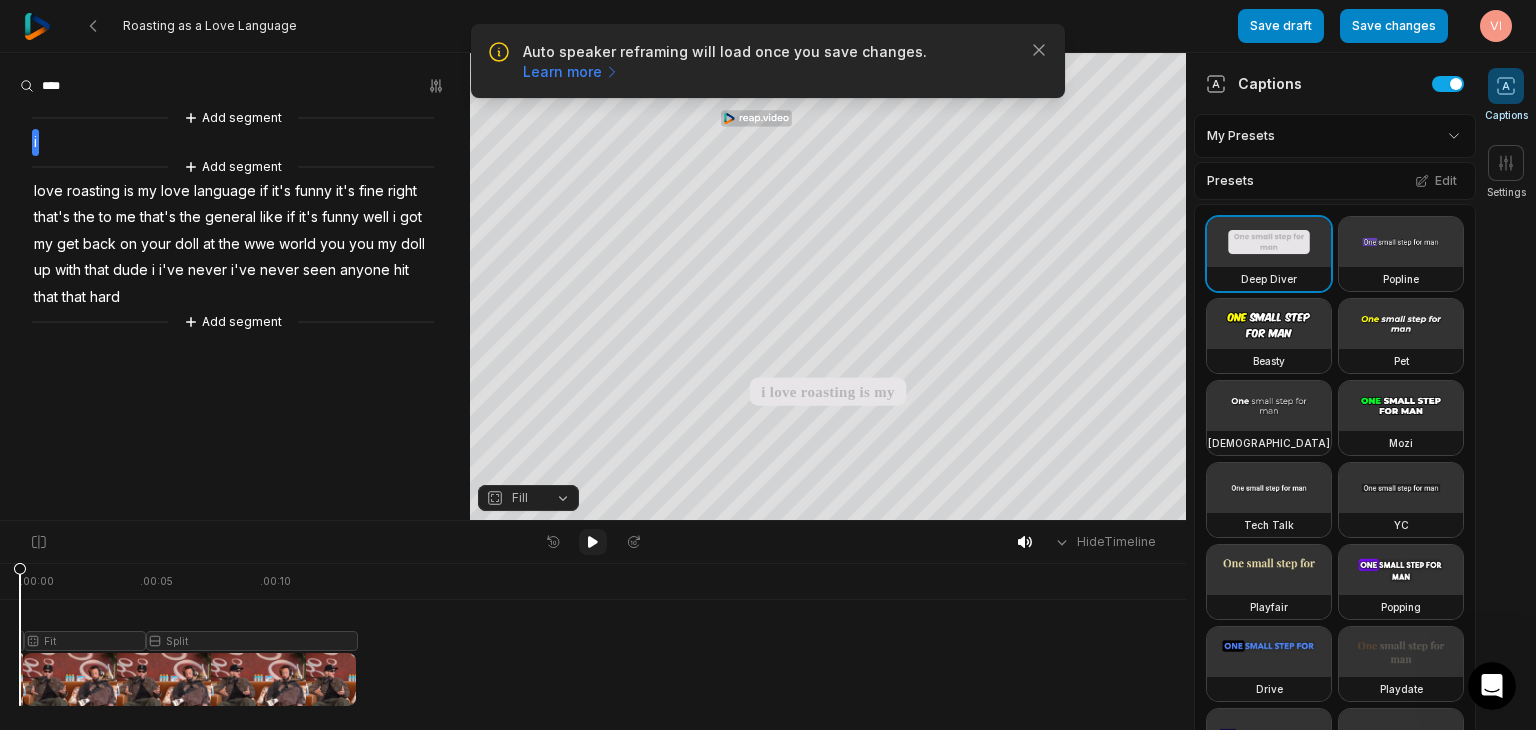 click 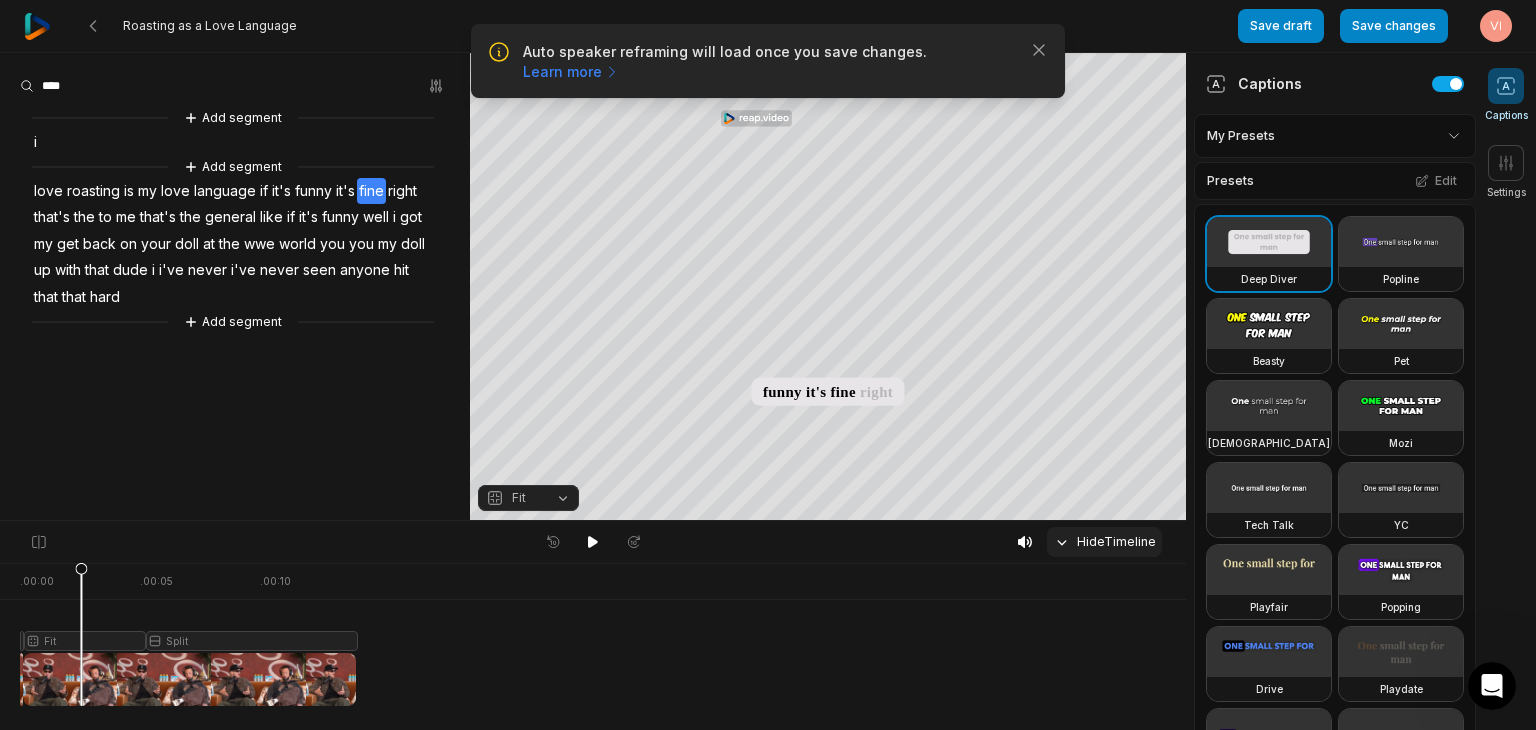 click on "Hide  Timeline" at bounding box center (1104, 542) 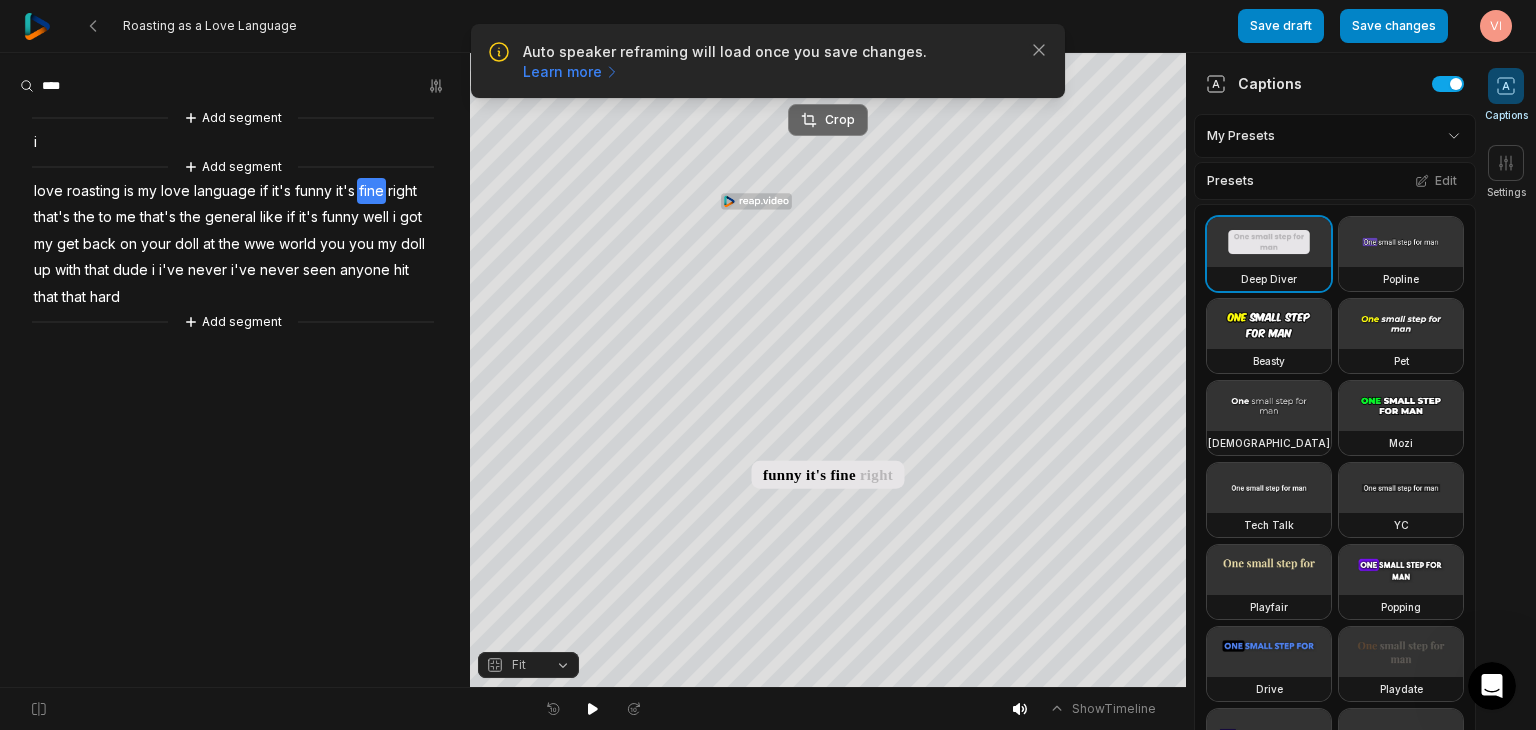 click on "Crop" at bounding box center [828, 120] 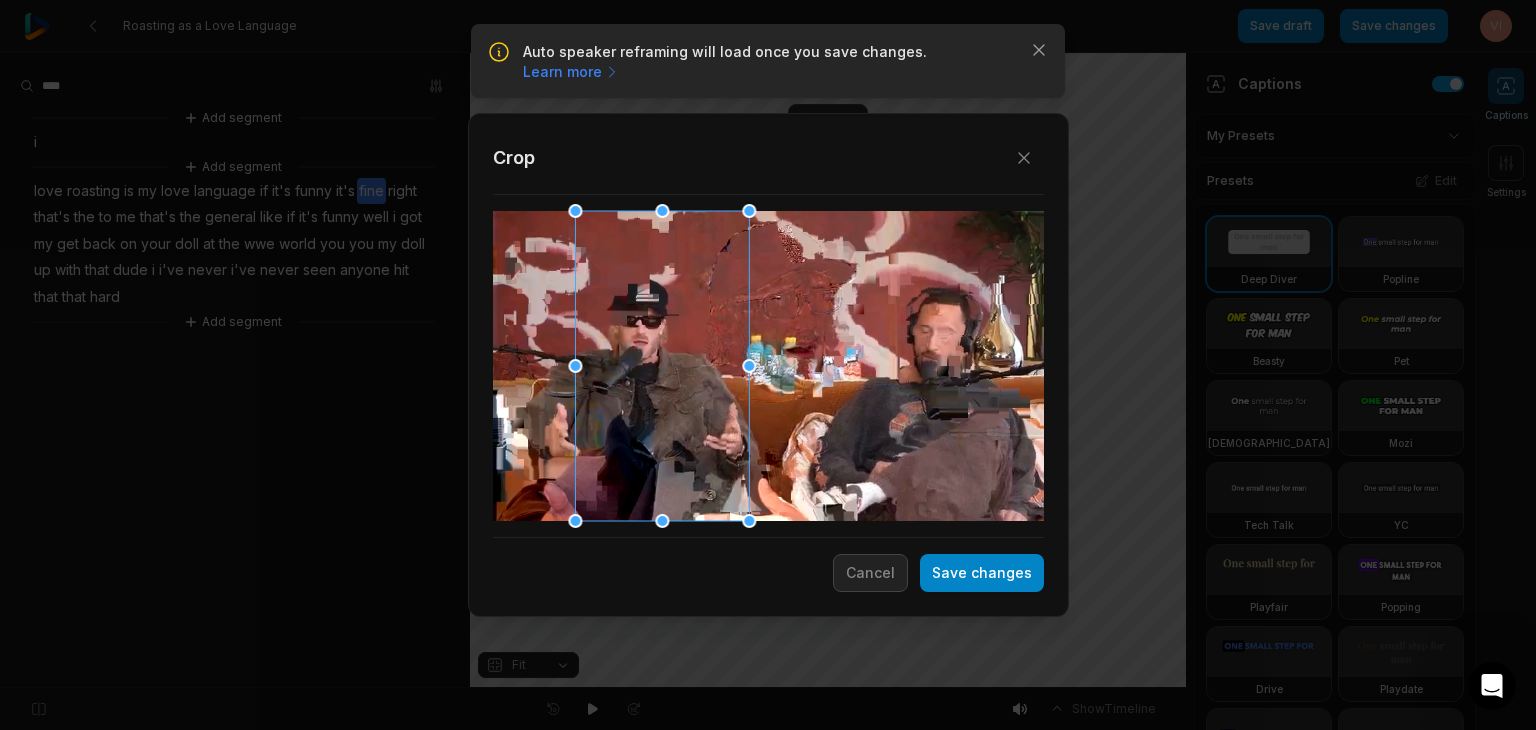 drag, startPoint x: 820, startPoint y: 428, endPoint x: 704, endPoint y: 449, distance: 117.88554 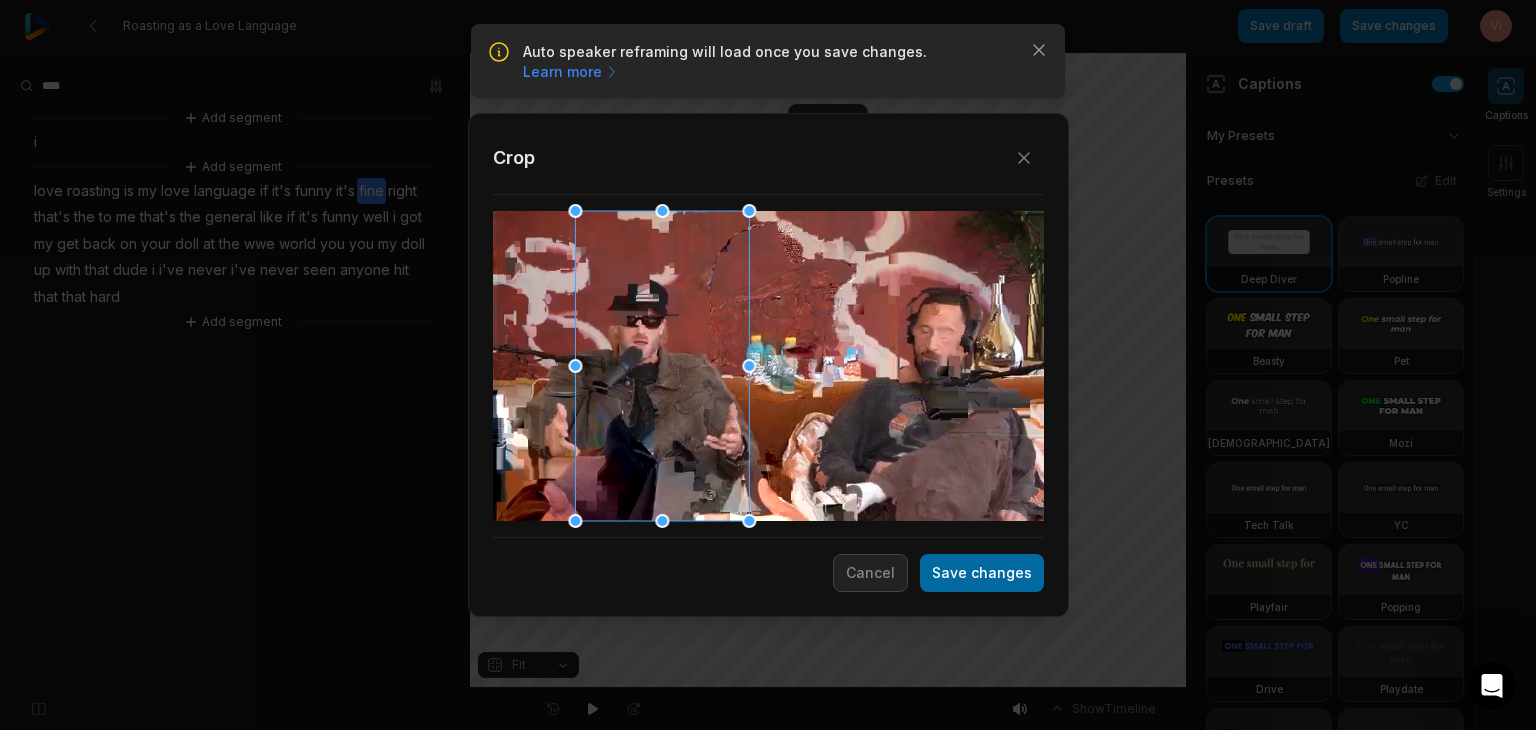 click on "Save changes" at bounding box center [982, 573] 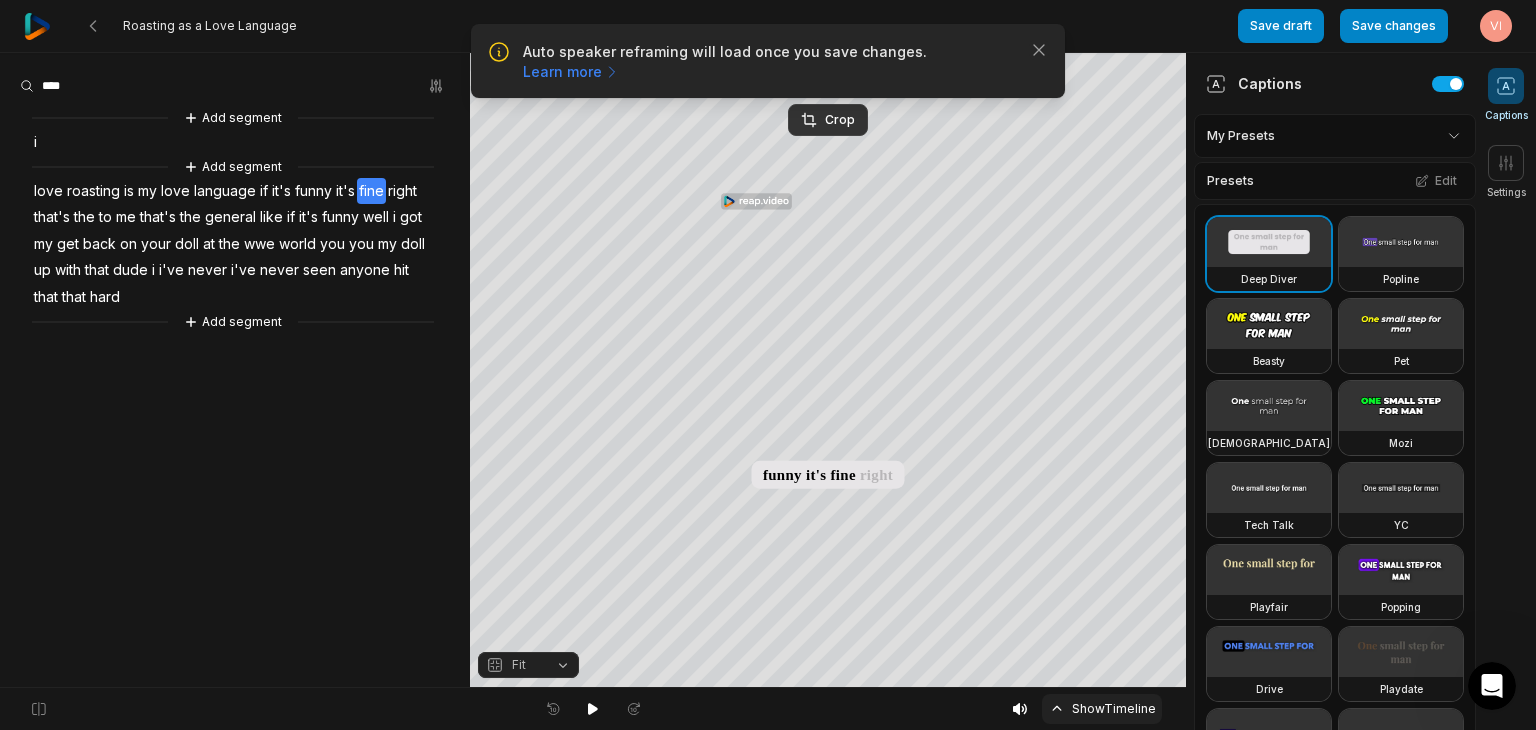 click 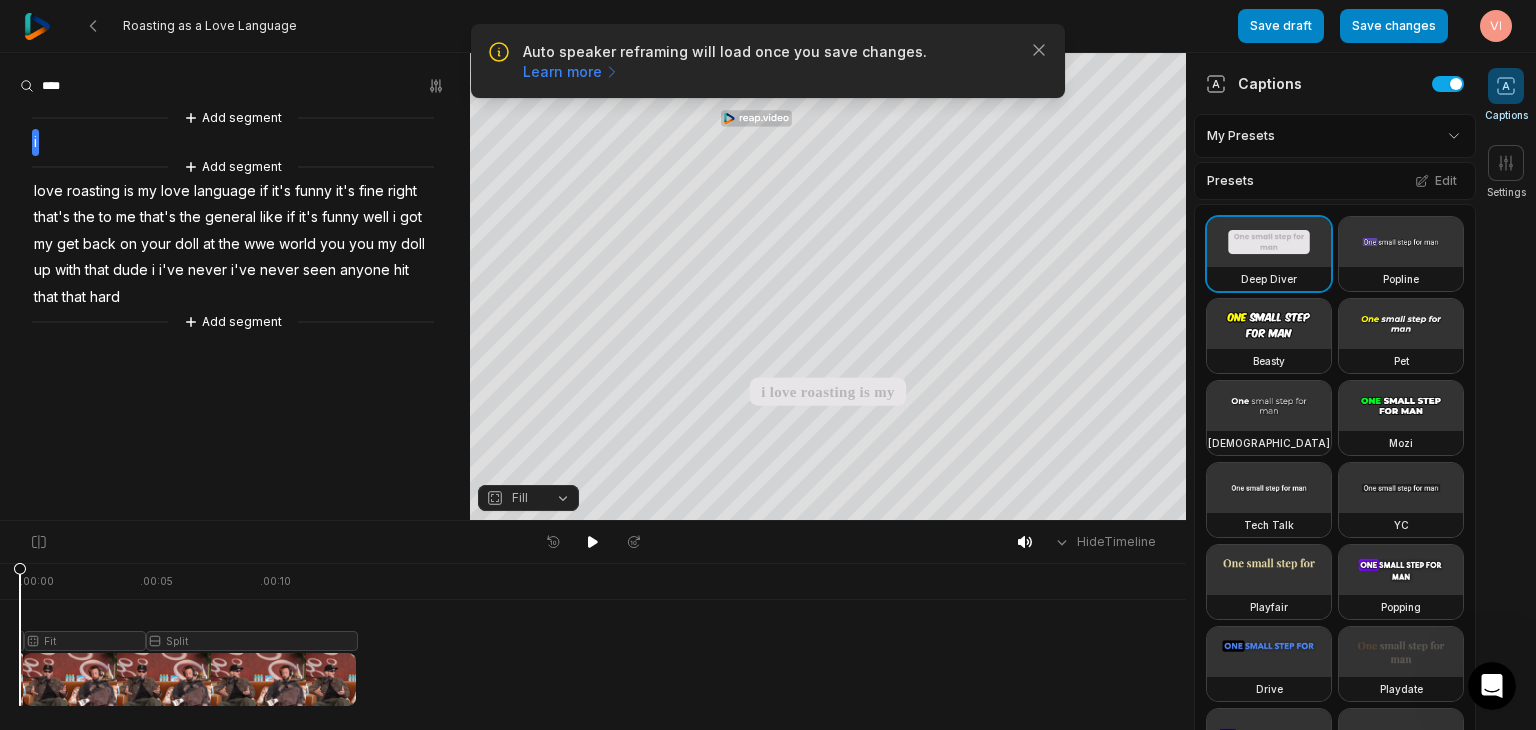 drag, startPoint x: 80, startPoint y: 561, endPoint x: 0, endPoint y: 588, distance: 84.4334 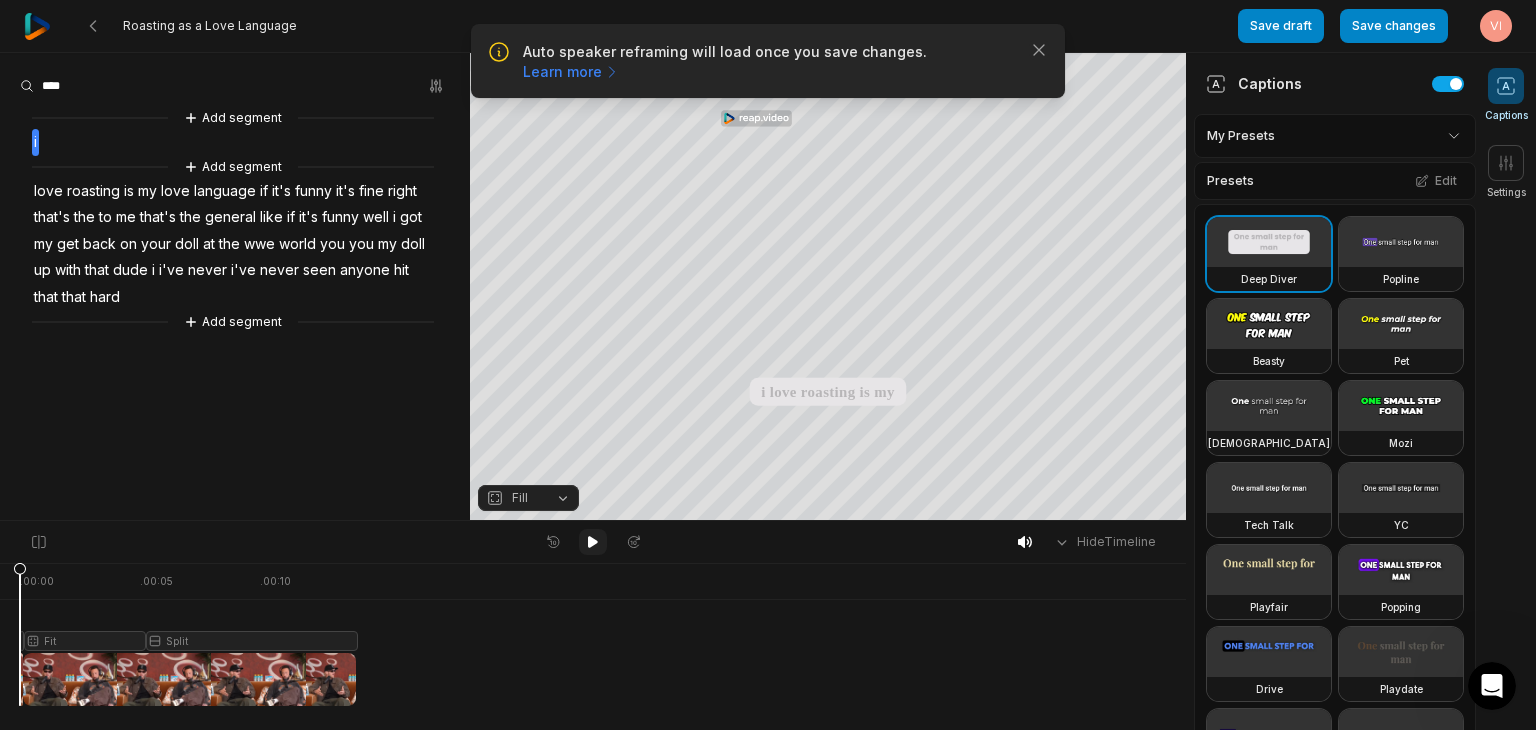 click 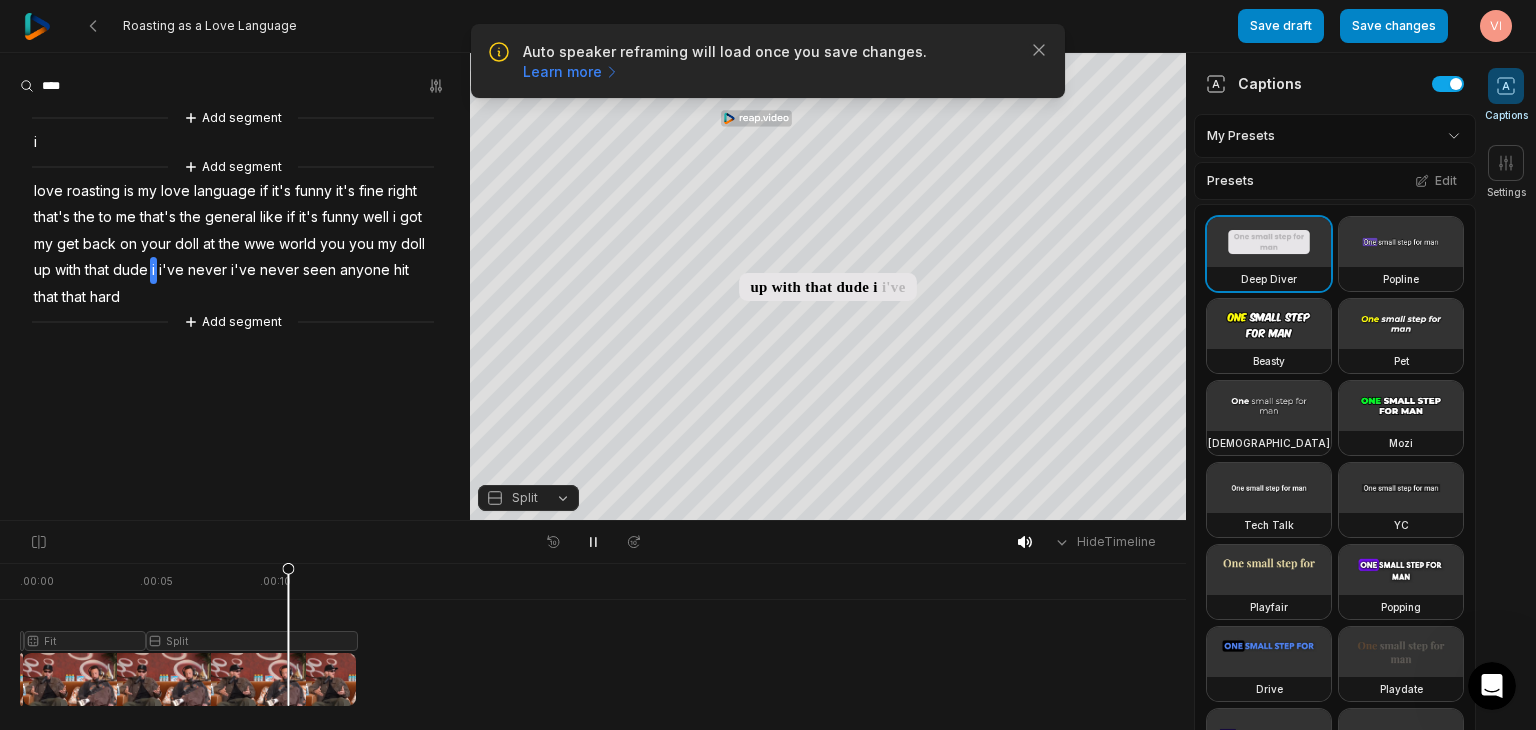 click on "i" at bounding box center (35, 142) 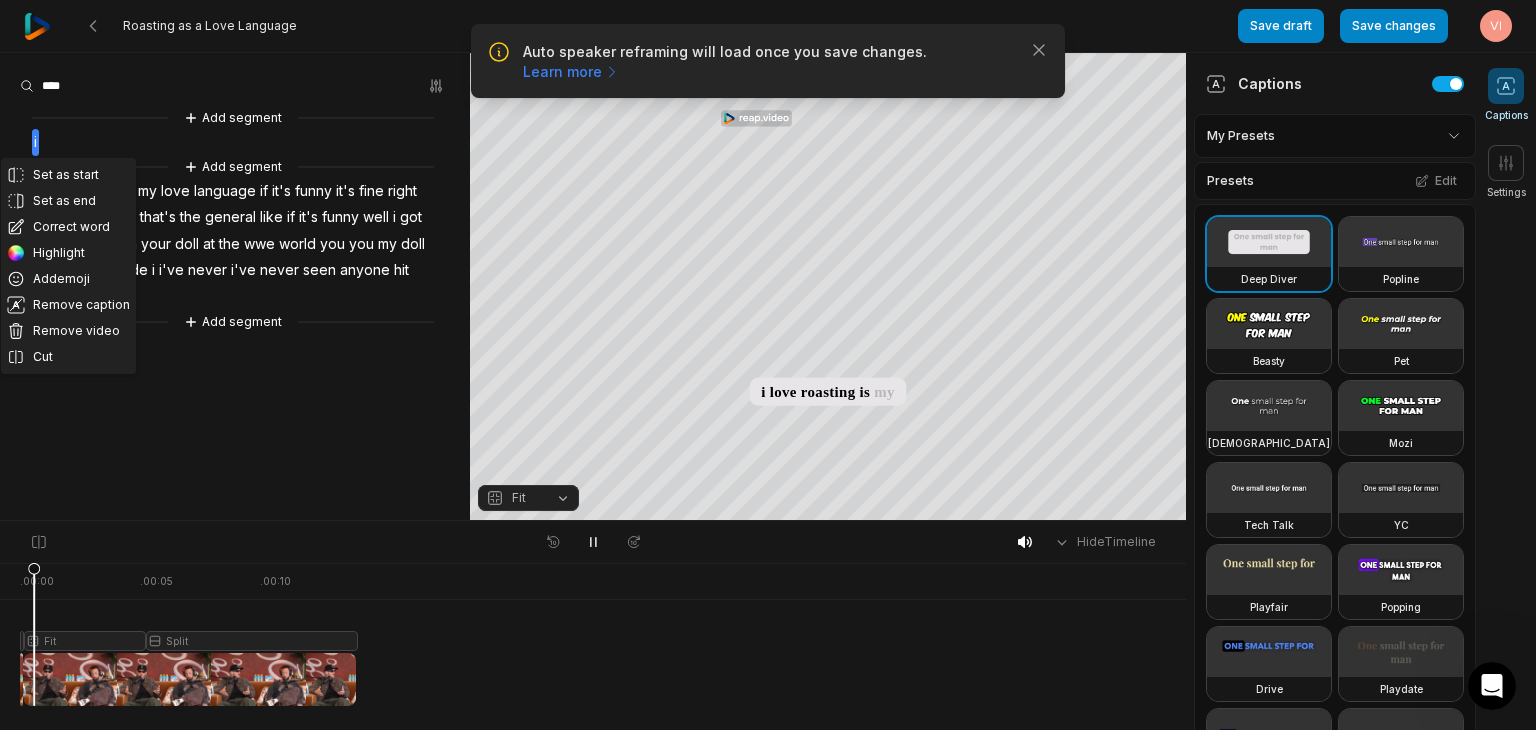 click on "Set as start Set as end Correct word Highlight Add  emoji Remove caption Remove video Cut   Add segment i   Add segment love roasting is my love language if it's funny it's fine right that's the to me that's the general like if it's funny well i got my get back on your doll at the wwe world you you my doll up with that dude i i've never i've never seen anyone hit that that hard   Add segment" at bounding box center [235, 220] 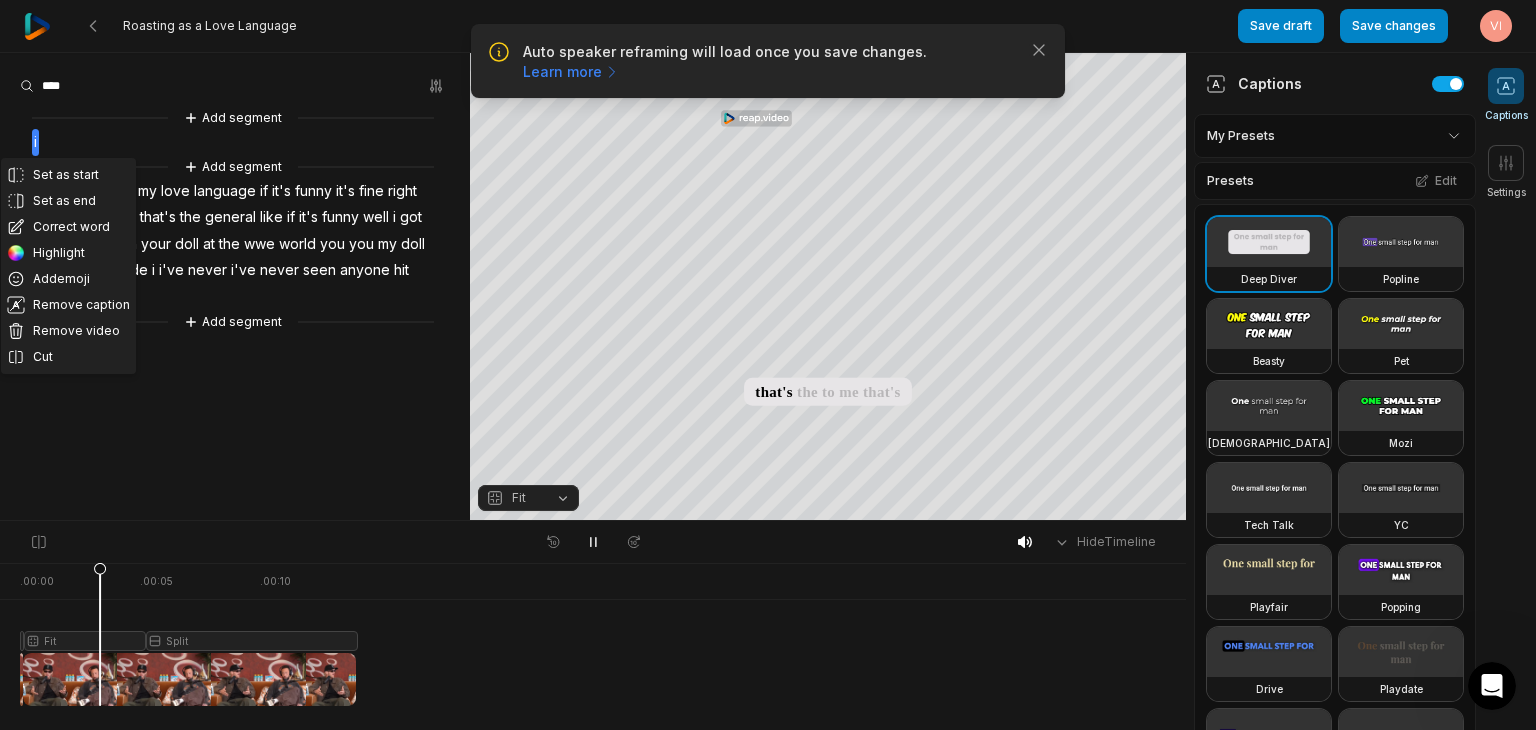 click on "Set as start Set as end Correct word Highlight Add  emoji Remove caption Remove video Cut   Add segment i   Add segment love roasting is my love language if it's funny it's fine right that's the to me that's the general like if it's funny well i got my get back on your doll at the wwe world you you my doll up with that dude i i've never i've never seen anyone hit that that hard   Add segment" at bounding box center [235, 286] 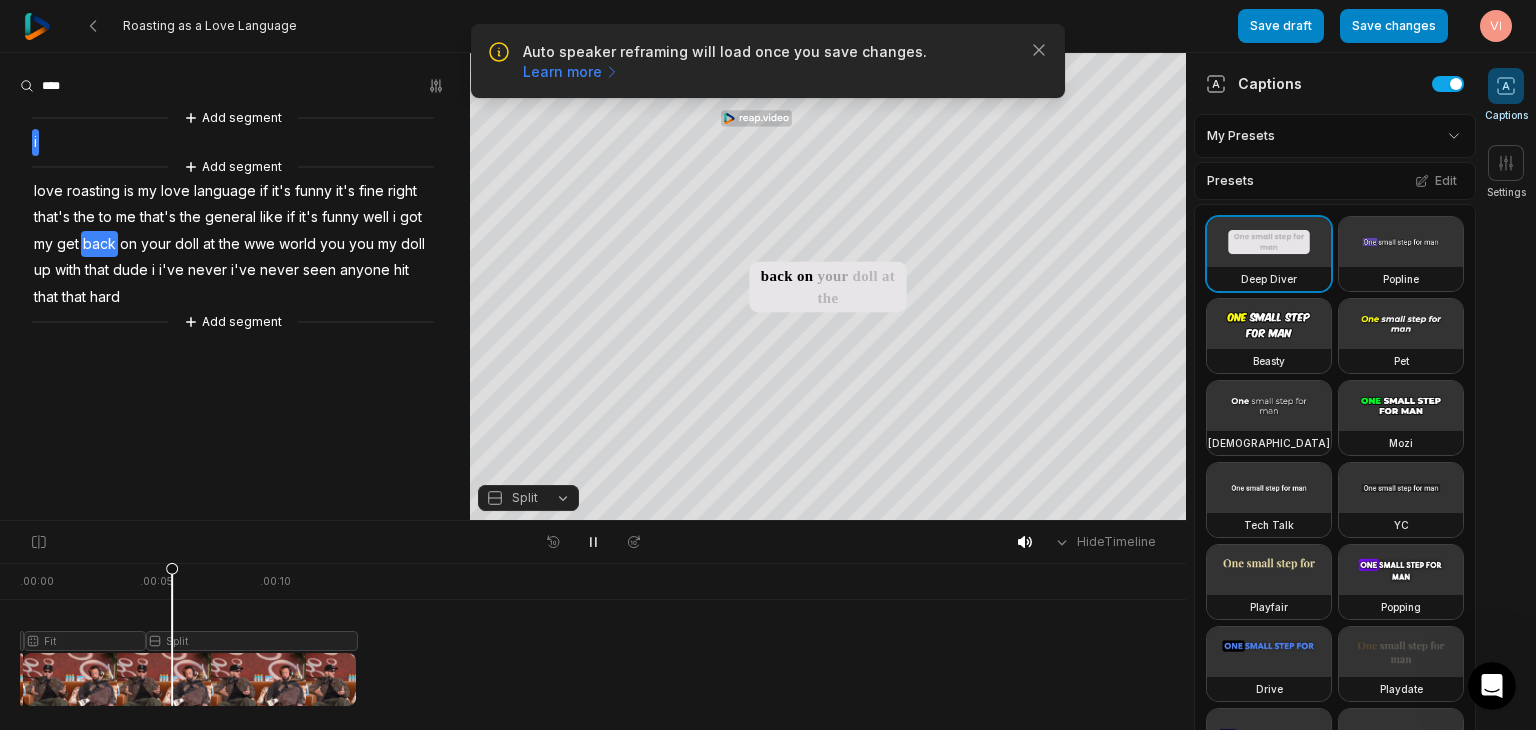 click on "Add segment i   Add segment love roasting is my love language if it's funny it's fine right that's the to me that's the general like if it's funny well i got my get back on your doll at the wwe world you you my doll up with that dude i i've never i've never seen anyone hit that that hard   Add segment" at bounding box center [235, 220] 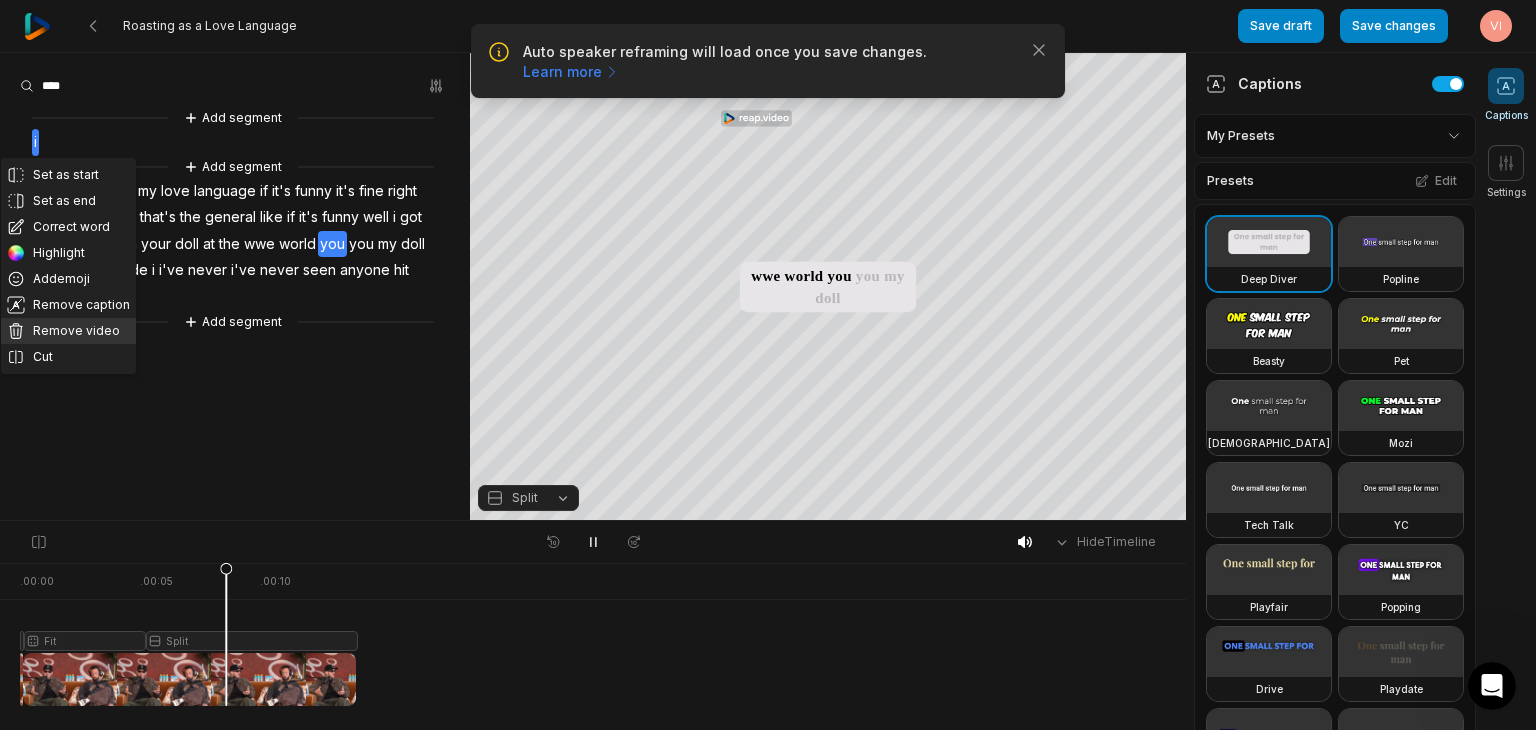 click on "Remove video" at bounding box center [68, 331] 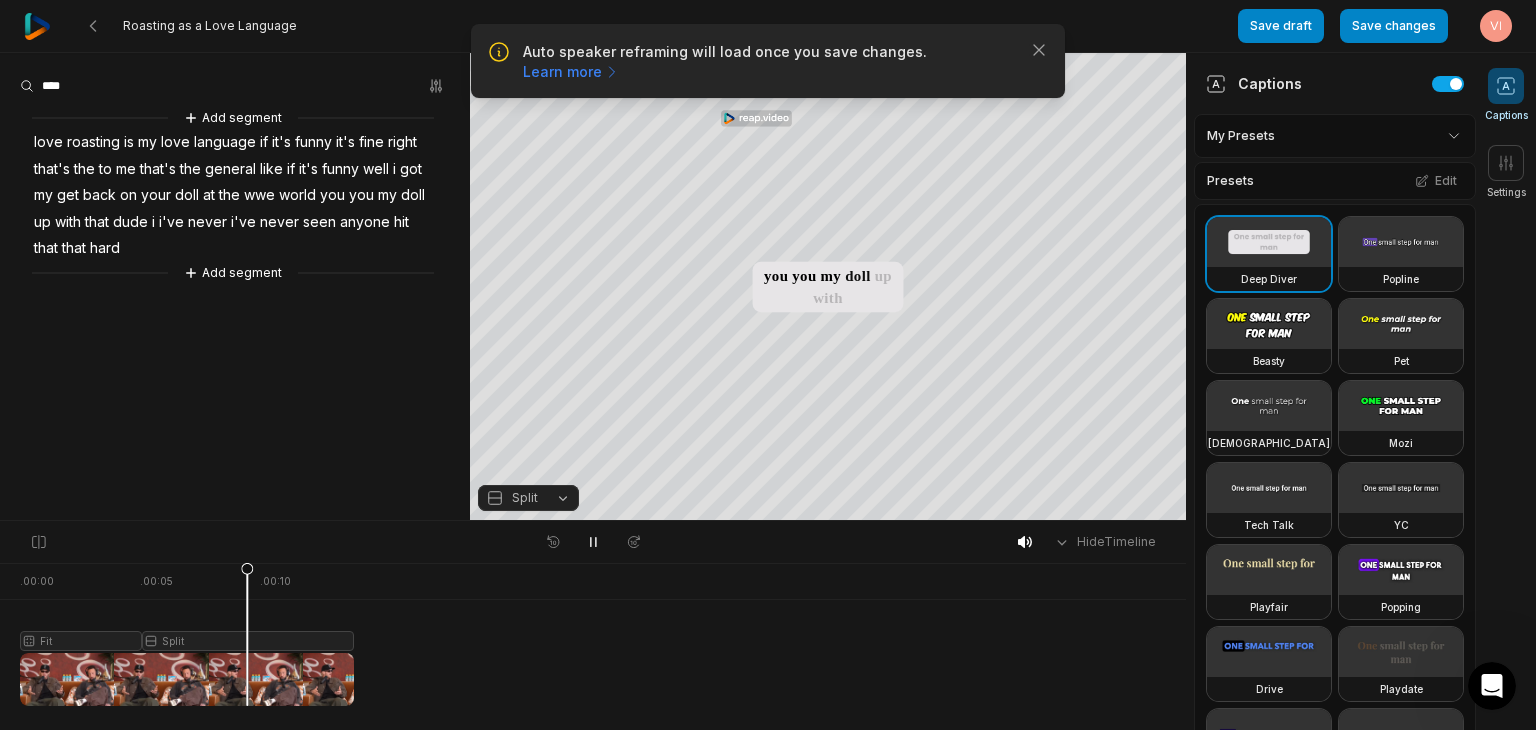 click on "love" at bounding box center [48, 142] 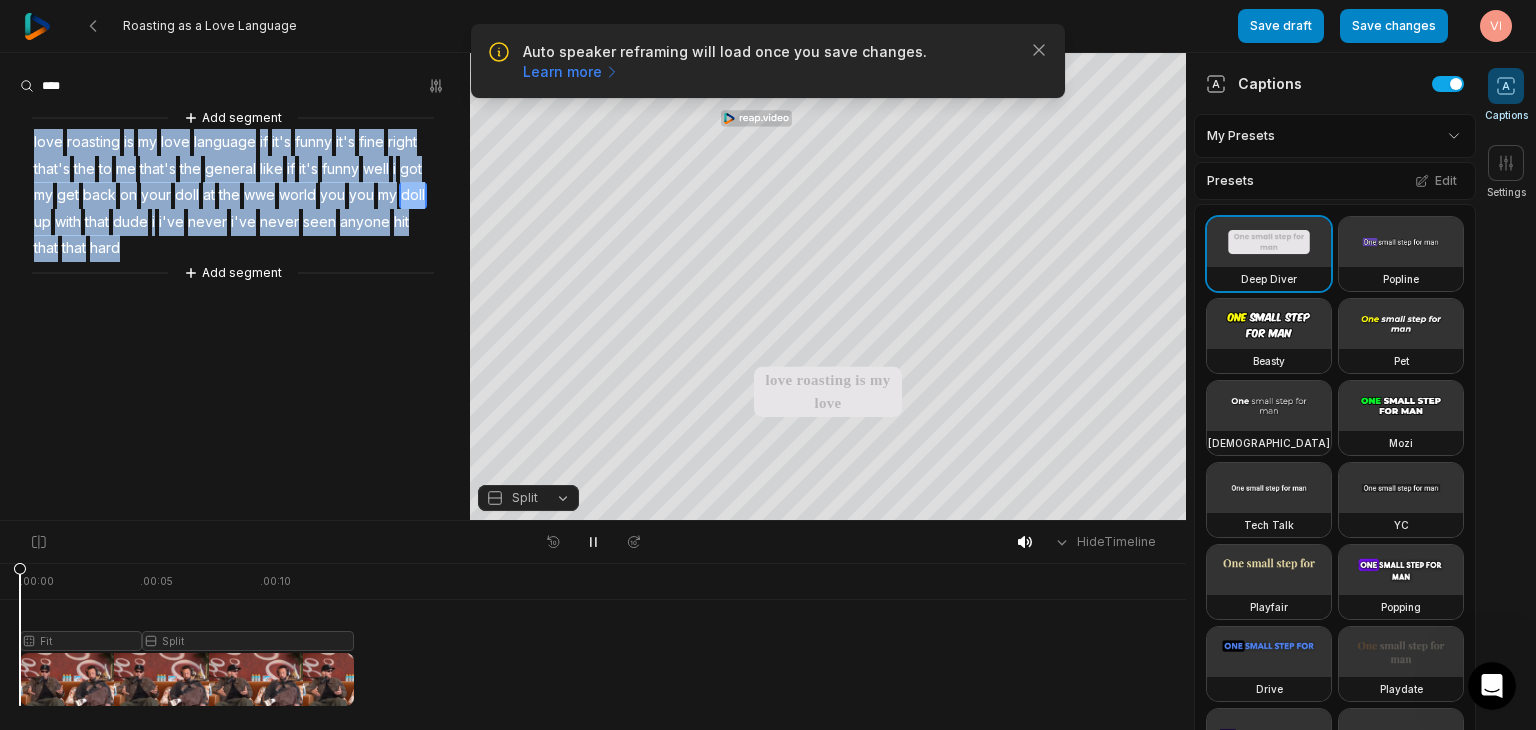 click on "love" at bounding box center [48, 142] 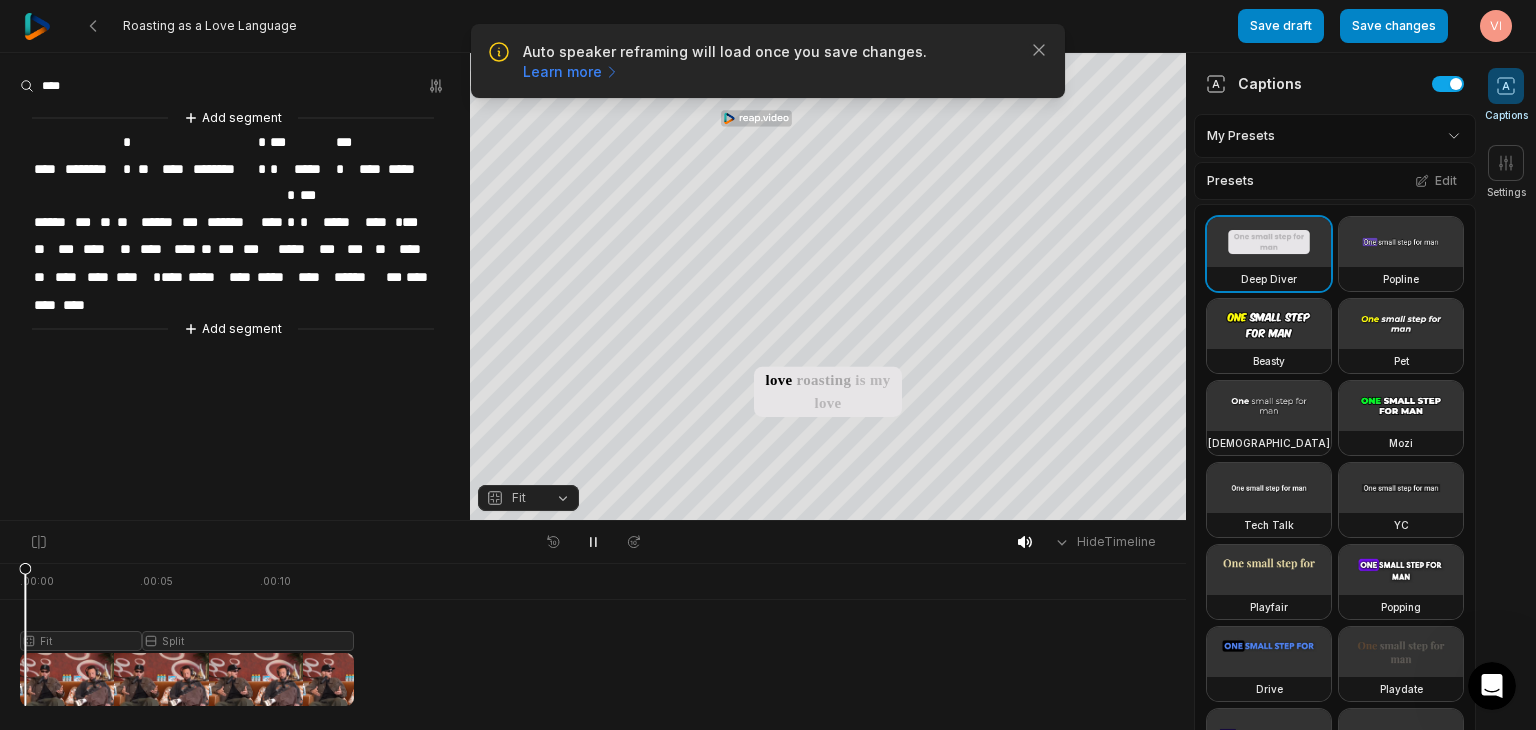 click on "****" at bounding box center [47, 169] 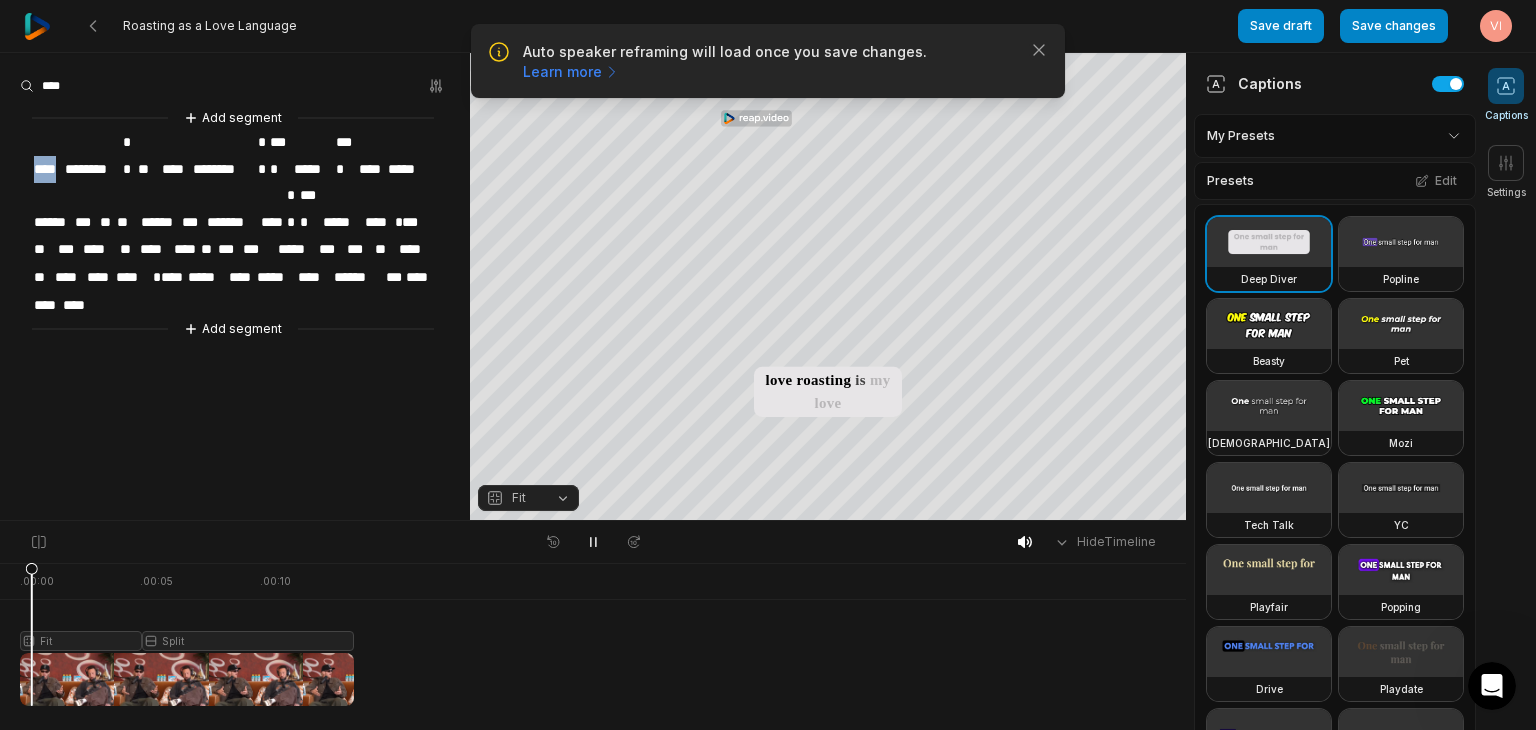 click on "****" at bounding box center [47, 169] 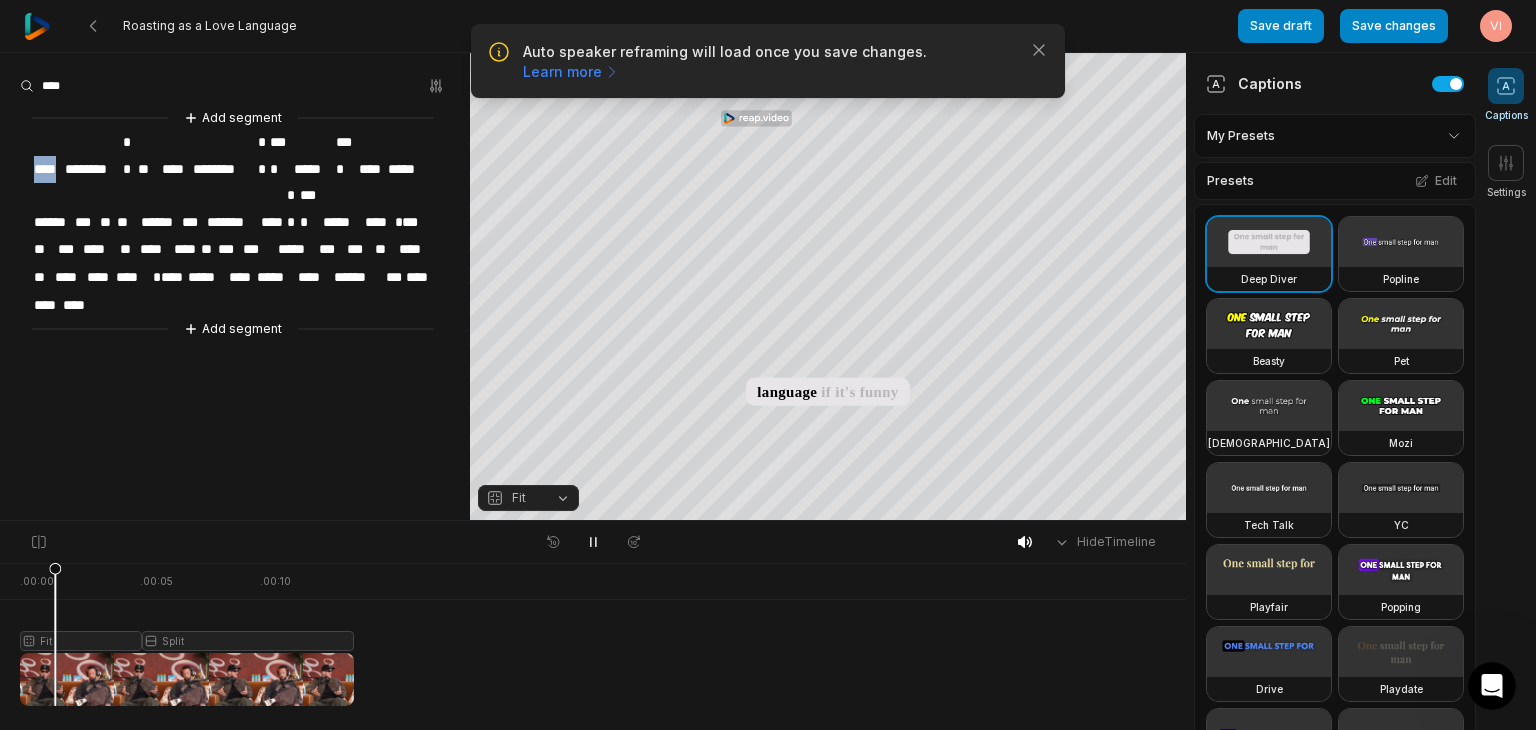 click on "****" at bounding box center [47, 169] 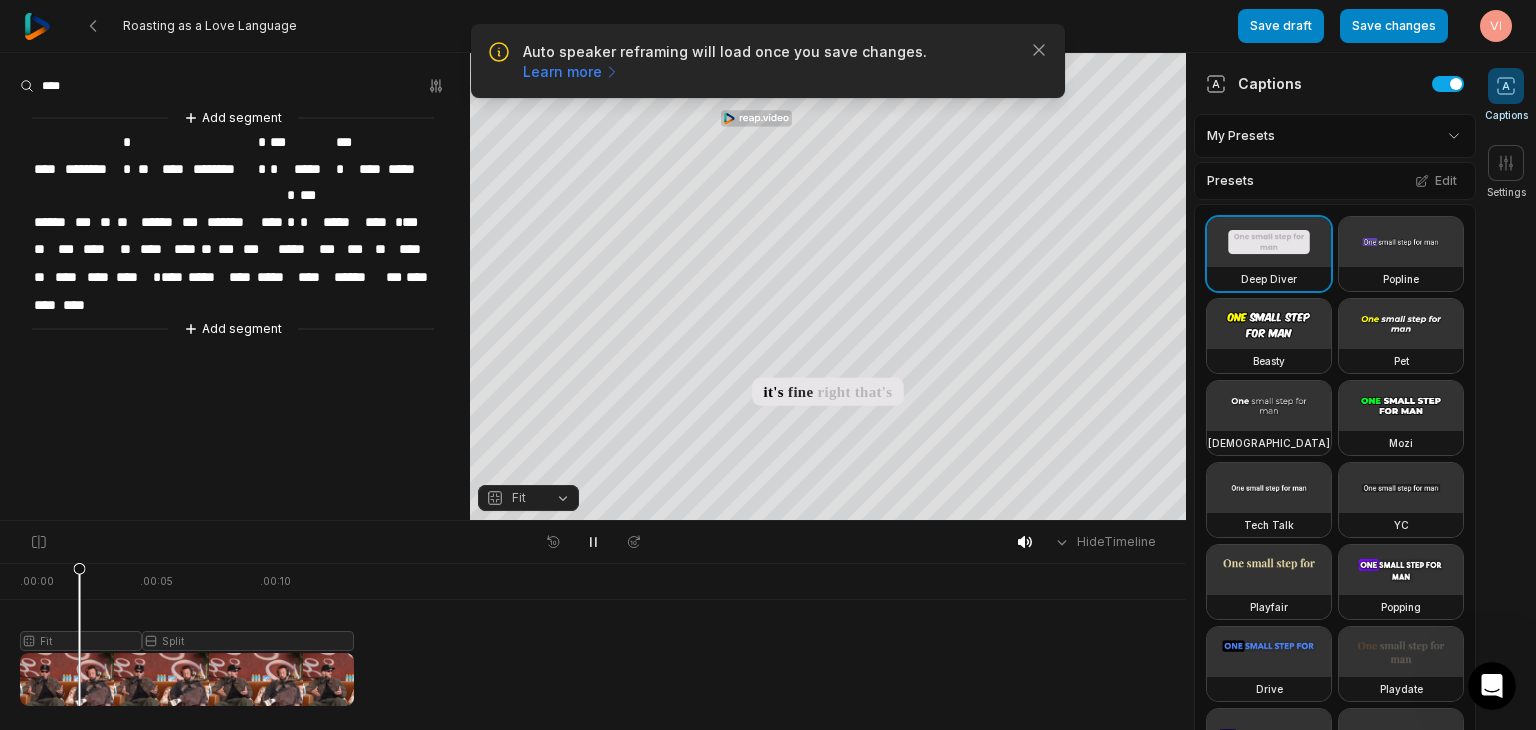 type 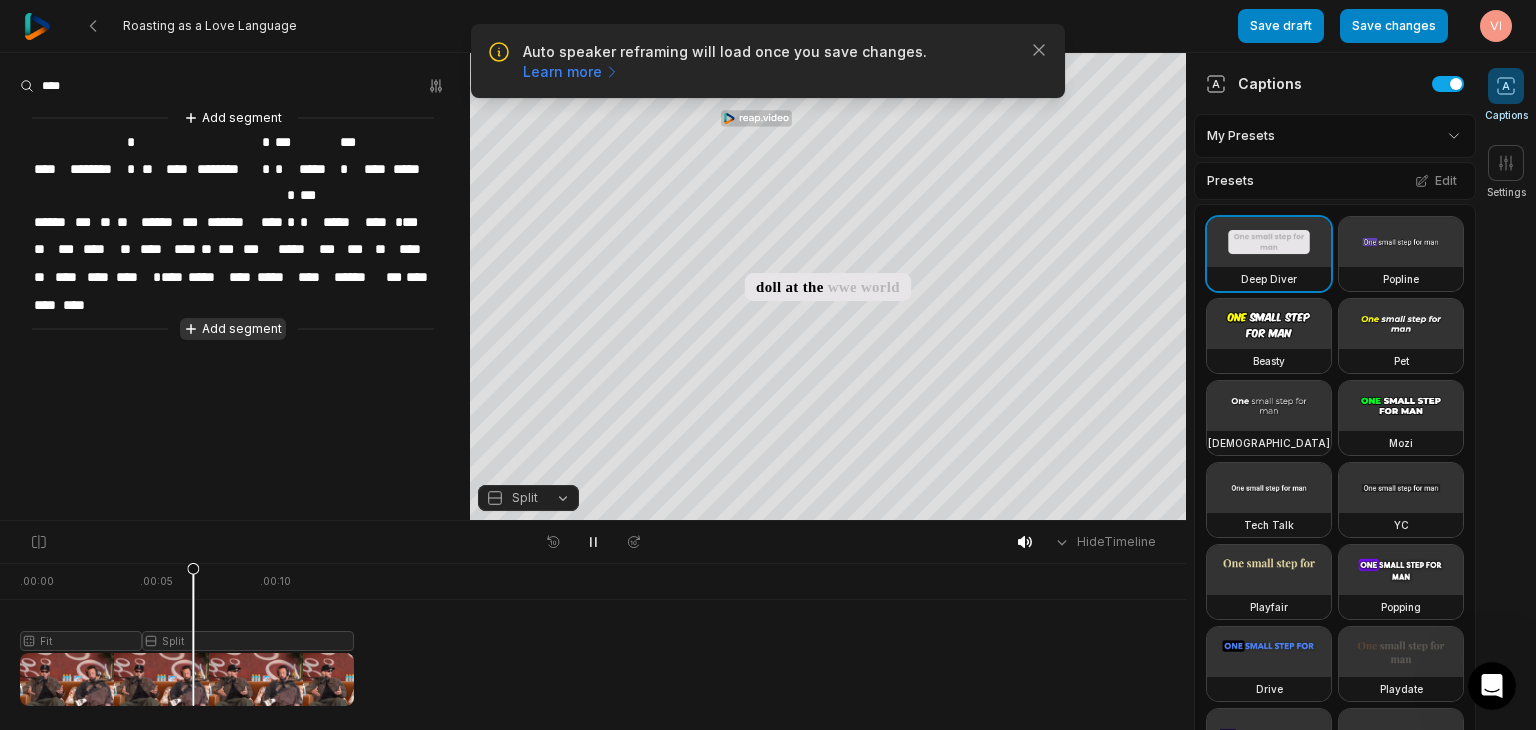 click on "Add segment" at bounding box center (233, 329) 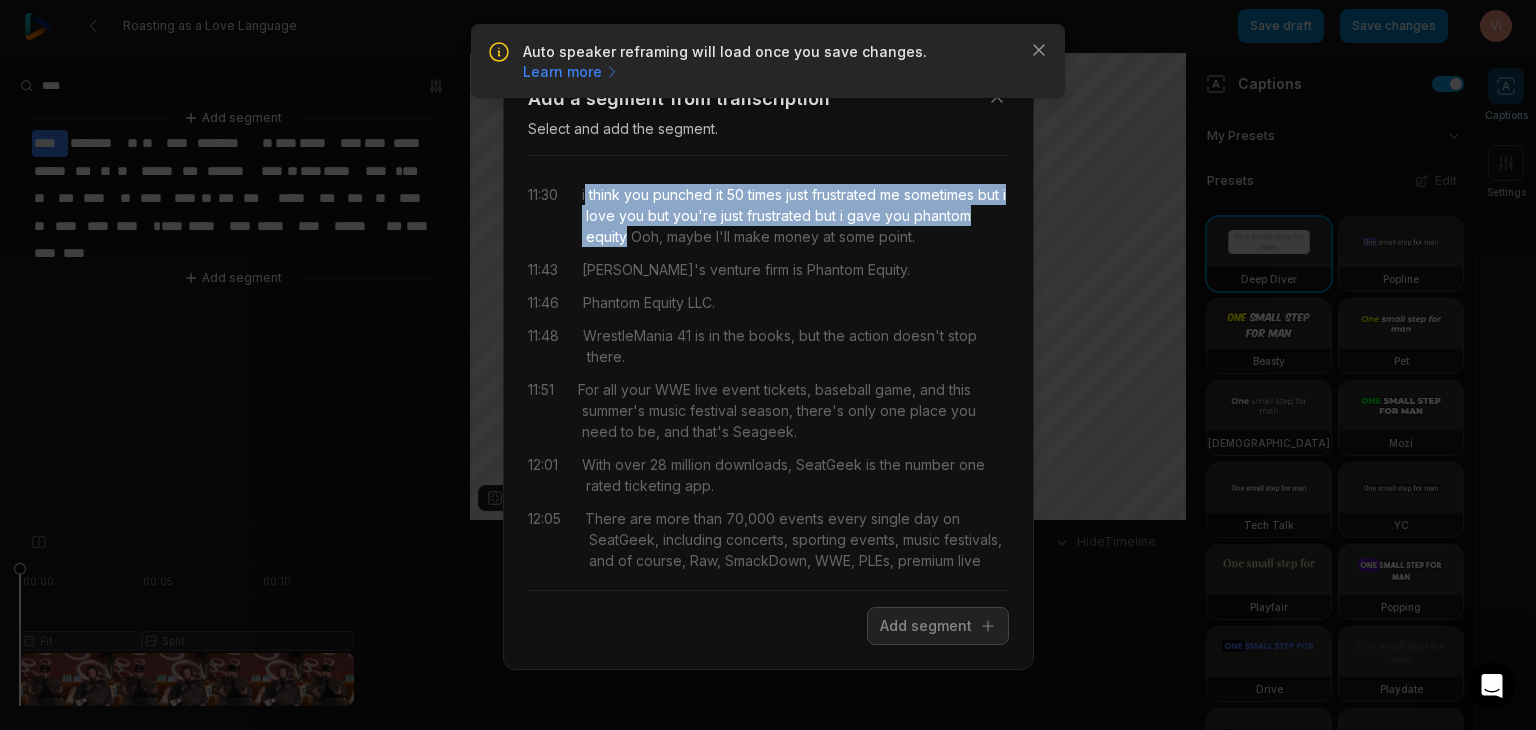 drag, startPoint x: 590, startPoint y: 188, endPoint x: 690, endPoint y: 230, distance: 108.461975 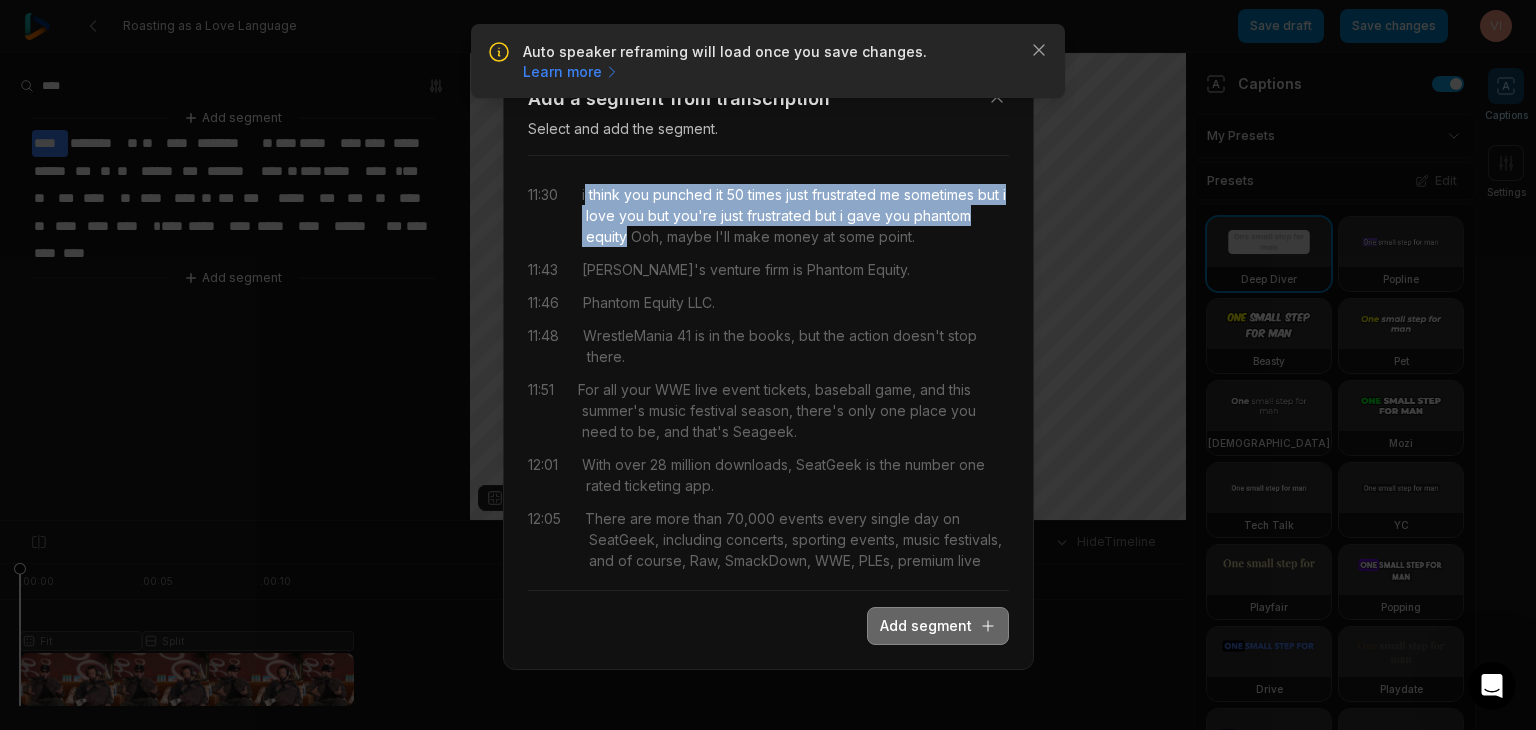 click on "Add segment" at bounding box center [938, 626] 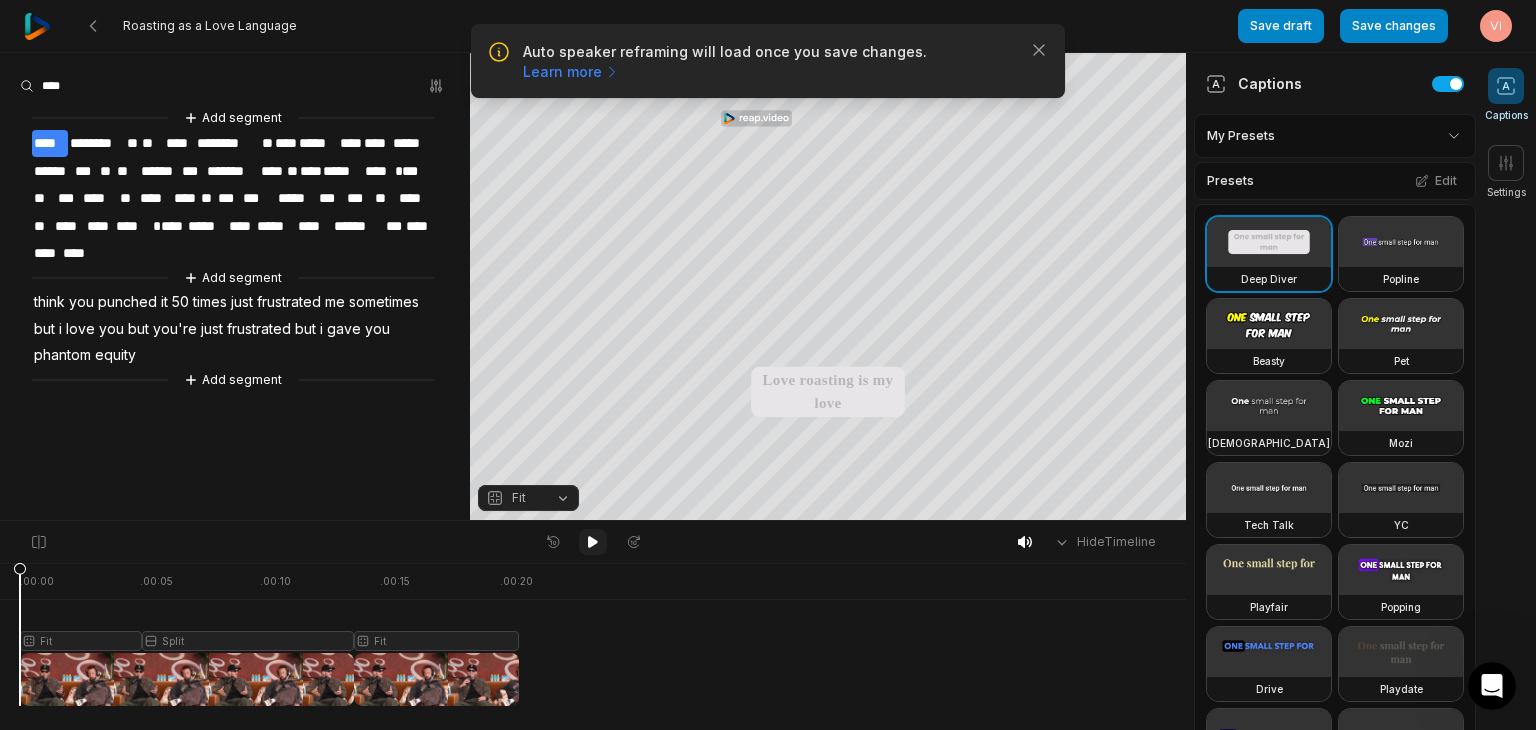 click 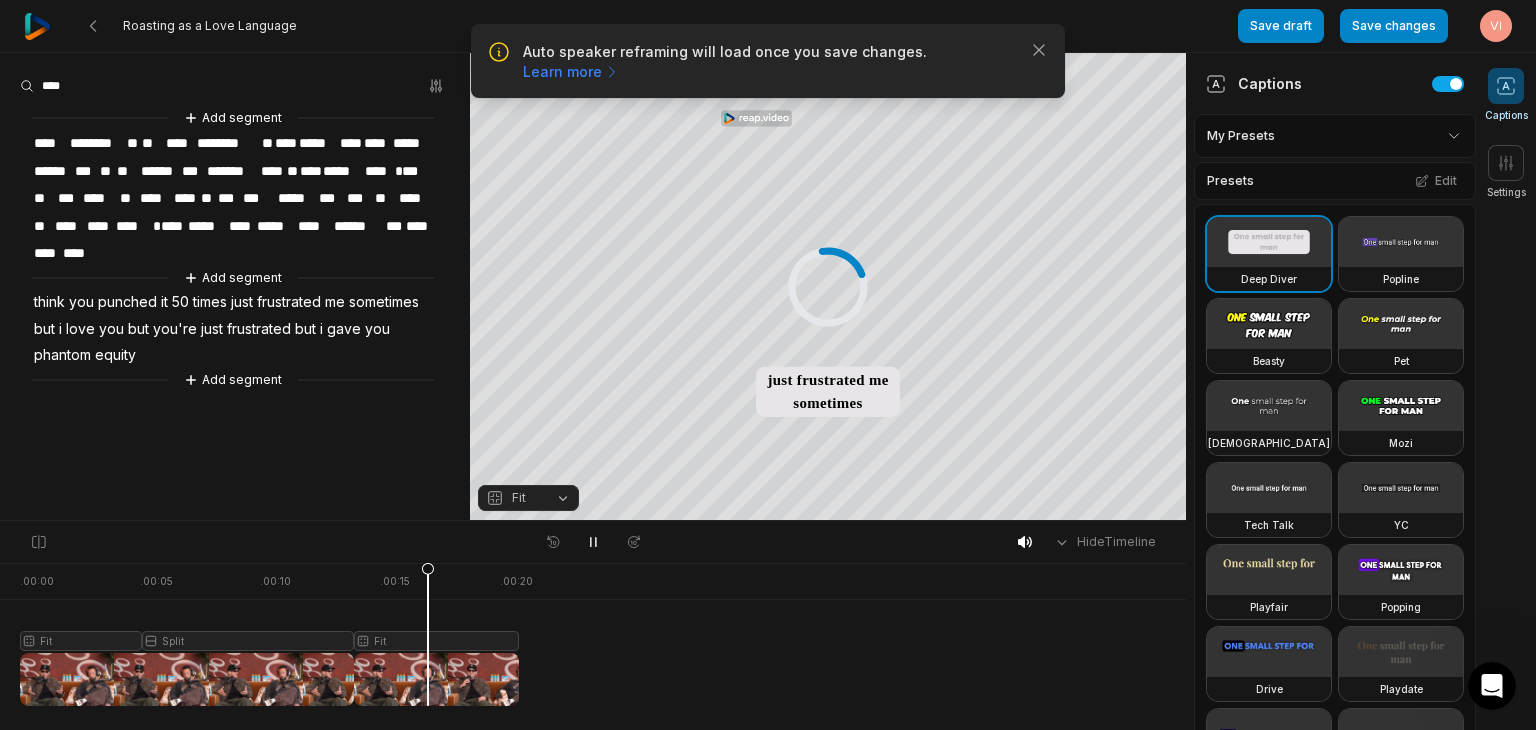 click at bounding box center (269, 634) 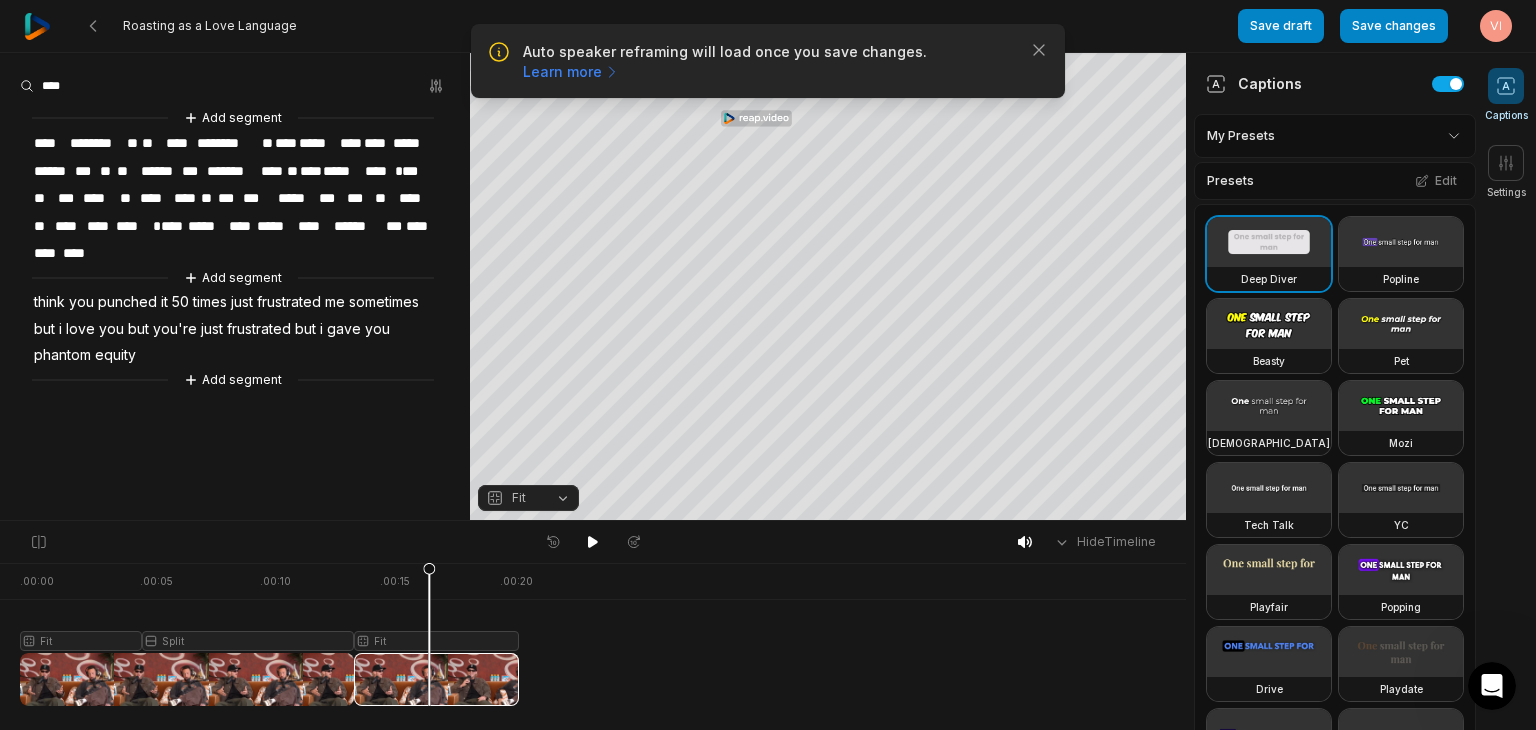 click on "Fit" at bounding box center (528, 498) 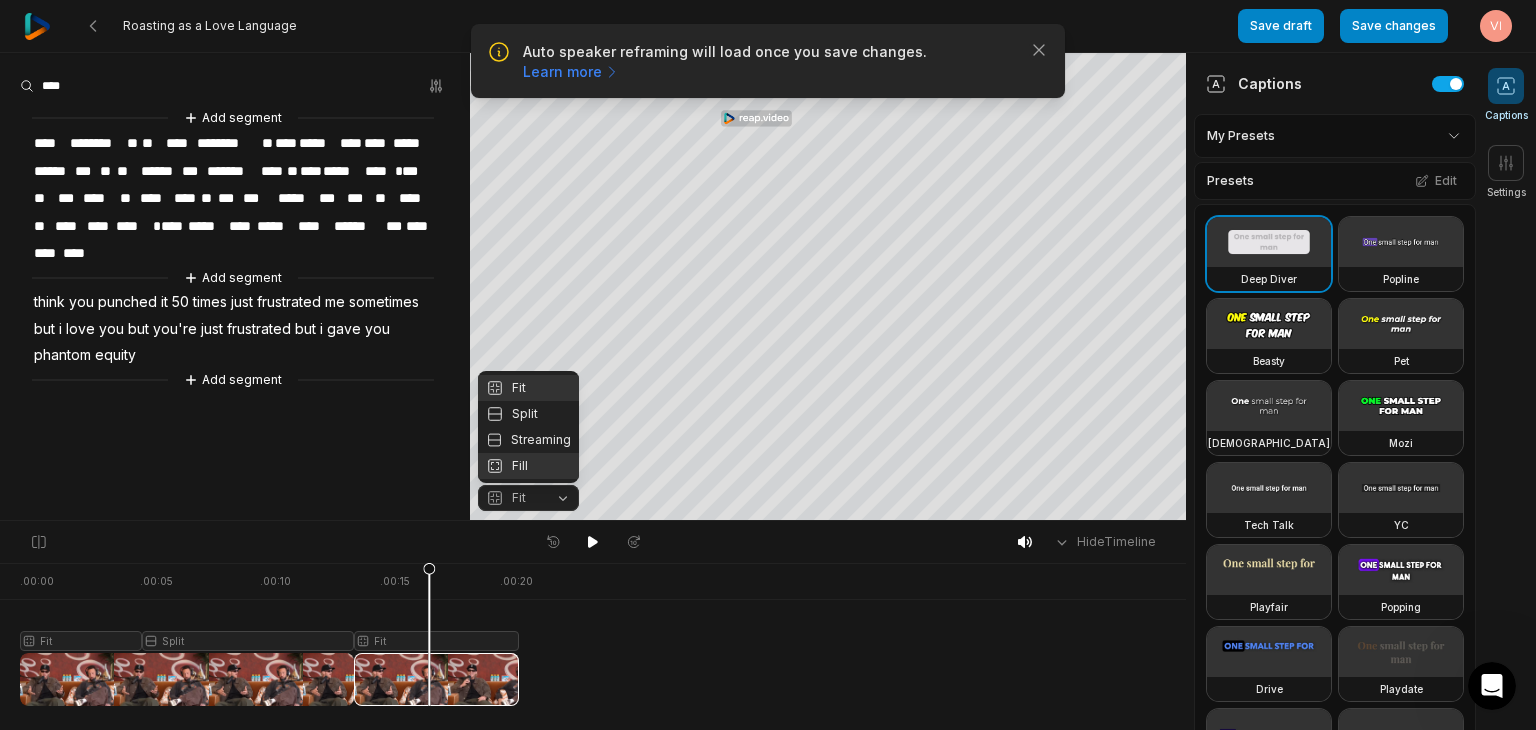 click on "Fill" at bounding box center (528, 466) 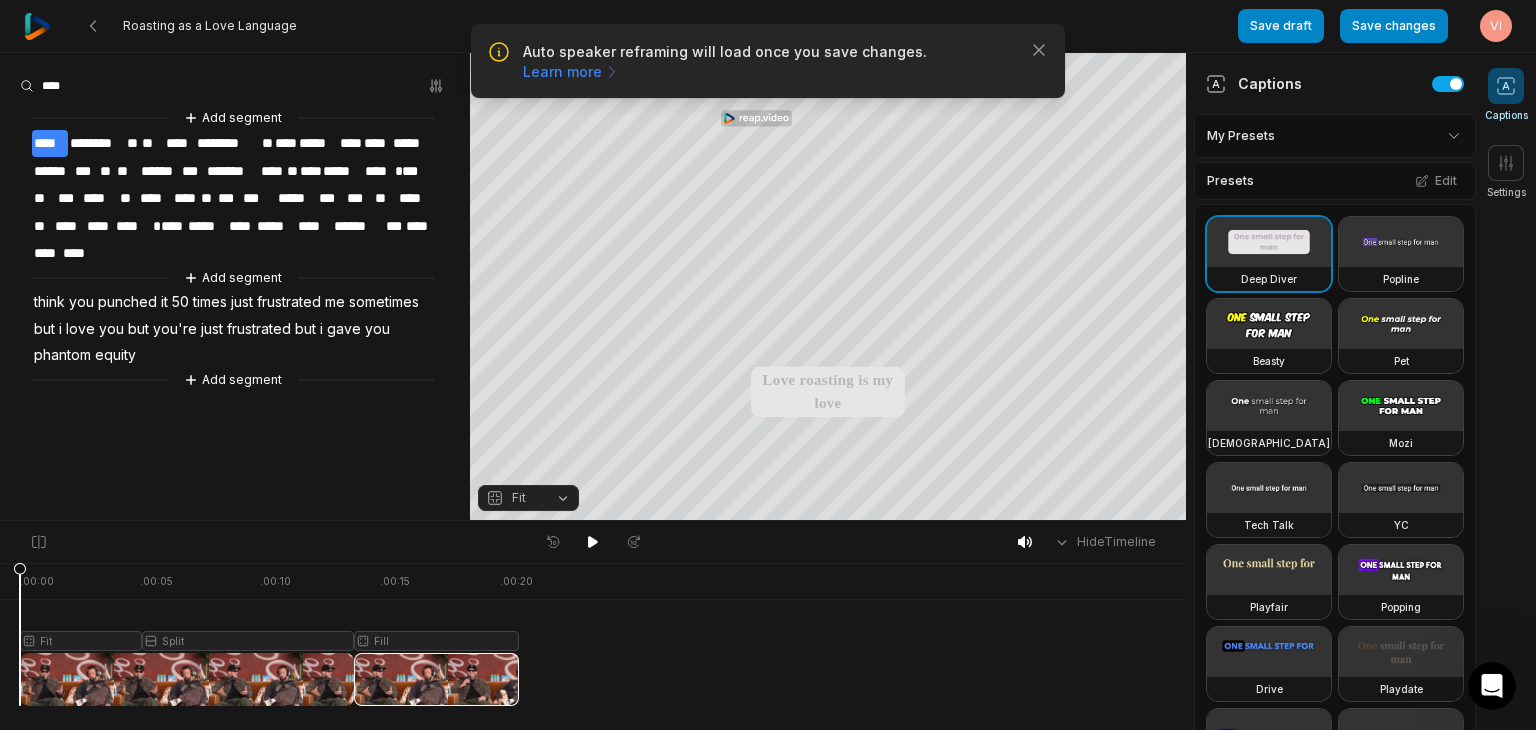 drag, startPoint x: 427, startPoint y: 565, endPoint x: 0, endPoint y: 621, distance: 430.65646 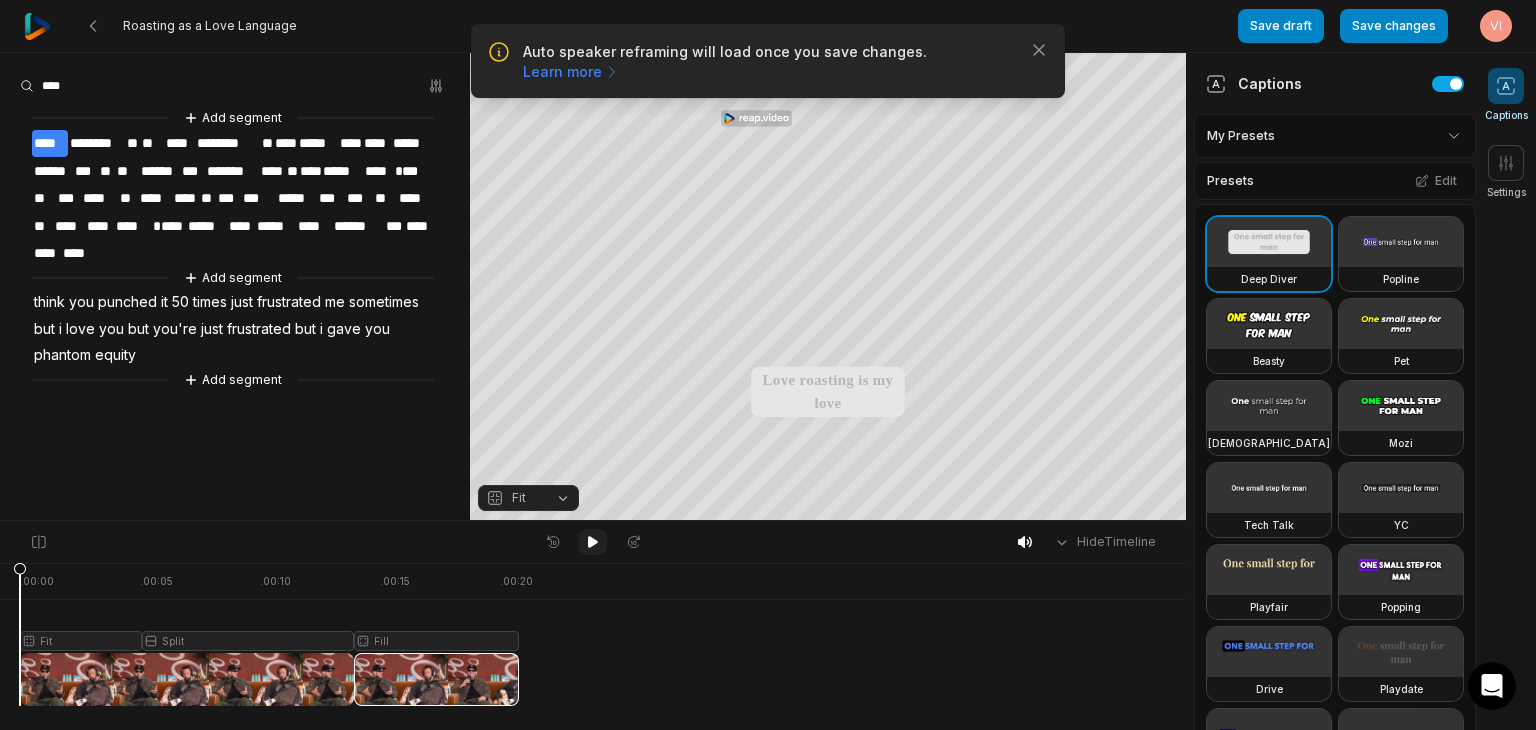 click 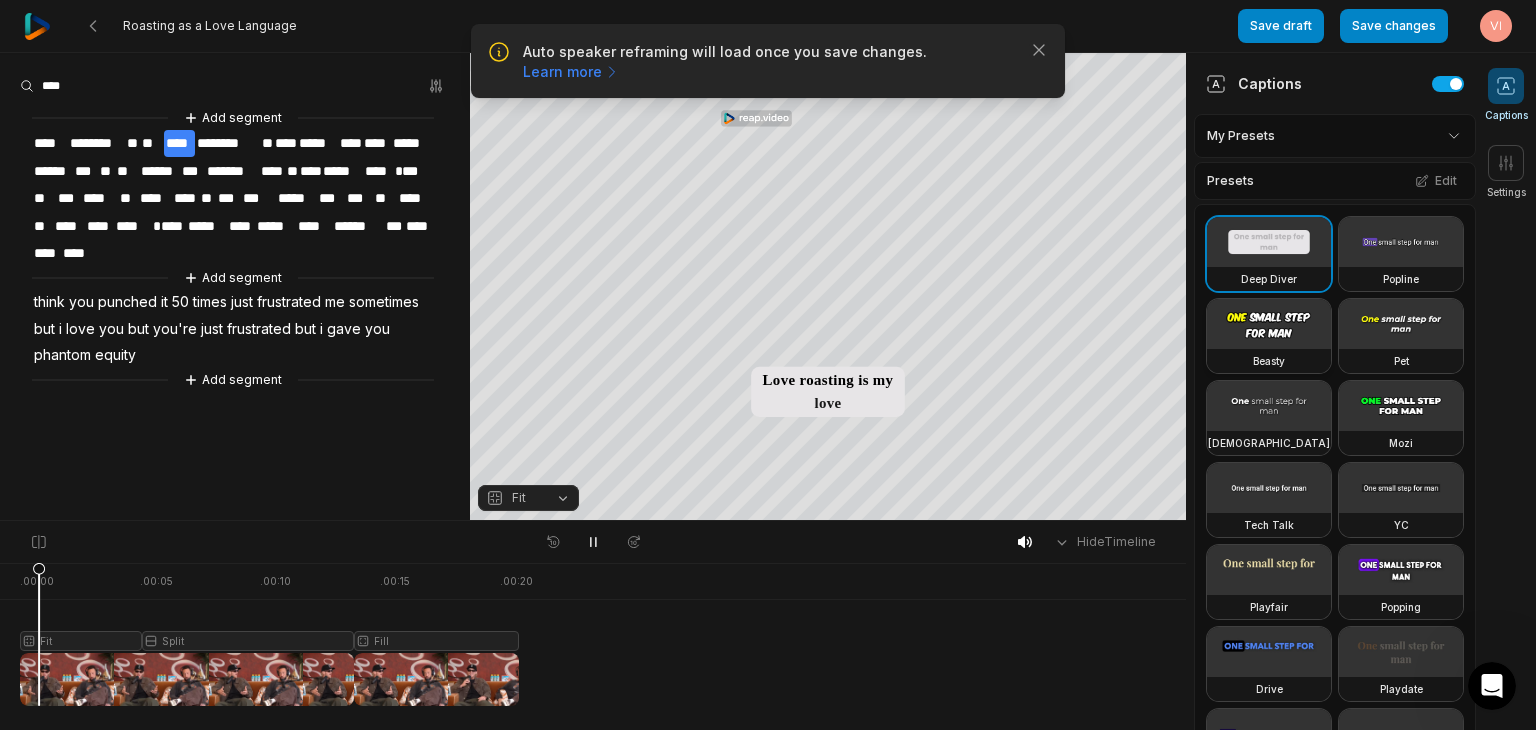 click at bounding box center (1269, 324) 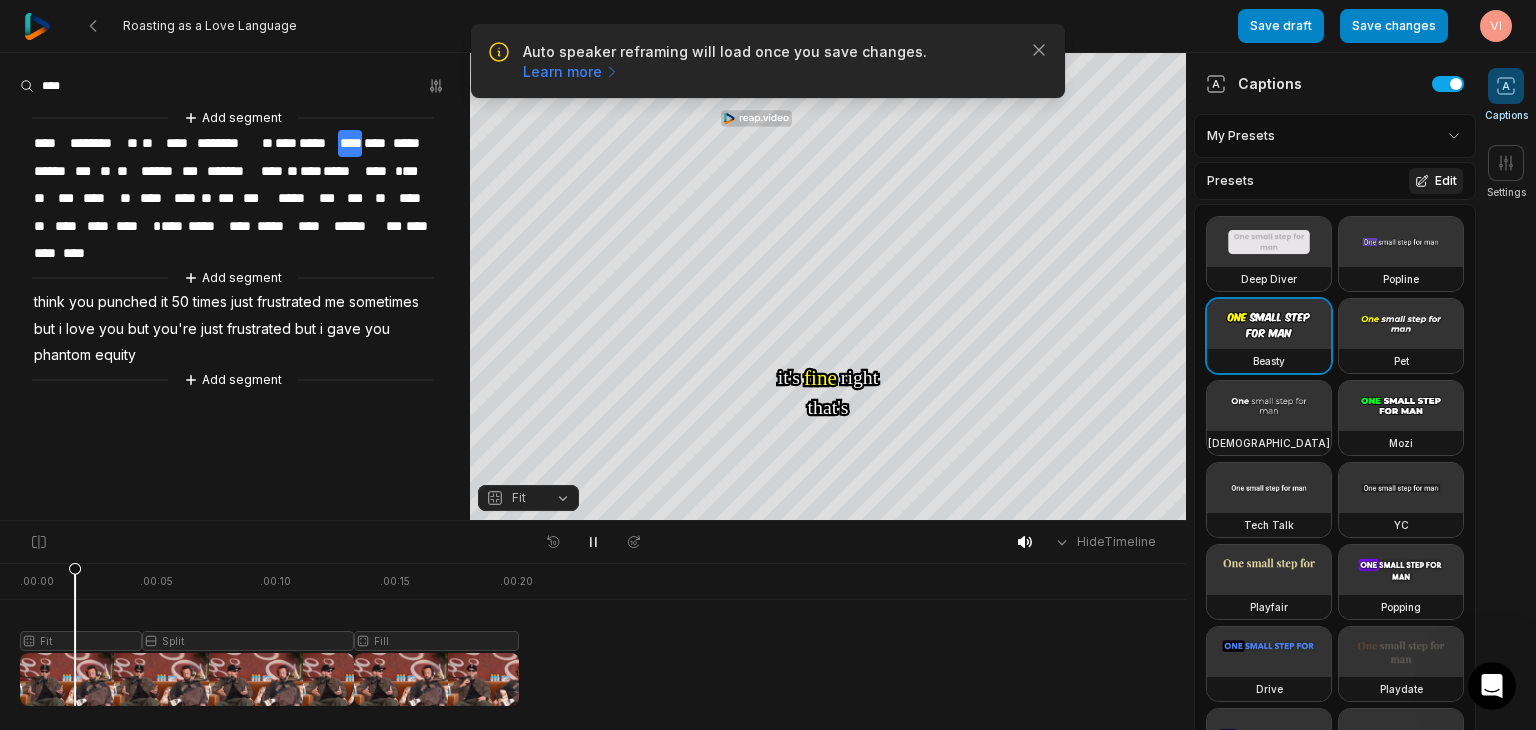 click on "Edit" at bounding box center (1436, 181) 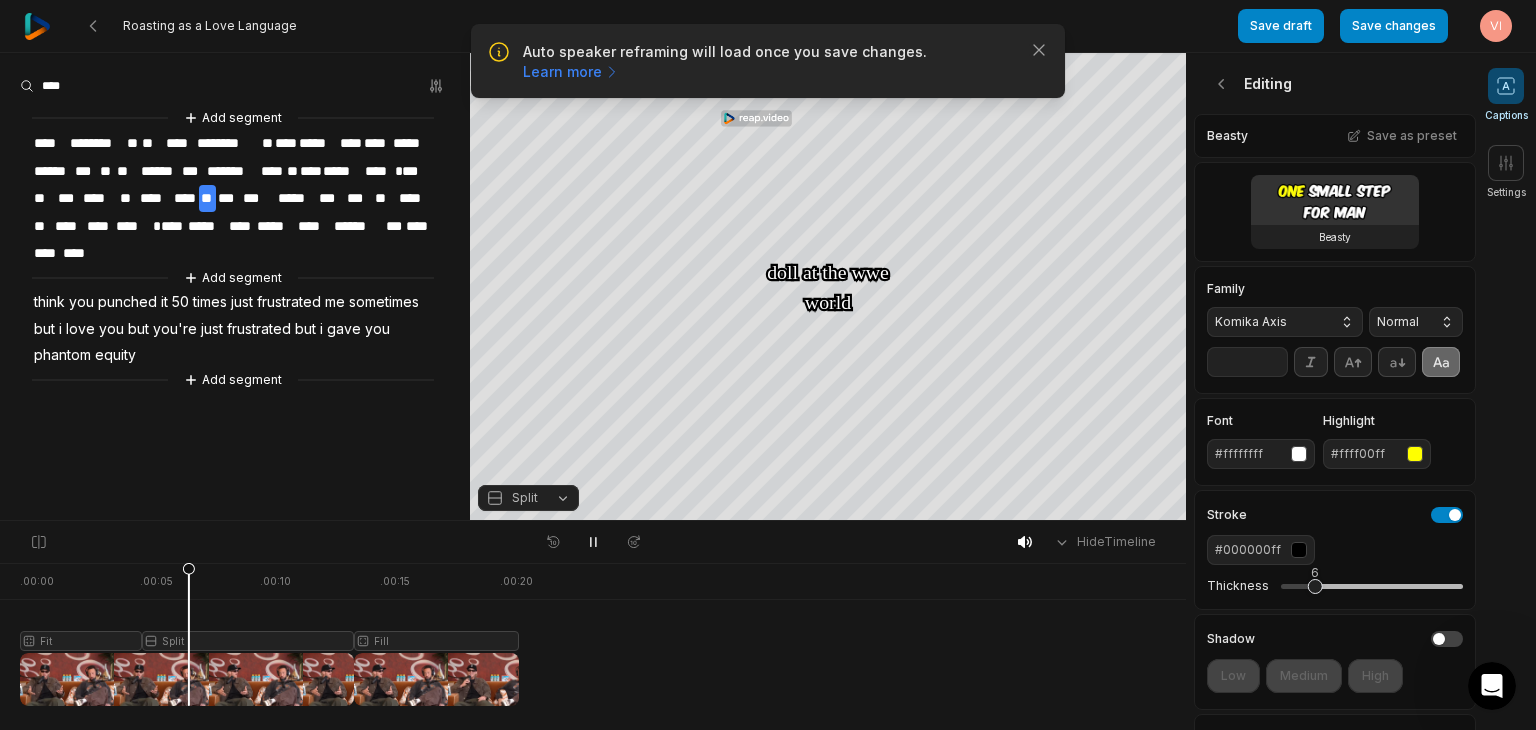 click on "Komika Axis" at bounding box center [1285, 322] 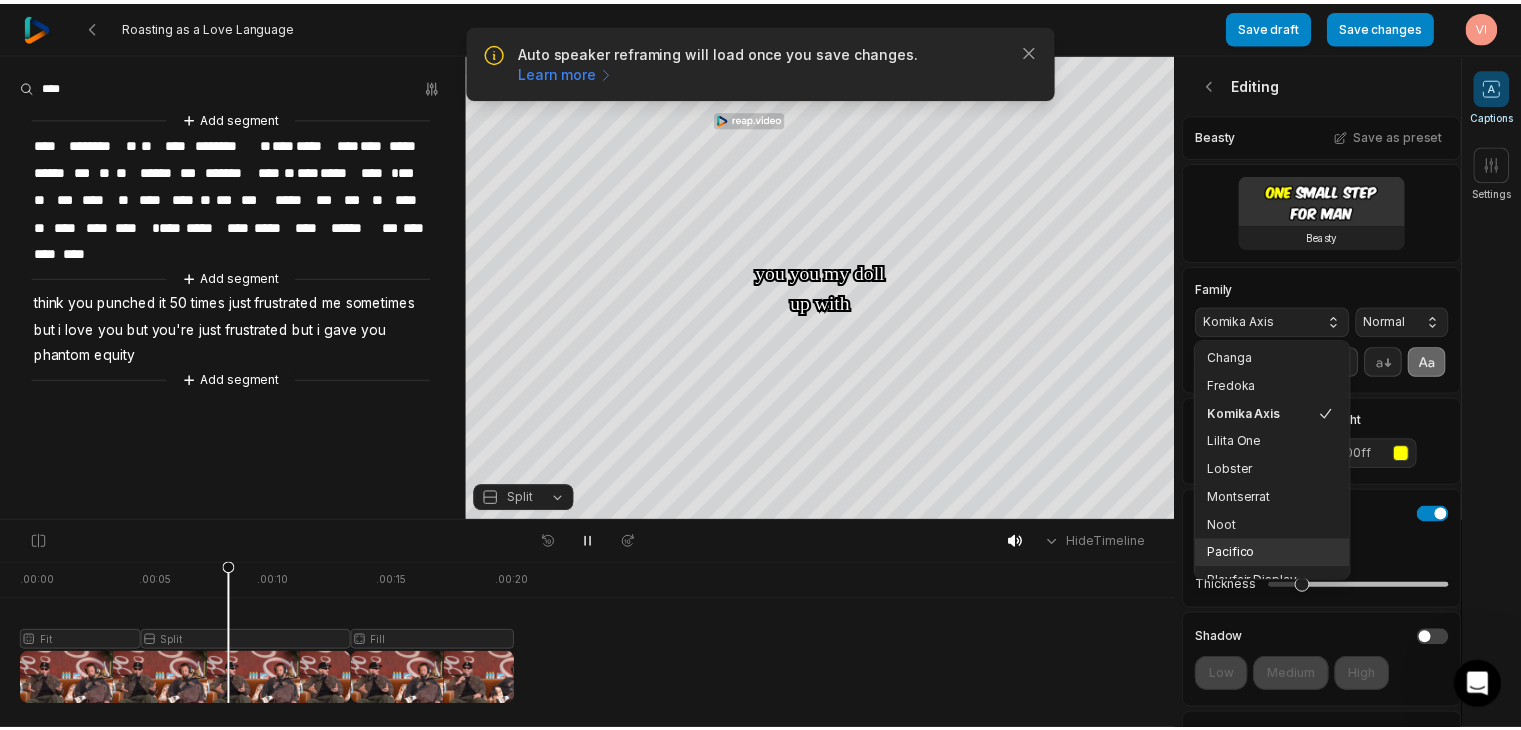 scroll, scrollTop: 216, scrollLeft: 0, axis: vertical 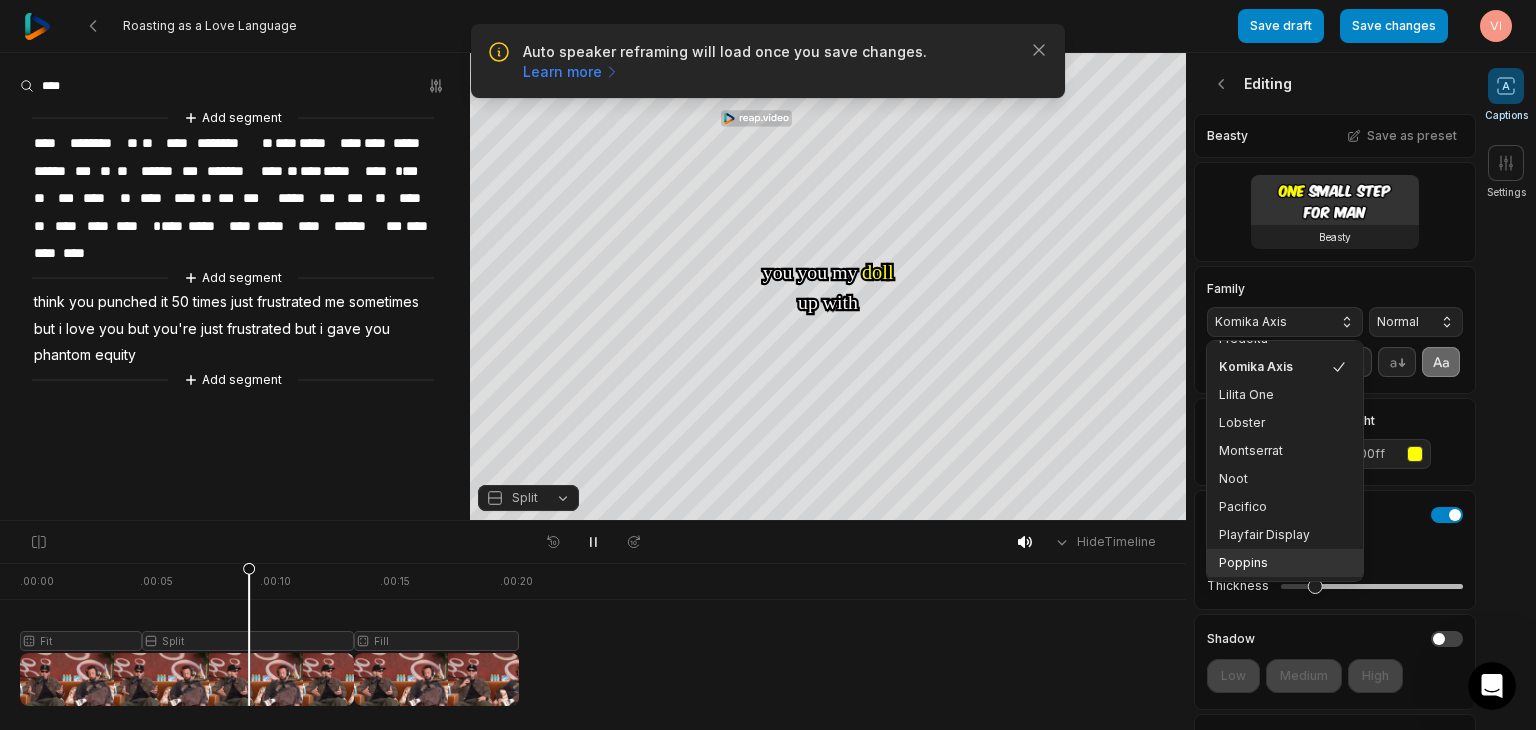 click on "Poppins" at bounding box center [1285, 563] 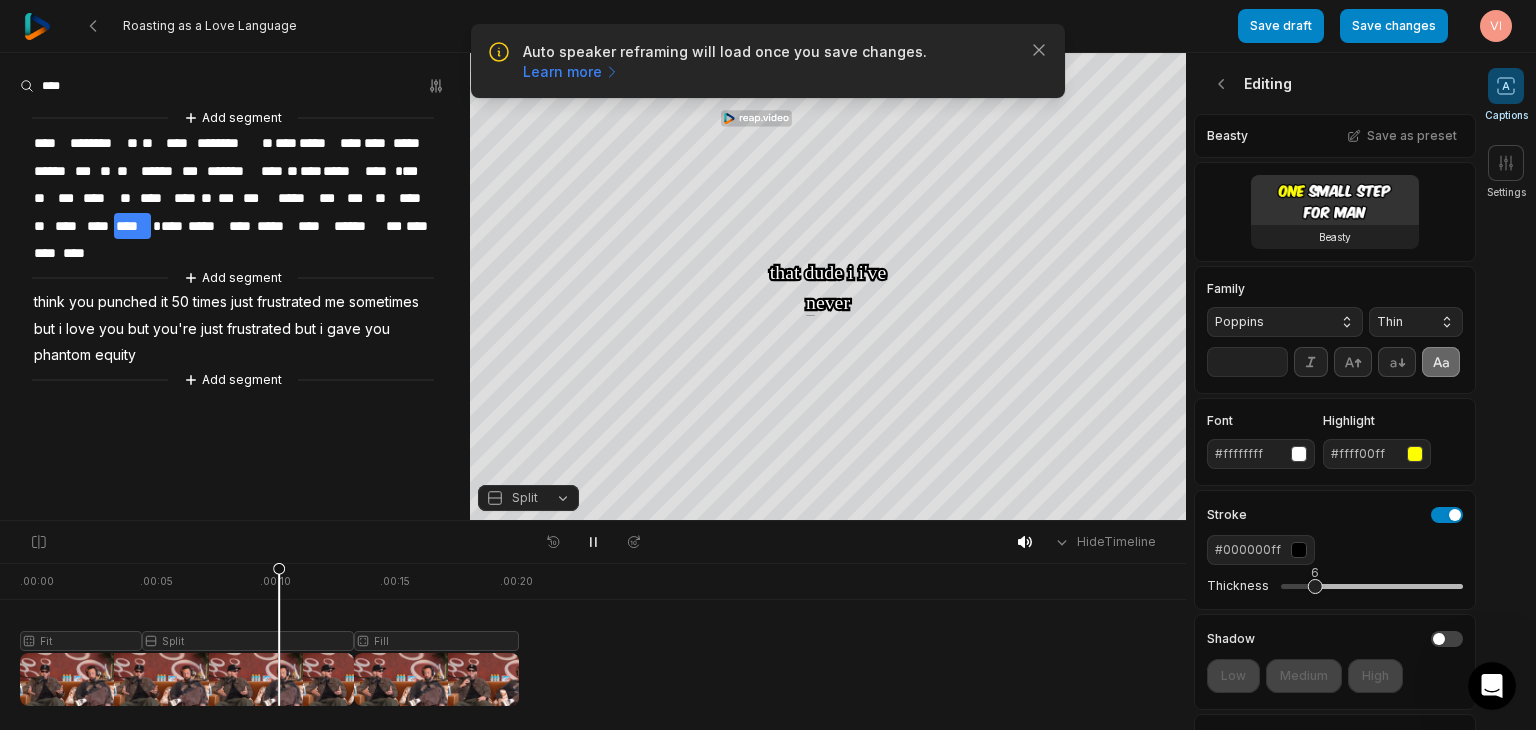 click on "Thin" at bounding box center [1416, 322] 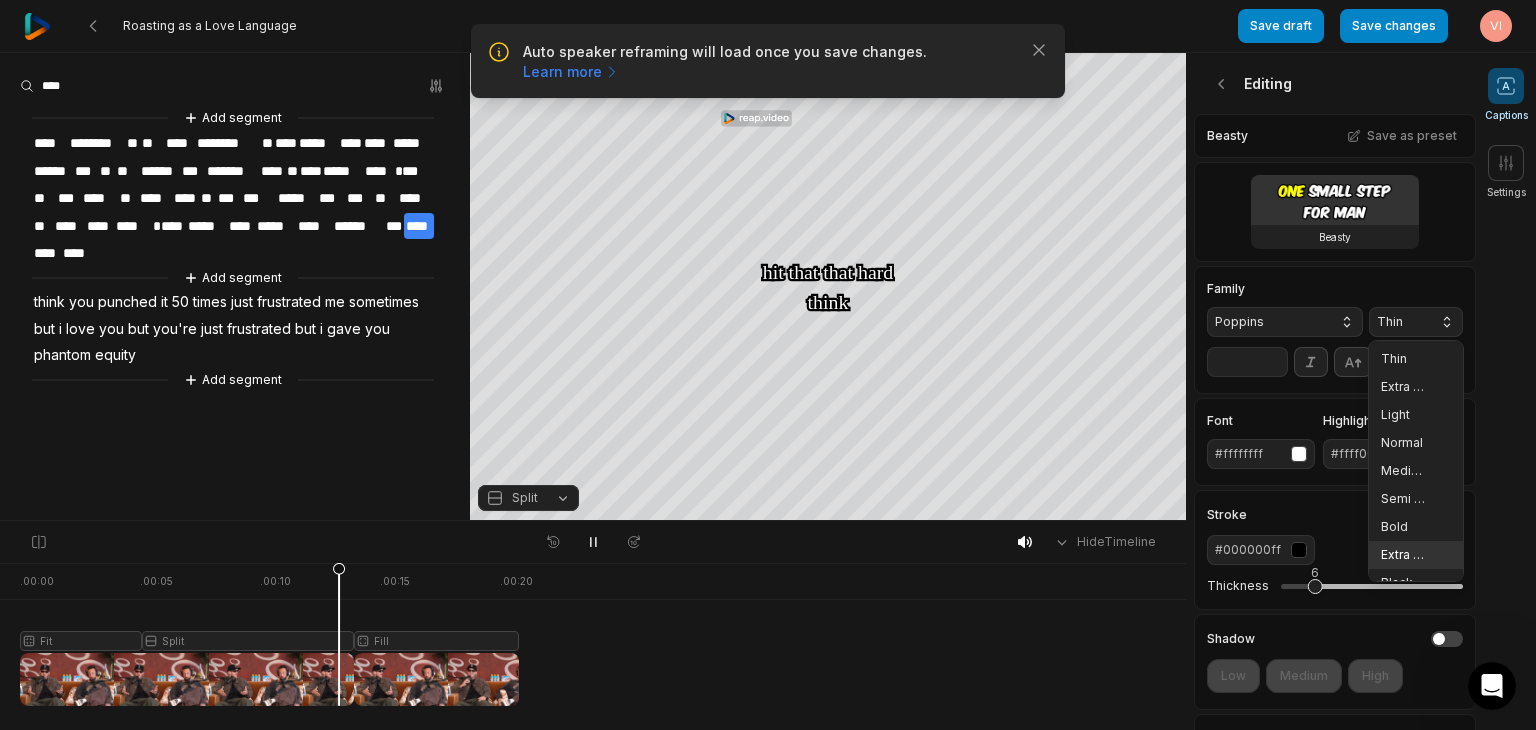 click on "Thin Extra Light Light Normal Medium Semi Bold Bold Extra Bold Black" at bounding box center (1416, 461) 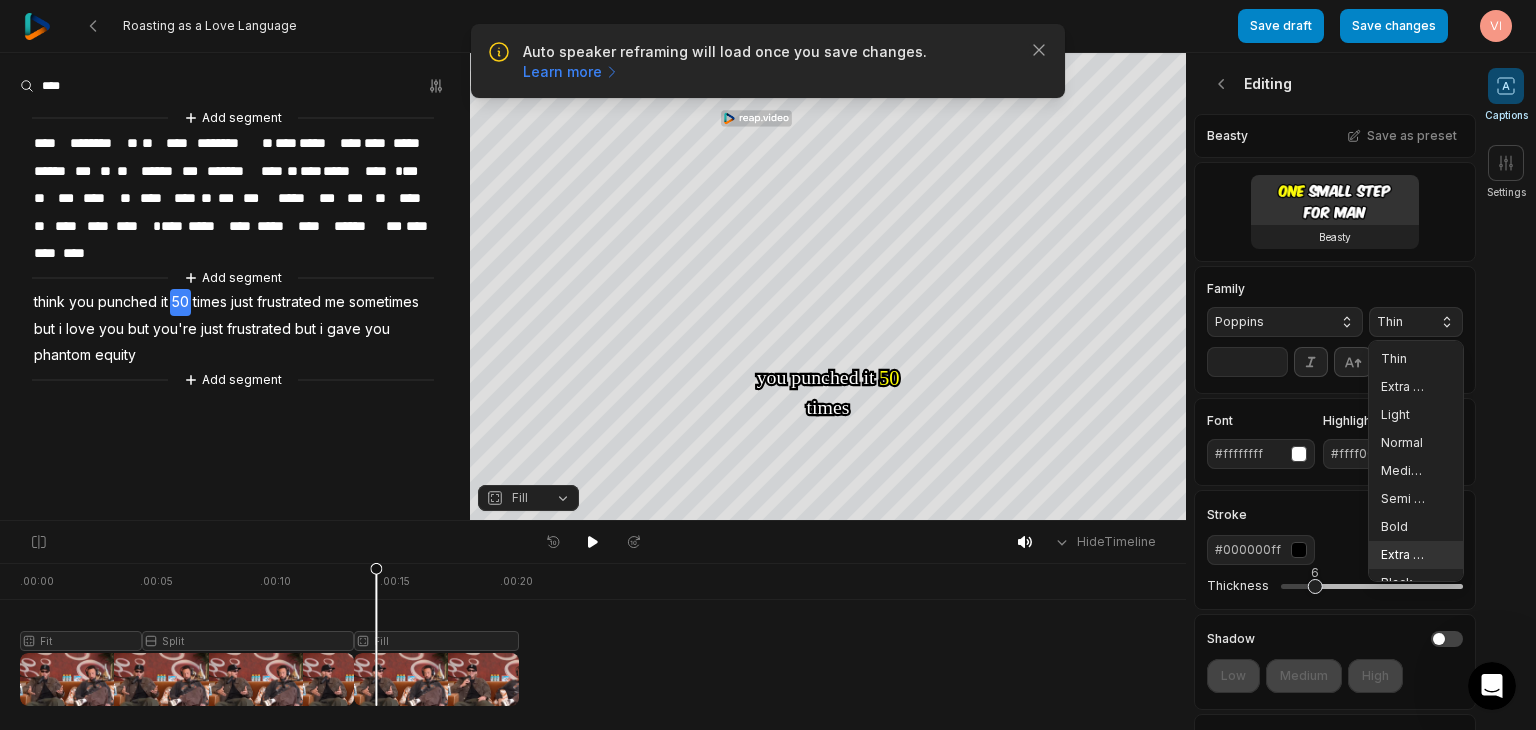 click on "Extra Bold" at bounding box center [1416, 555] 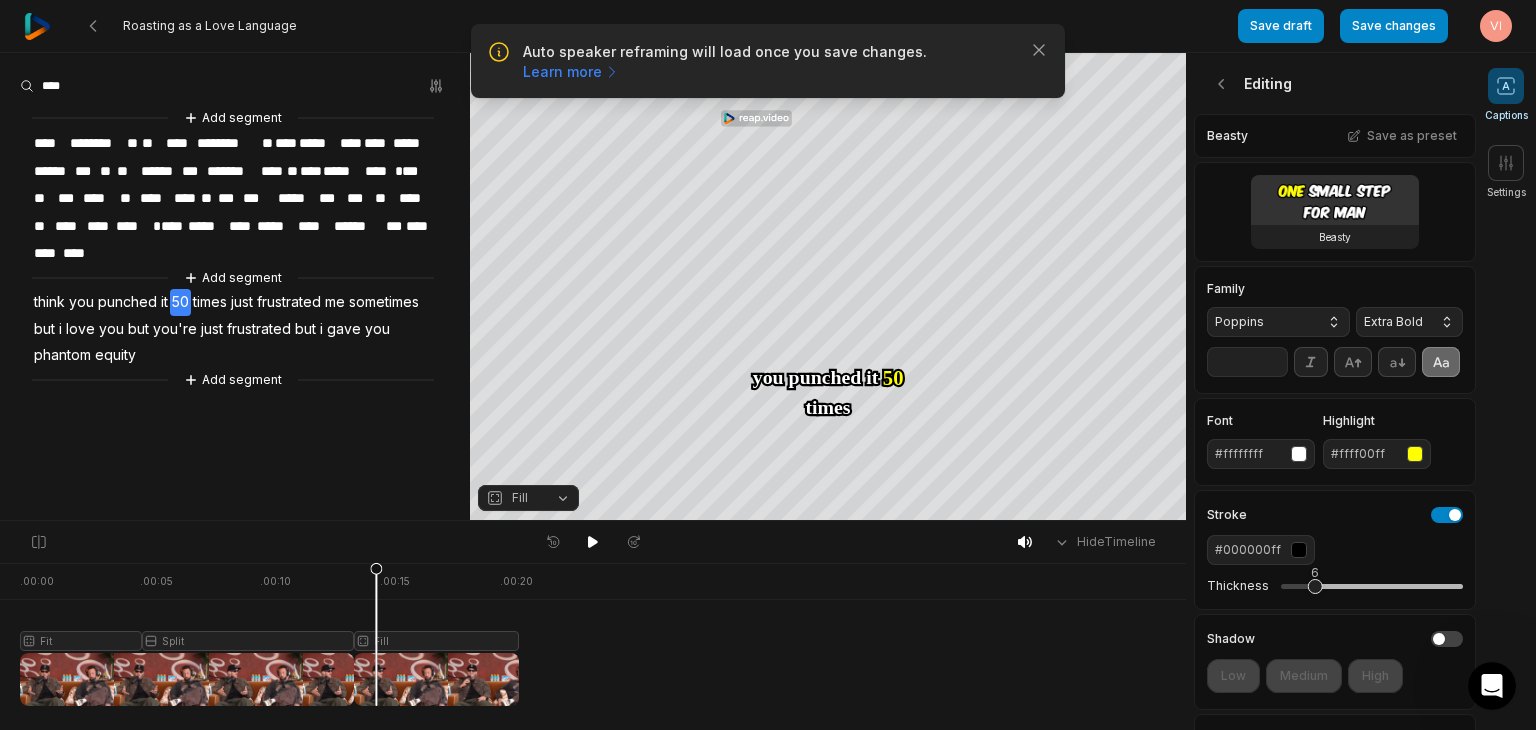 click on "**" at bounding box center [1247, 362] 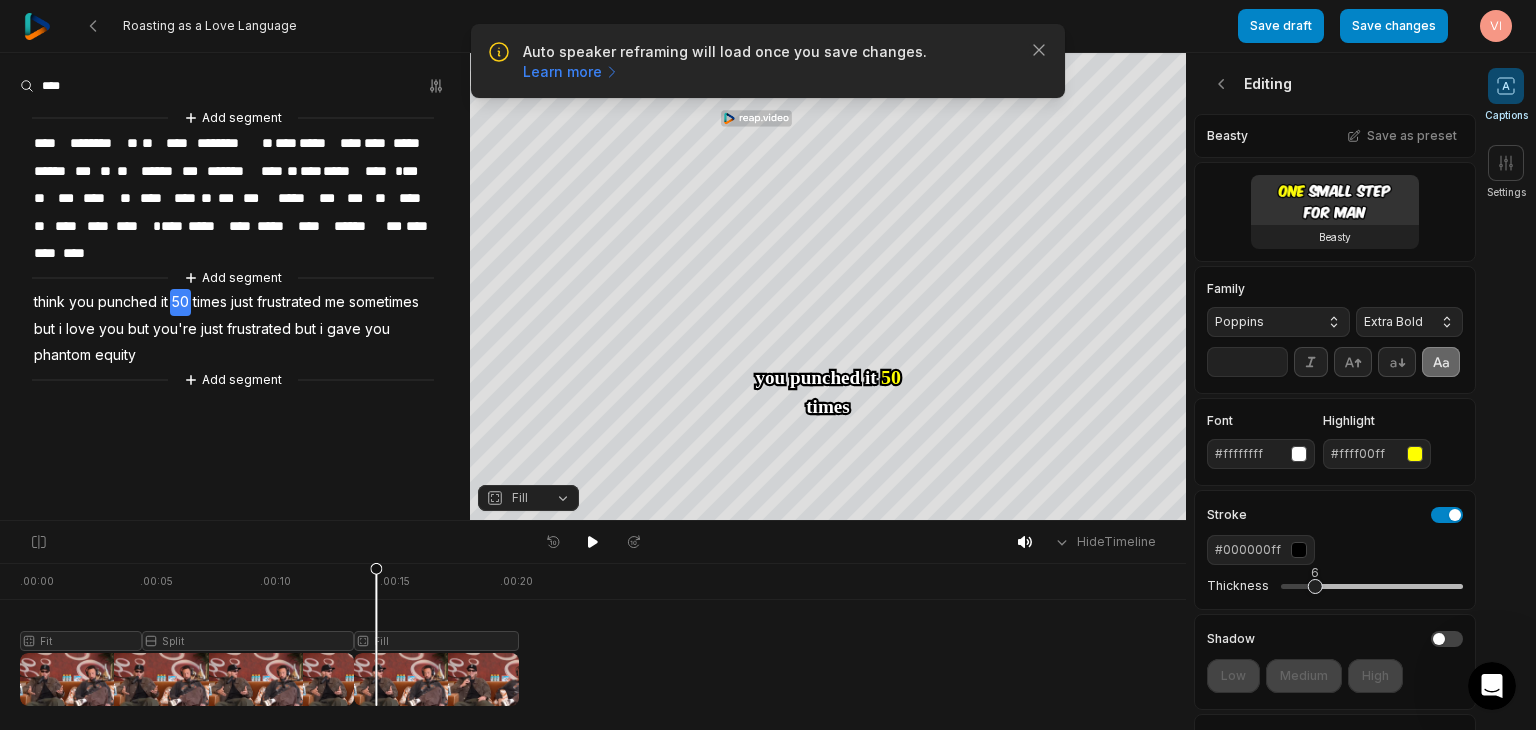 click on "**" at bounding box center (1247, 362) 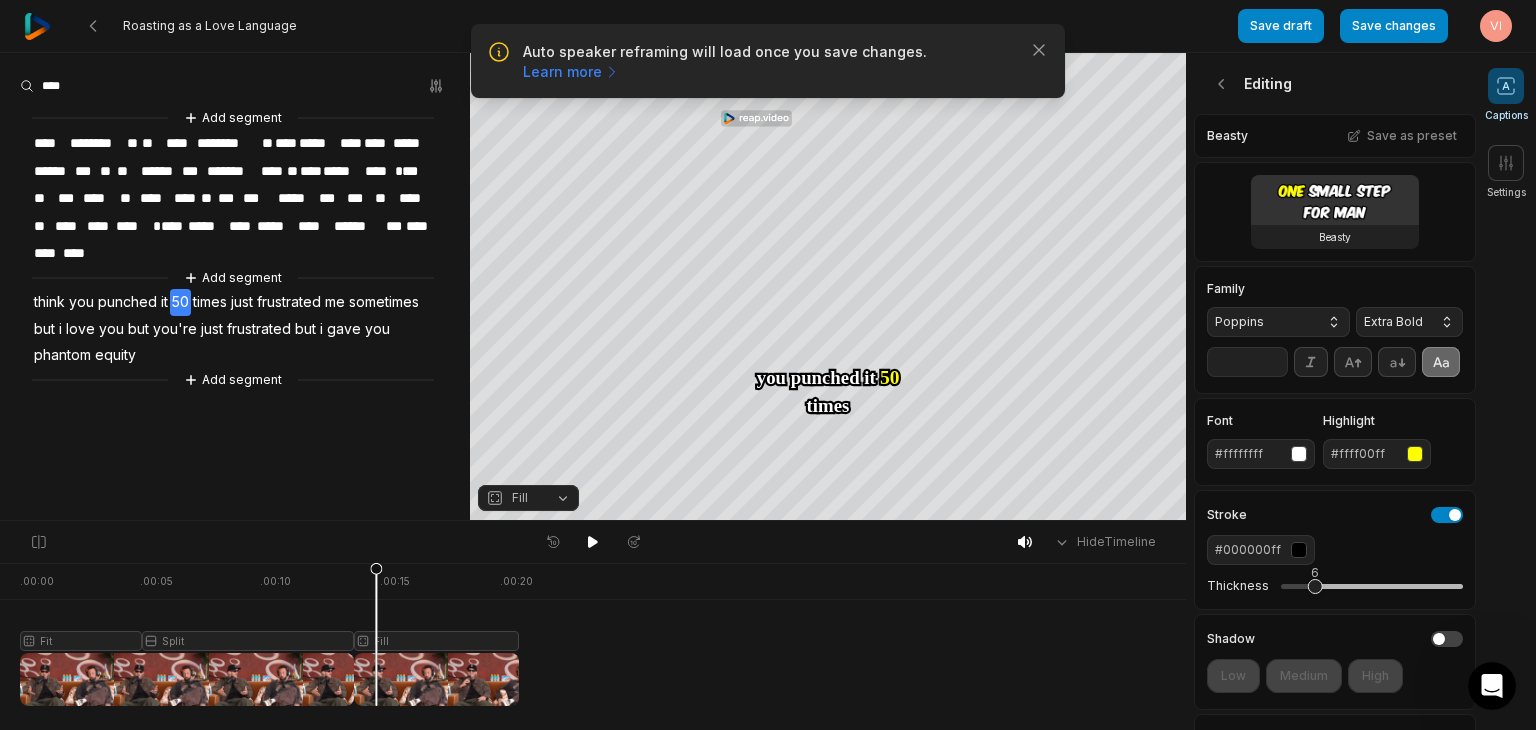 click on "**" at bounding box center (1247, 362) 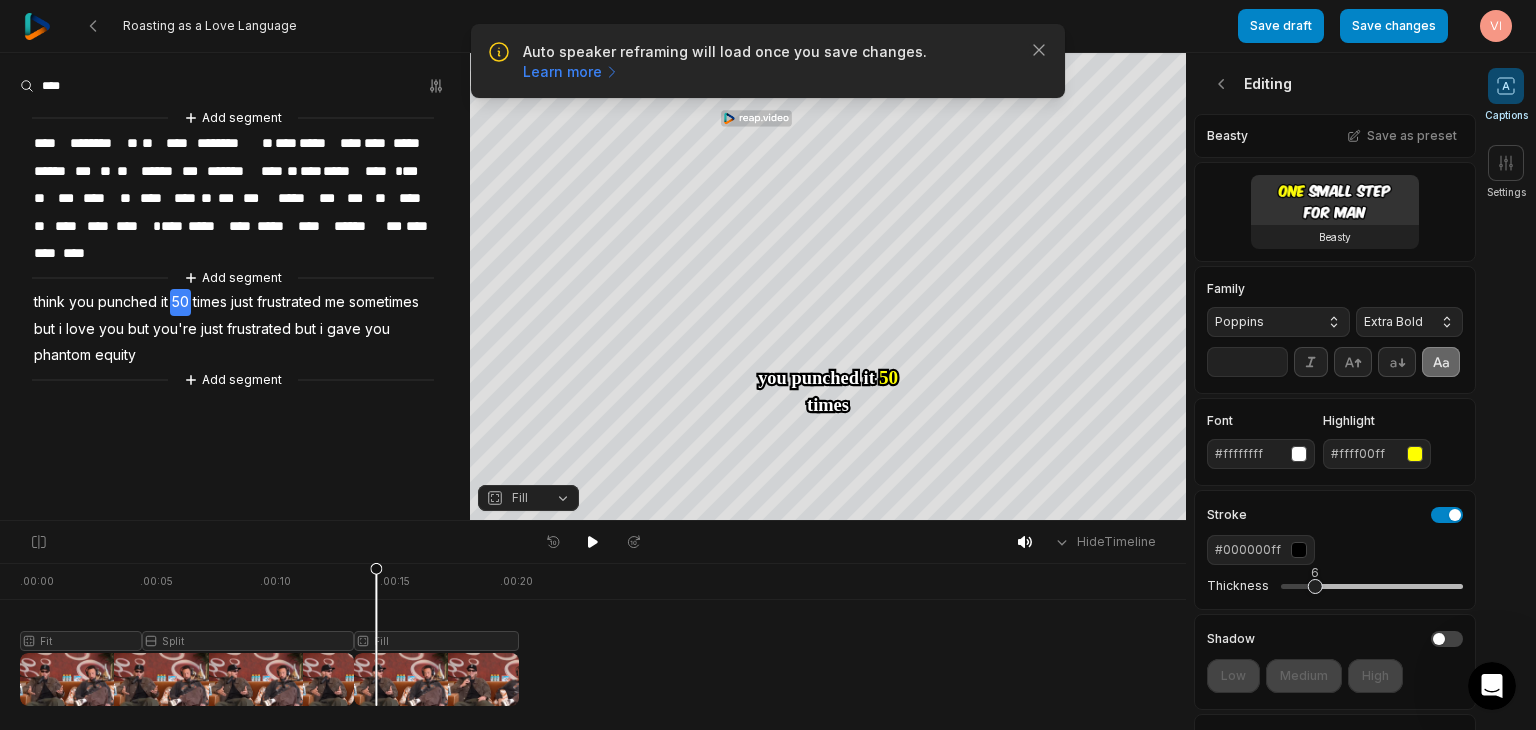 click on "**" at bounding box center [1247, 362] 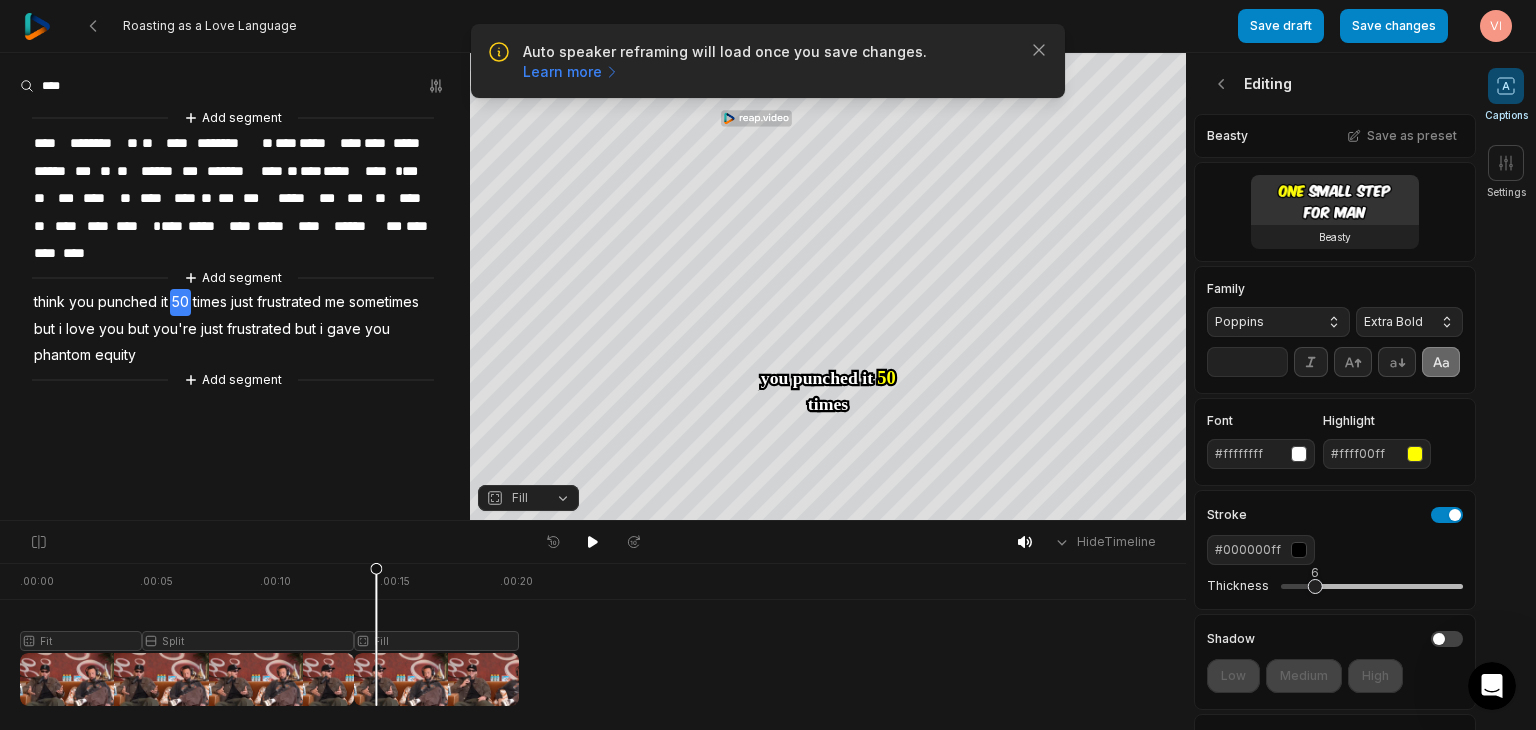 type on "**" 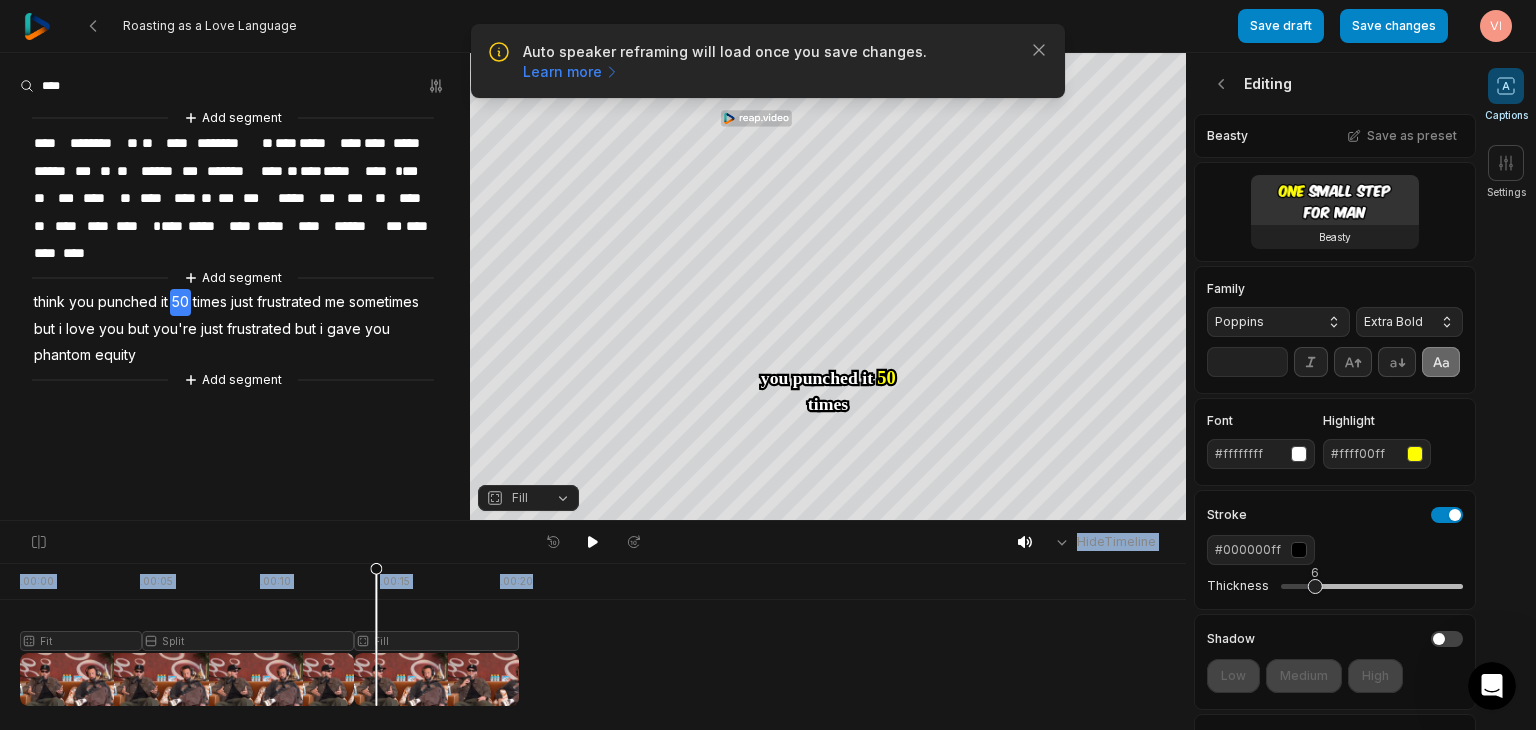drag, startPoint x: 373, startPoint y: 559, endPoint x: 13, endPoint y: 617, distance: 364.6423 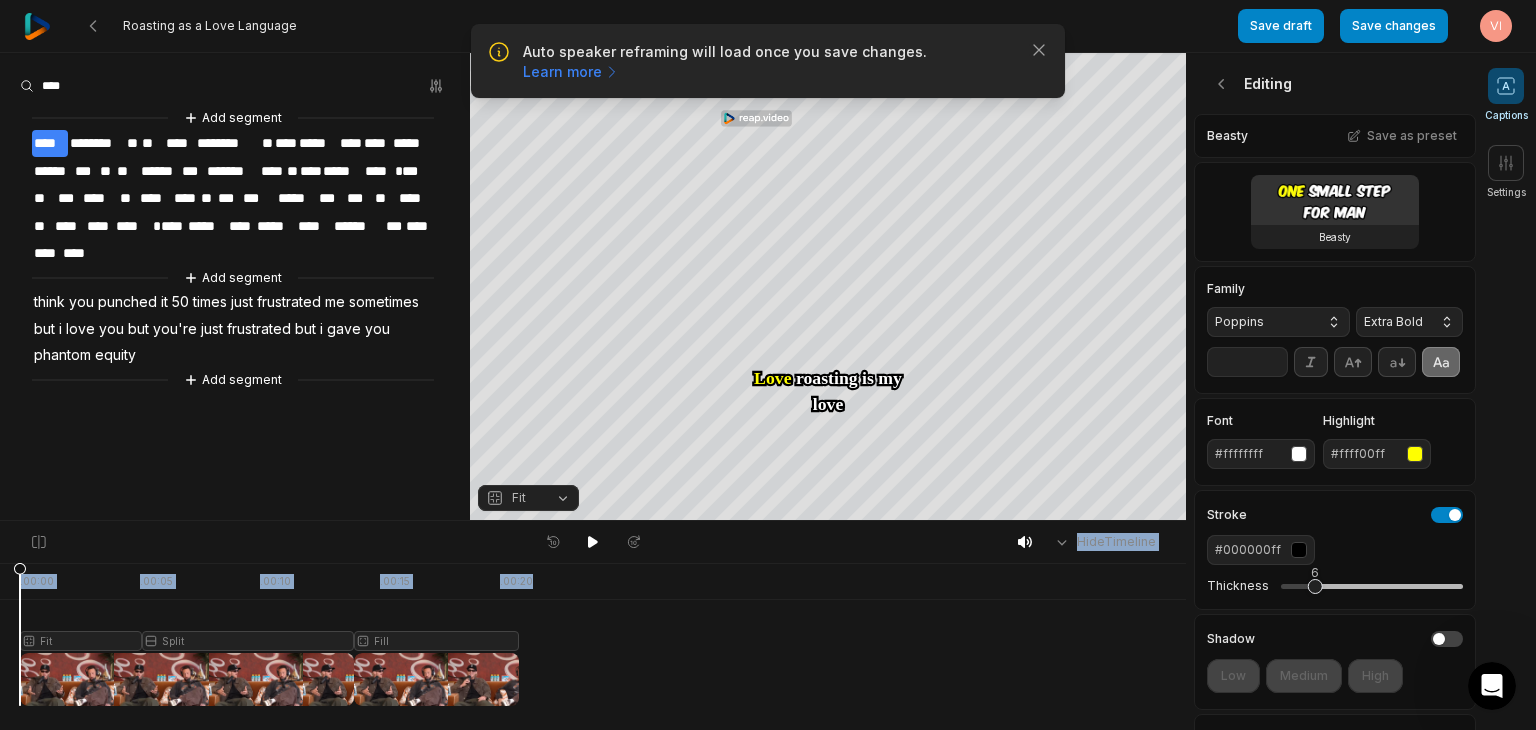 drag, startPoint x: 376, startPoint y: 573, endPoint x: 0, endPoint y: 624, distance: 379.44302 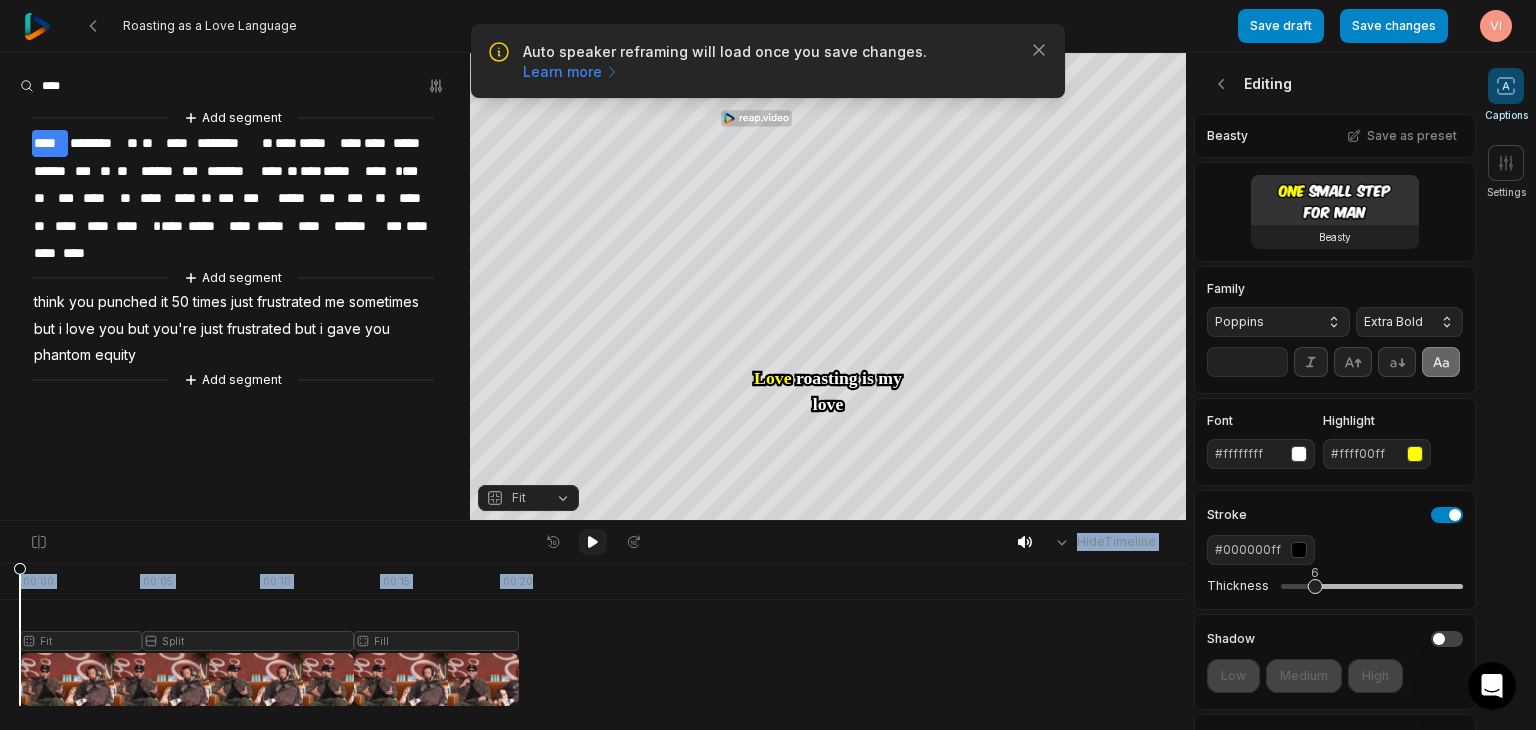 click 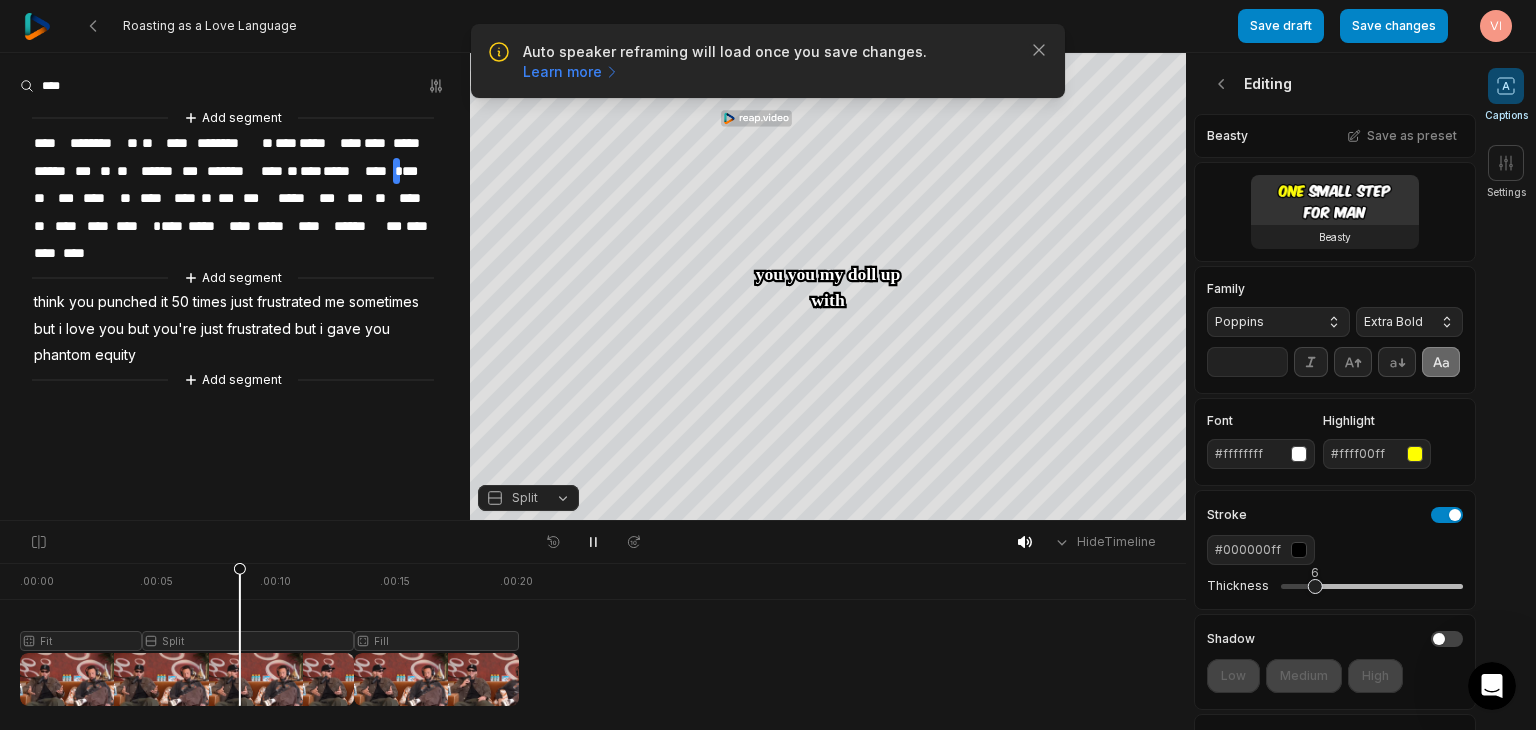 click on "*" at bounding box center [396, 171] 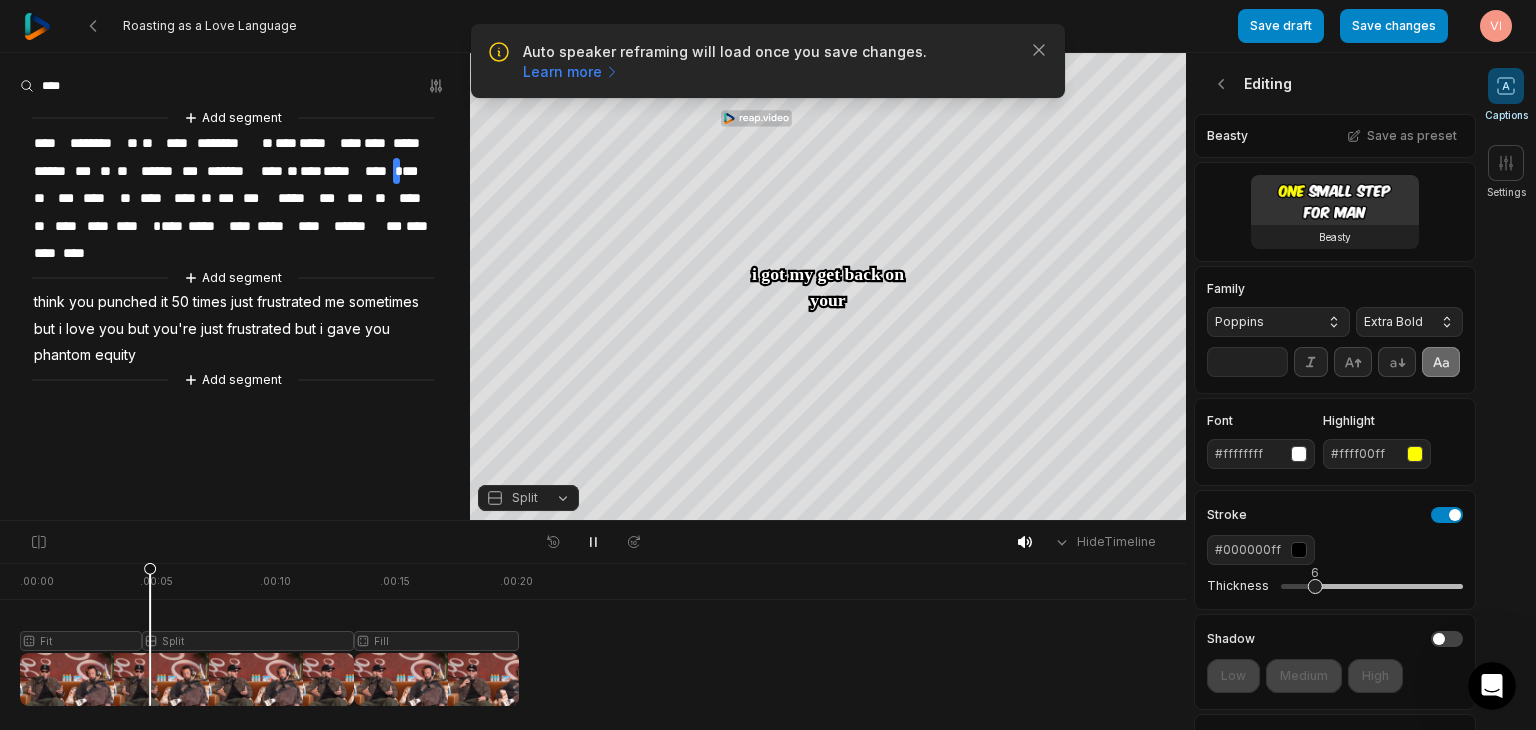 click on "*" at bounding box center [396, 171] 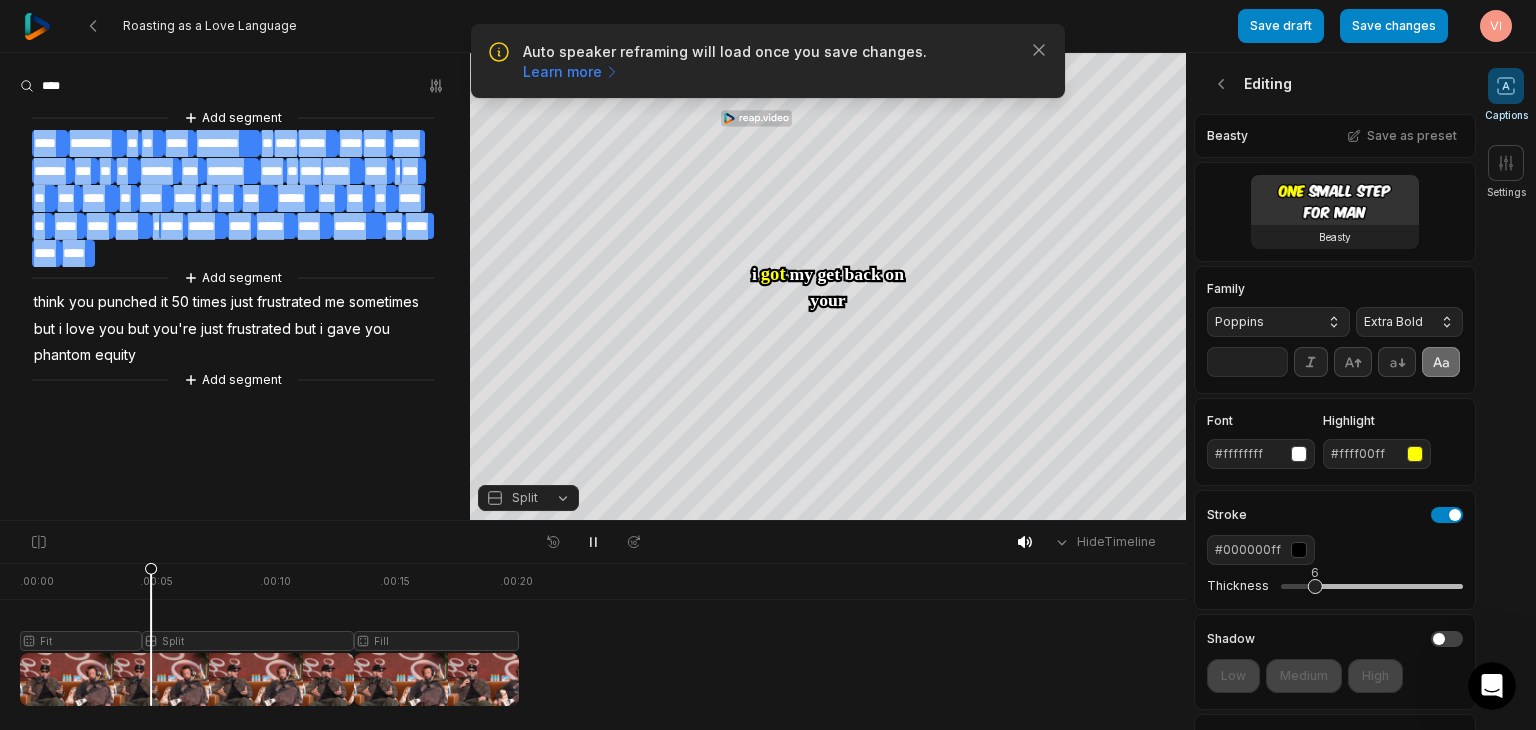 click on "*" at bounding box center (396, 171) 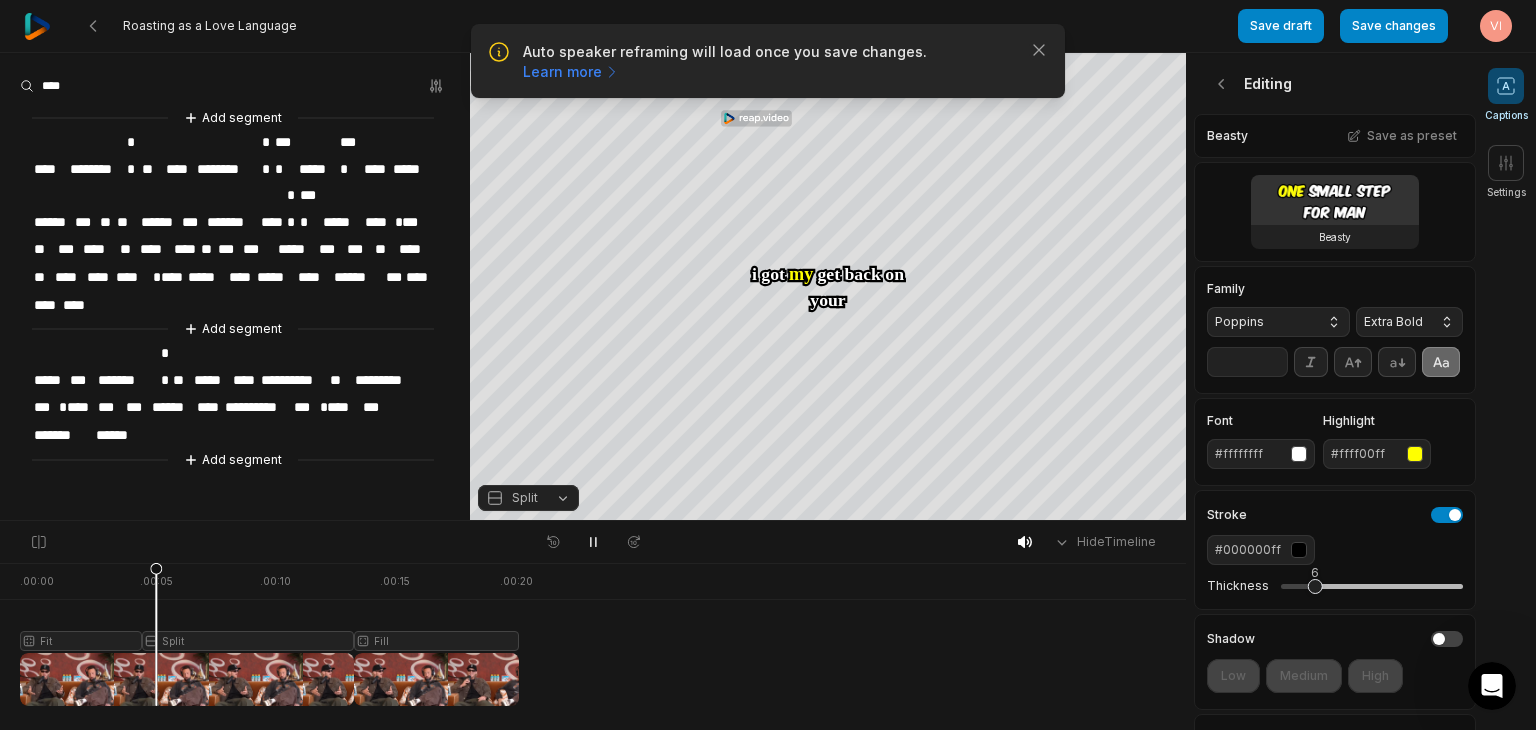 click on "***" at bounding box center [413, 222] 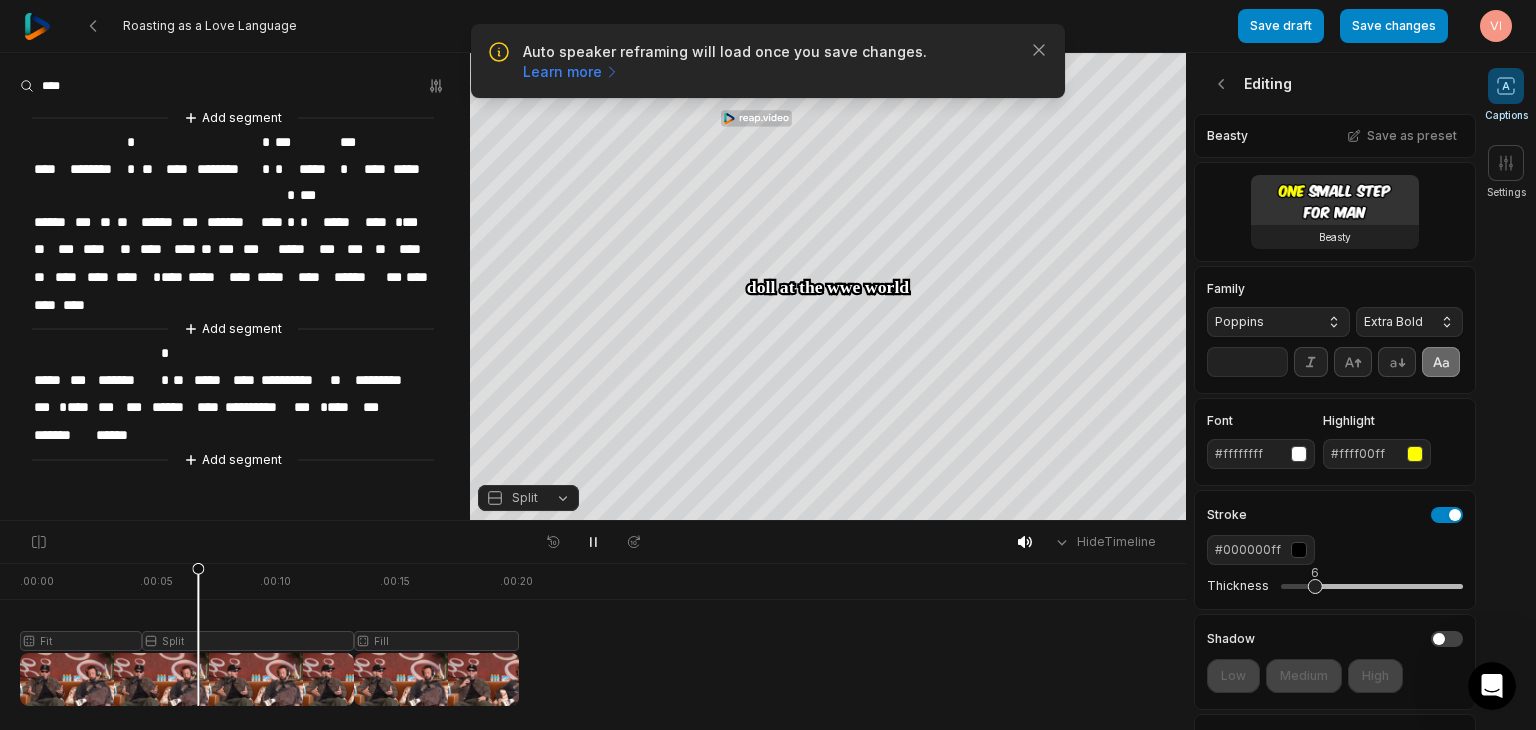 click on "***" at bounding box center [413, 222] 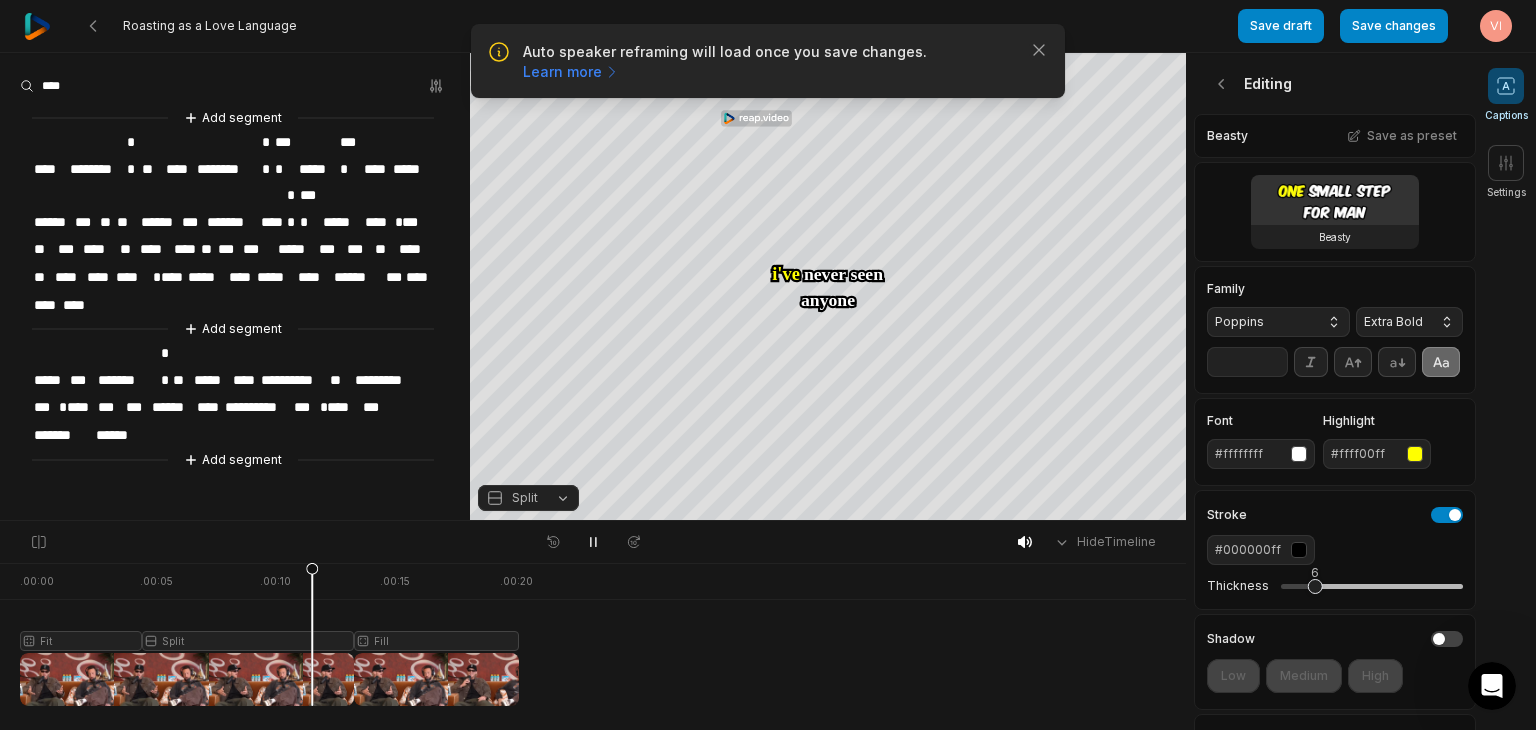 click on "*" at bounding box center [396, 222] 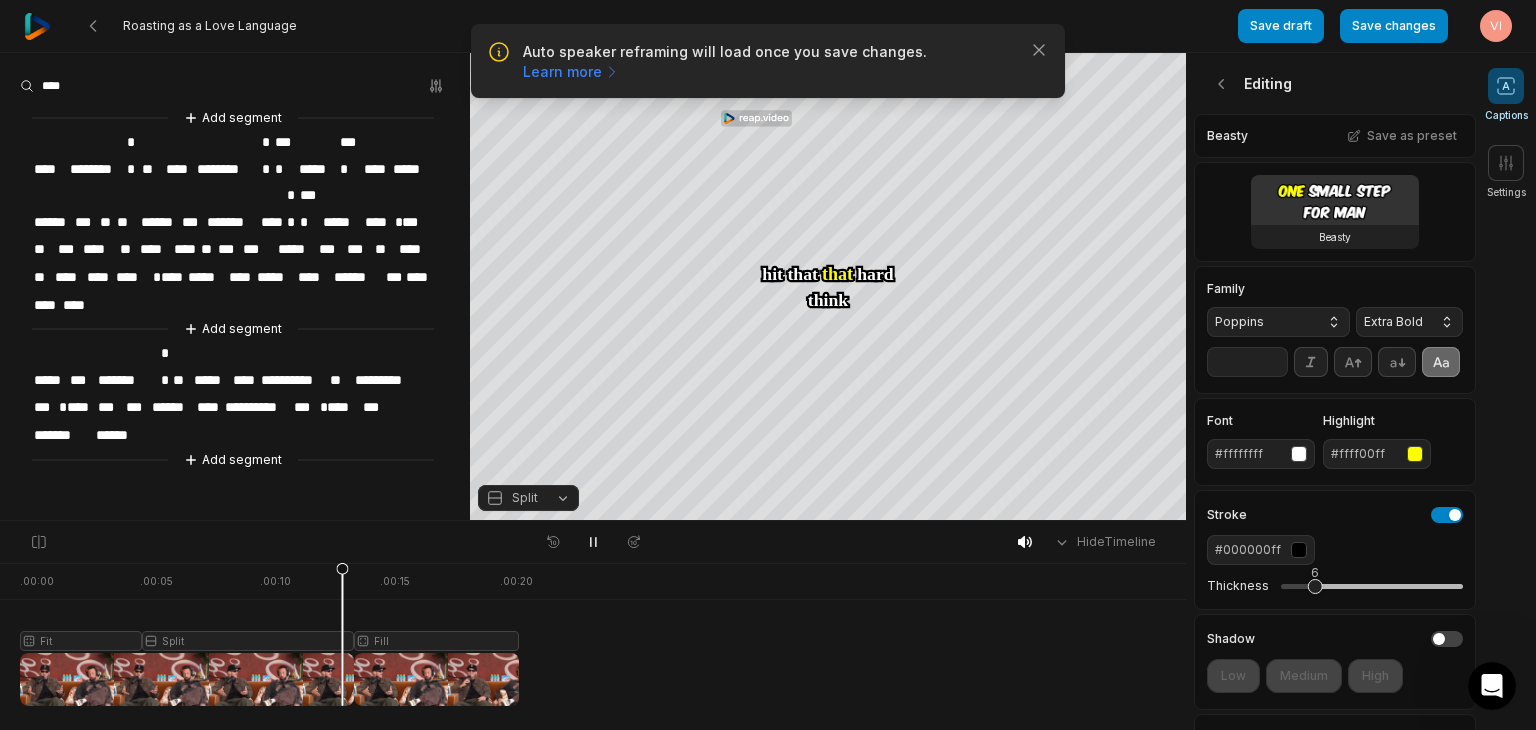 type 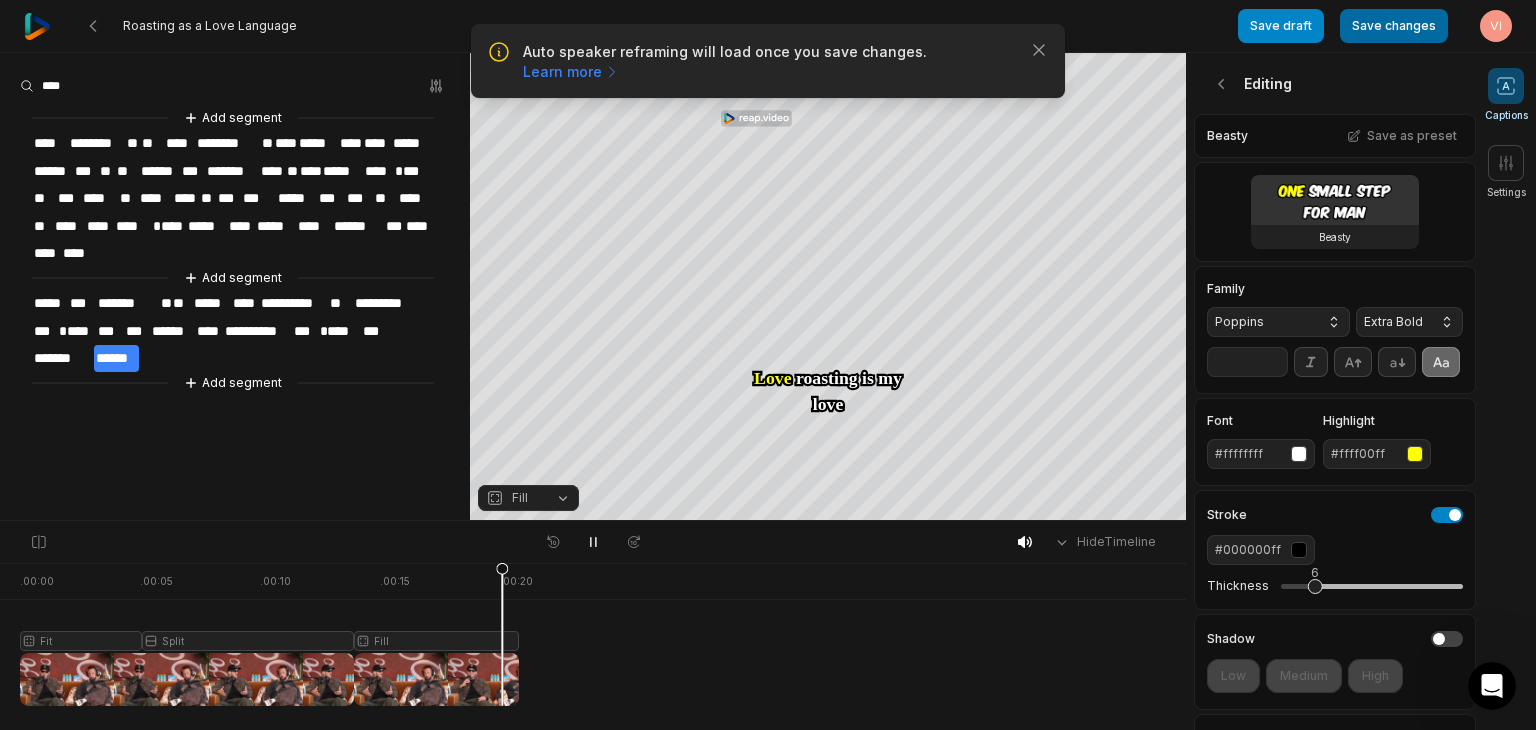 click on "Save changes" at bounding box center (1394, 26) 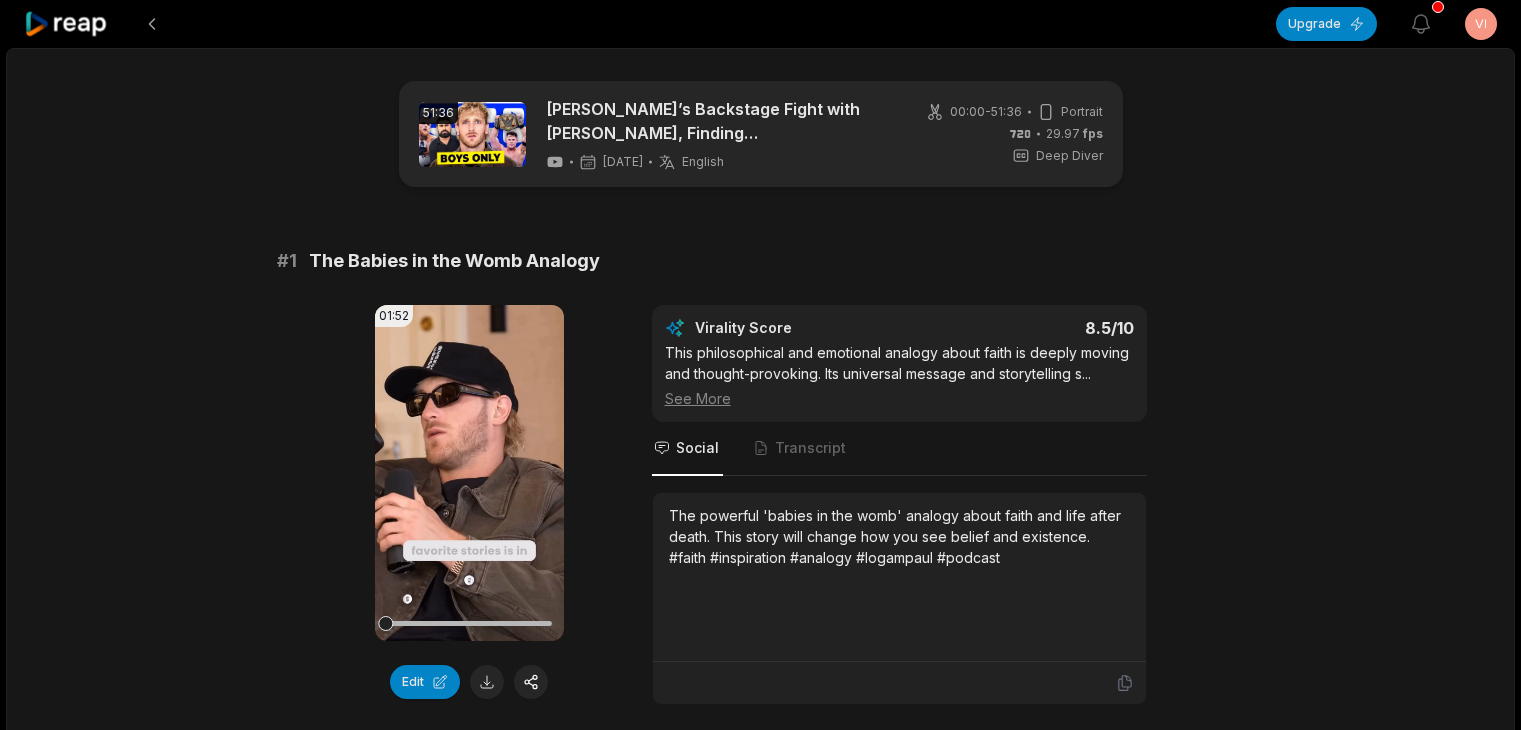 scroll, scrollTop: 0, scrollLeft: 0, axis: both 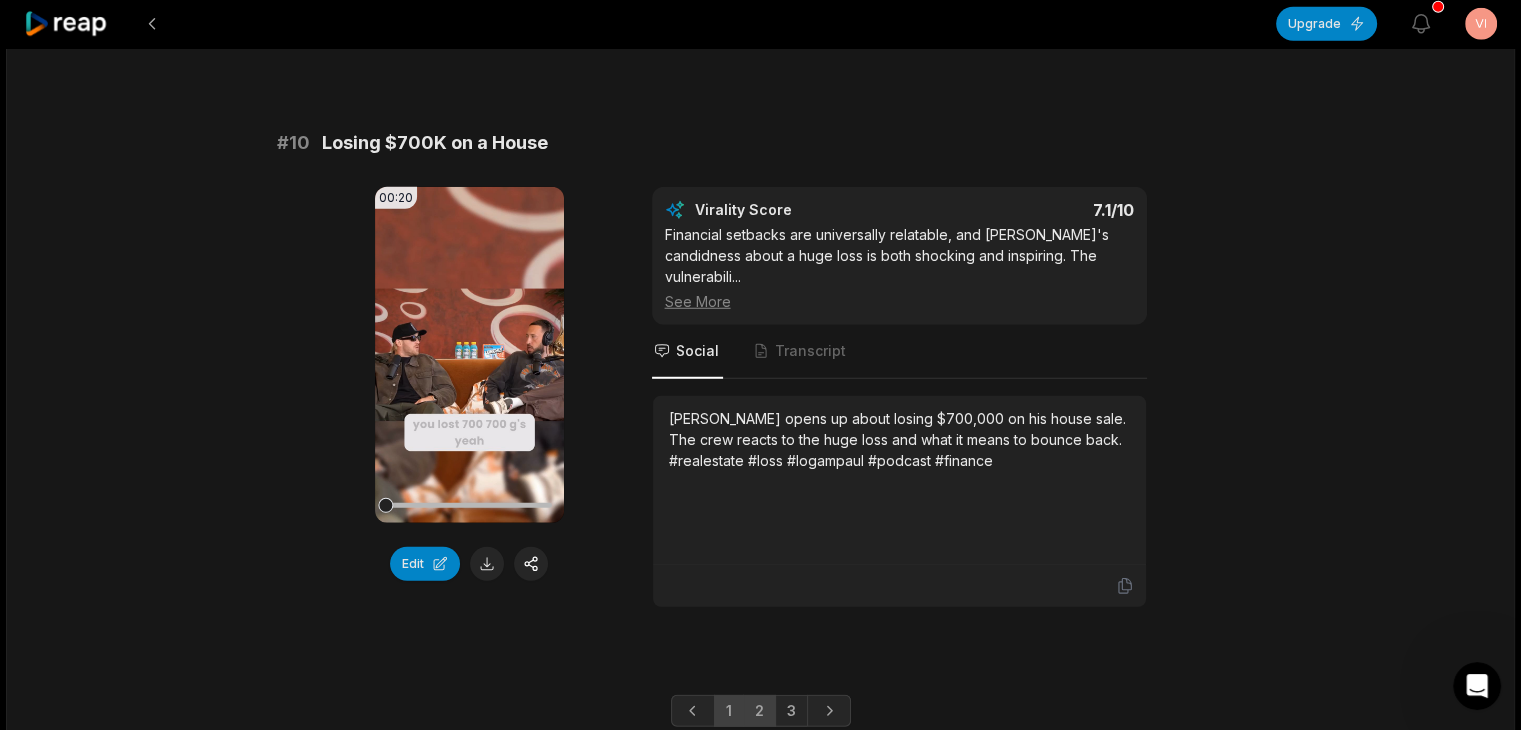 click on "2" at bounding box center [759, 711] 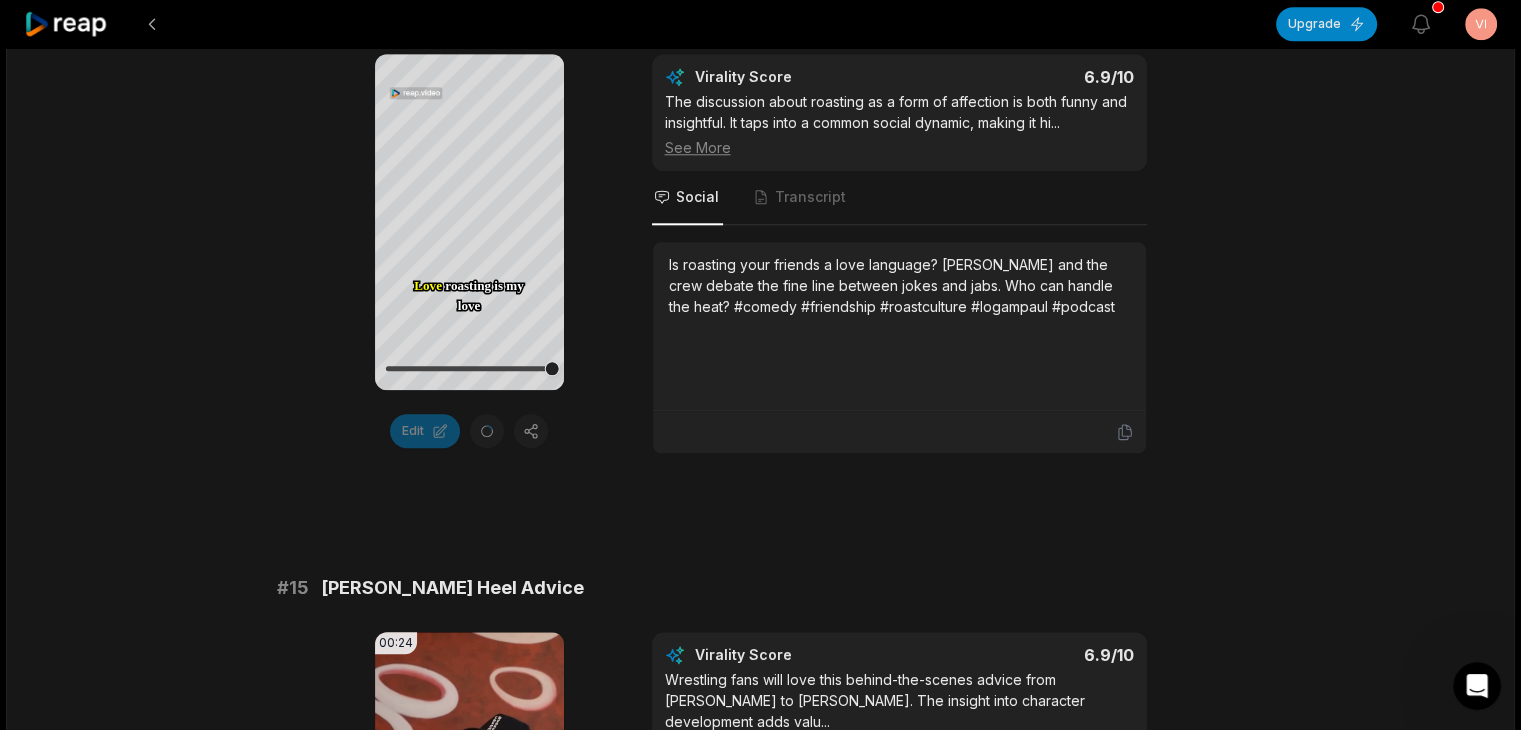 scroll, scrollTop: 1925, scrollLeft: 0, axis: vertical 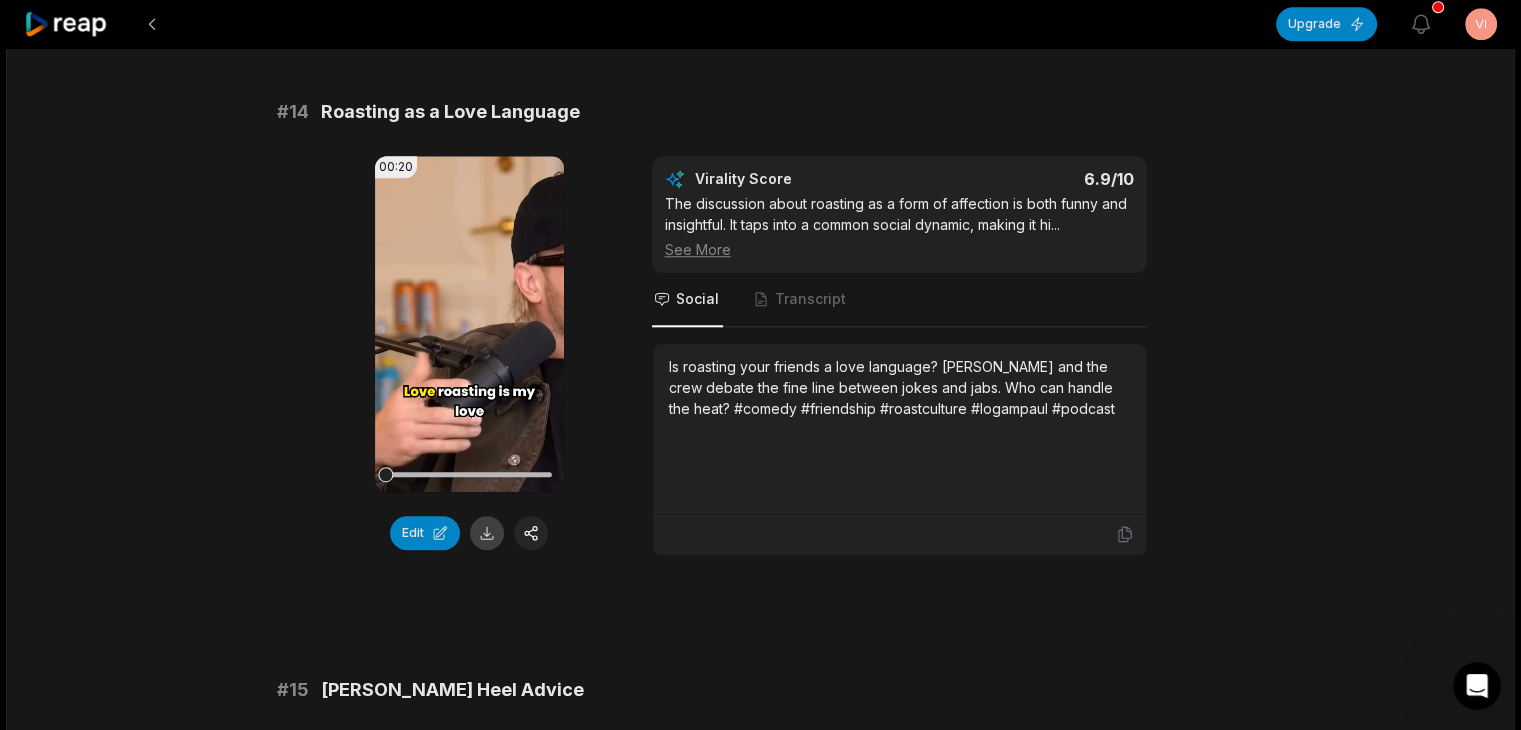 click at bounding box center [487, 533] 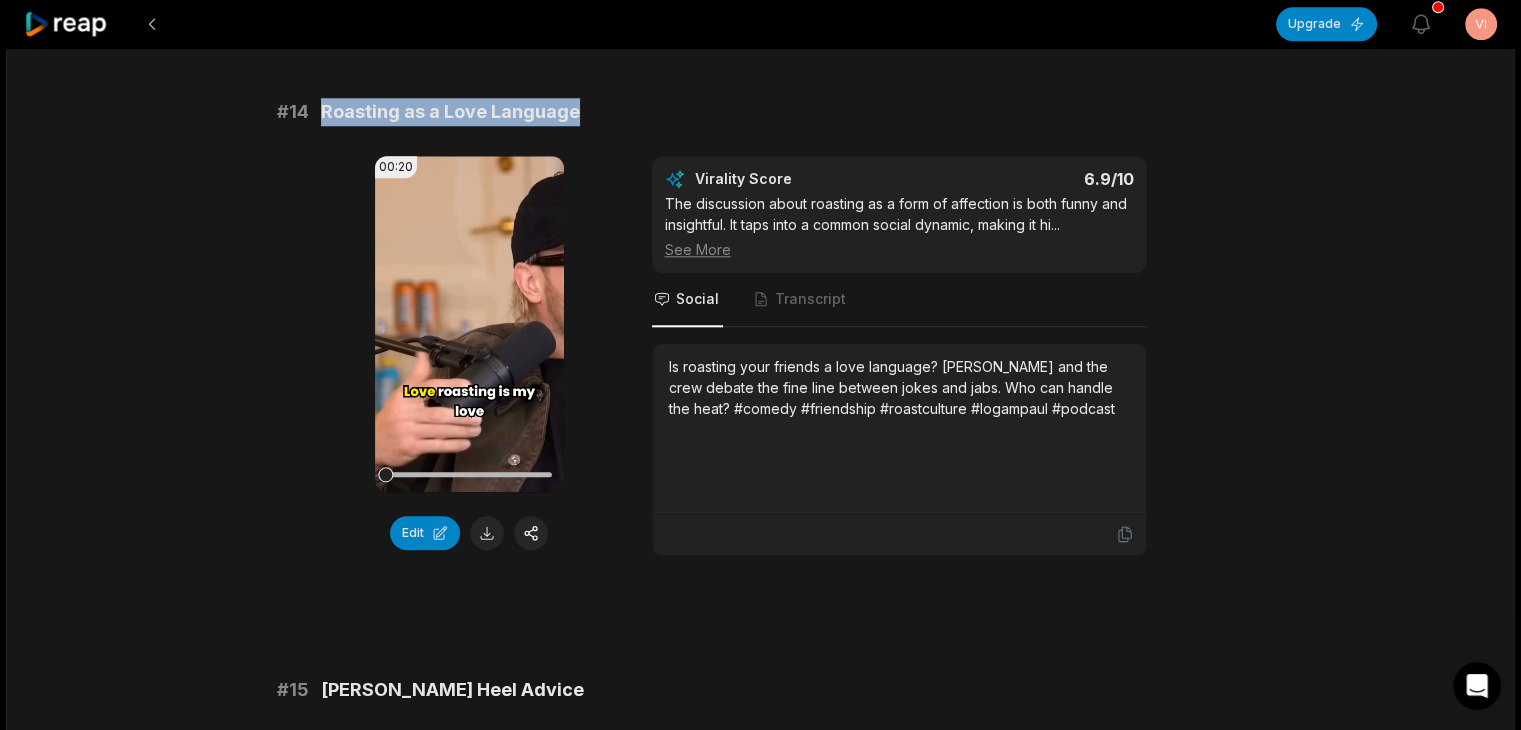 drag, startPoint x: 318, startPoint y: 104, endPoint x: 572, endPoint y: 107, distance: 254.01772 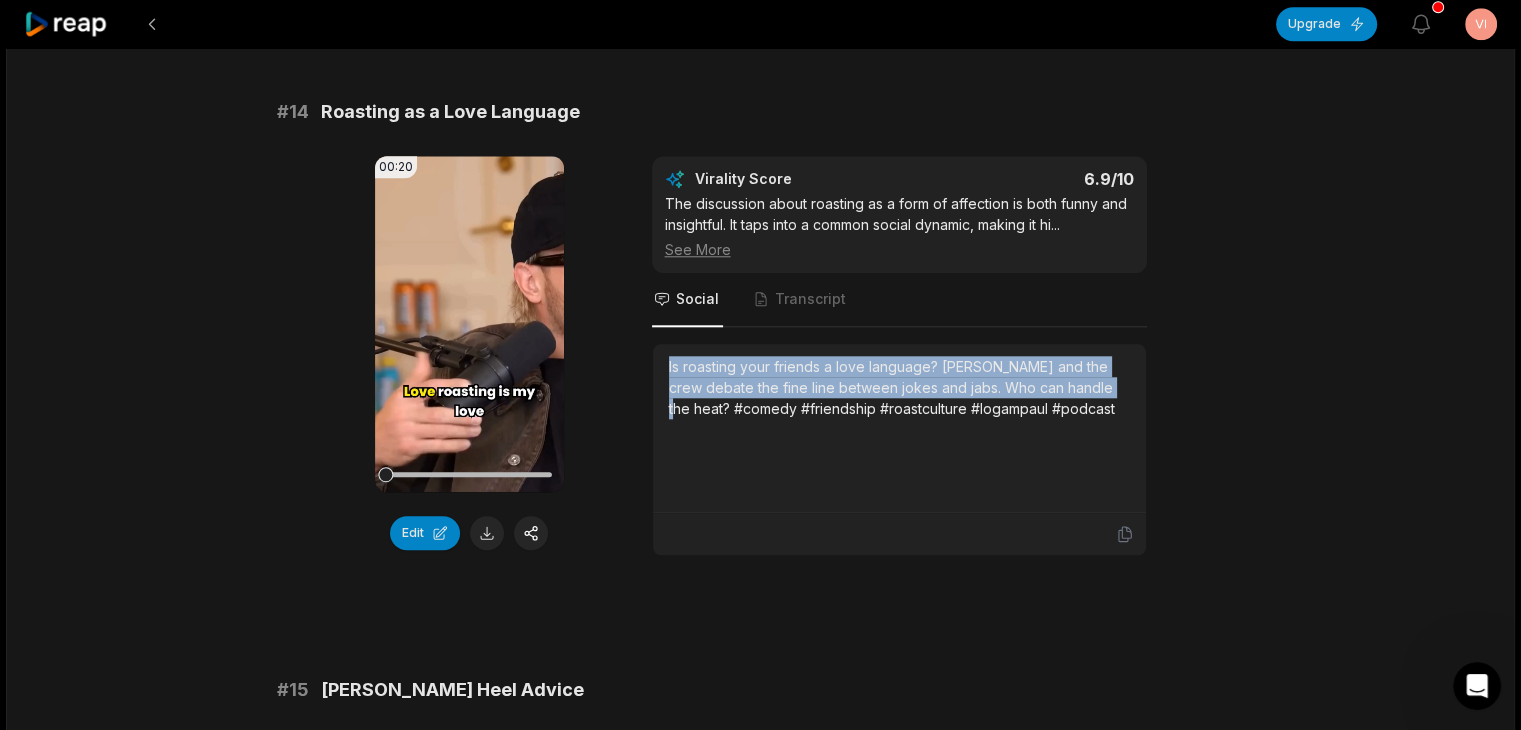 drag, startPoint x: 665, startPoint y: 359, endPoint x: 1090, endPoint y: 388, distance: 425.98825 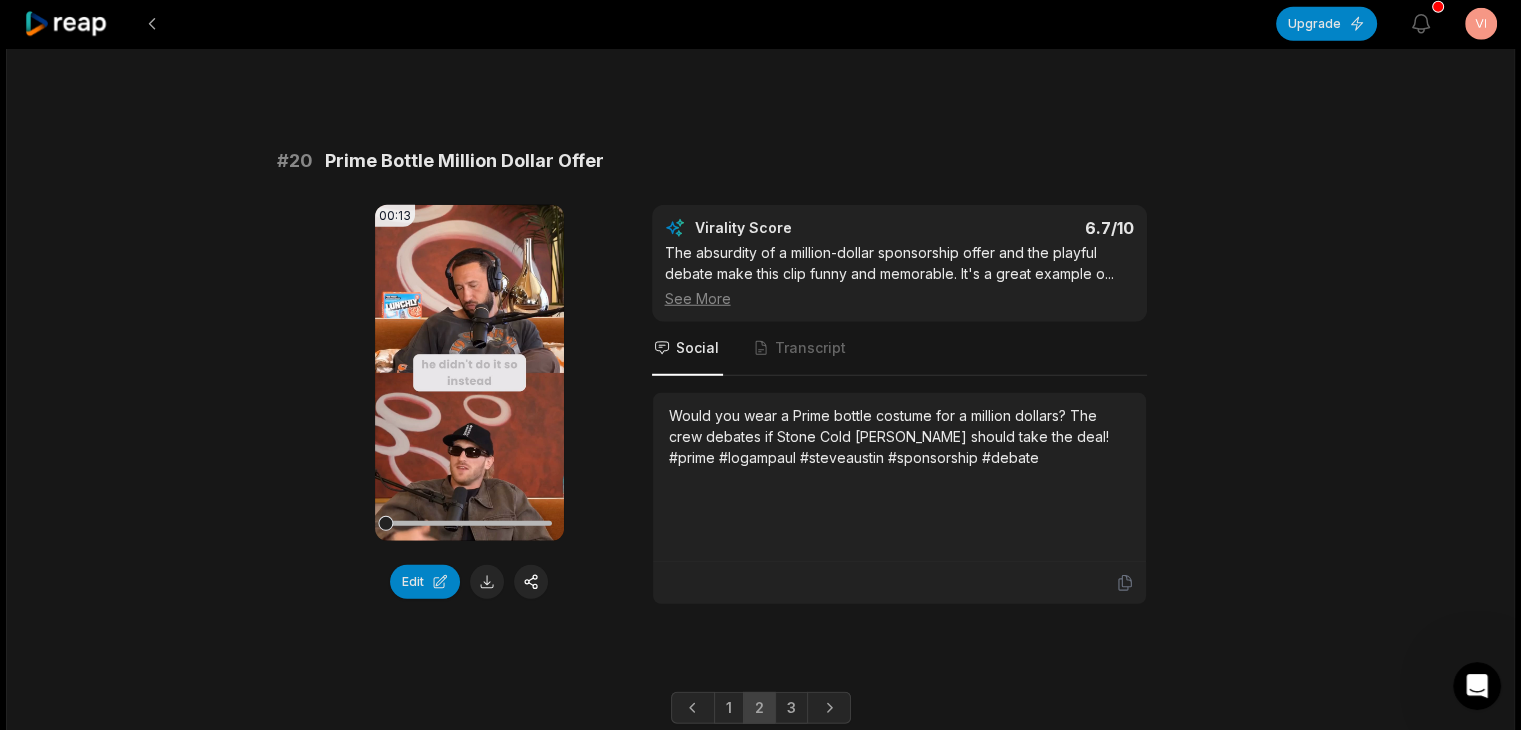 scroll, scrollTop: 5467, scrollLeft: 0, axis: vertical 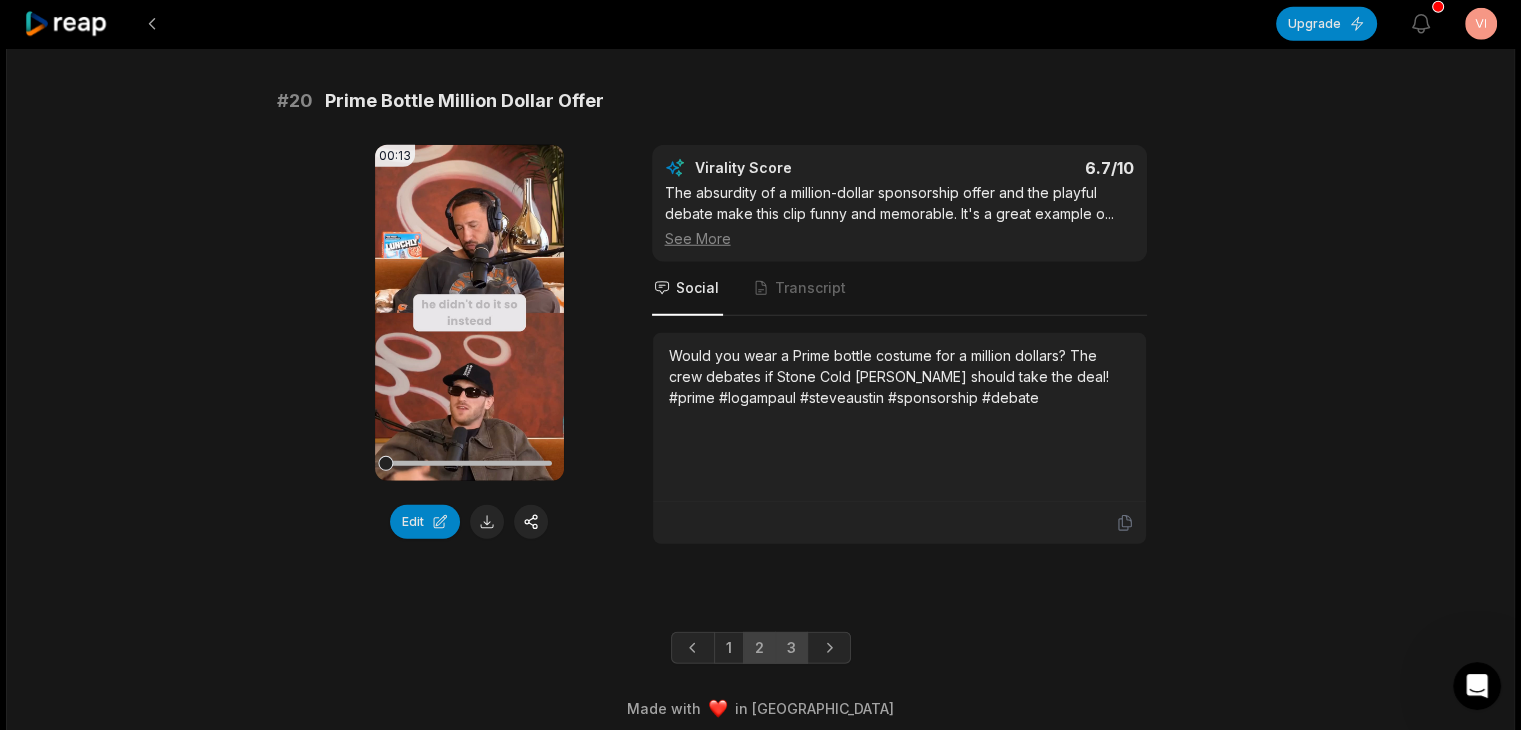 click on "3" at bounding box center (791, 648) 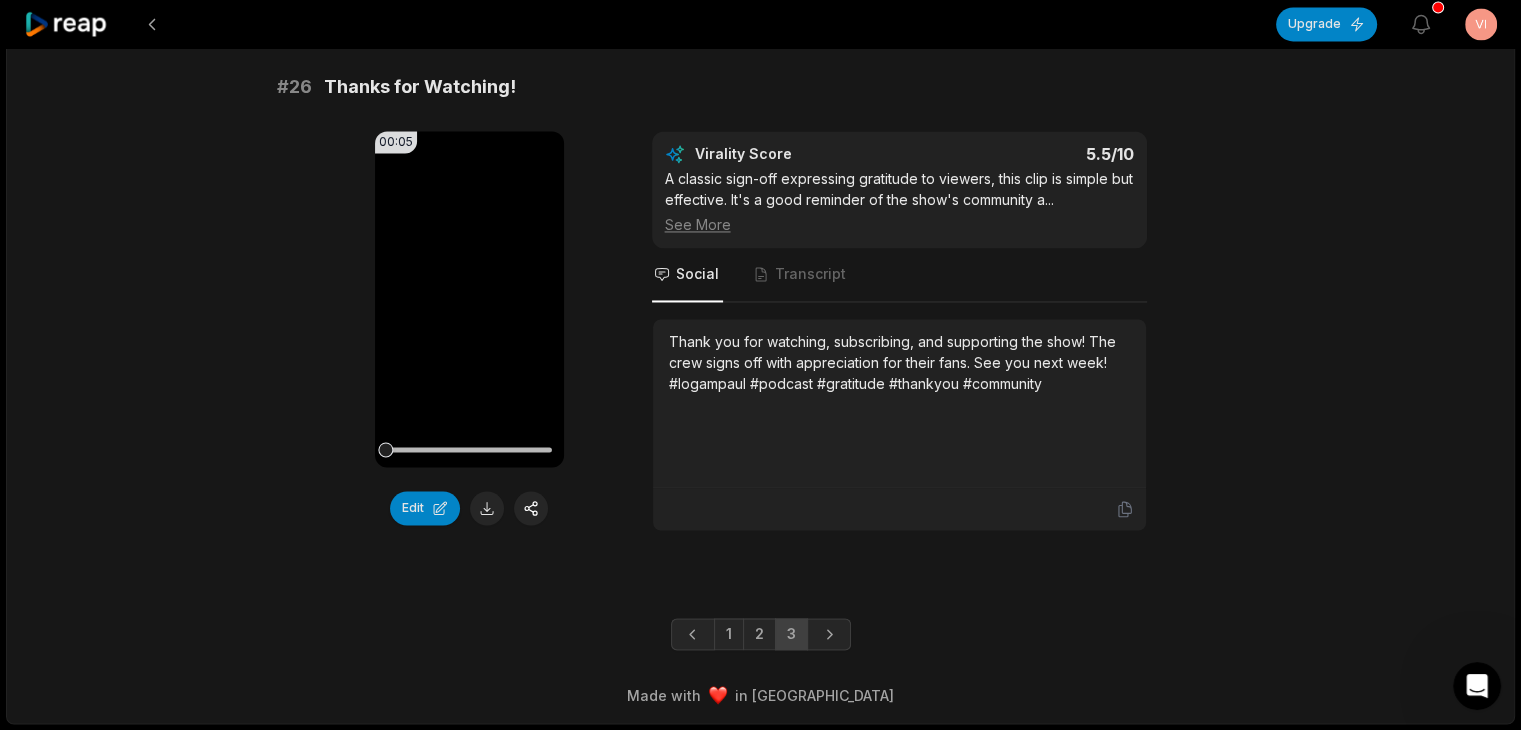 scroll, scrollTop: 3098, scrollLeft: 0, axis: vertical 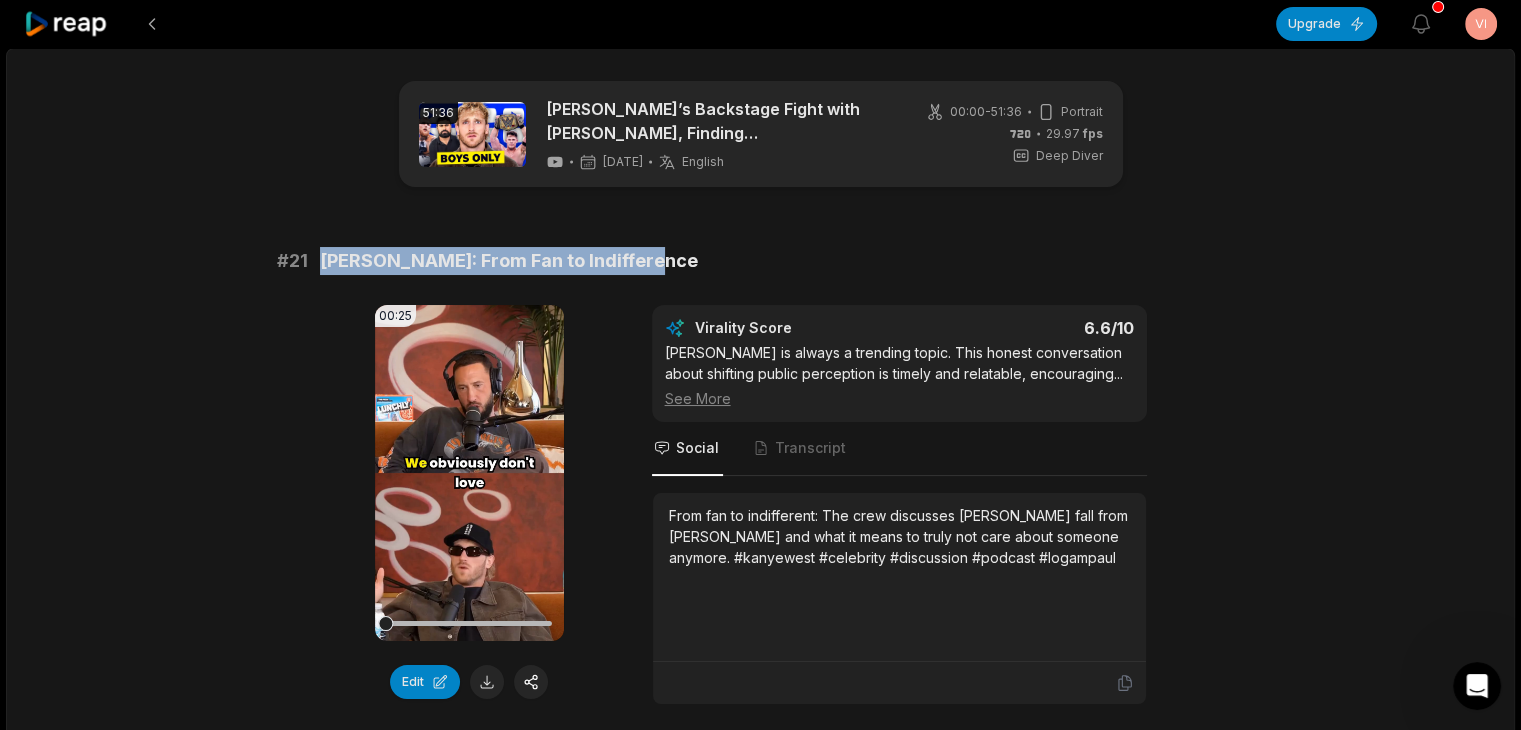 drag, startPoint x: 316, startPoint y: 254, endPoint x: 658, endPoint y: 257, distance: 342.01315 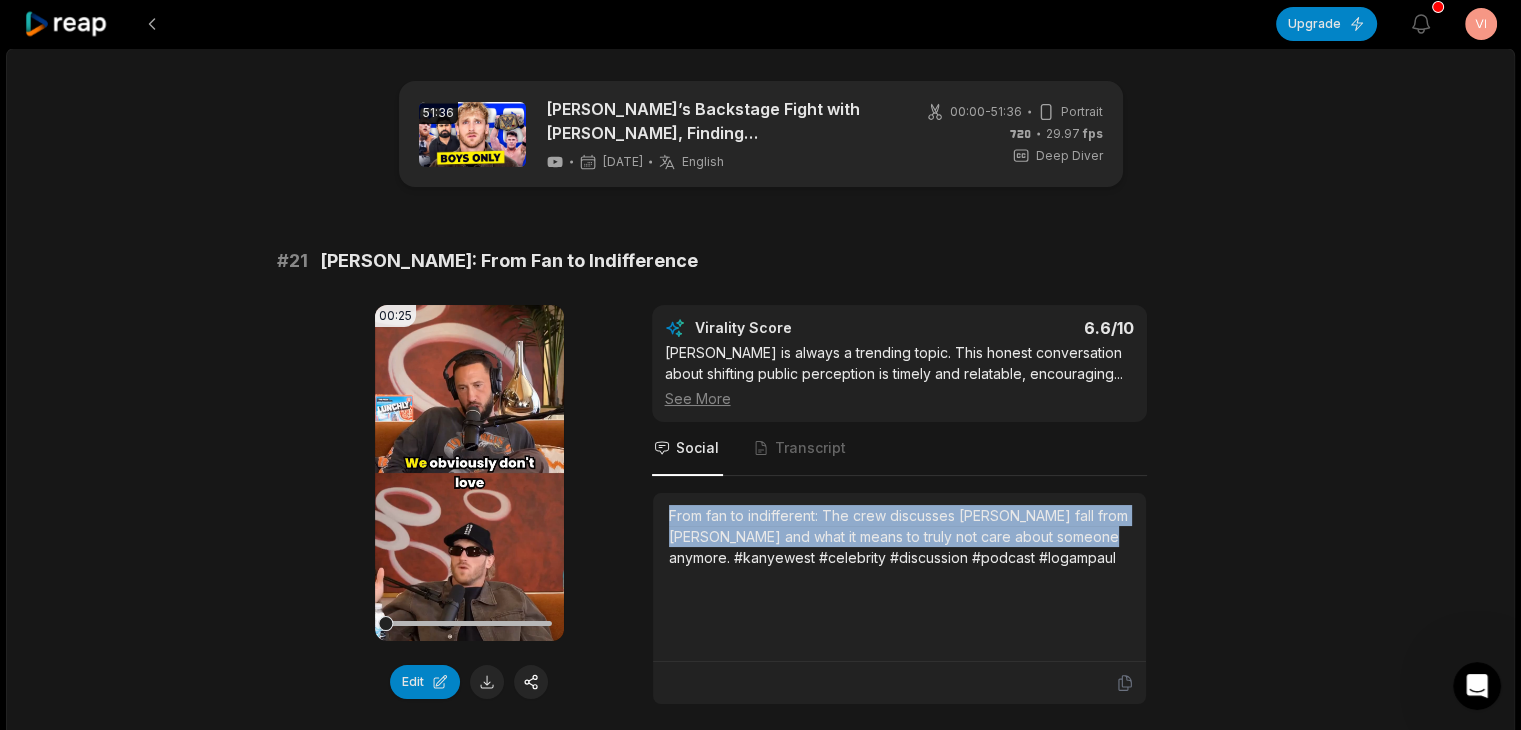 drag, startPoint x: 668, startPoint y: 513, endPoint x: 1110, endPoint y: 525, distance: 442.16287 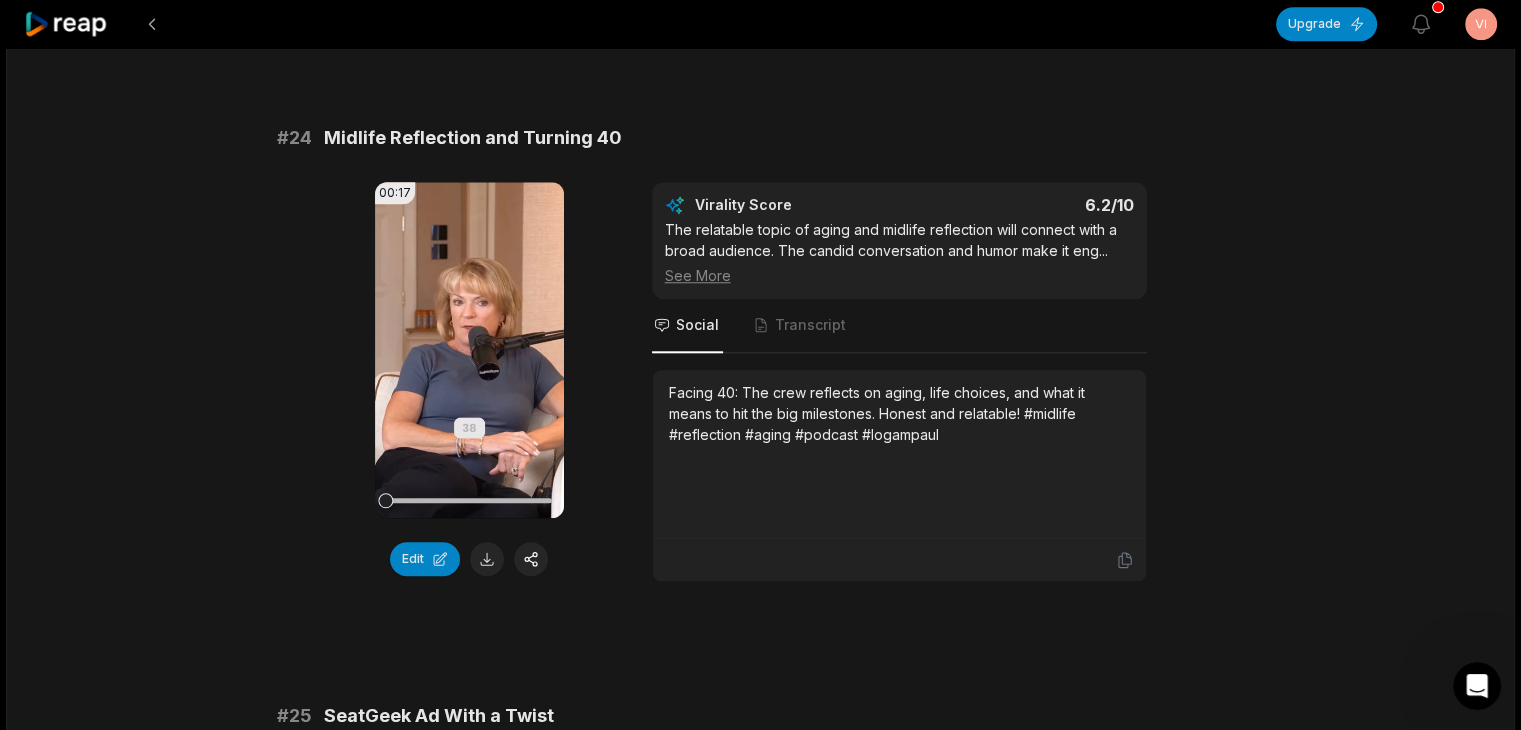 scroll, scrollTop: 2100, scrollLeft: 0, axis: vertical 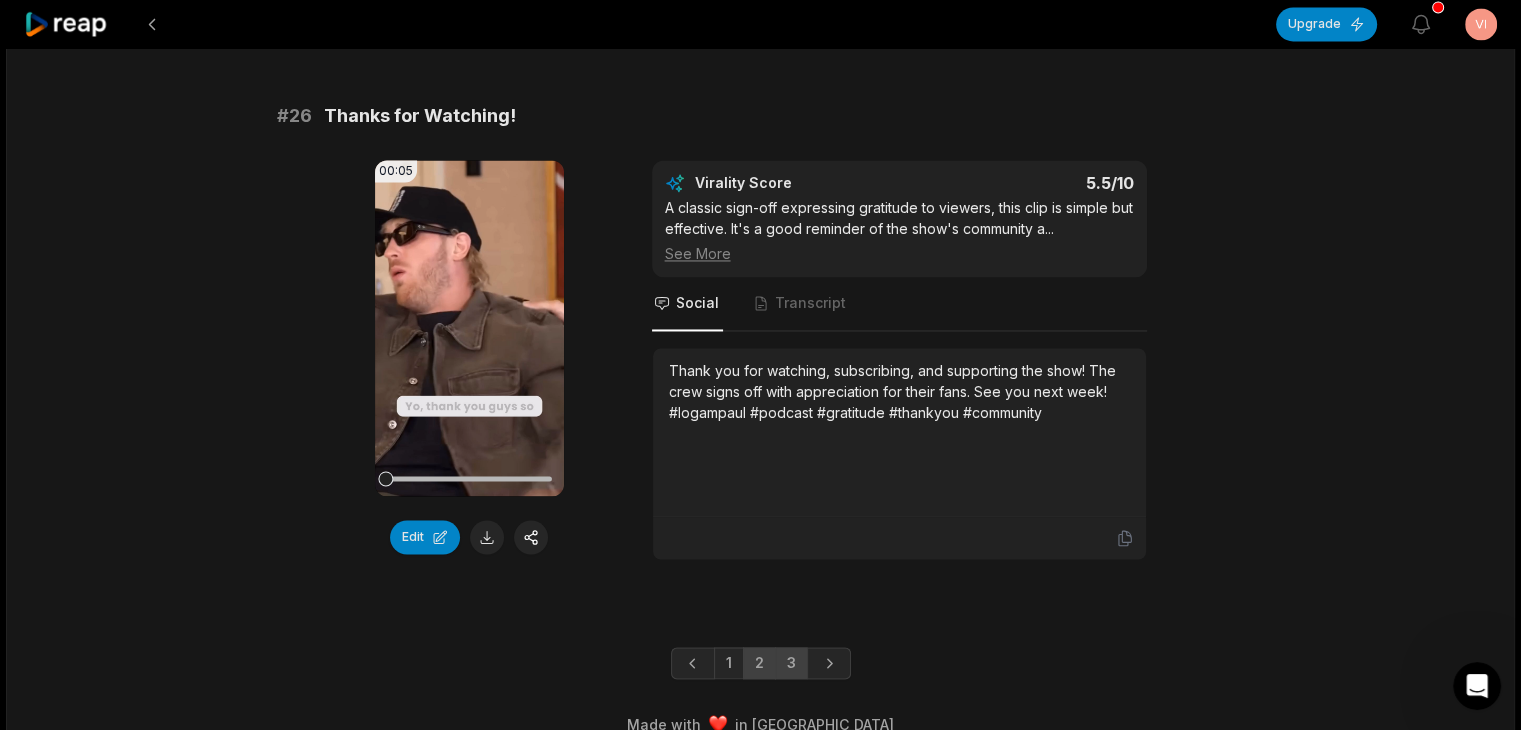 click on "2" at bounding box center [759, 663] 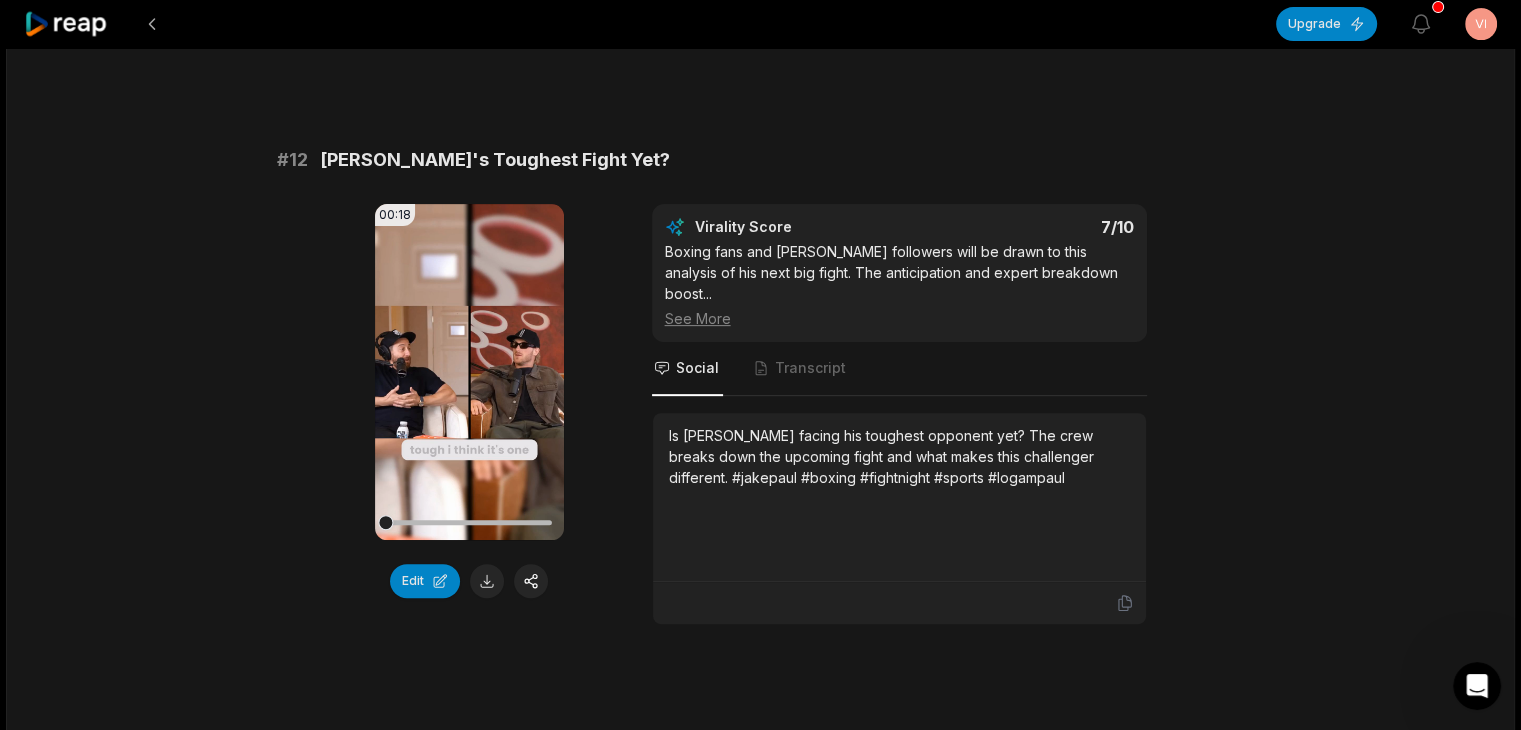 scroll, scrollTop: 1198, scrollLeft: 0, axis: vertical 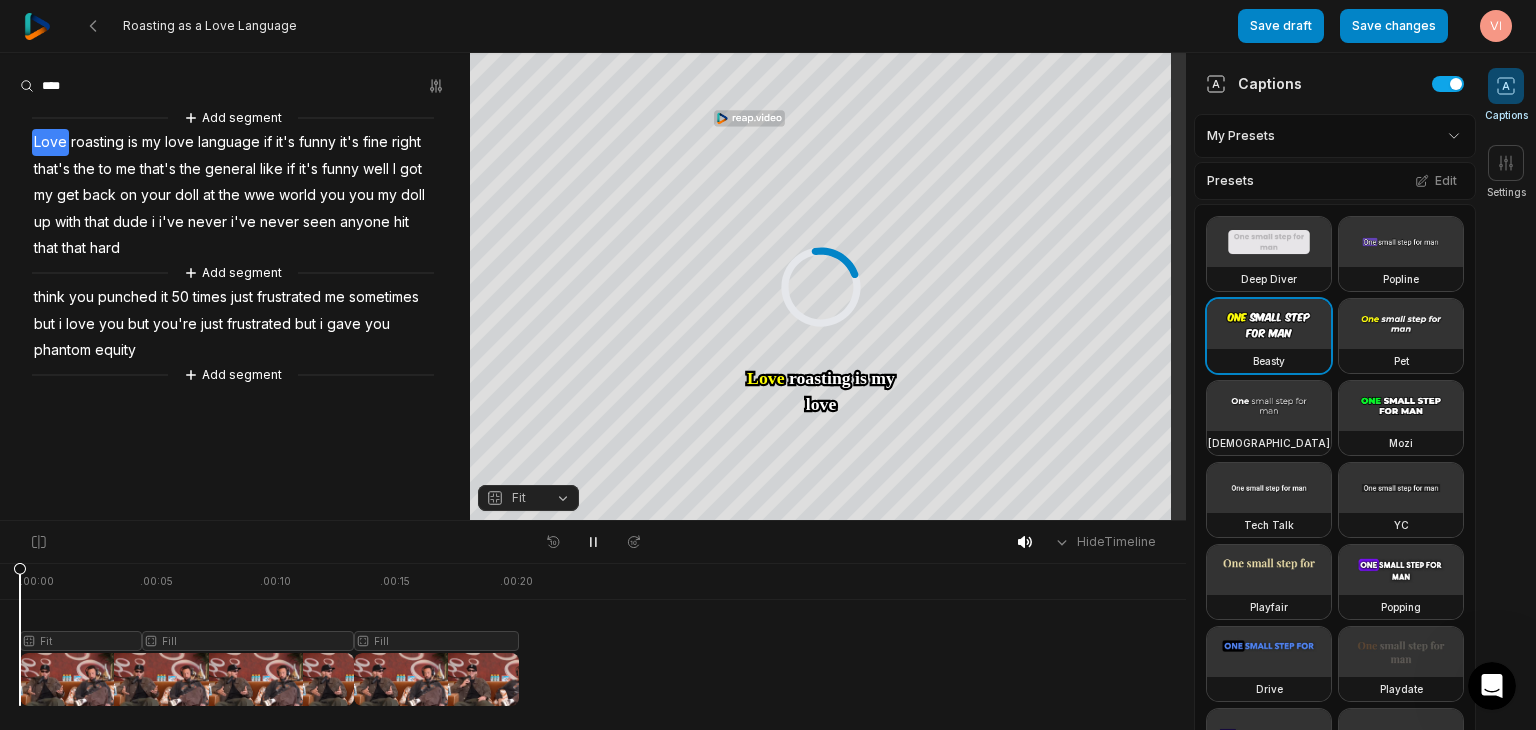drag, startPoint x: 97, startPoint y: 567, endPoint x: 0, endPoint y: 600, distance: 102.45975 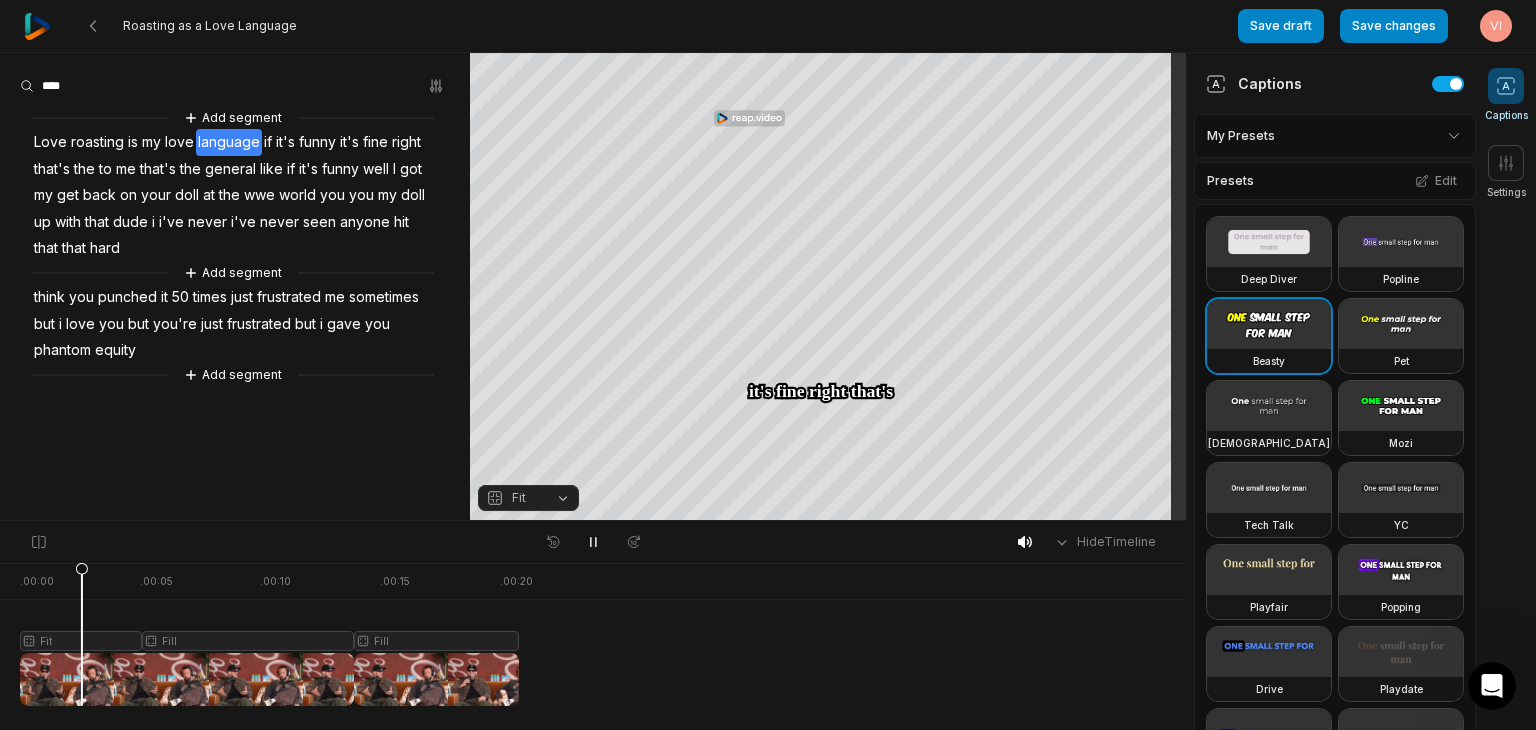 click at bounding box center [269, 634] 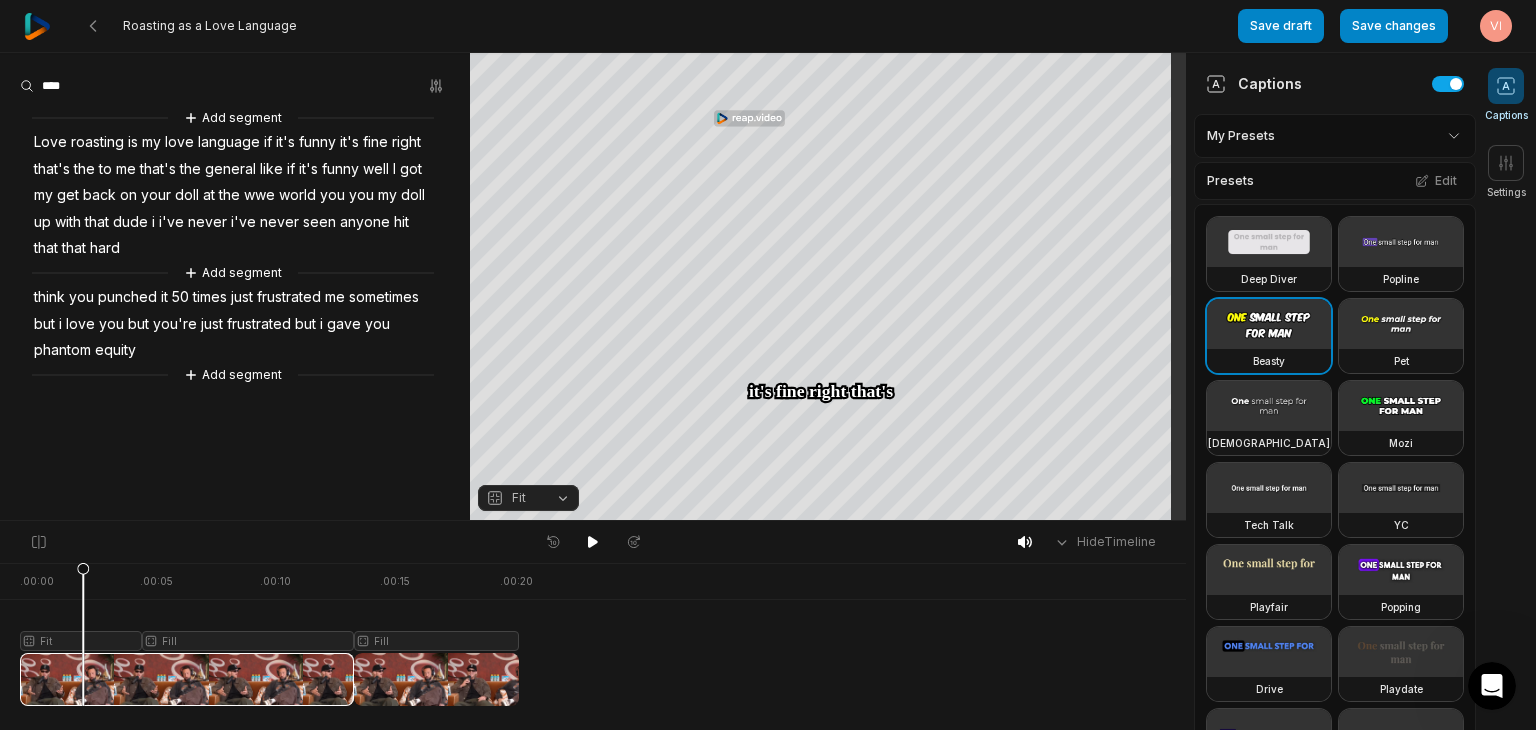 click at bounding box center [269, 634] 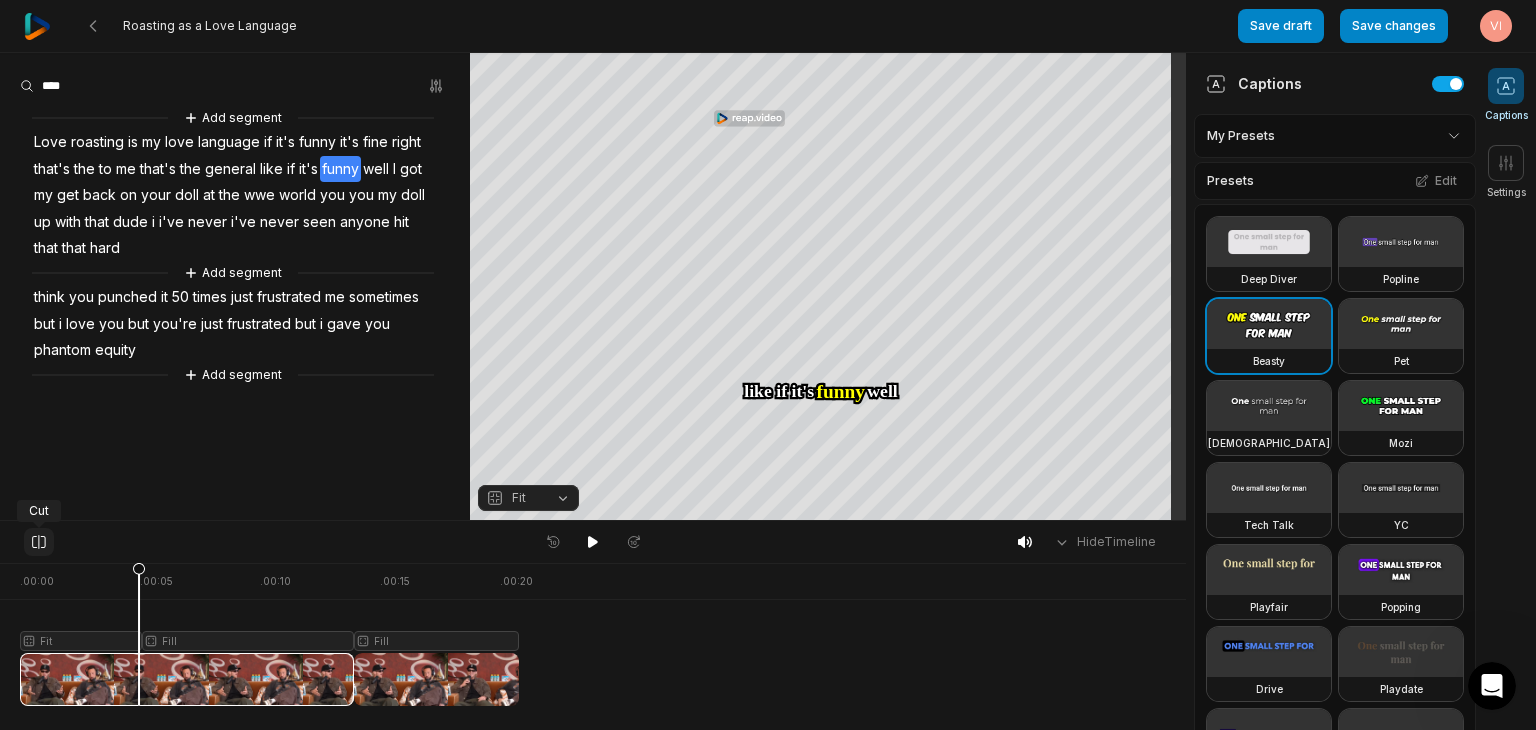click 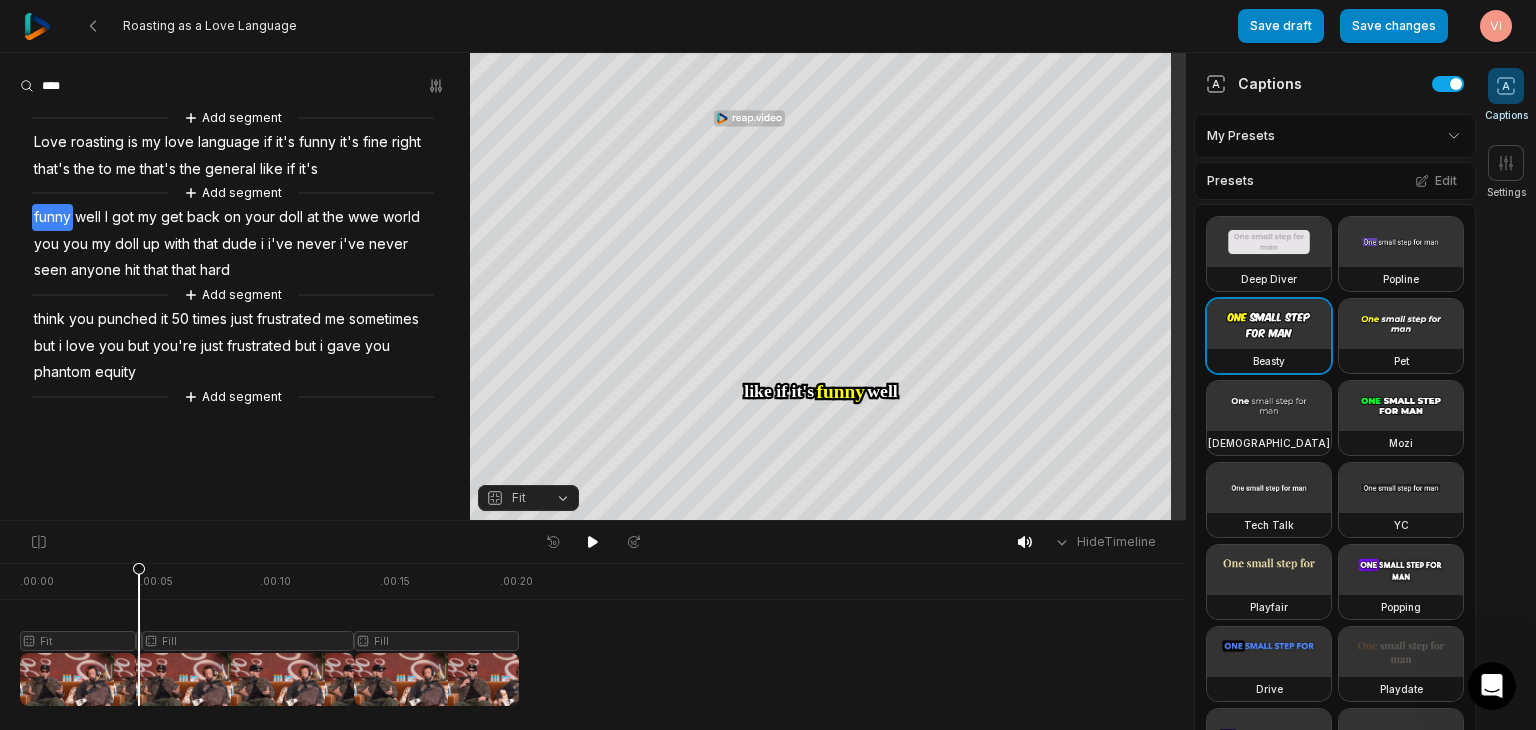 click at bounding box center [269, 634] 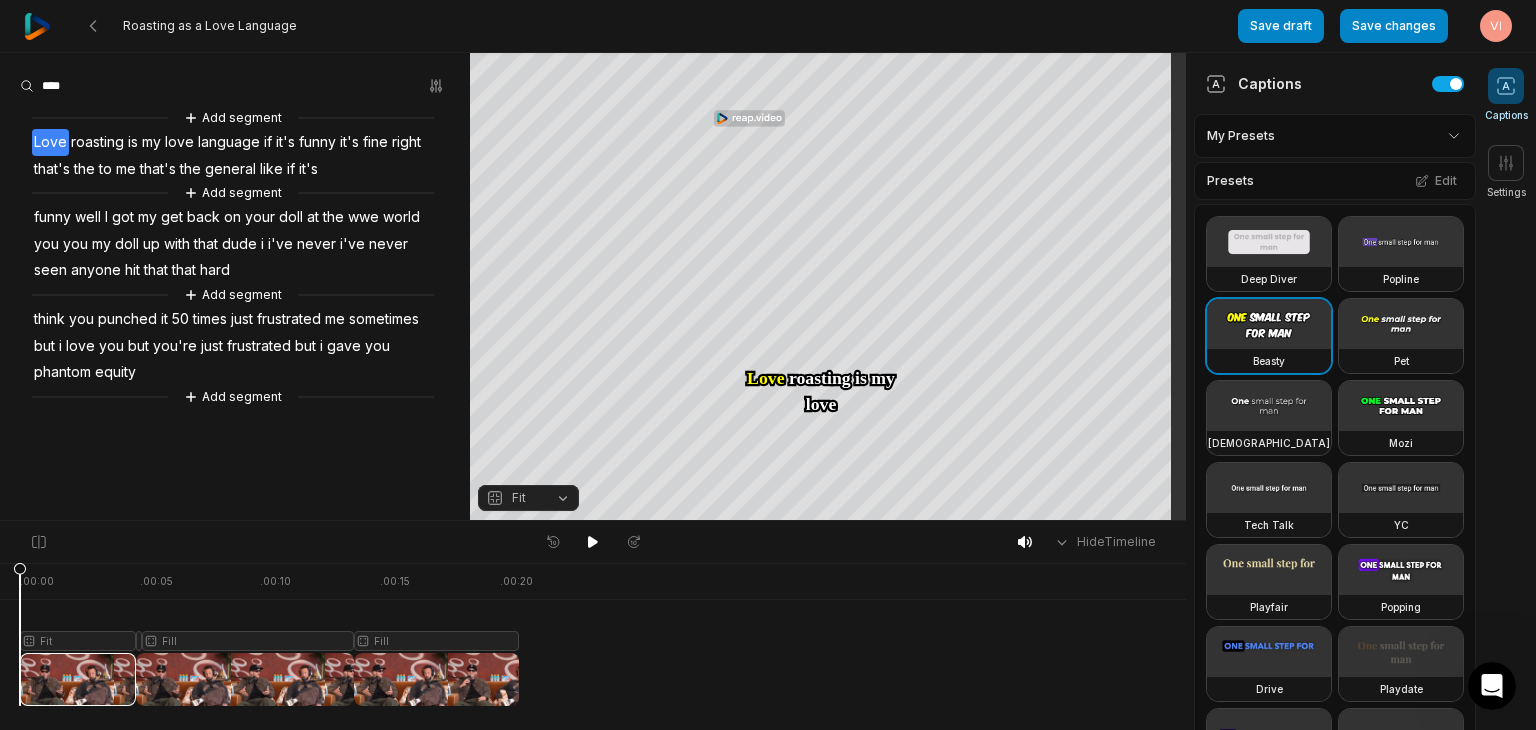 drag, startPoint x: 60, startPoint y: 569, endPoint x: 0, endPoint y: 607, distance: 71.021126 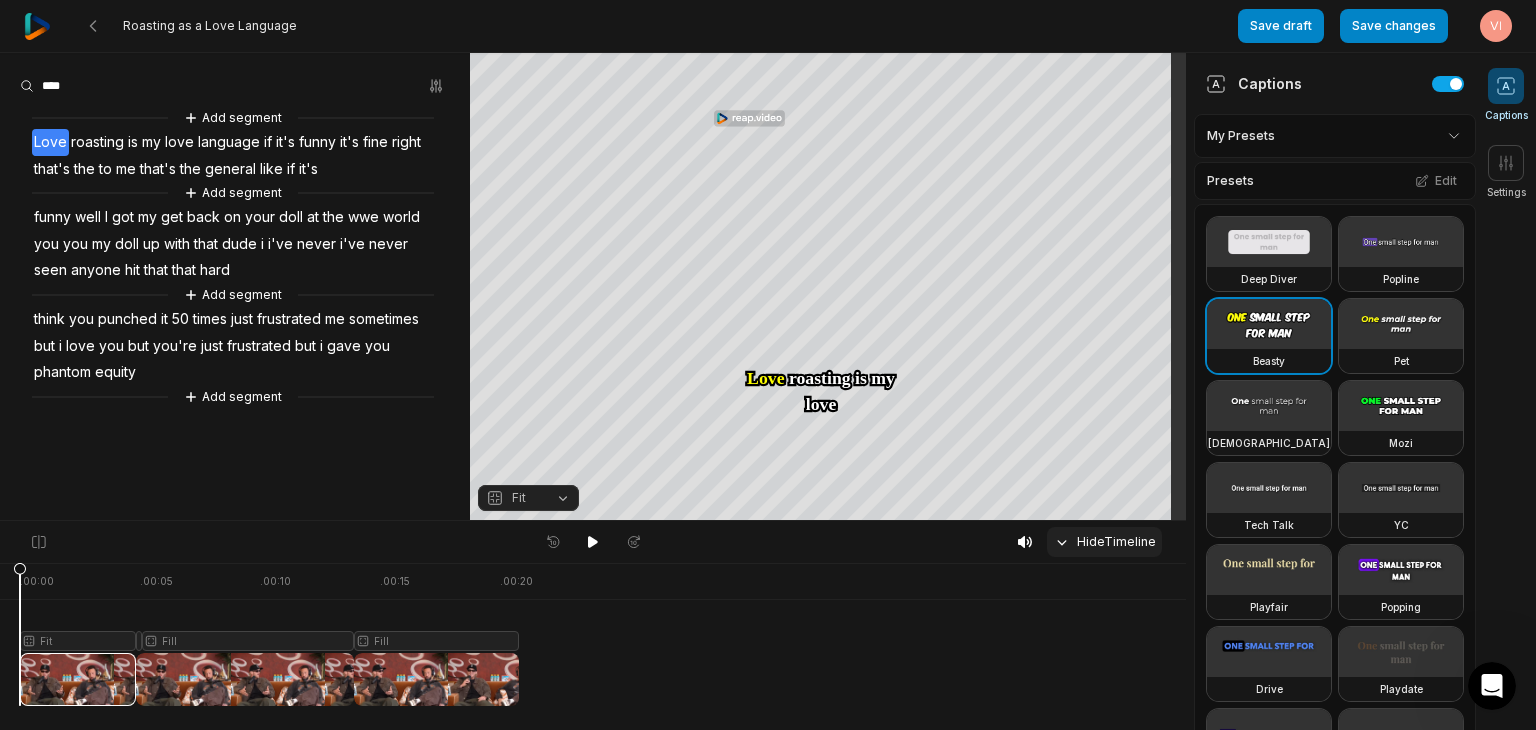 click 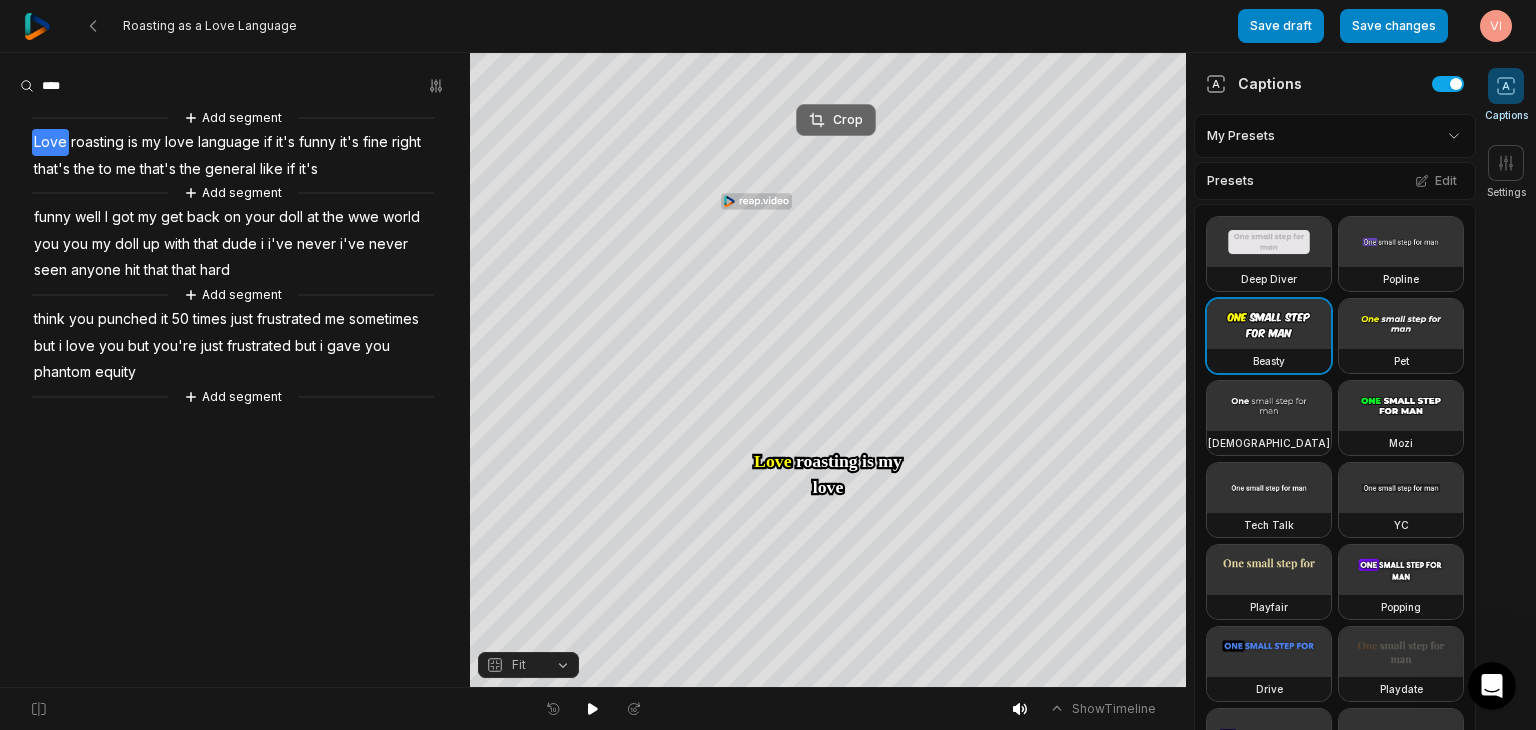 click on "Crop" at bounding box center [836, 120] 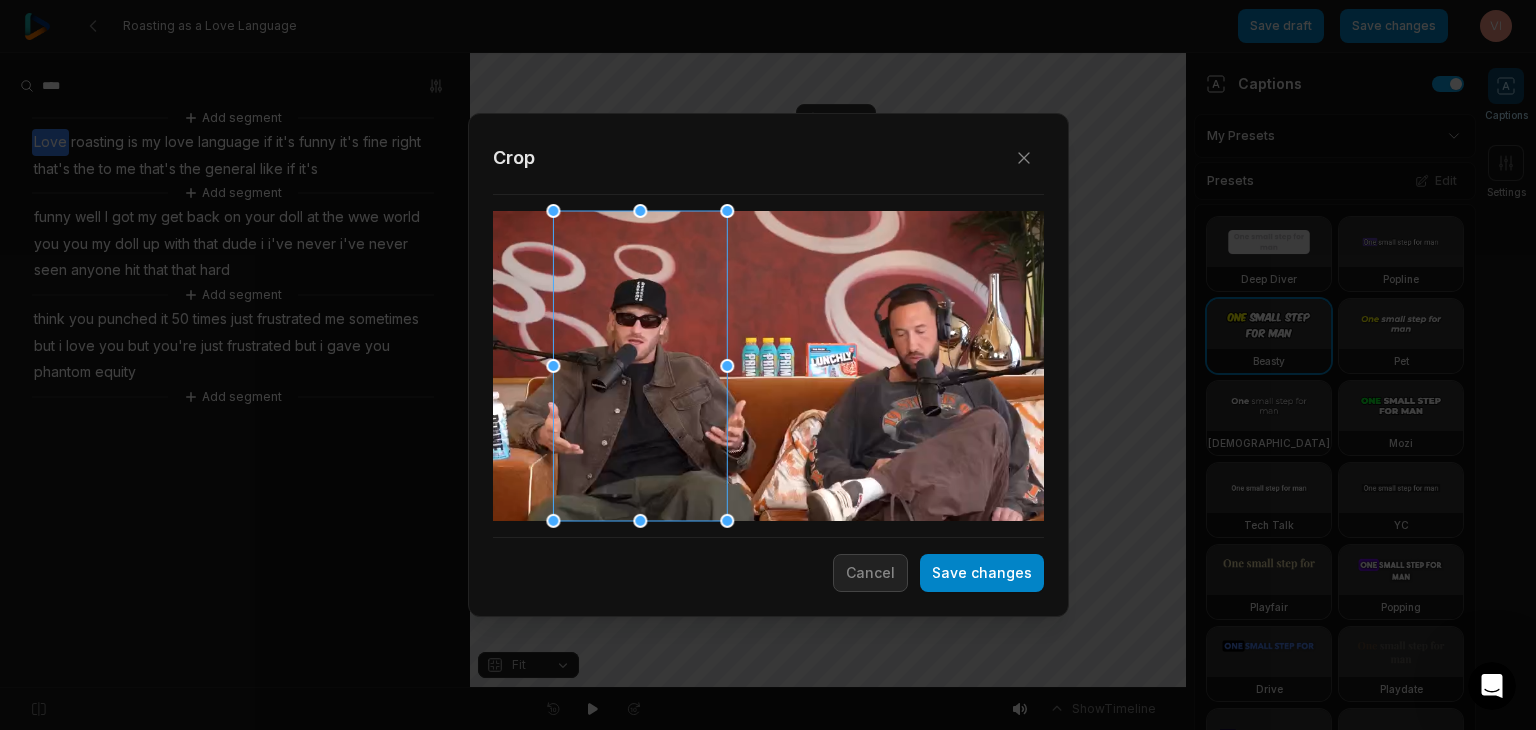 drag, startPoint x: 682, startPoint y: 433, endPoint x: 660, endPoint y: 451, distance: 28.42534 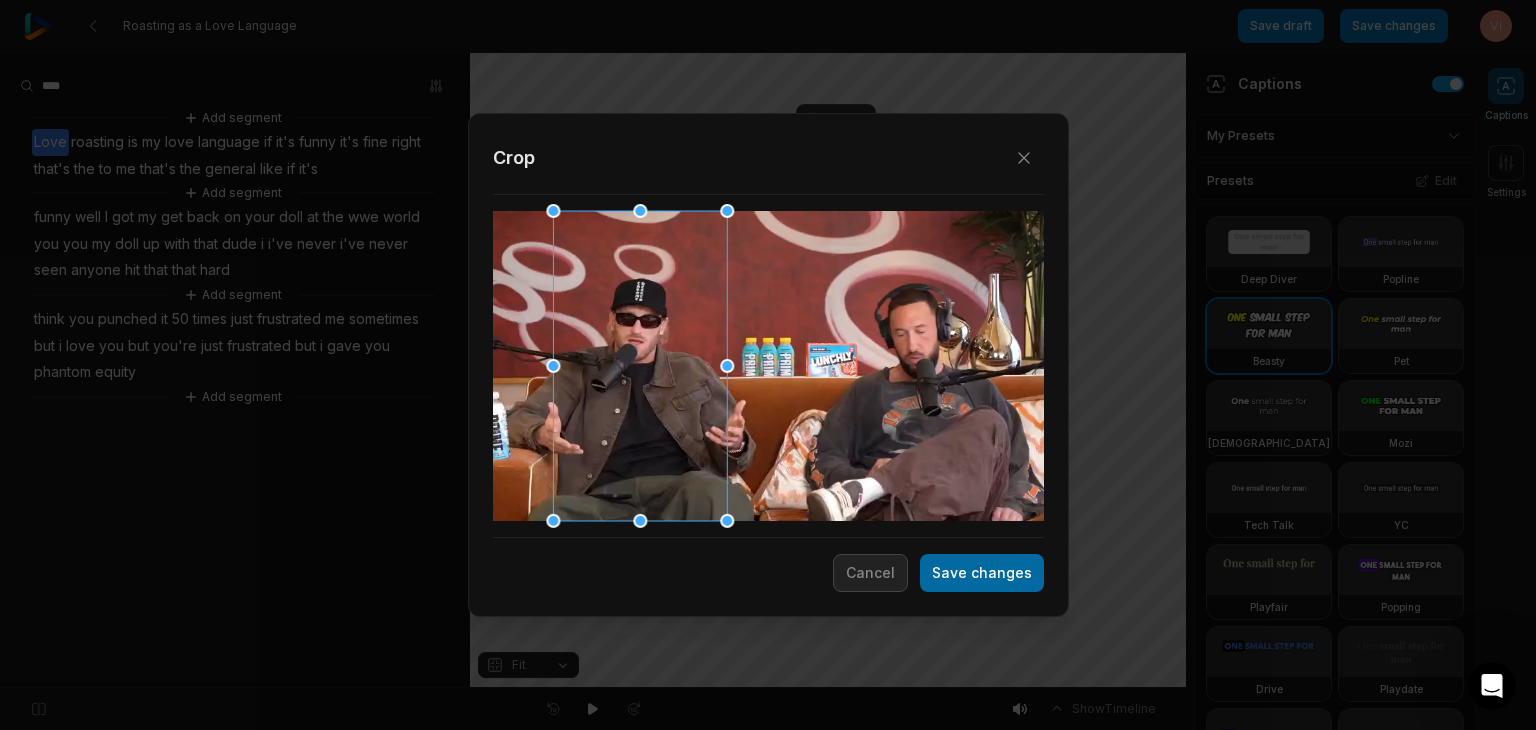 click on "Save changes" at bounding box center (982, 573) 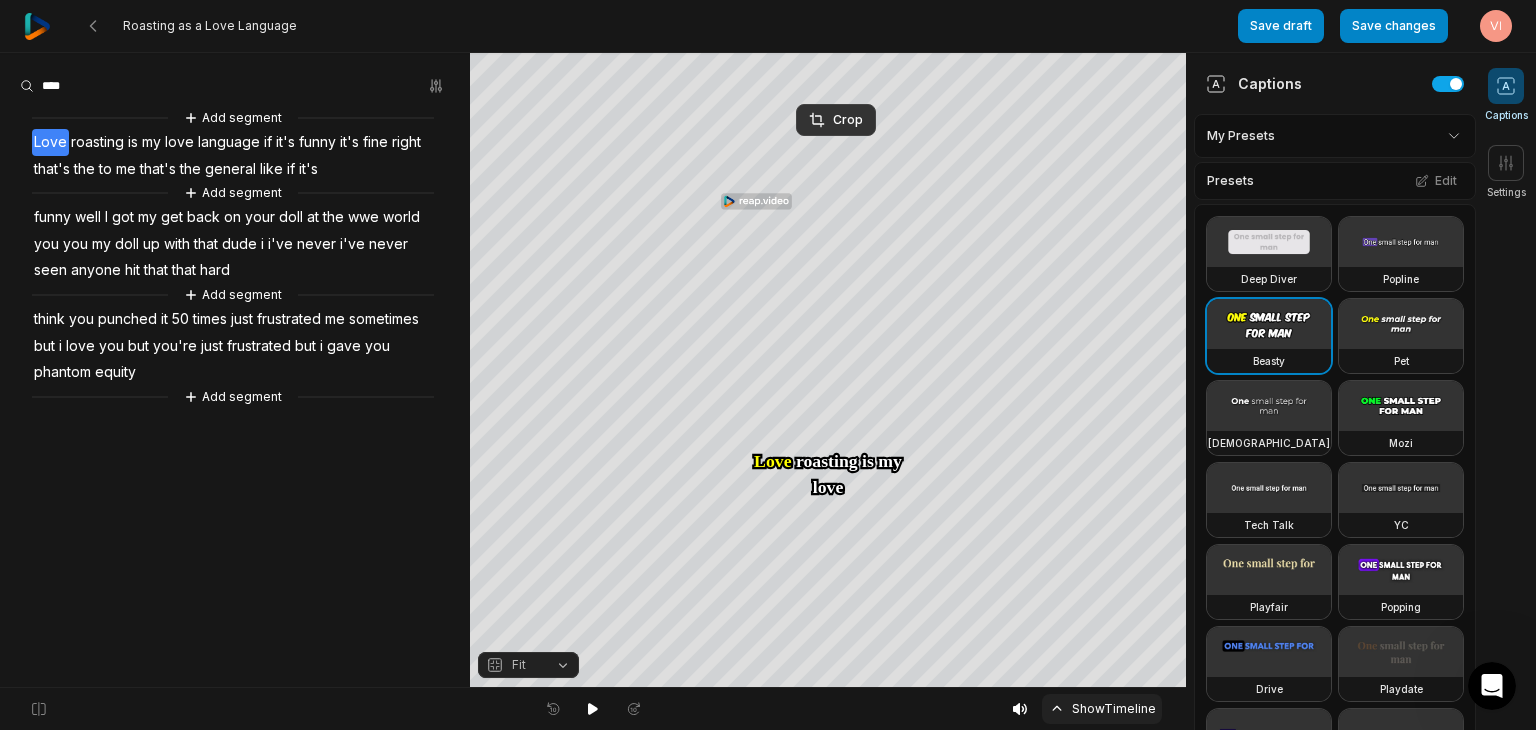 click 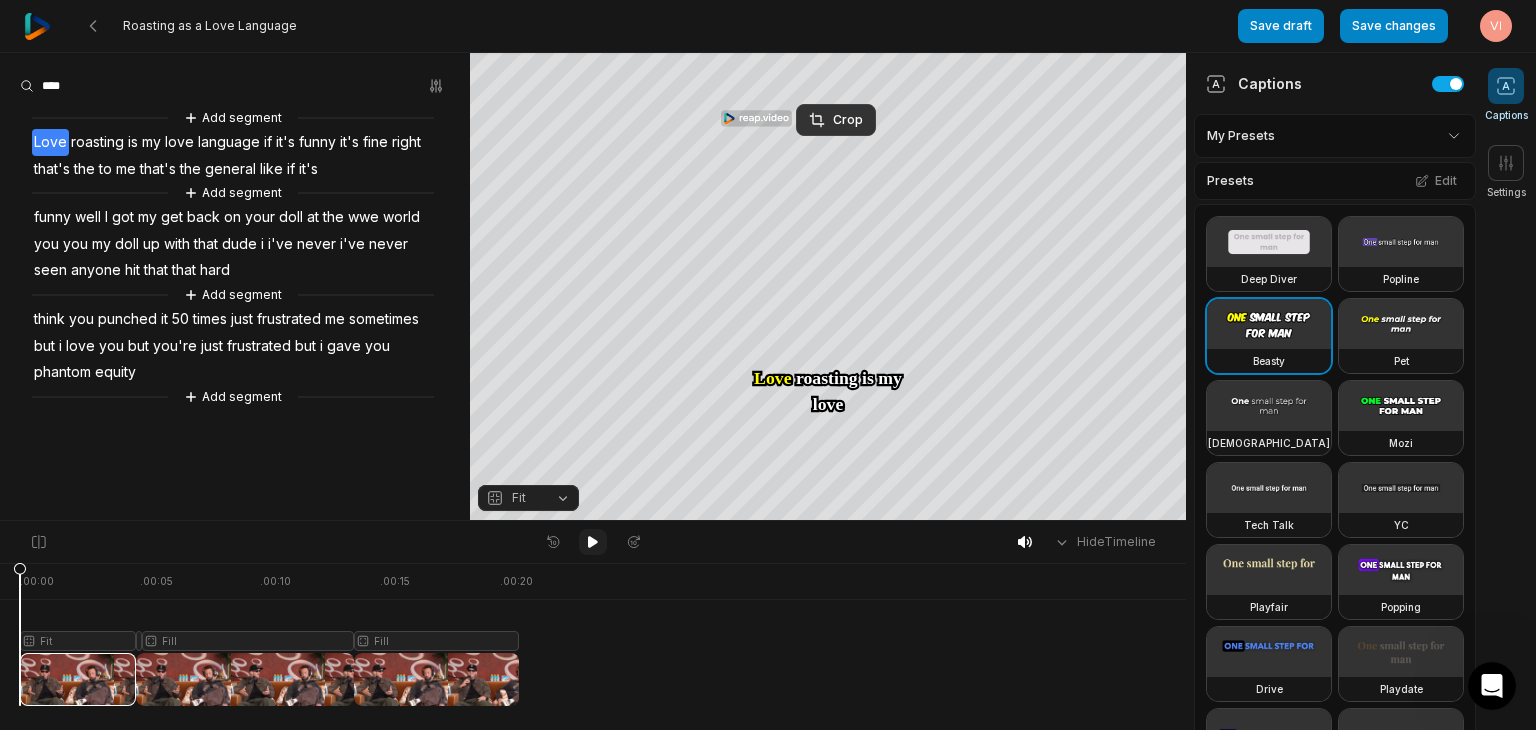 click 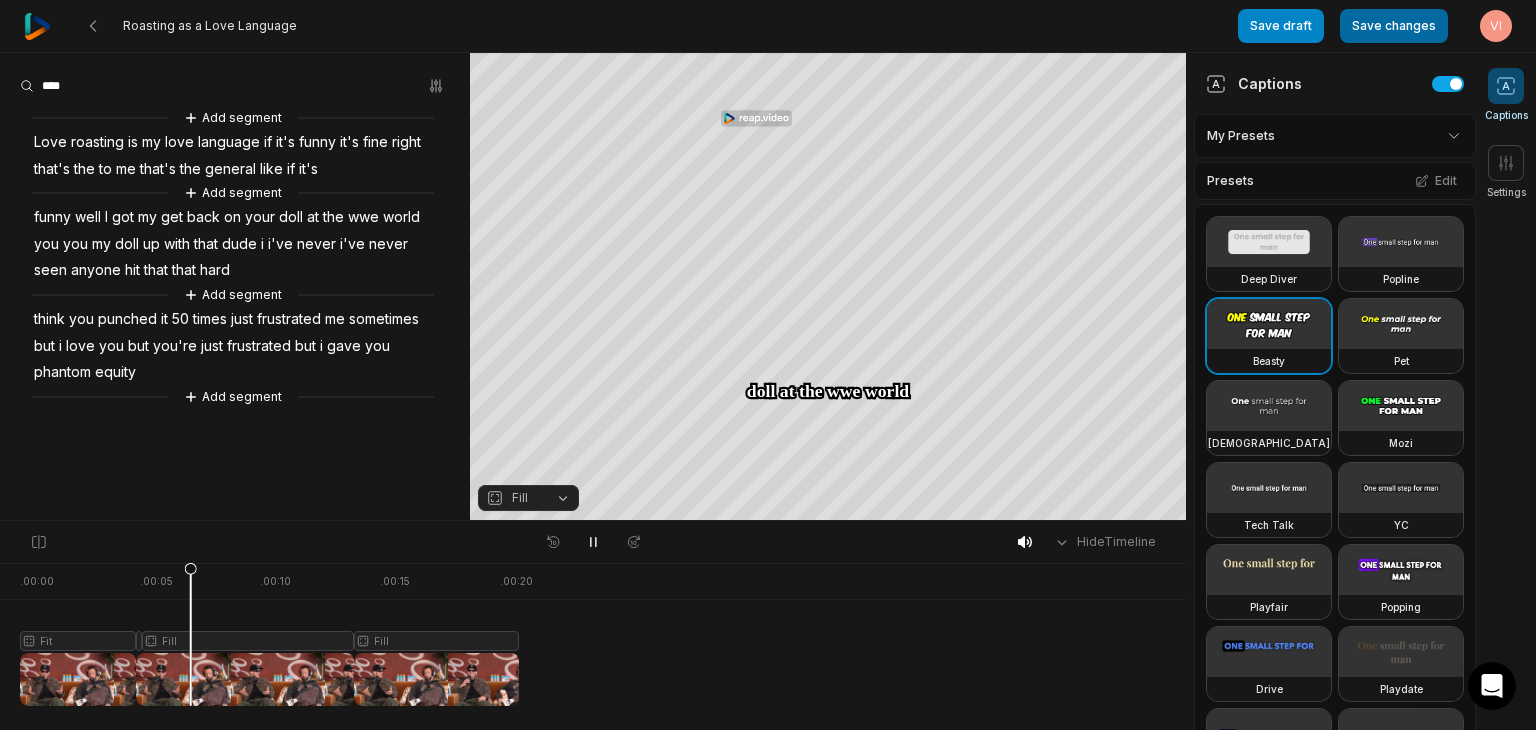 click on "Save changes" at bounding box center (1394, 26) 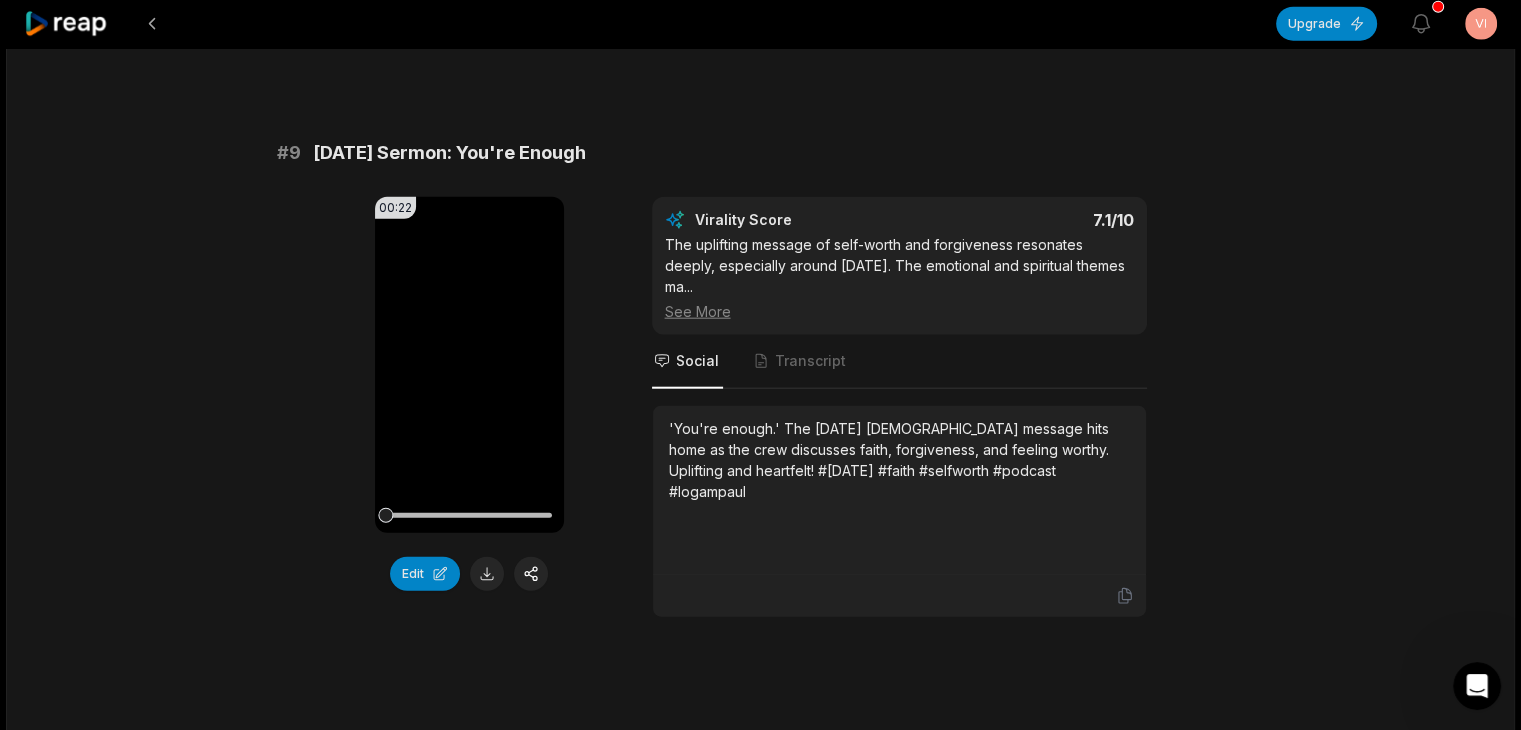 scroll, scrollTop: 5200, scrollLeft: 0, axis: vertical 